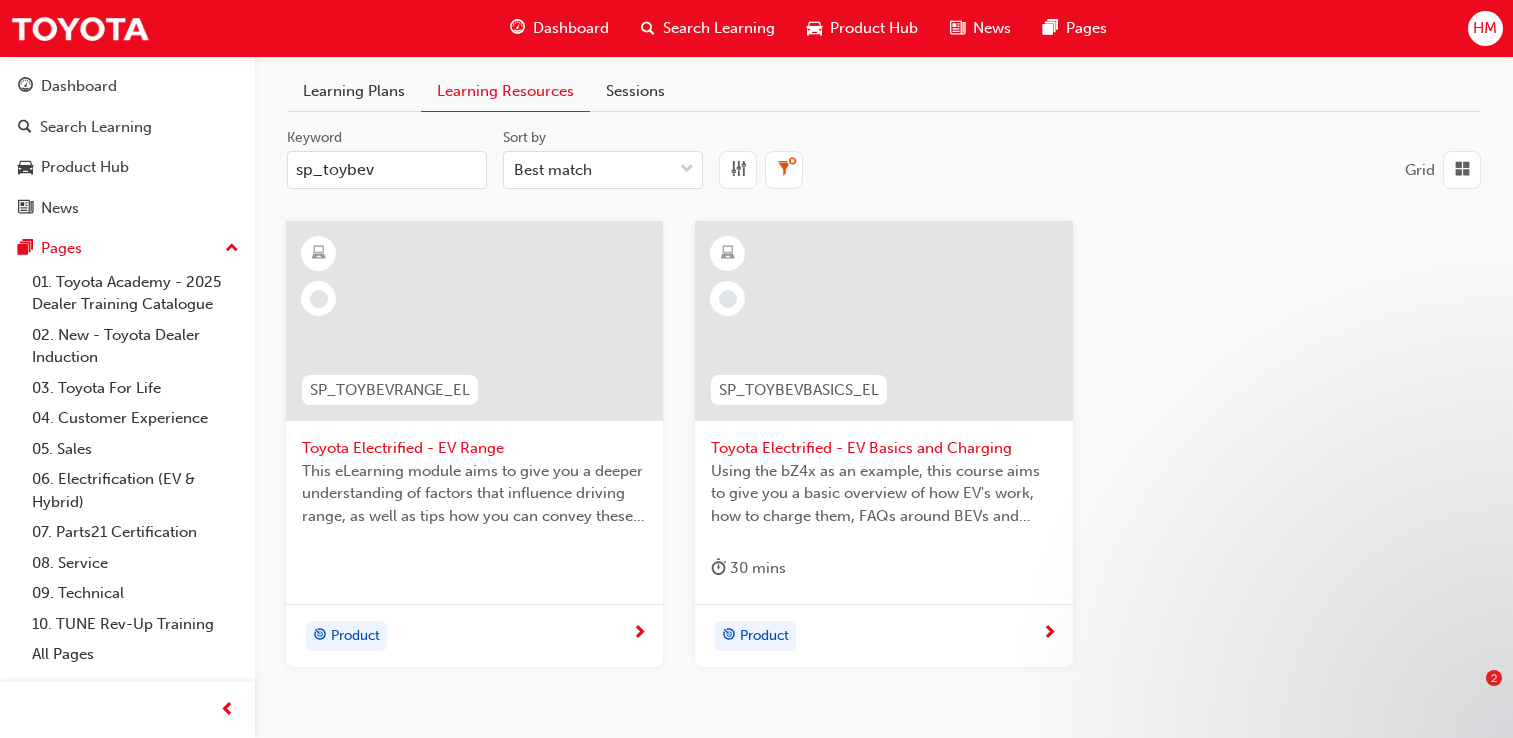 scroll, scrollTop: 0, scrollLeft: 0, axis: both 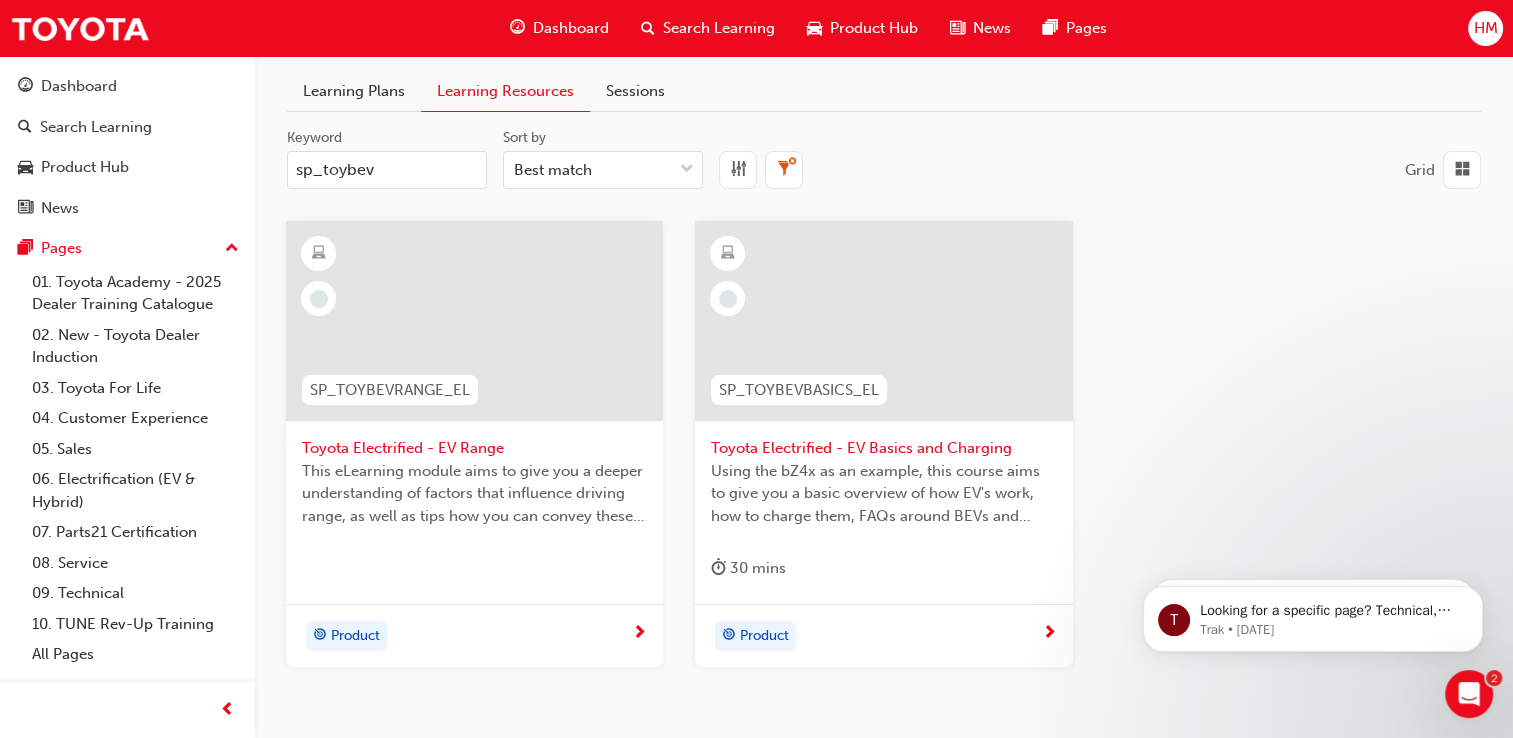 click at bounding box center (474, 321) 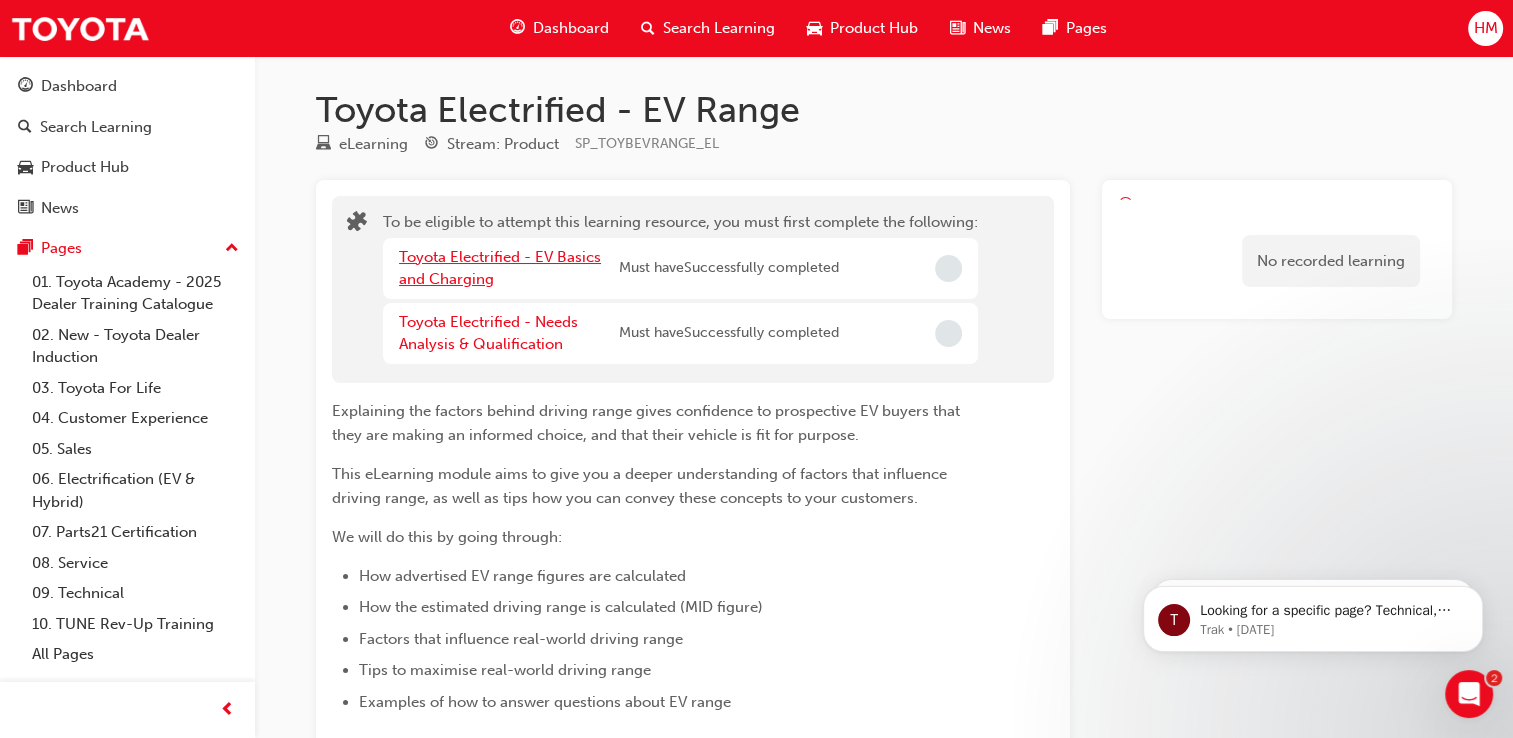click on "Toyota Electrified - EV Basics and Charging" at bounding box center (500, 268) 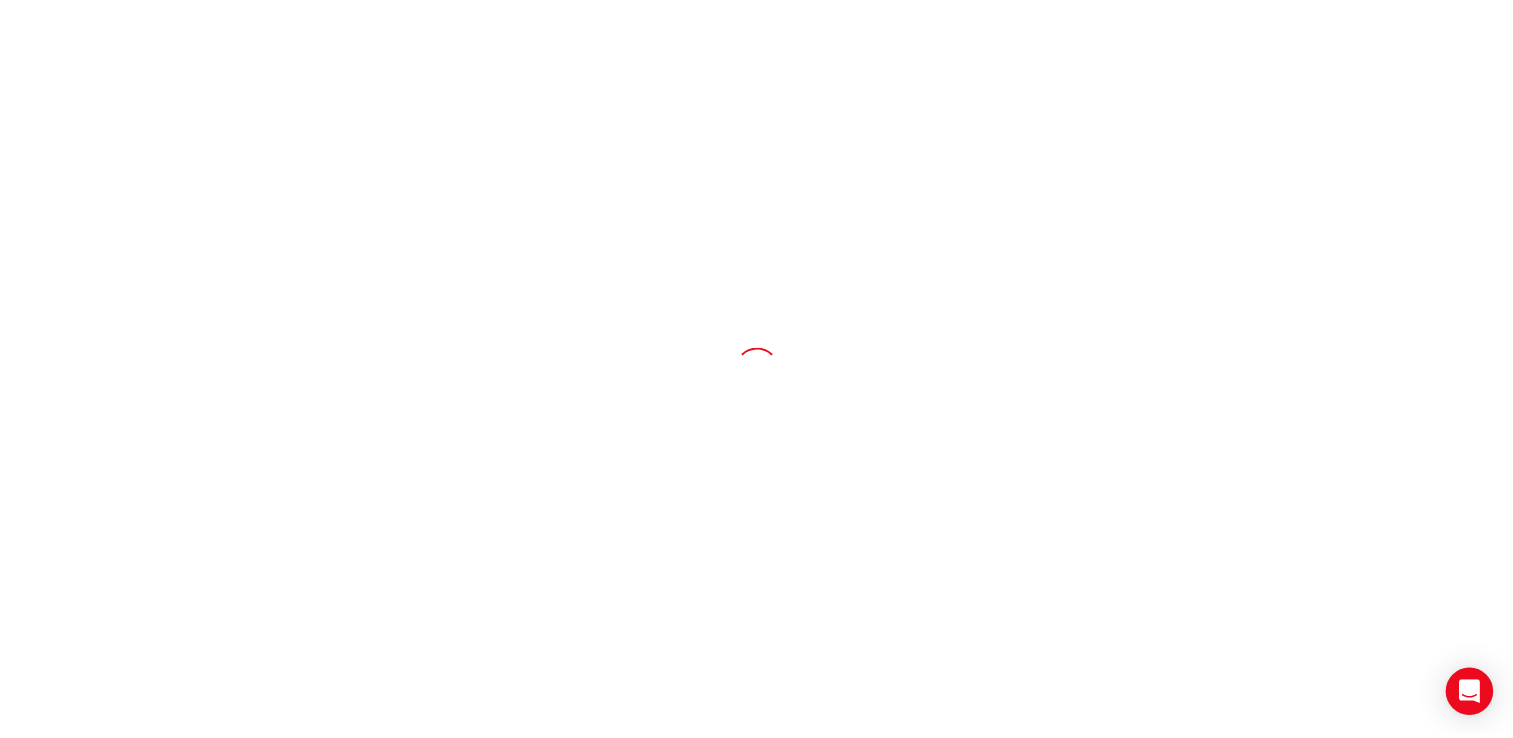 scroll, scrollTop: 0, scrollLeft: 0, axis: both 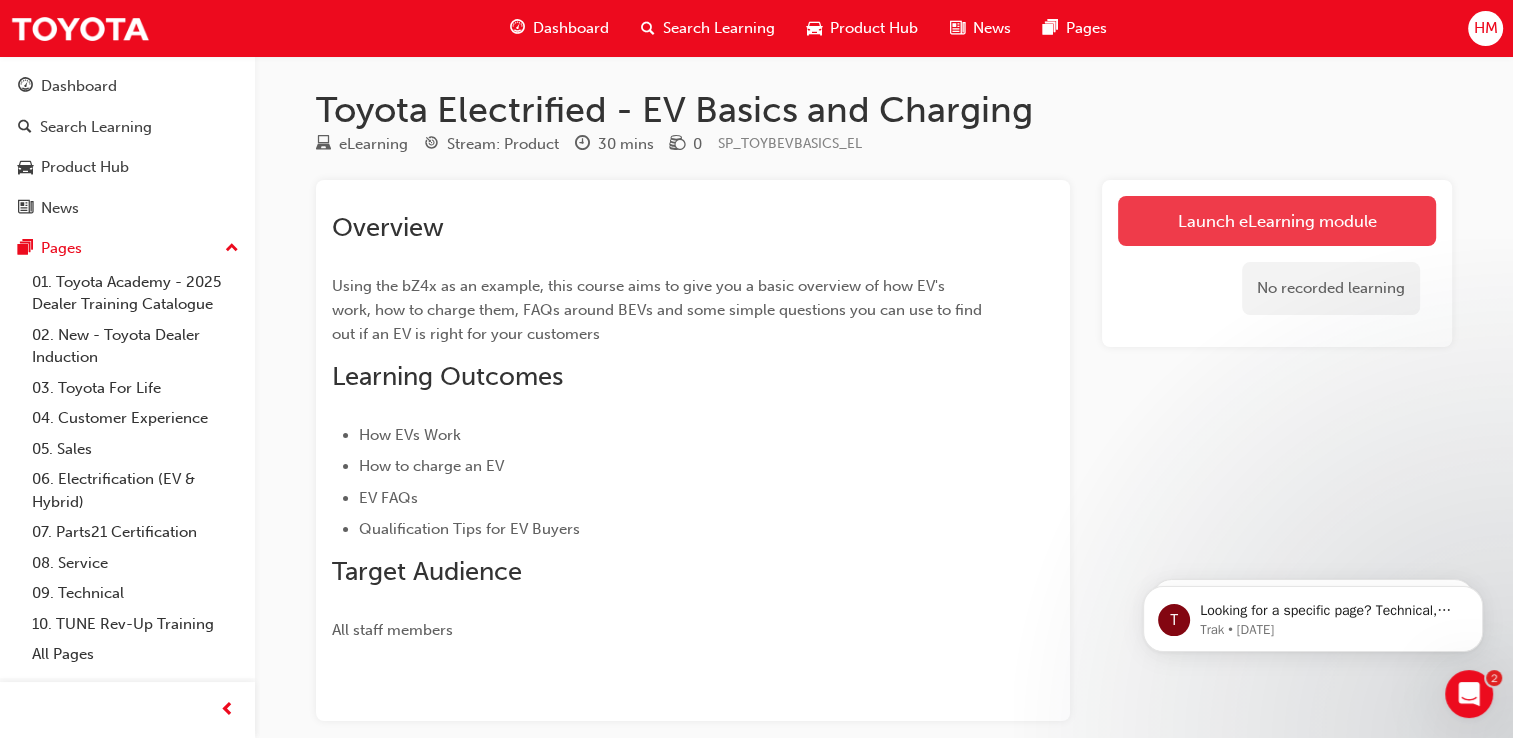click on "Launch eLearning module" at bounding box center (1277, 221) 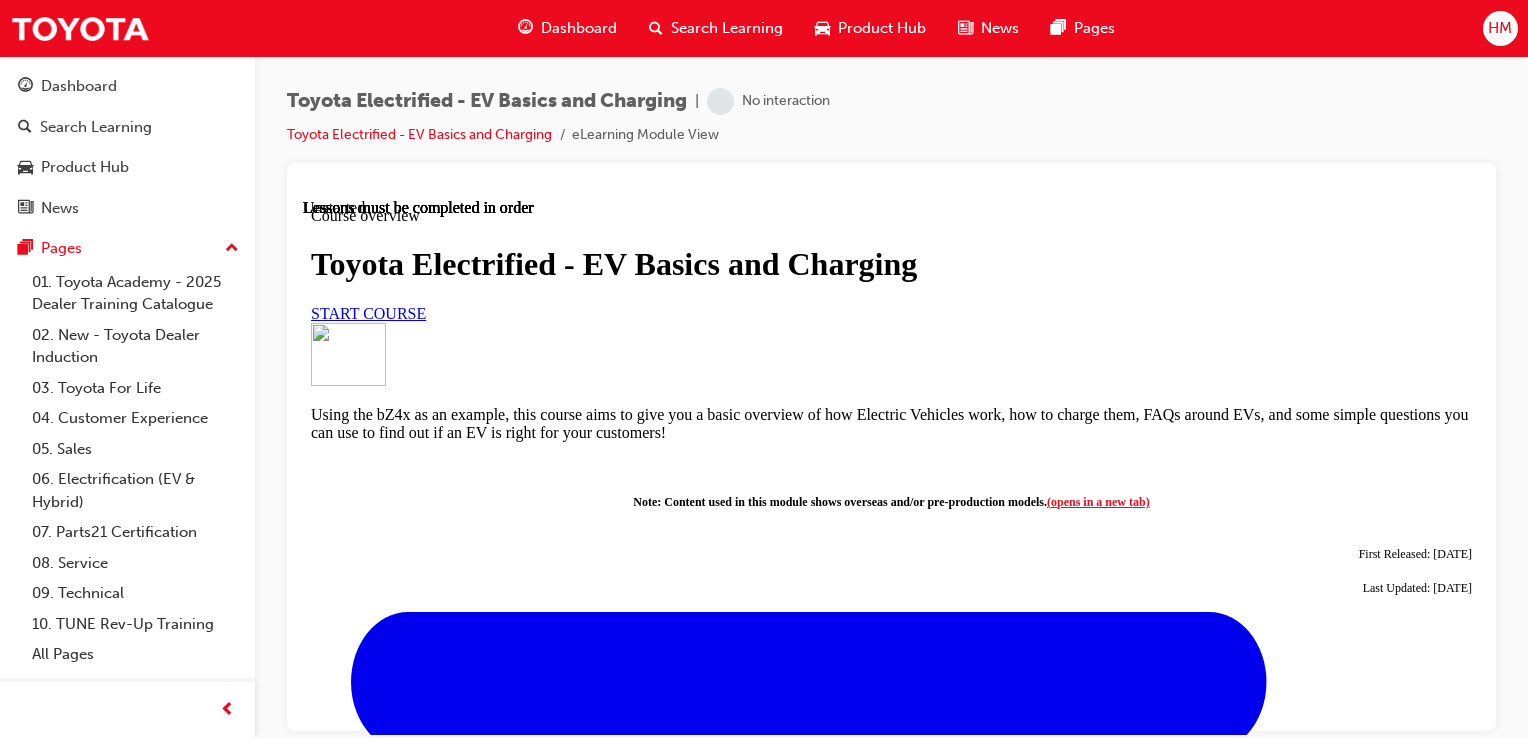 scroll, scrollTop: 0, scrollLeft: 0, axis: both 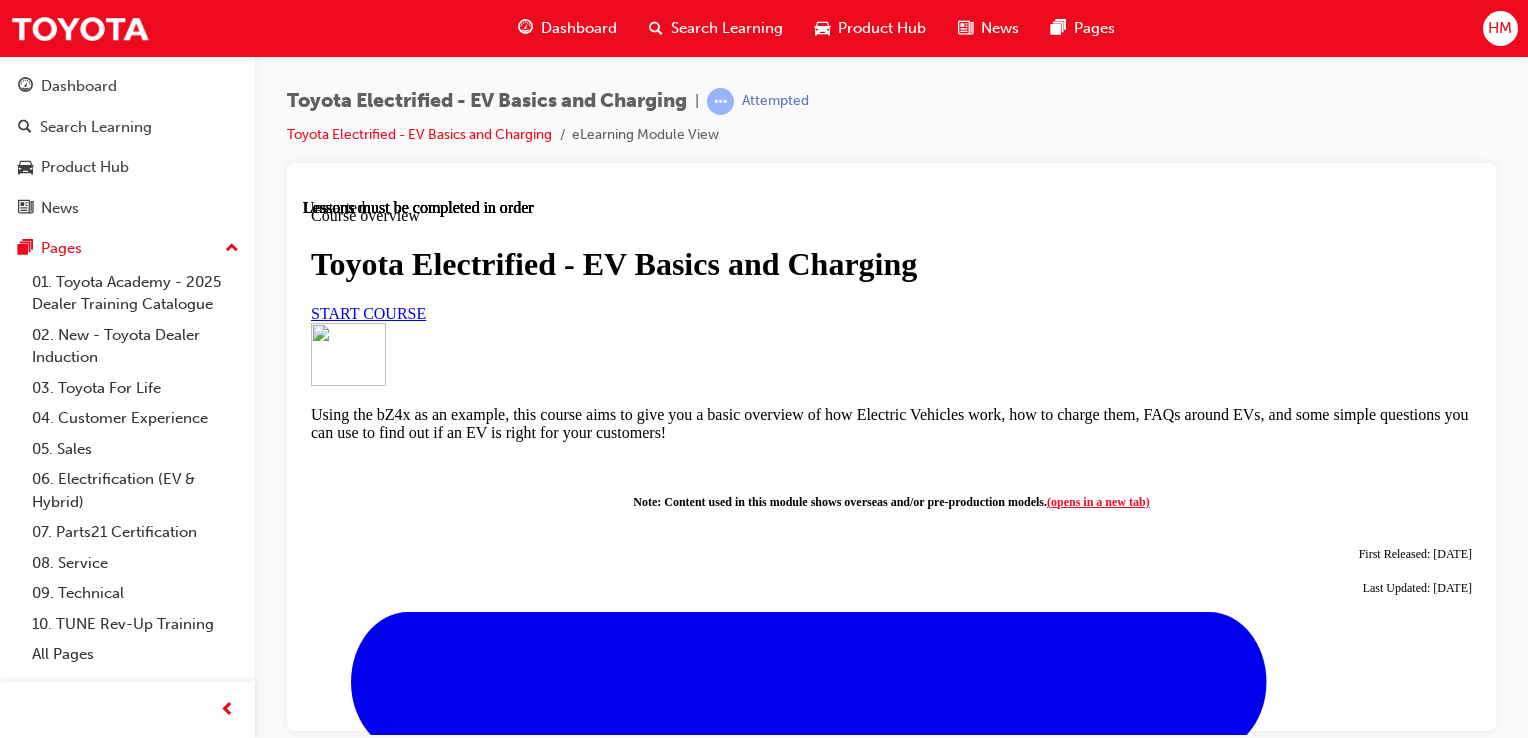 click on "START COURSE" at bounding box center [368, 312] 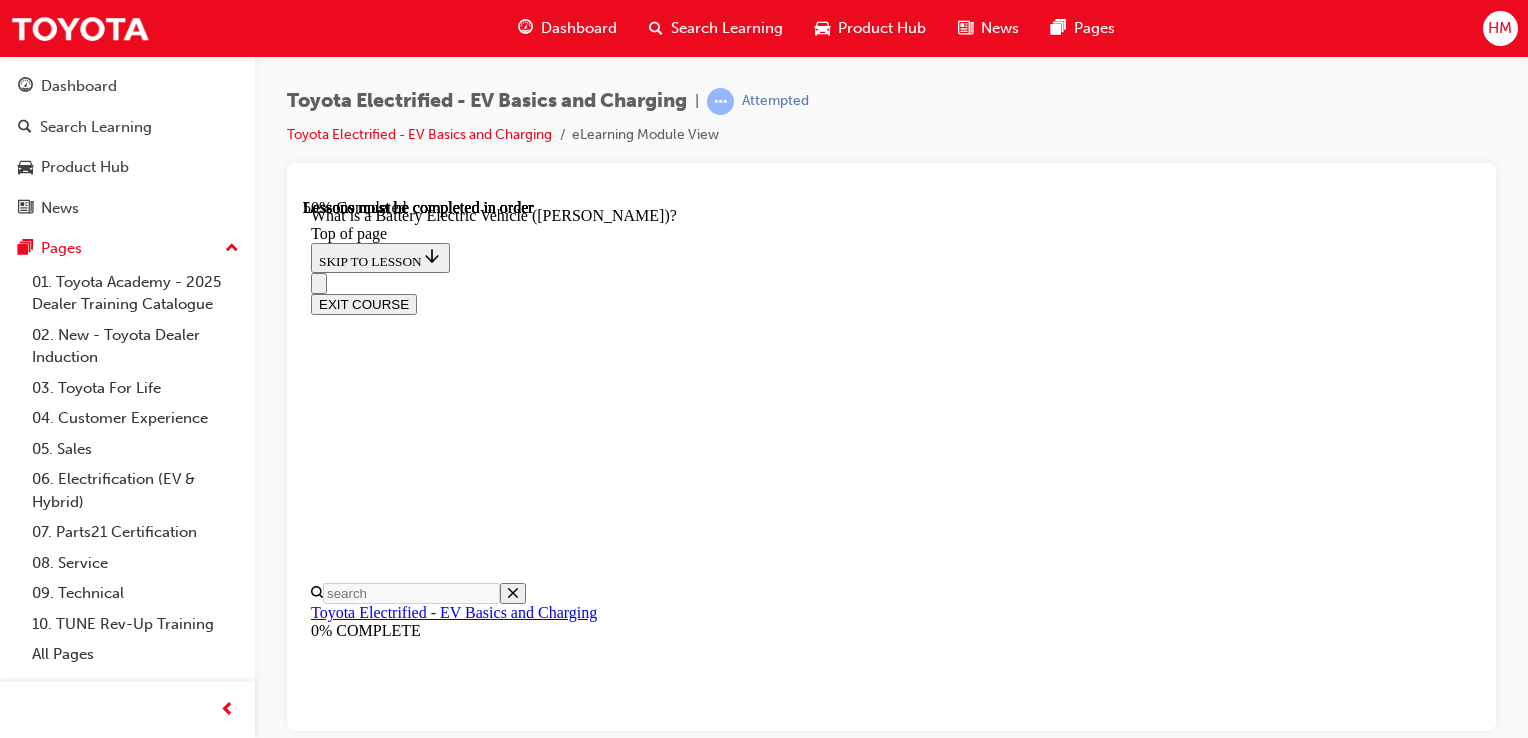 scroll, scrollTop: 1962, scrollLeft: 0, axis: vertical 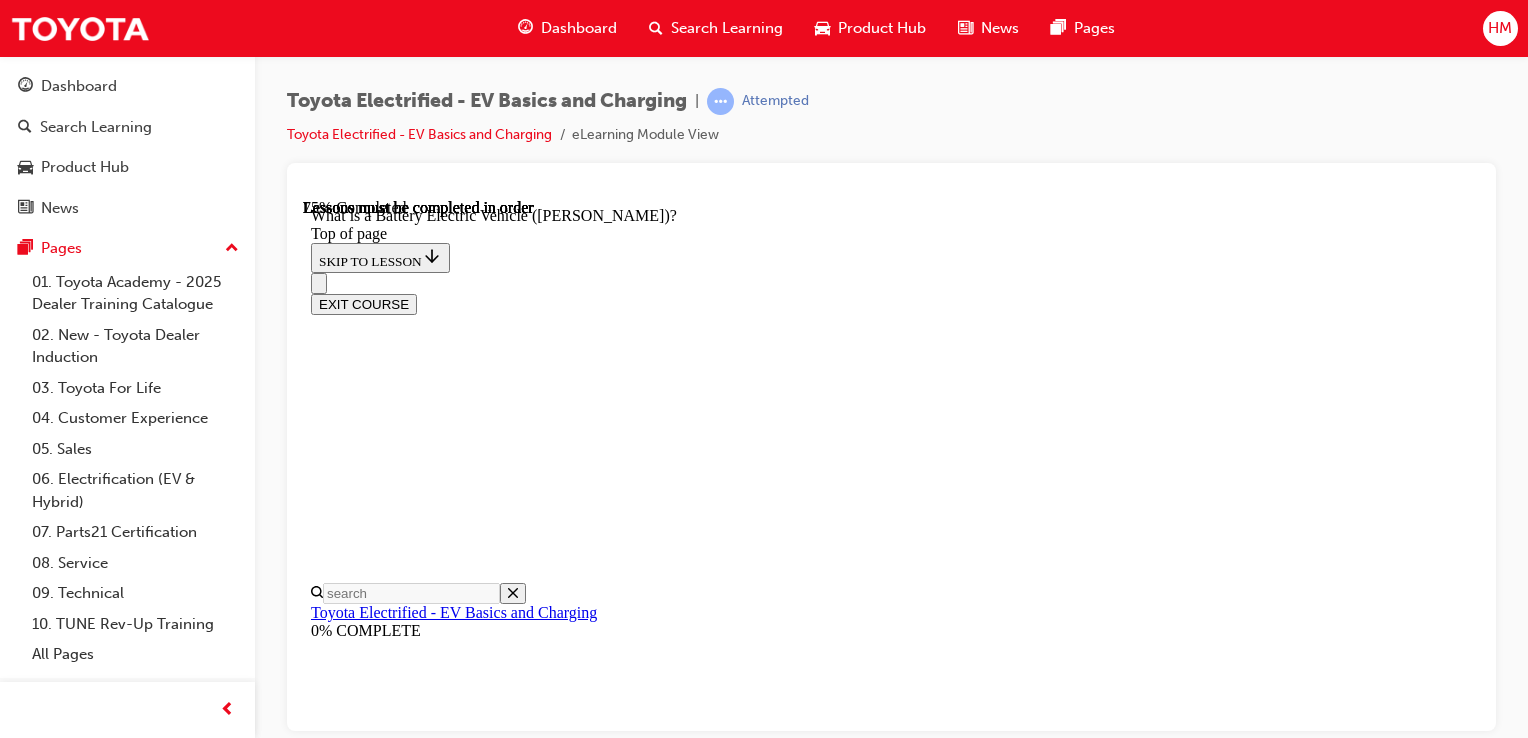 click on "CONTINUE" at bounding box center (353, 10075) 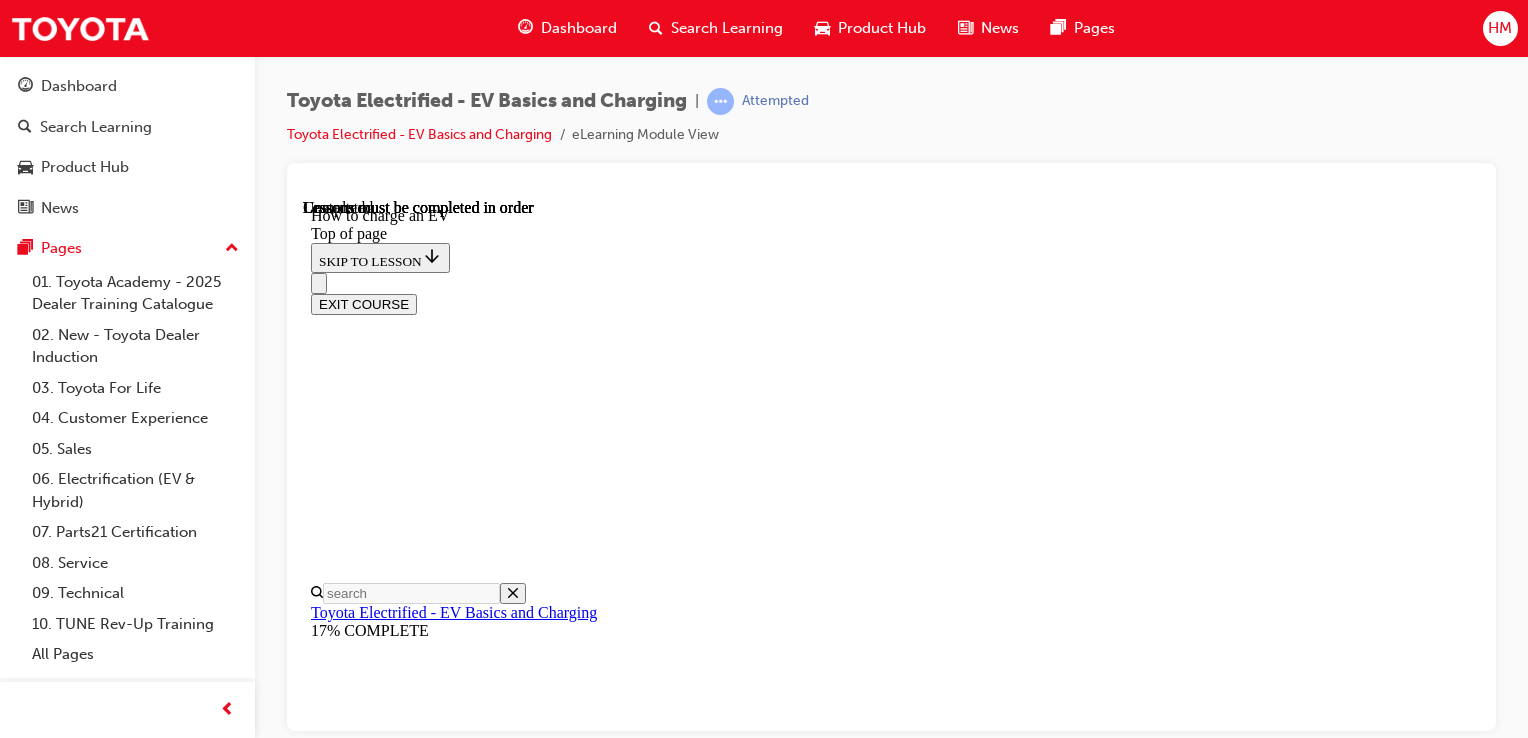 scroll, scrollTop: 0, scrollLeft: 0, axis: both 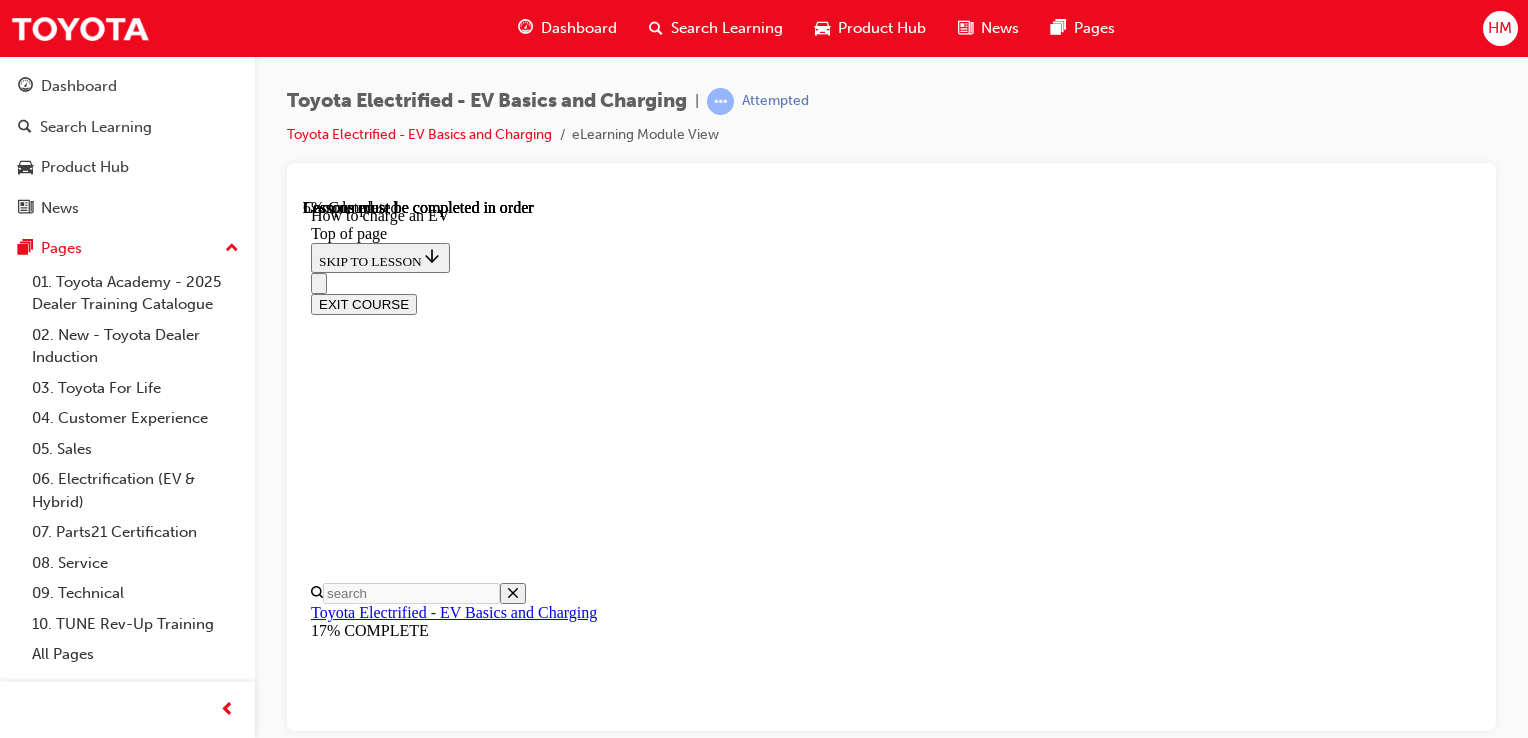 drag, startPoint x: 824, startPoint y: 563, endPoint x: 1098, endPoint y: 569, distance: 274.06567 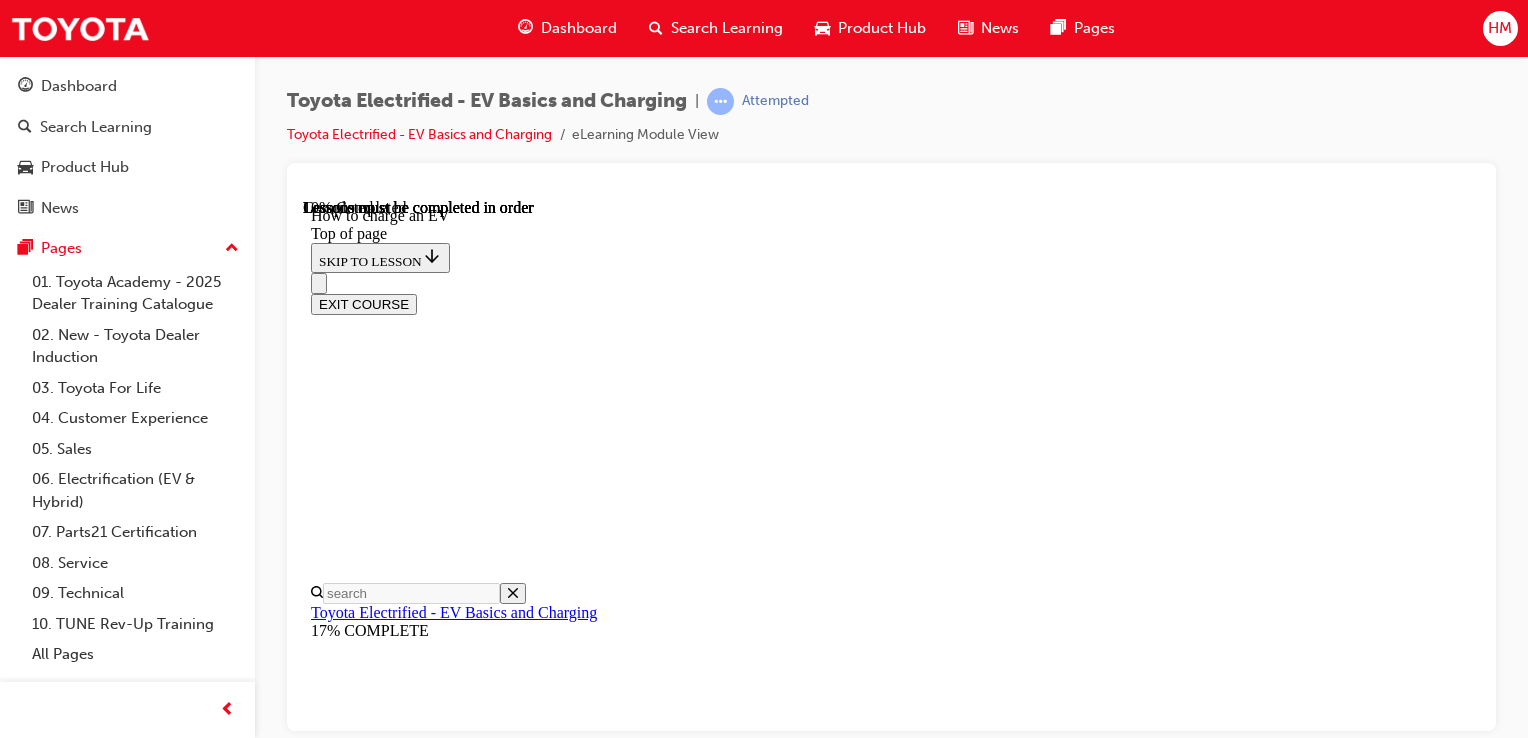 drag, startPoint x: 947, startPoint y: 427, endPoint x: 1318, endPoint y: 424, distance: 371.01212 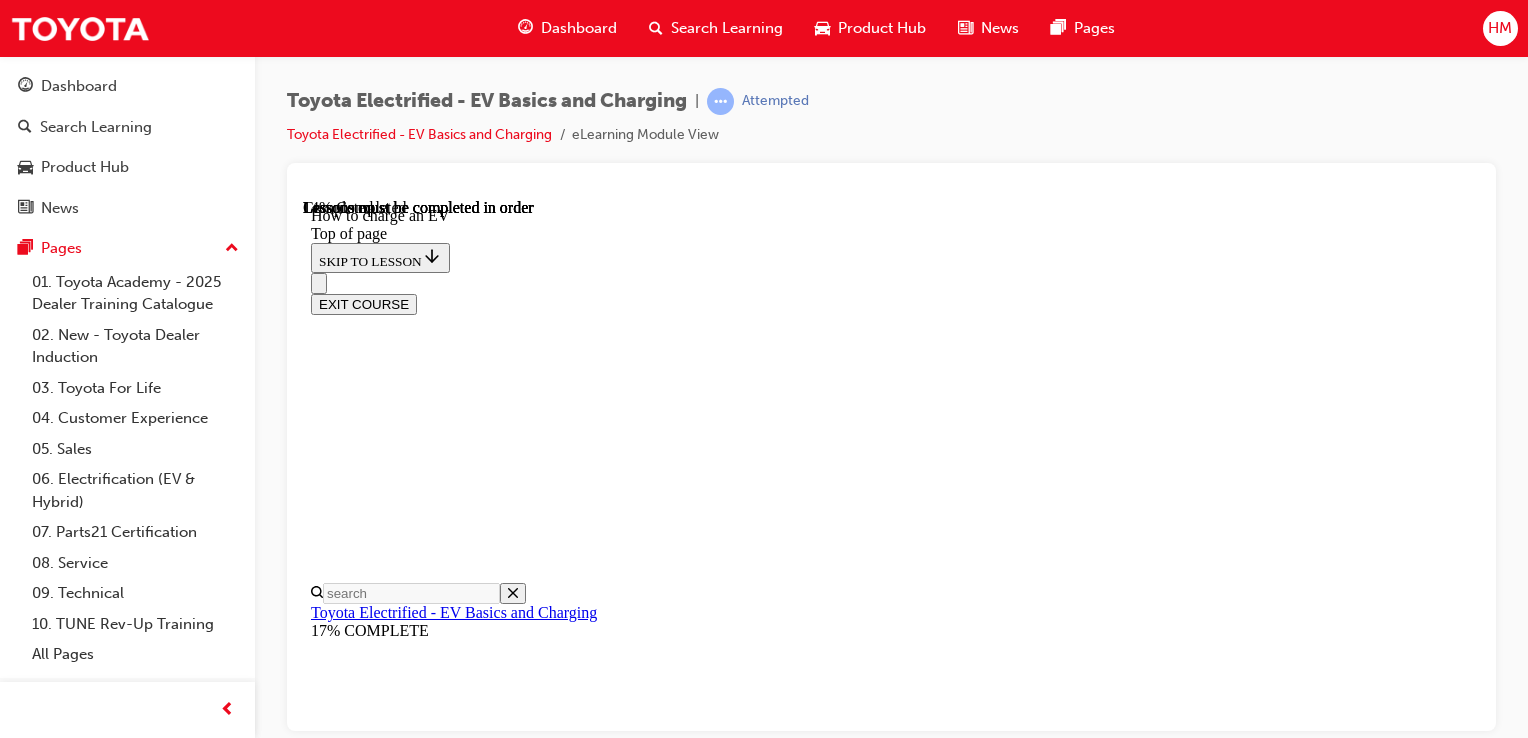 scroll, scrollTop: 1062, scrollLeft: 0, axis: vertical 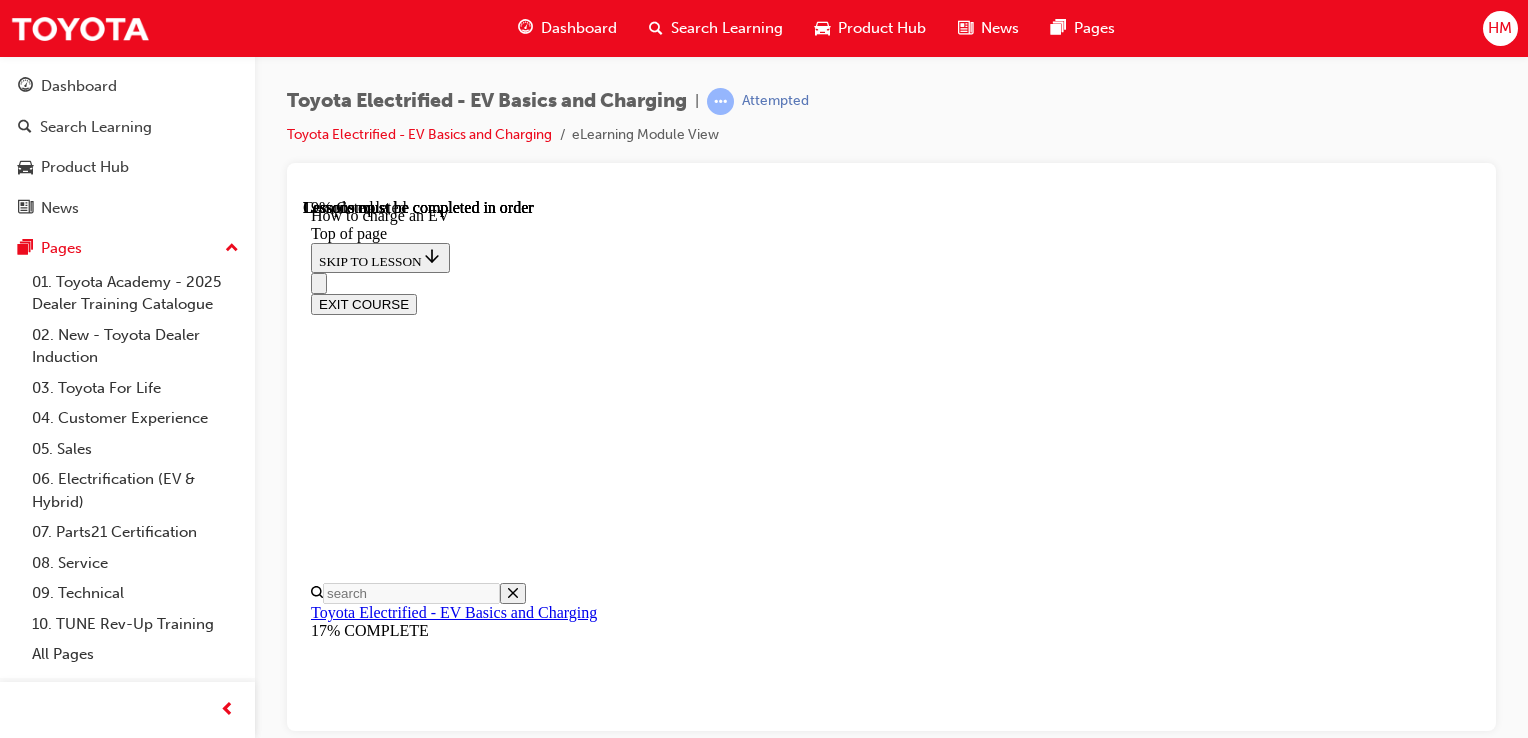 click on "Portable Charger (AC)" at bounding box center (379, 10850) 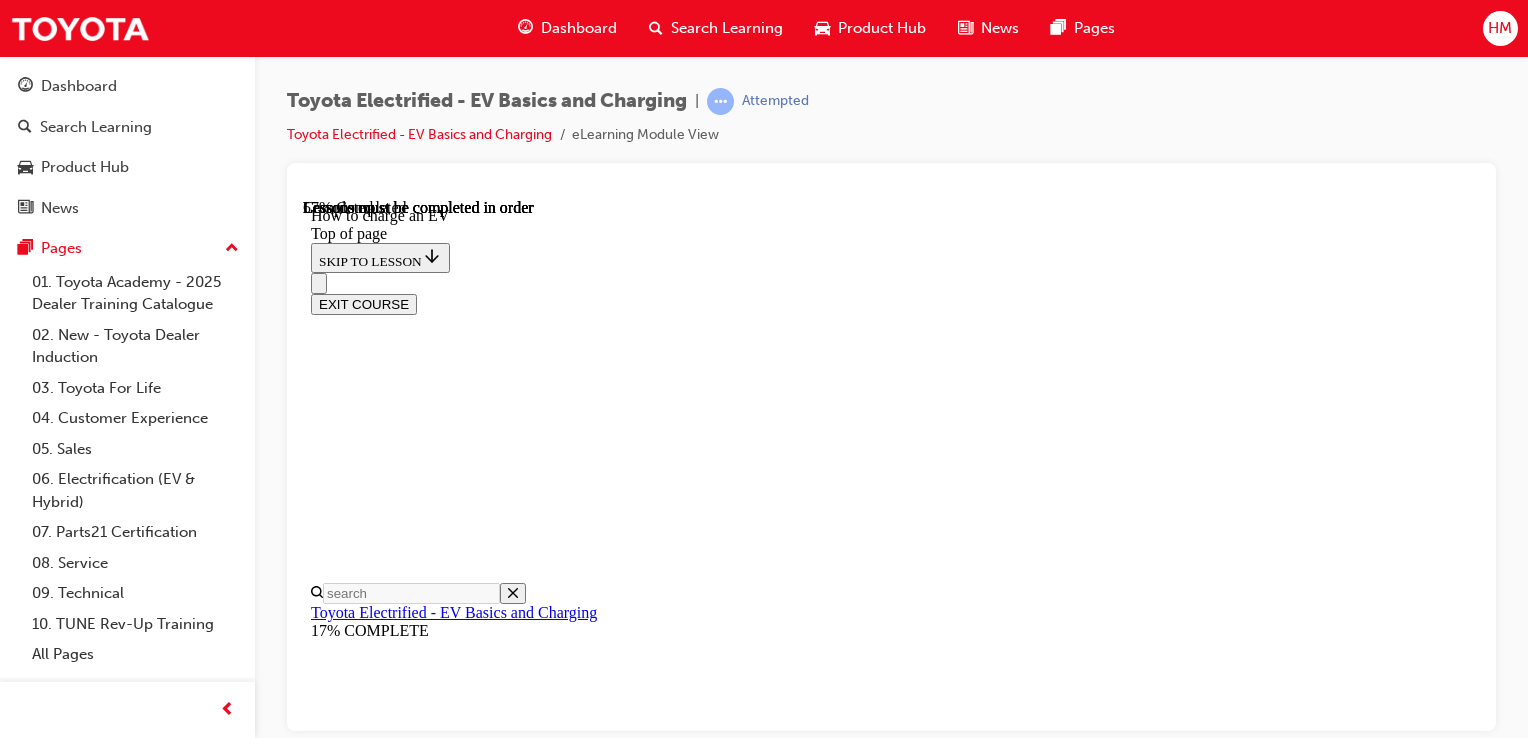scroll, scrollTop: 5662, scrollLeft: 0, axis: vertical 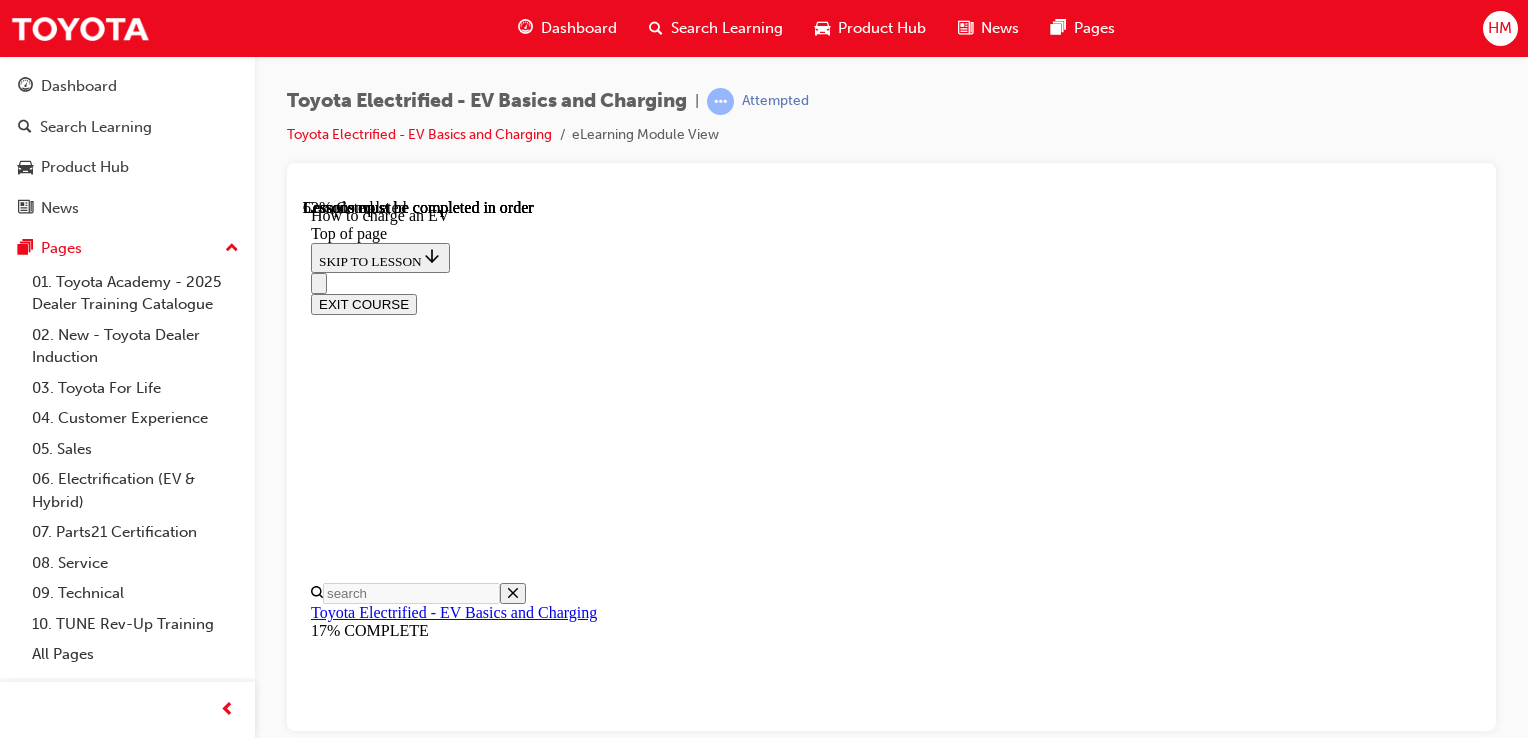 drag, startPoint x: 1136, startPoint y: 450, endPoint x: 1136, endPoint y: 592, distance: 142 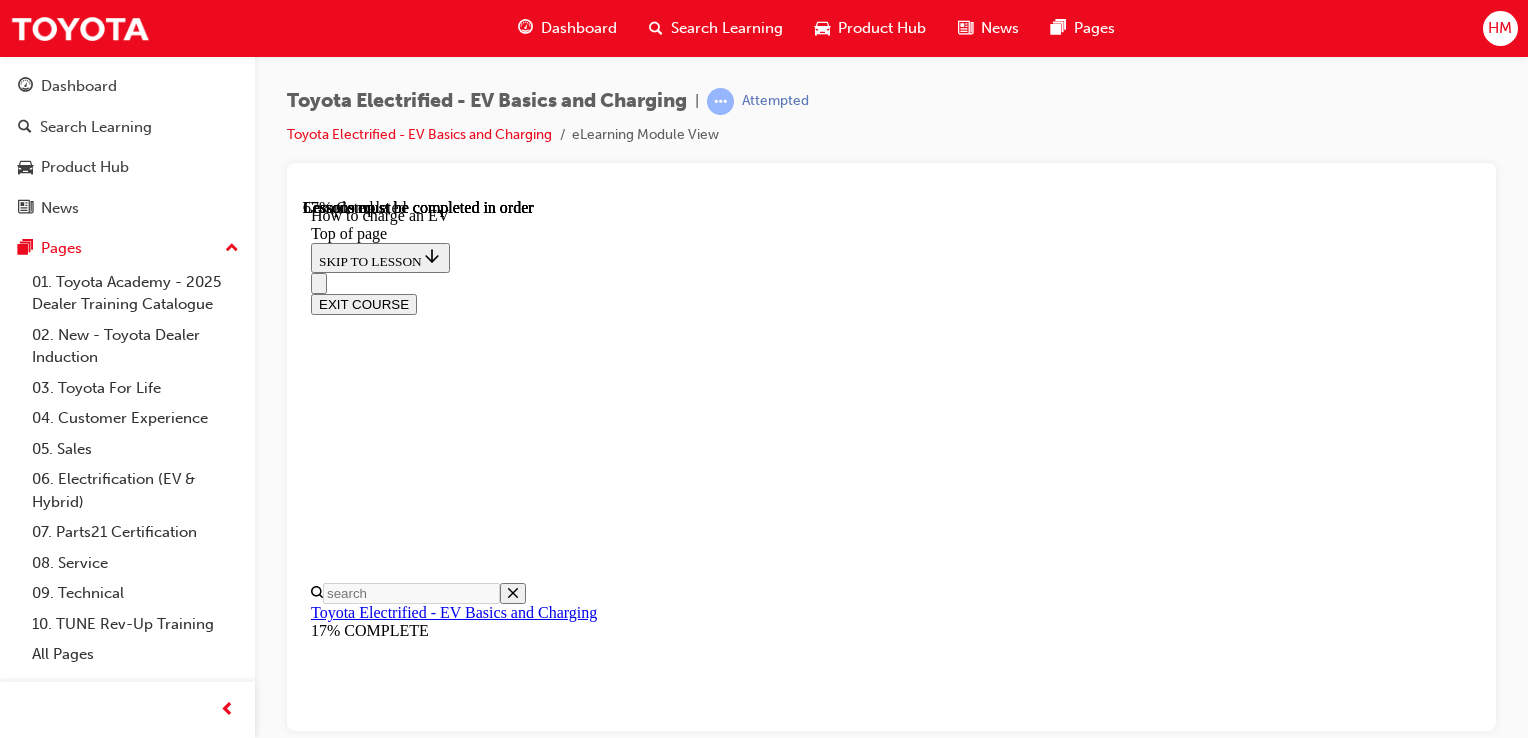 scroll, scrollTop: 7228, scrollLeft: 0, axis: vertical 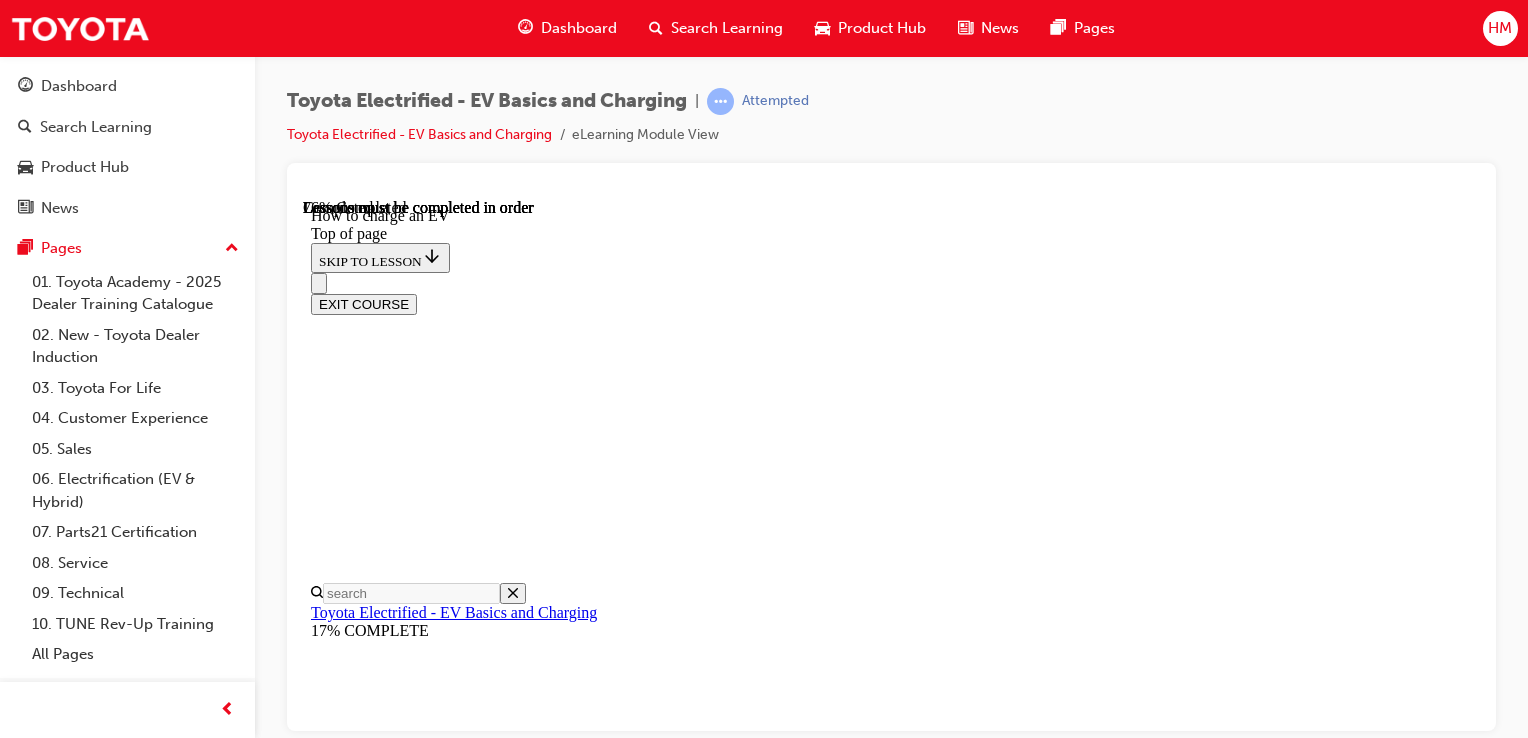 click at bounding box center [359, 15090] 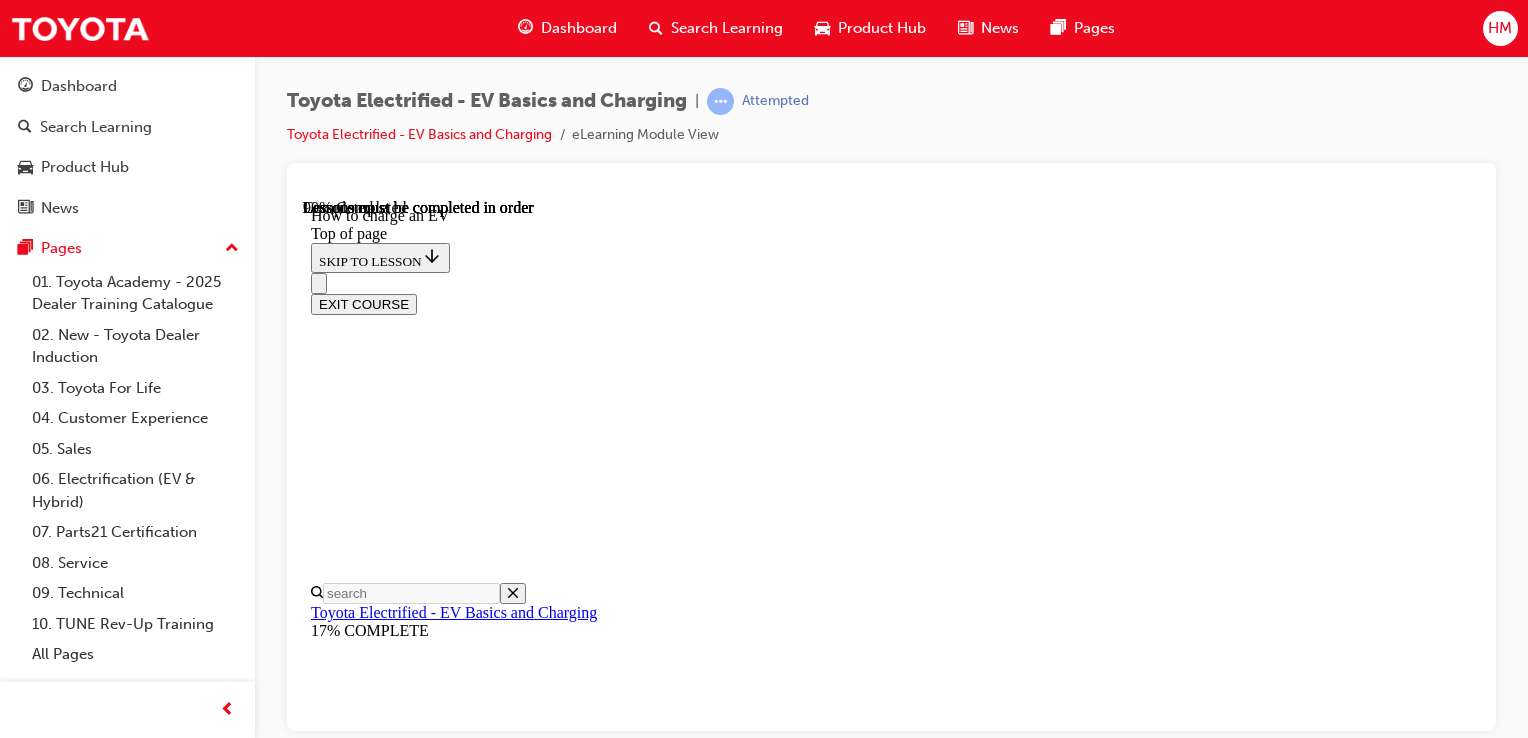 scroll, scrollTop: 1612, scrollLeft: 0, axis: vertical 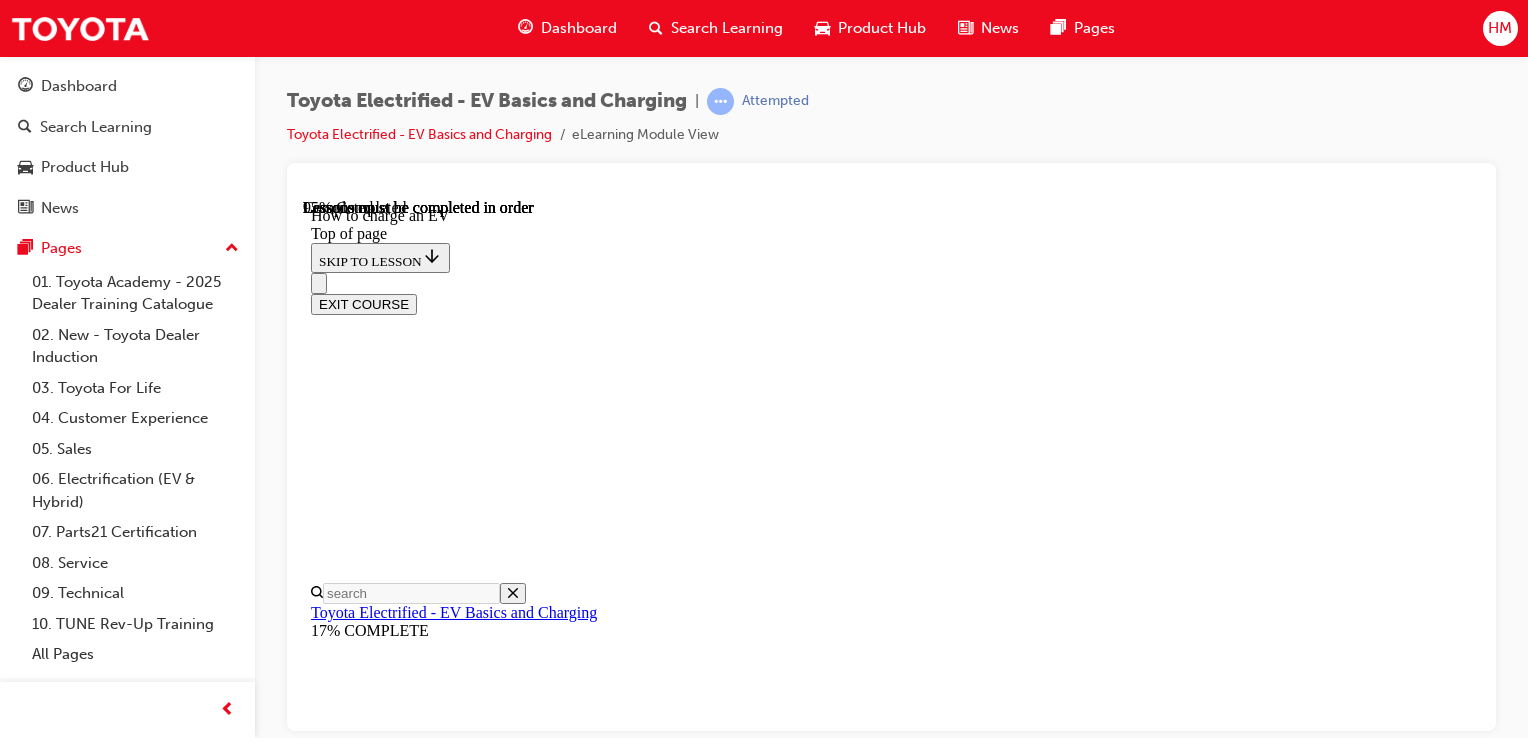 click on "CONTINUE" at bounding box center [353, 15689] 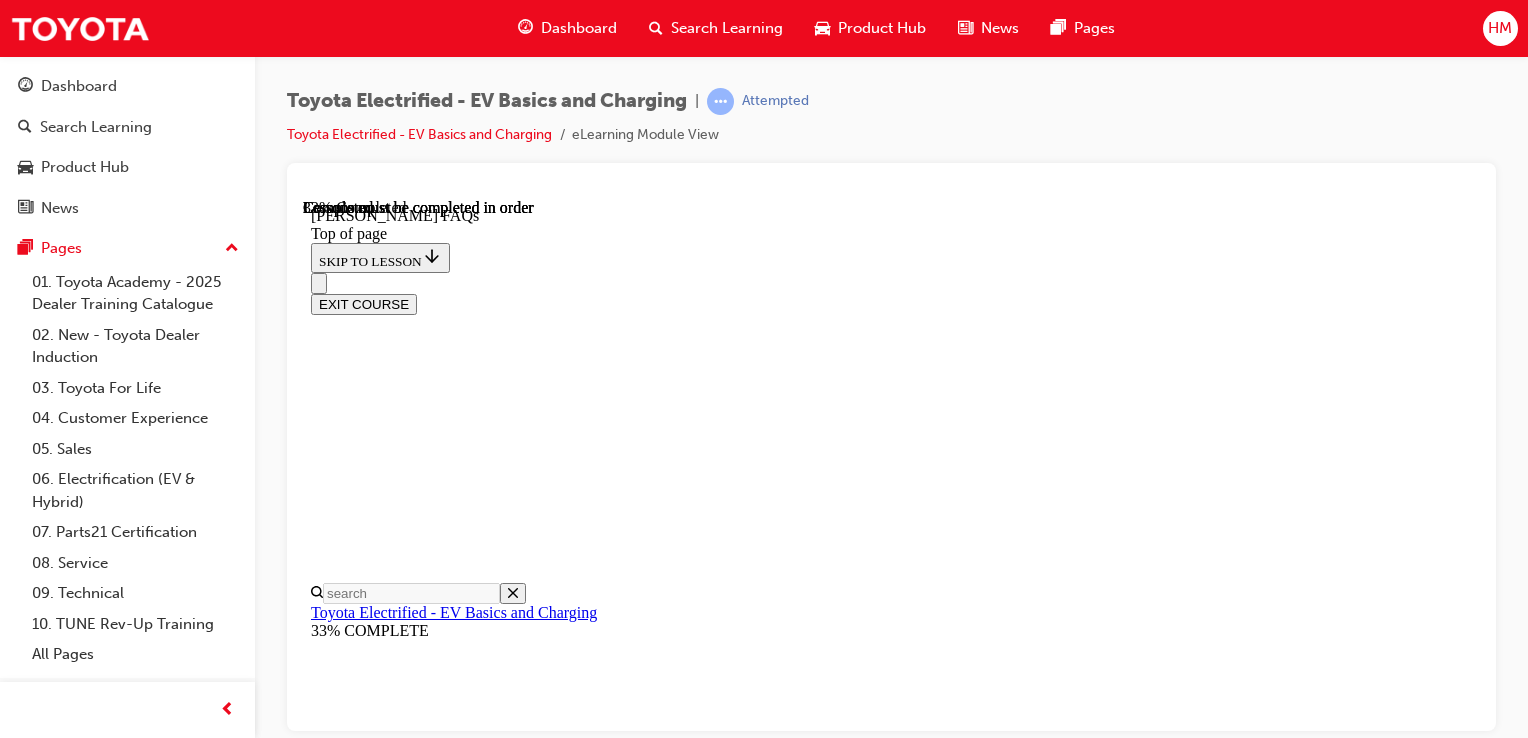 scroll, scrollTop: 162, scrollLeft: 0, axis: vertical 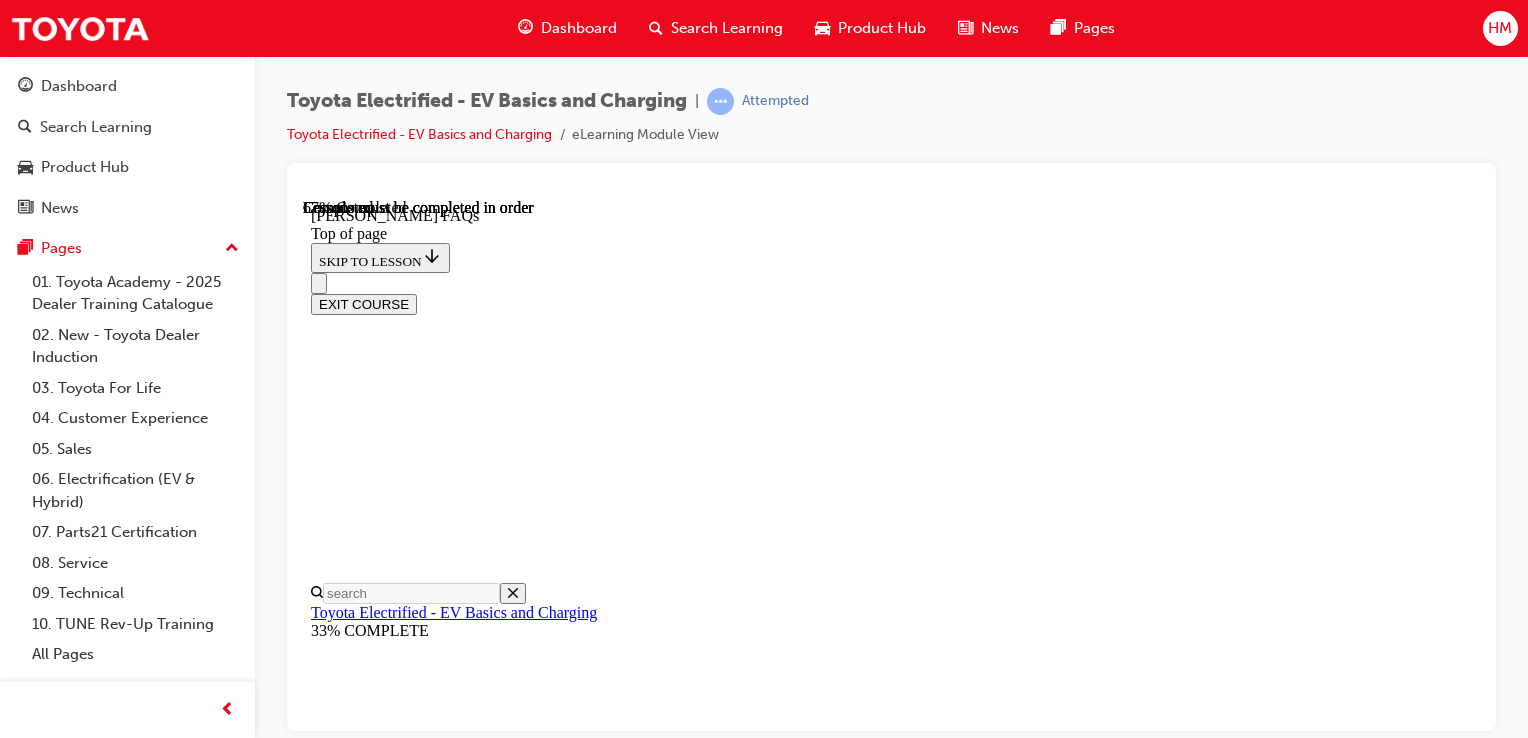click on "CONTINUE" at bounding box center [353, 11539] 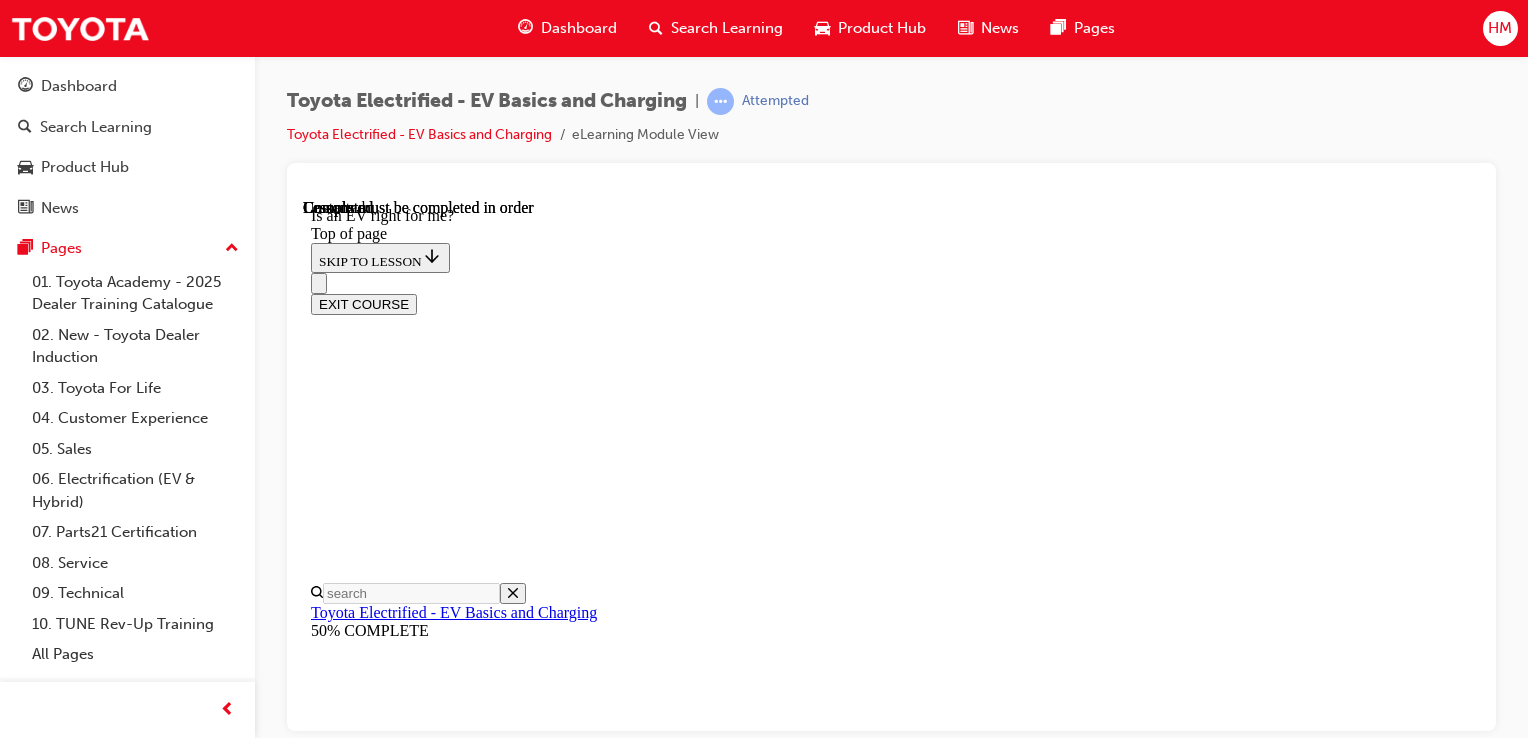 scroll, scrollTop: 0, scrollLeft: 0, axis: both 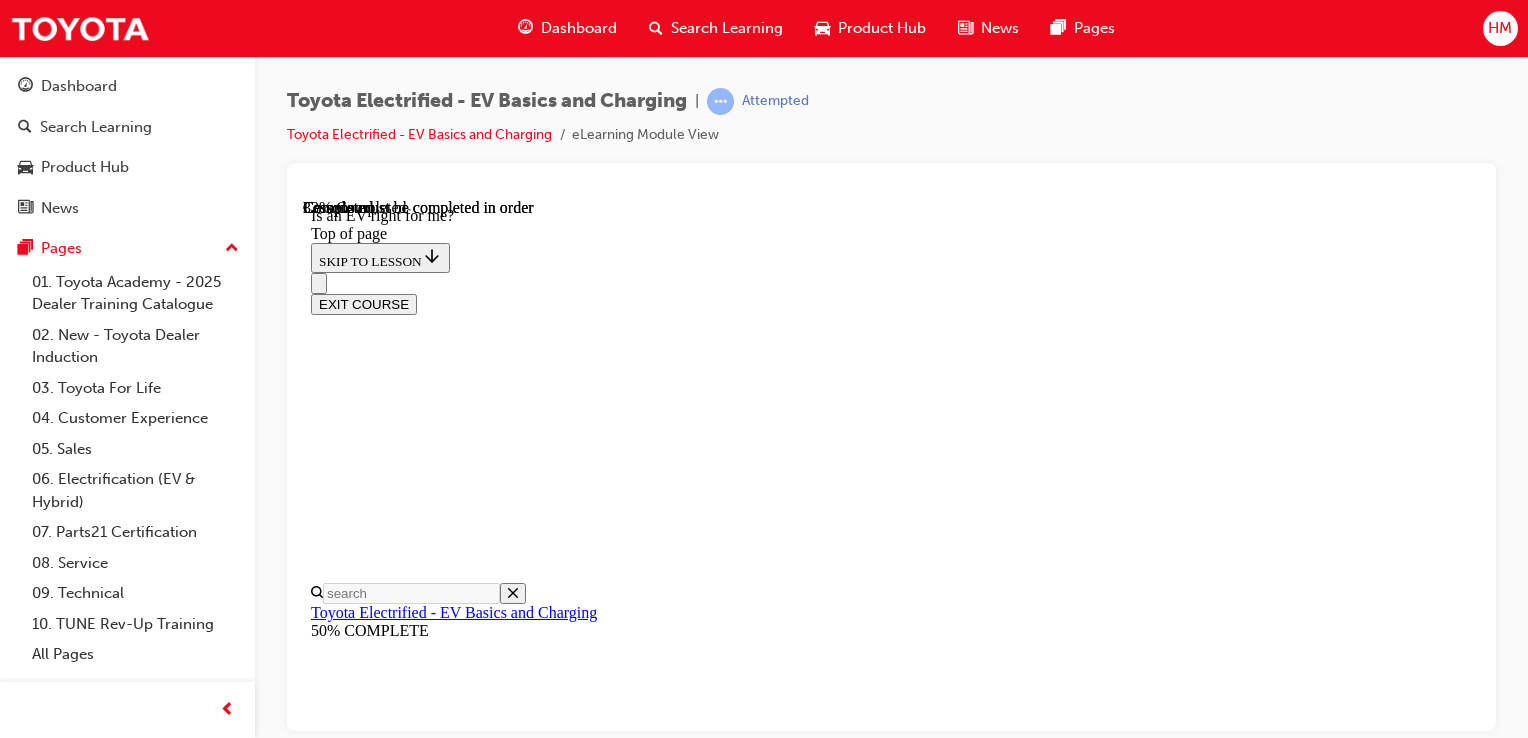 click on "How would you normally use your car during the weekdays?" at bounding box center [911, 9734] 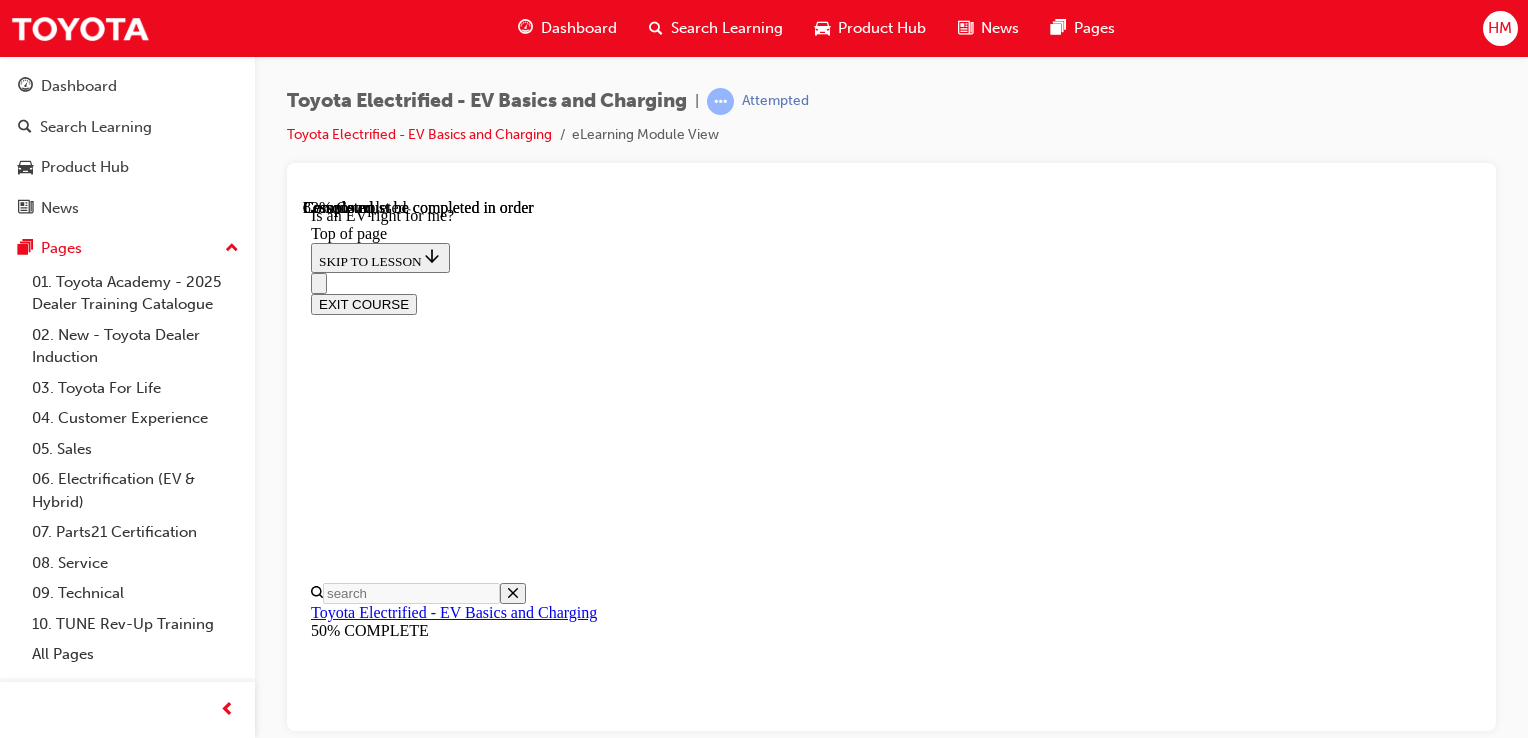 scroll, scrollTop: 2895, scrollLeft: 0, axis: vertical 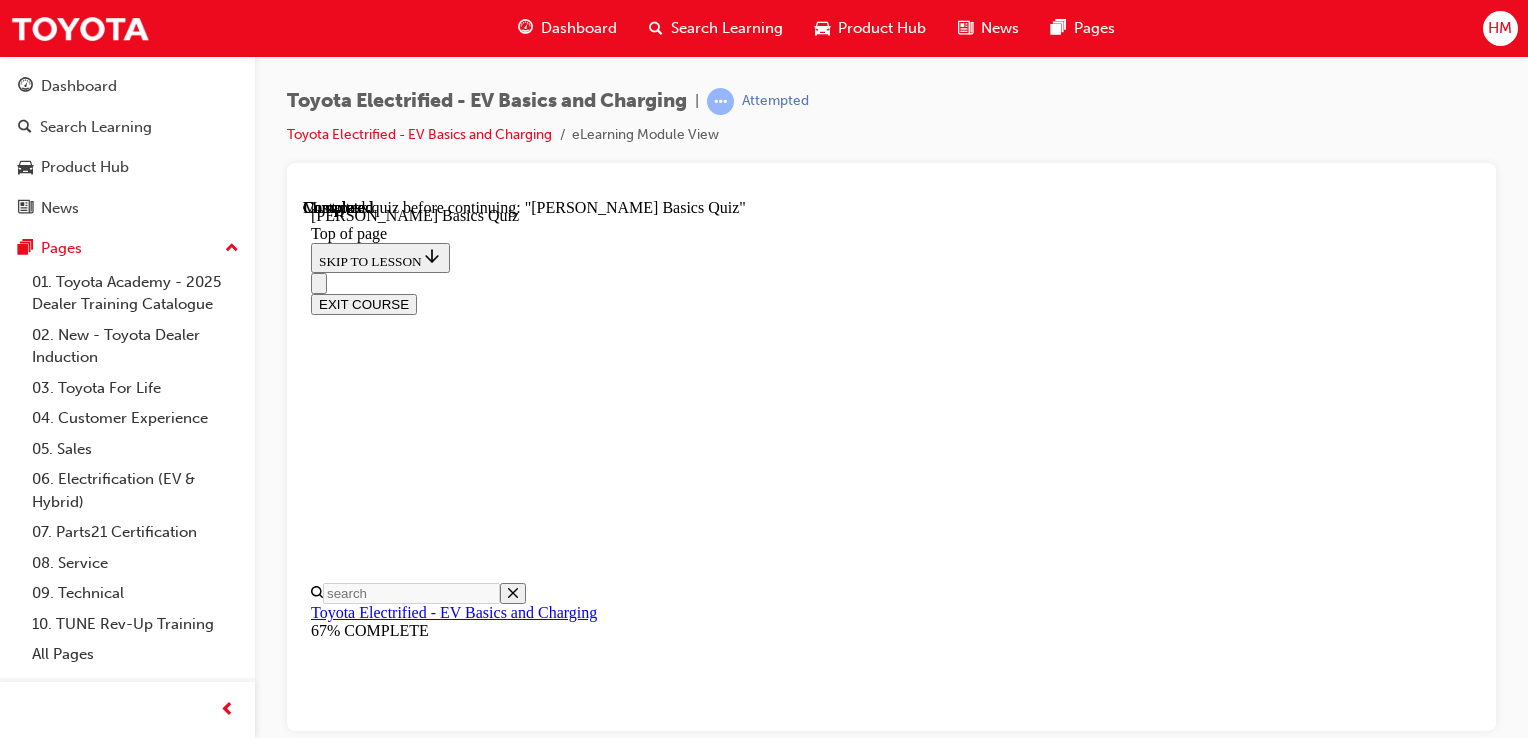 click on "START QUIZ" at bounding box center (356, 9191) 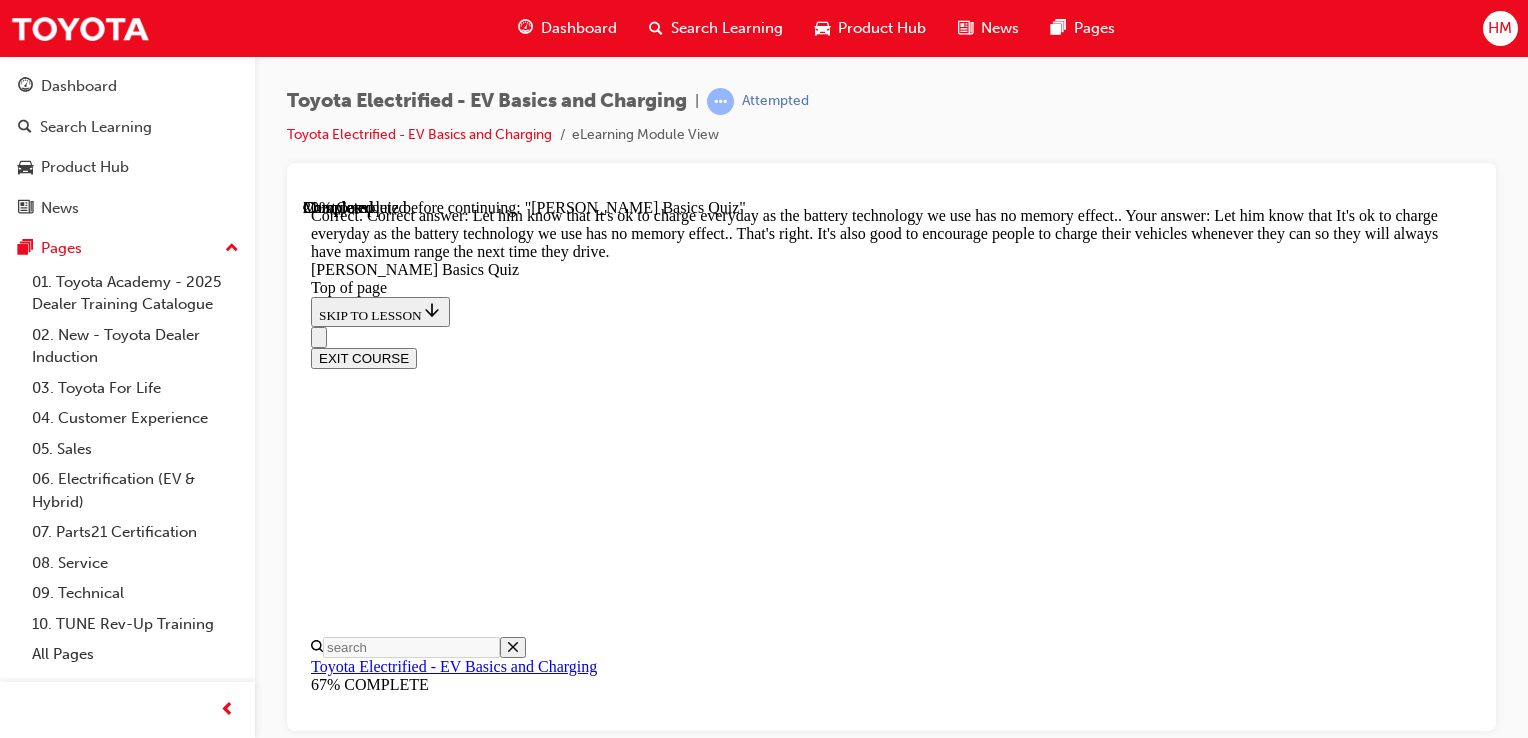 scroll, scrollTop: 631, scrollLeft: 0, axis: vertical 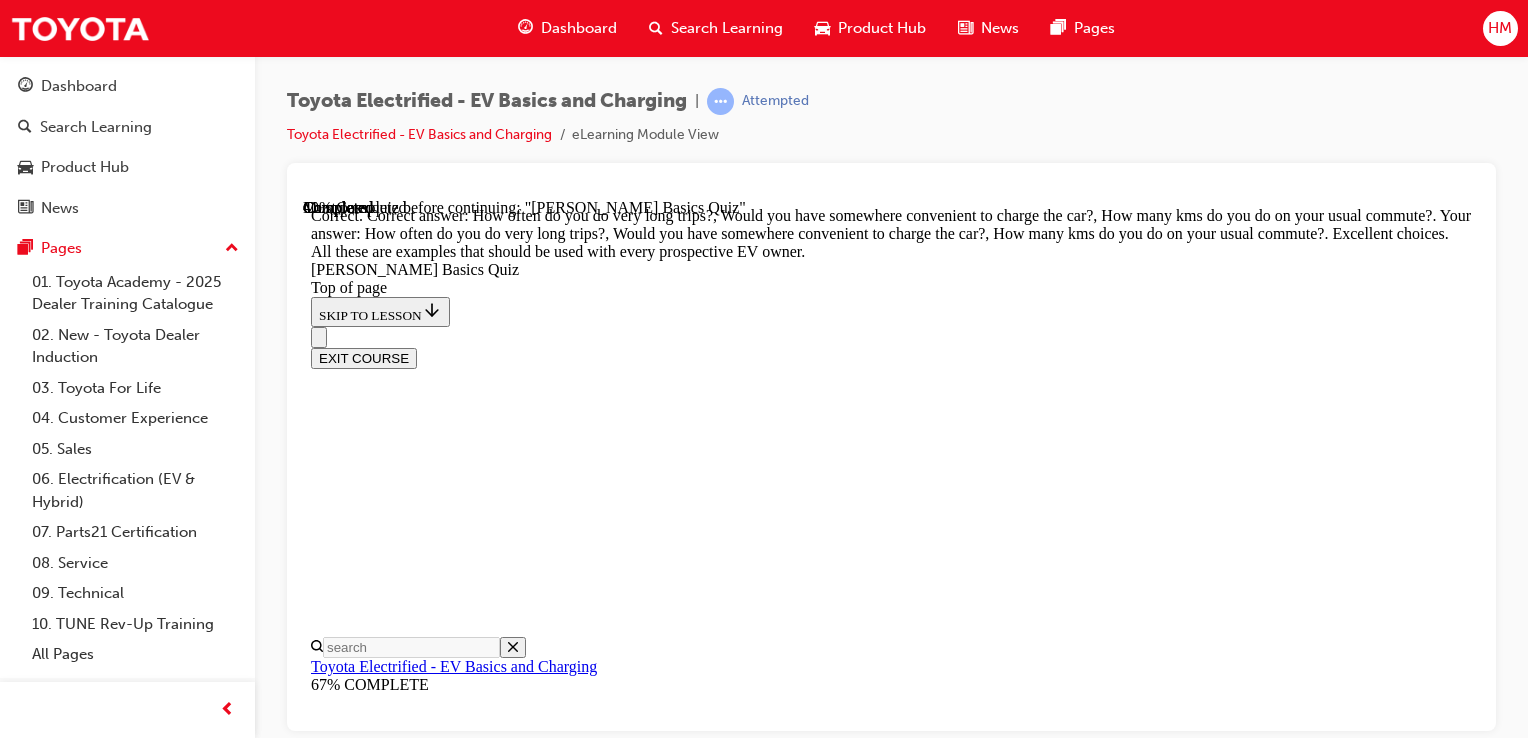 click on "NEXT" at bounding box center [337, 17418] 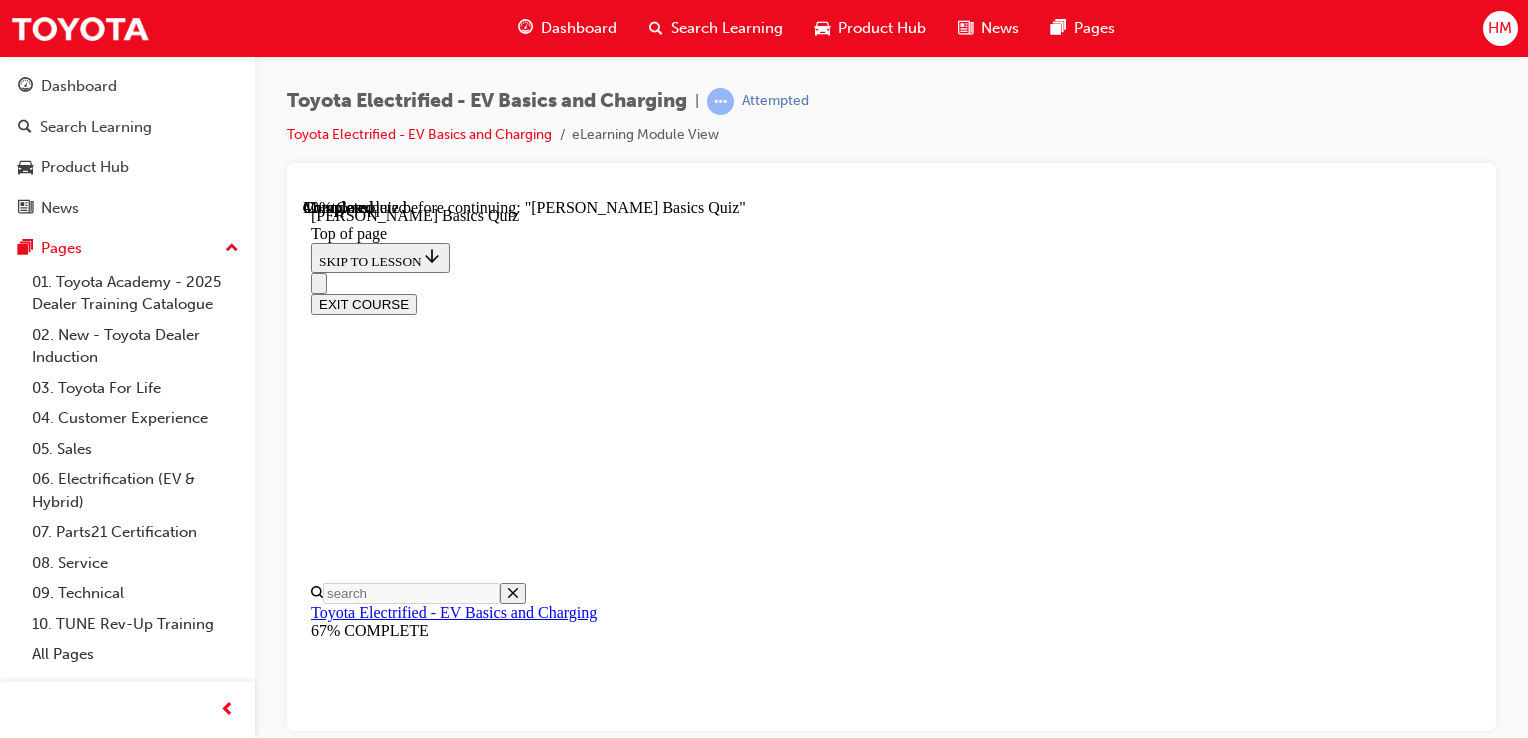 scroll, scrollTop: 460, scrollLeft: 0, axis: vertical 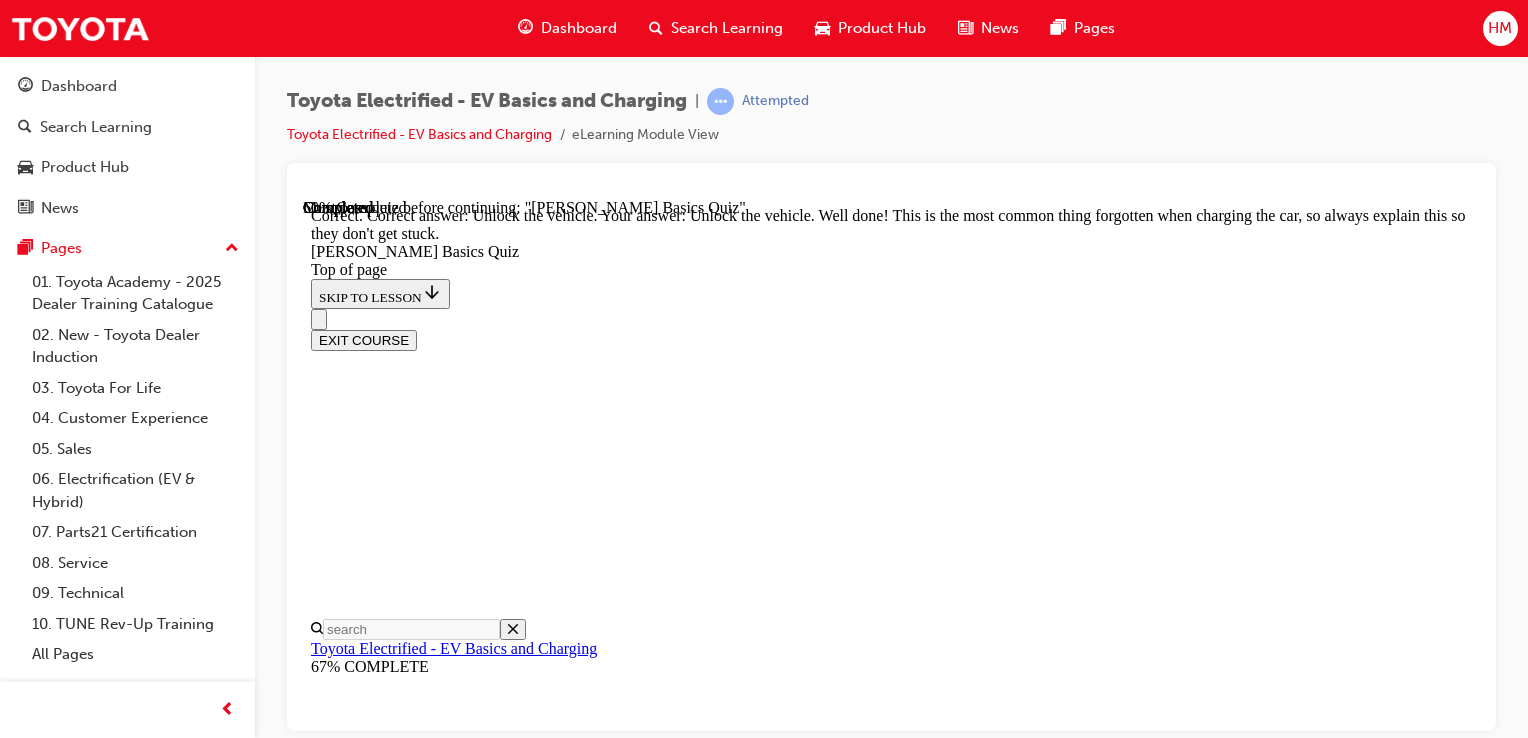 click on "NEXT" at bounding box center [337, 19520] 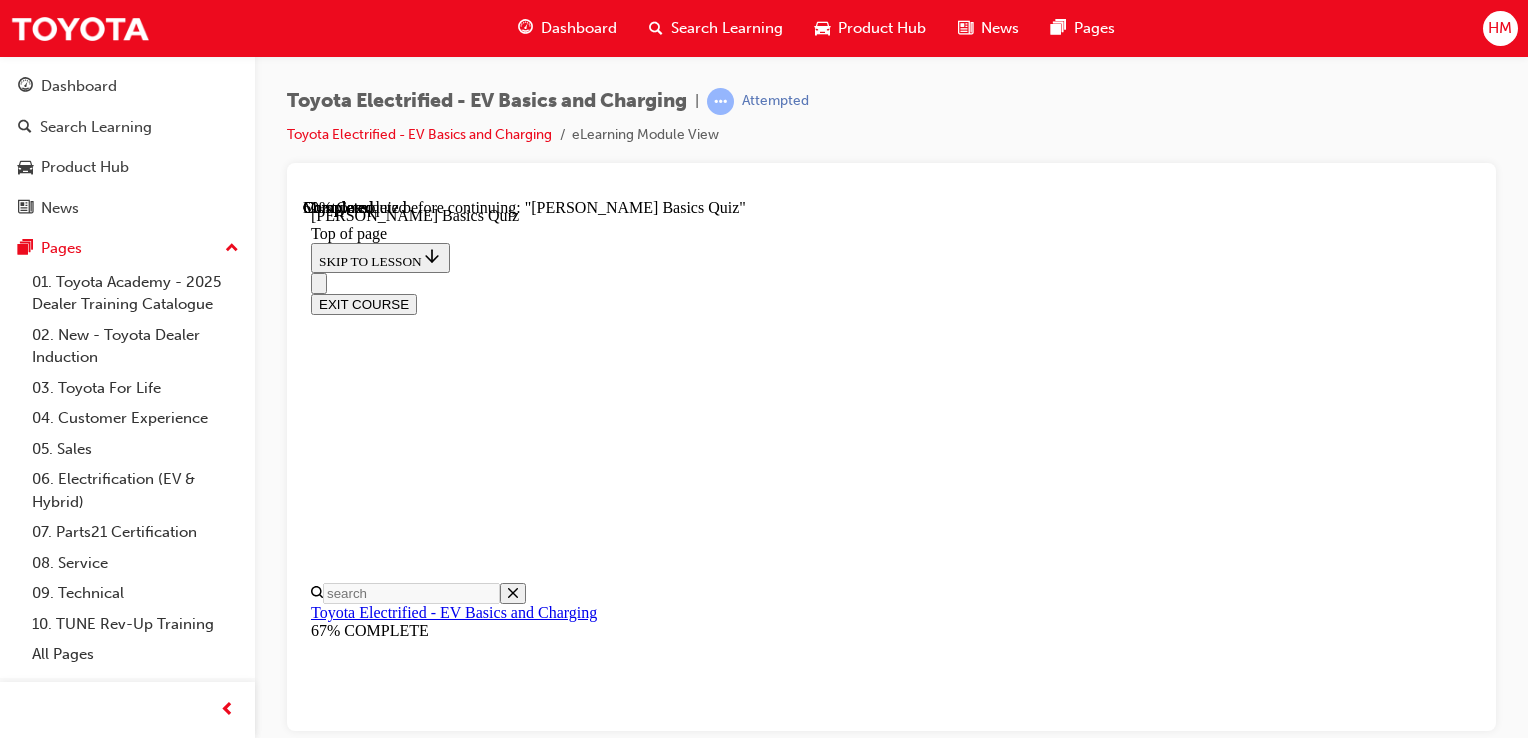scroll, scrollTop: 260, scrollLeft: 0, axis: vertical 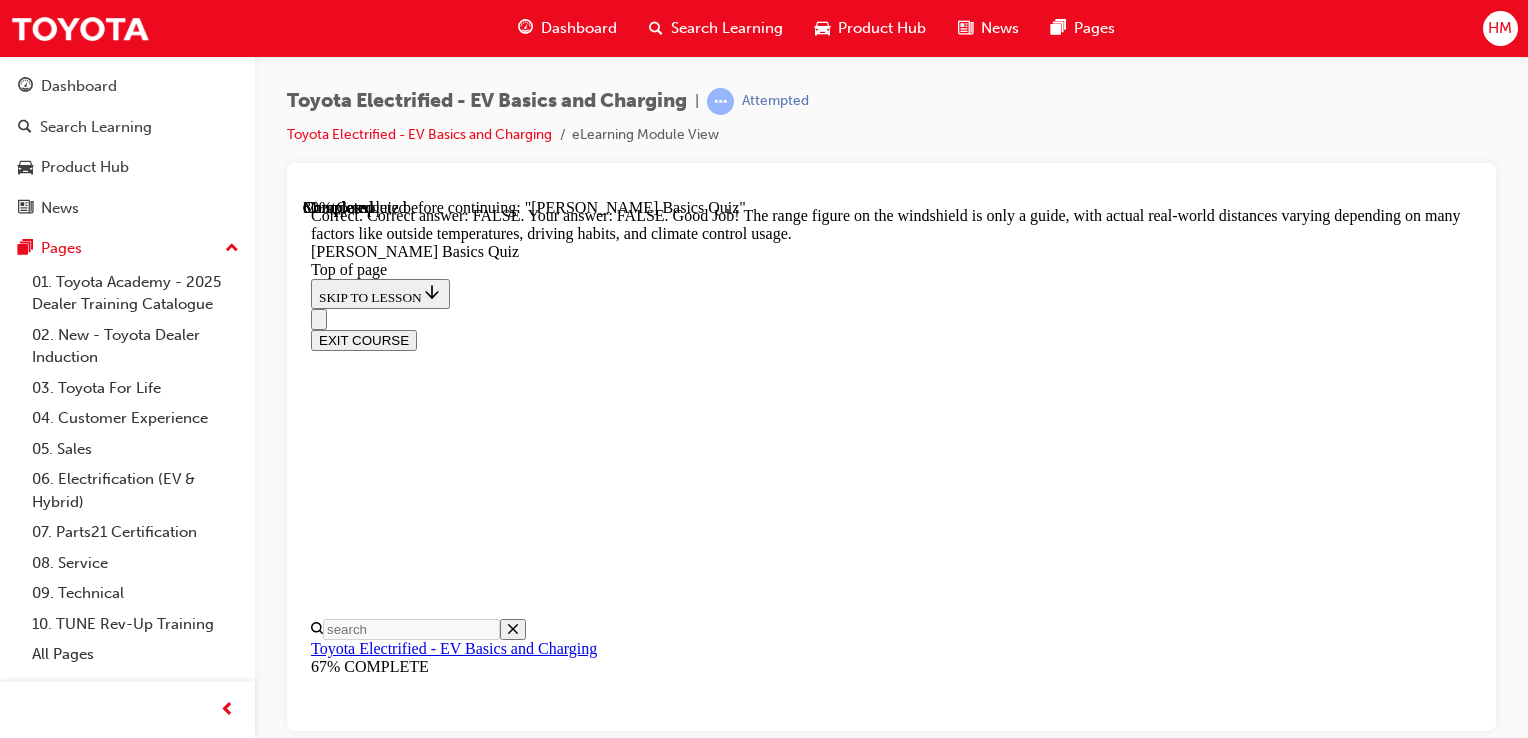 click on "NEXT" at bounding box center [337, 20185] 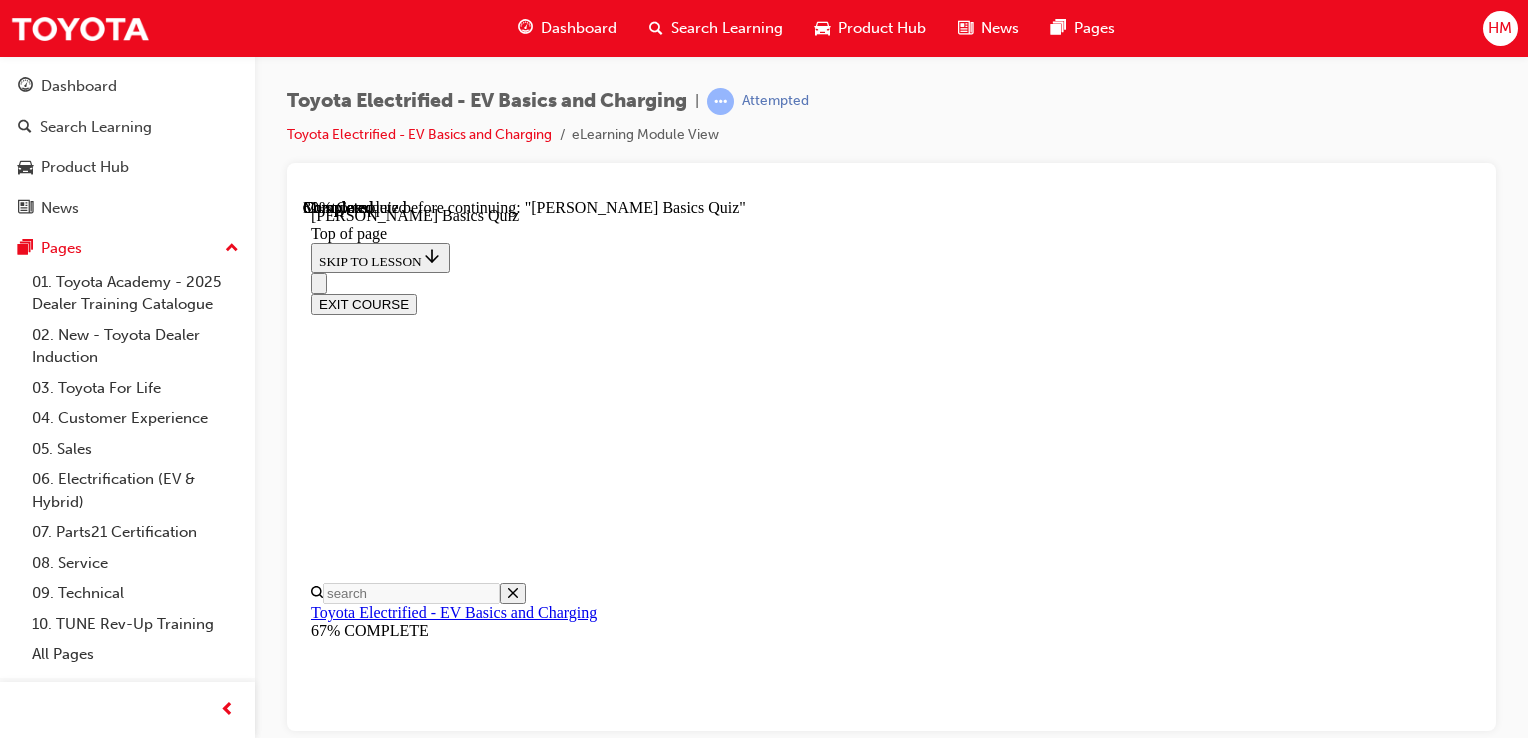 scroll, scrollTop: 260, scrollLeft: 0, axis: vertical 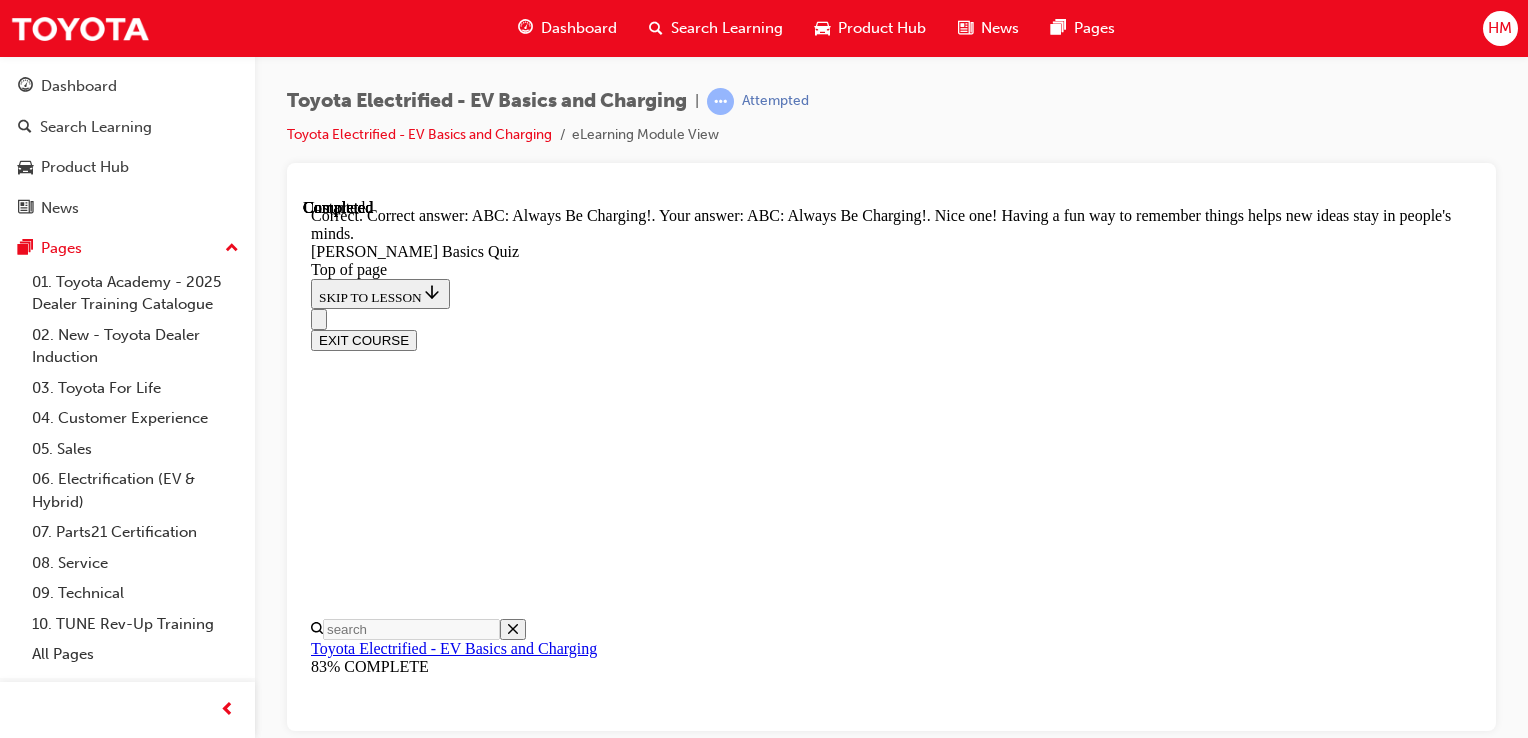 click on "NEXT" at bounding box center (337, 20131) 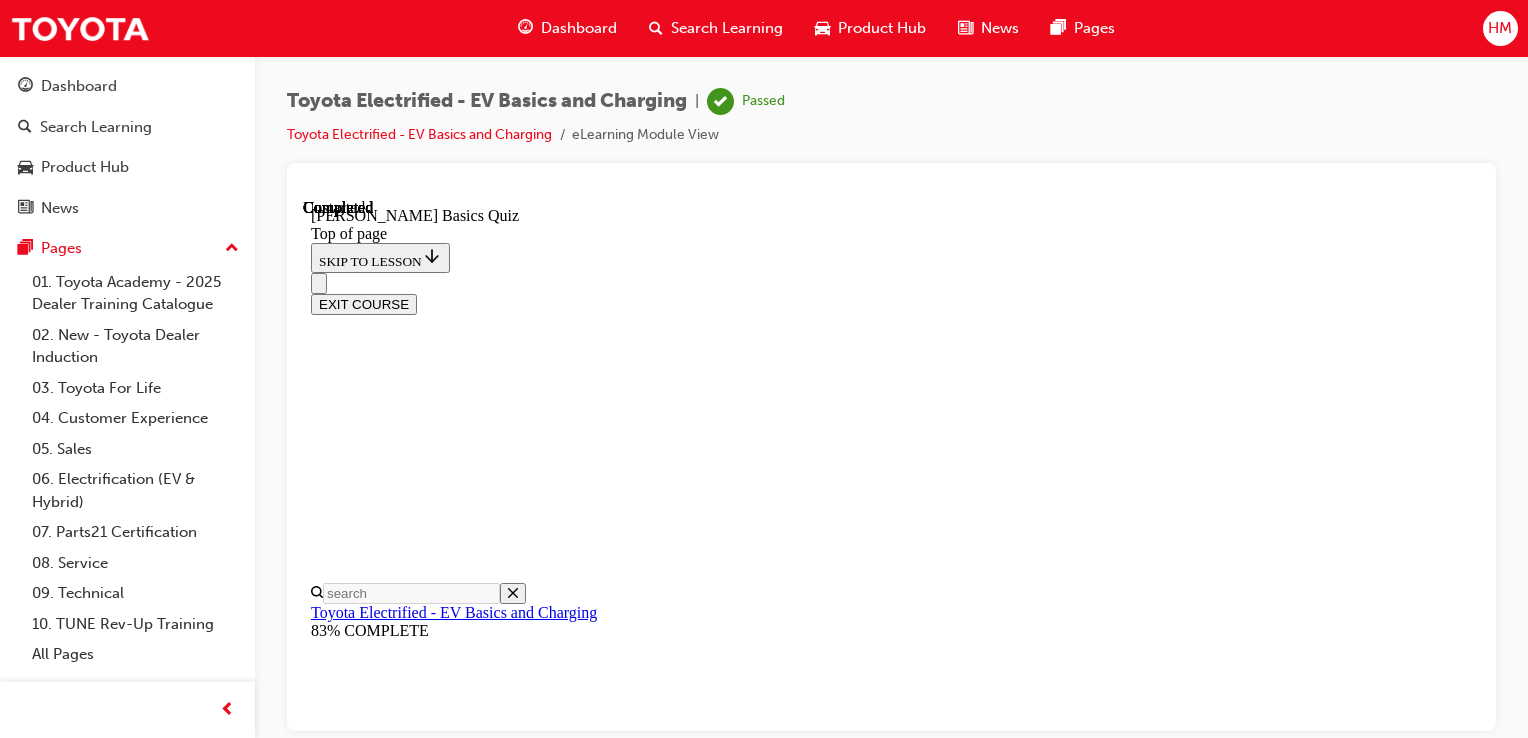 scroll, scrollTop: 548, scrollLeft: 0, axis: vertical 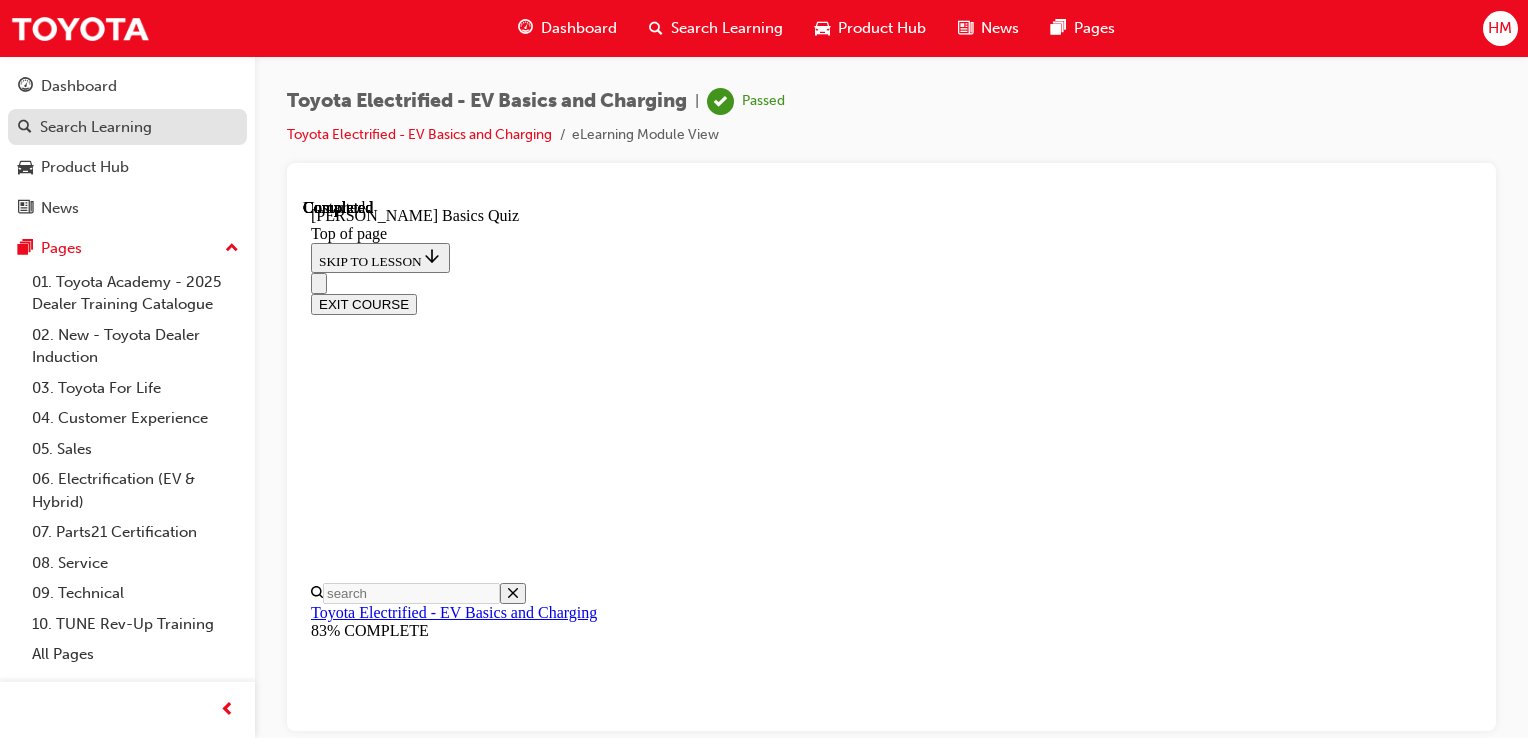 click on "Search Learning" at bounding box center (127, 127) 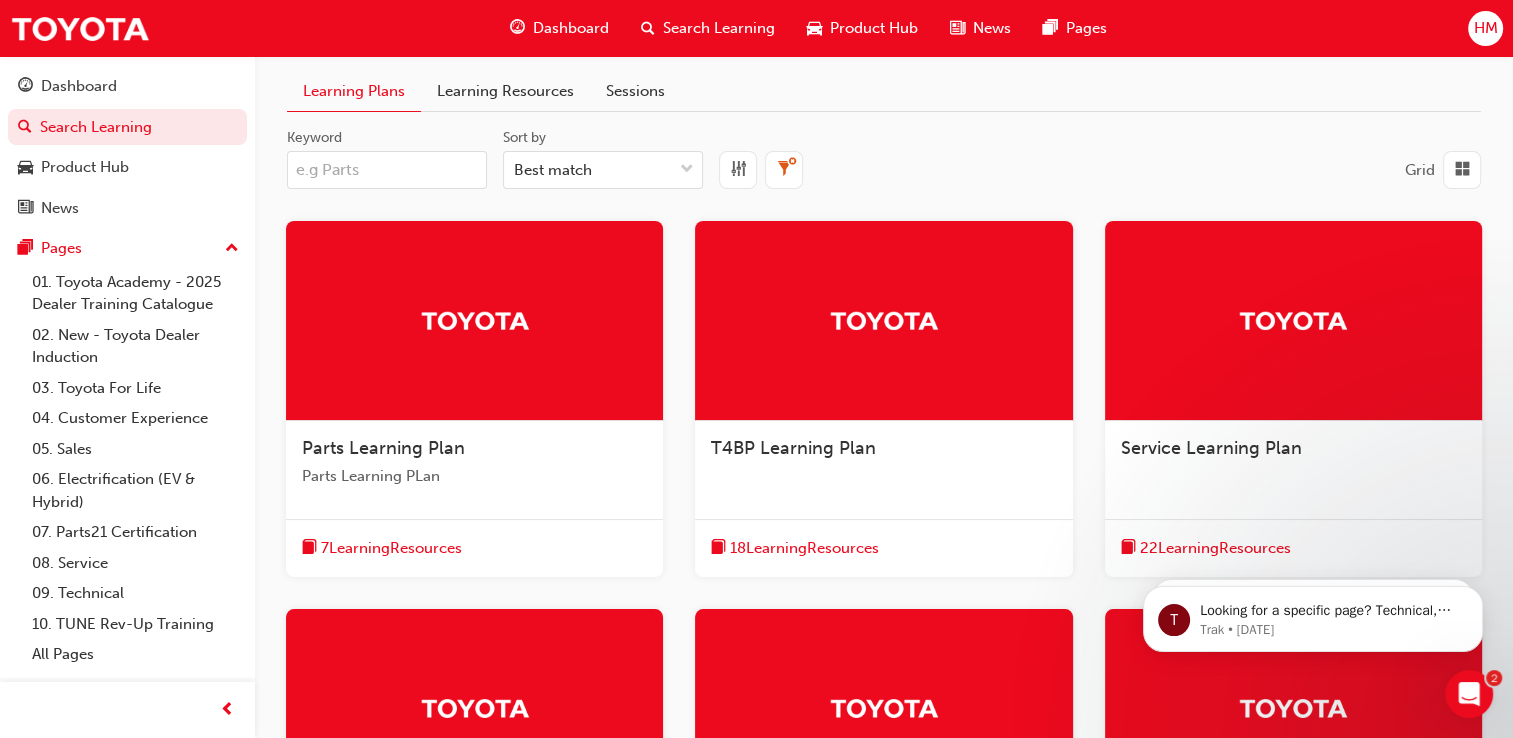 click on "Learning Resources" at bounding box center (505, 91) 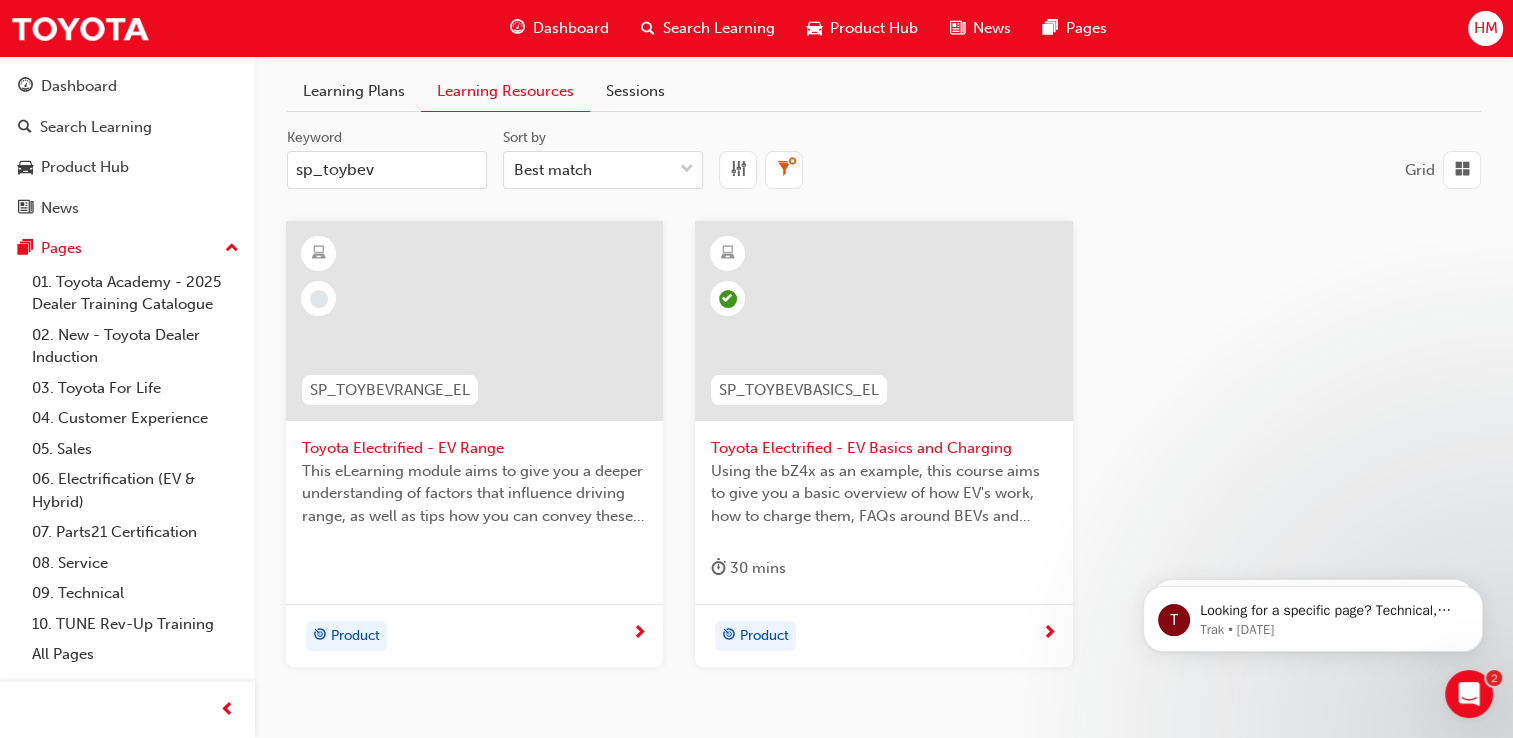 click at bounding box center [474, 321] 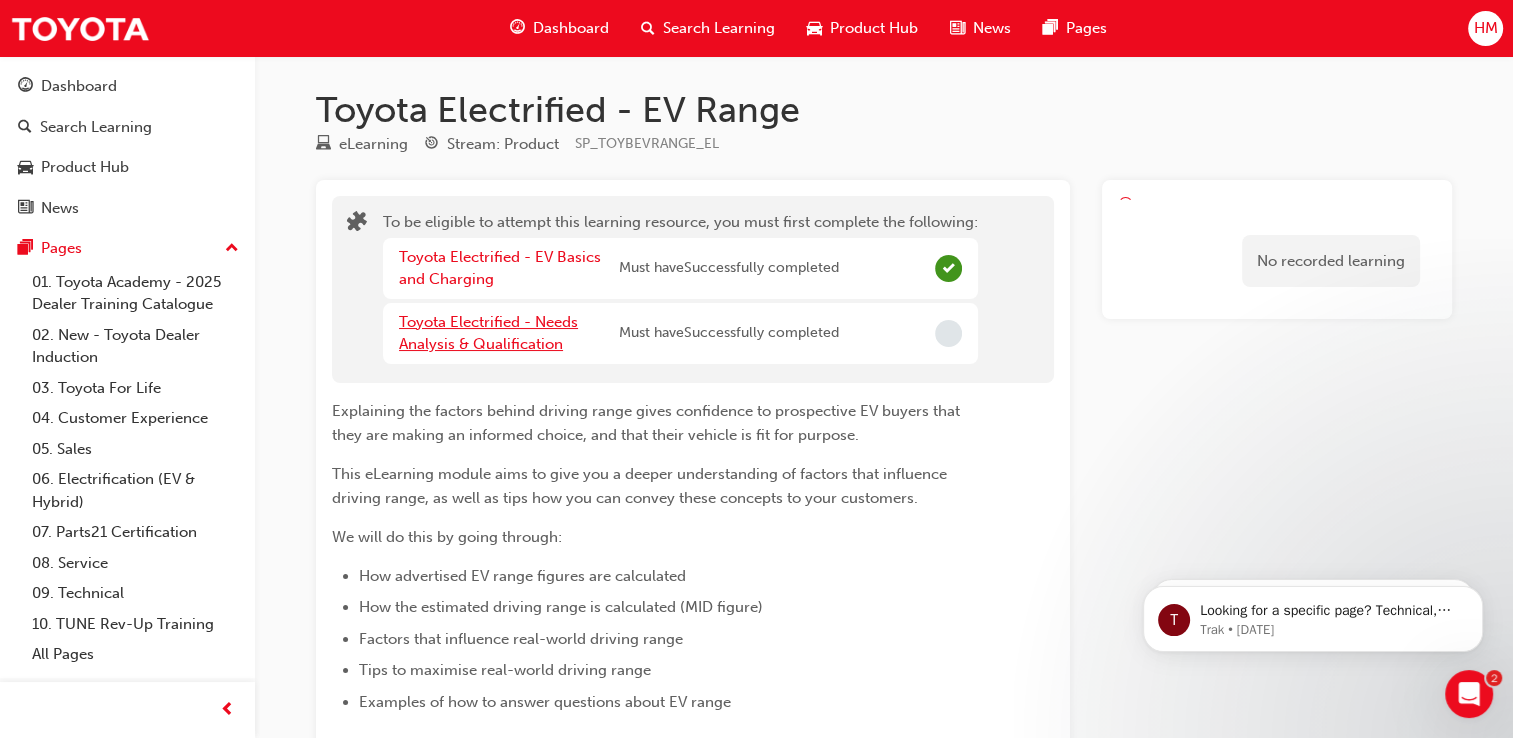 click on "Toyota Electrified - Needs Analysis & Qualification" at bounding box center (488, 333) 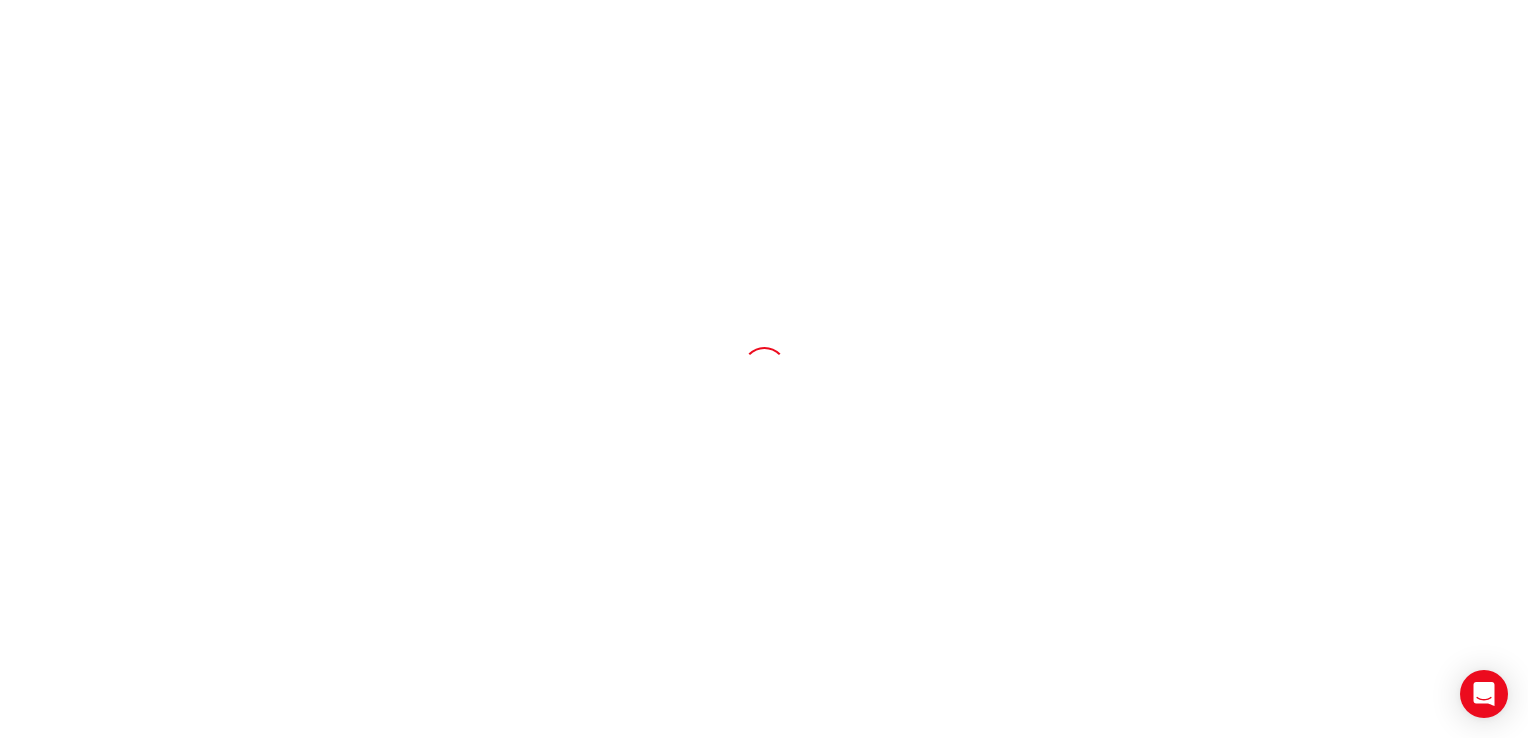 scroll, scrollTop: 0, scrollLeft: 0, axis: both 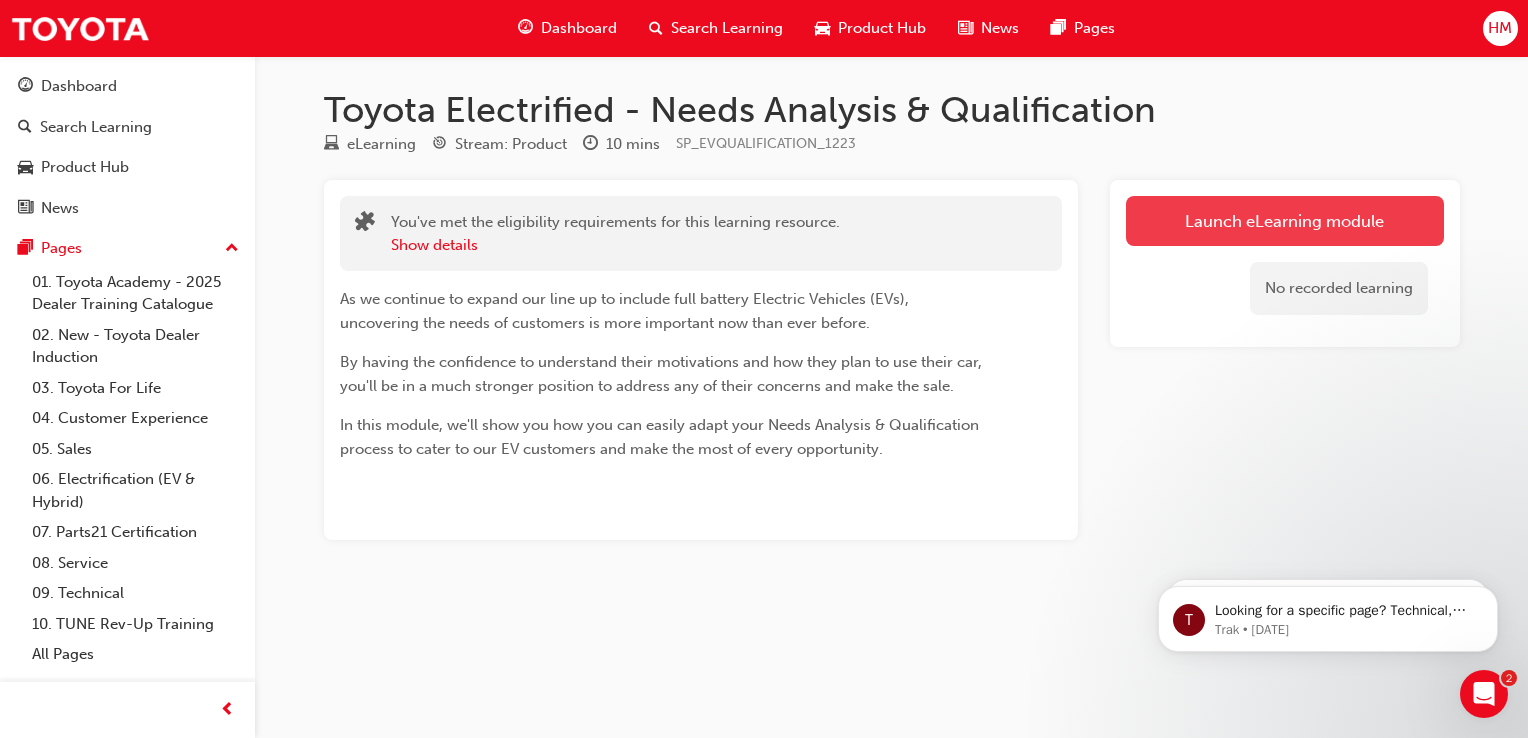 click on "Launch eLearning module" at bounding box center (1285, 221) 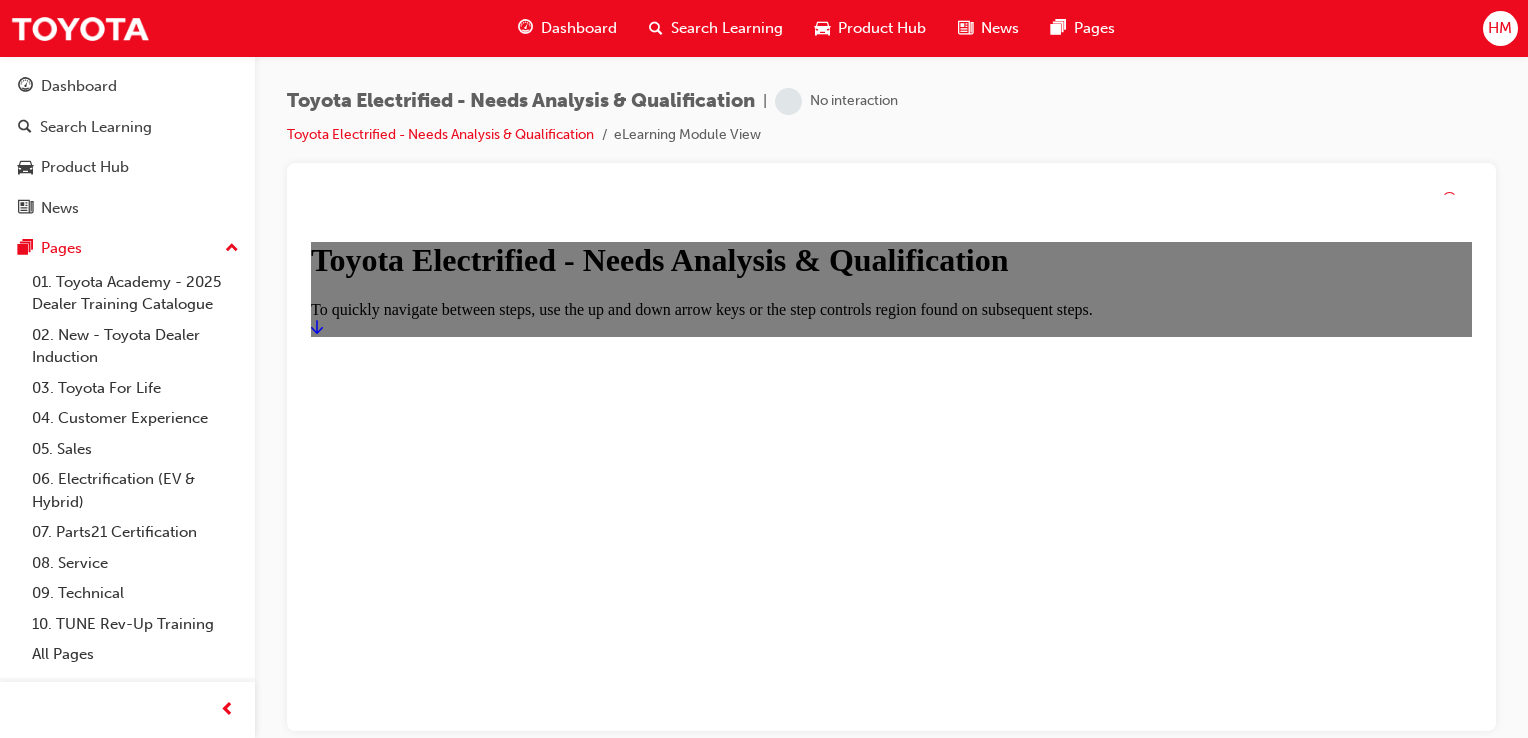 scroll, scrollTop: 0, scrollLeft: 0, axis: both 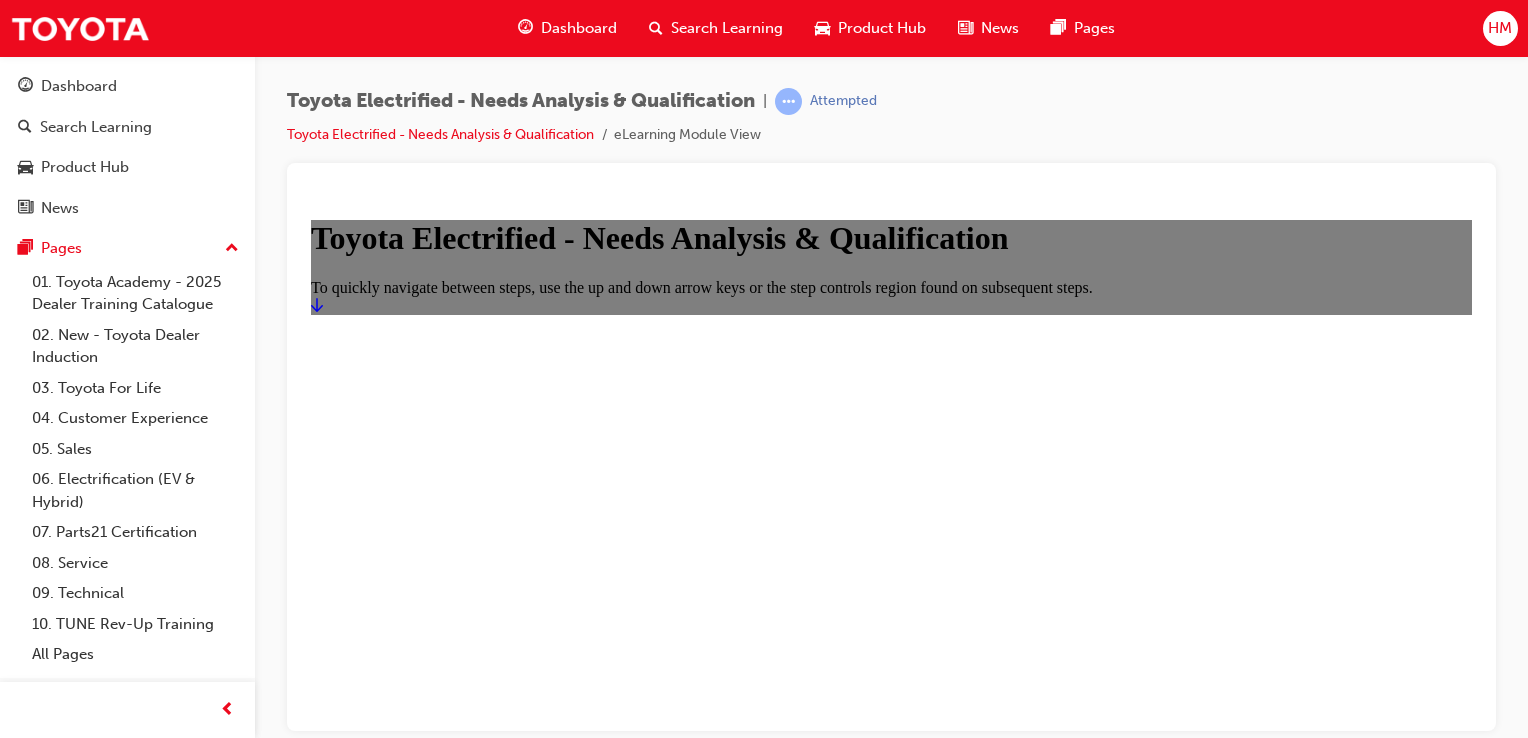 click 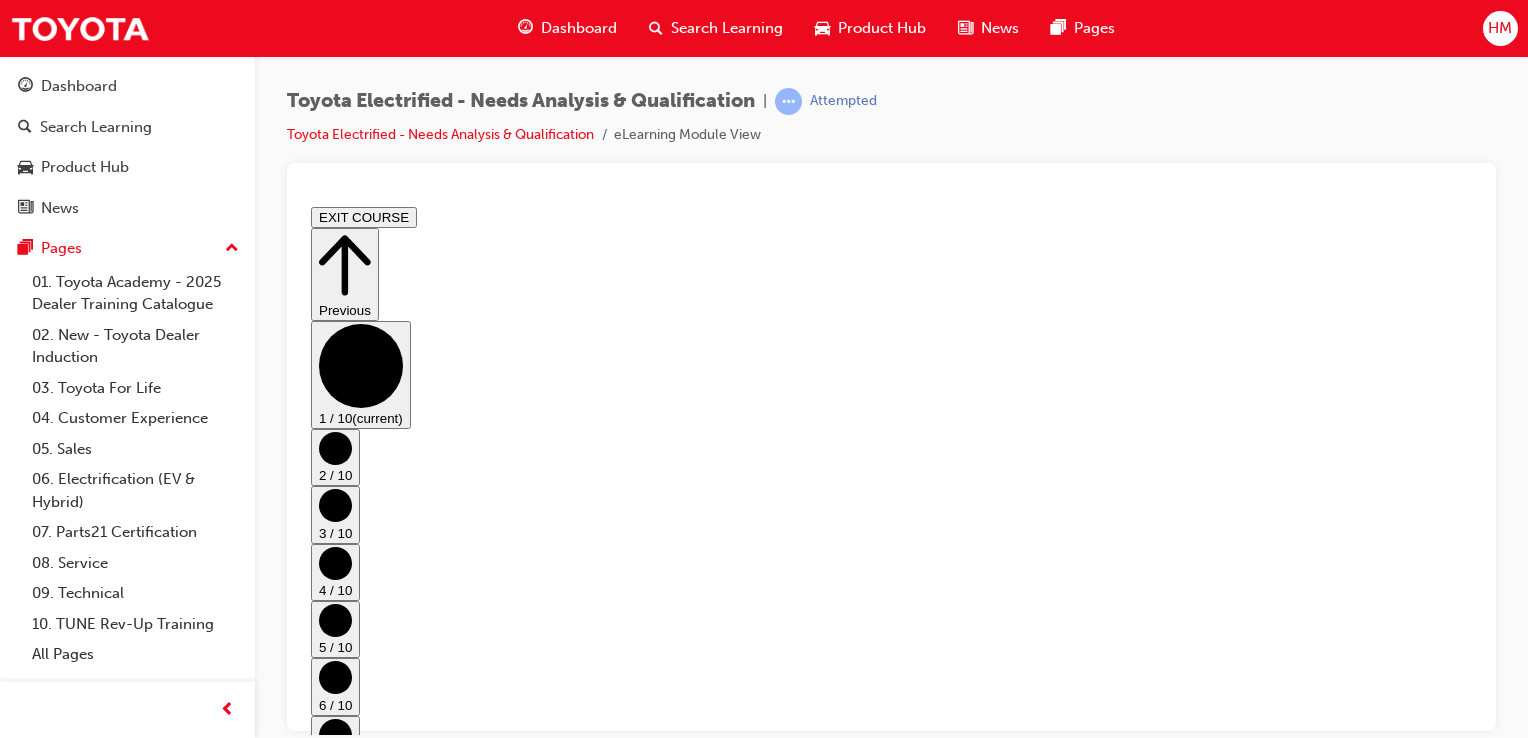 scroll, scrollTop: 70, scrollLeft: 0, axis: vertical 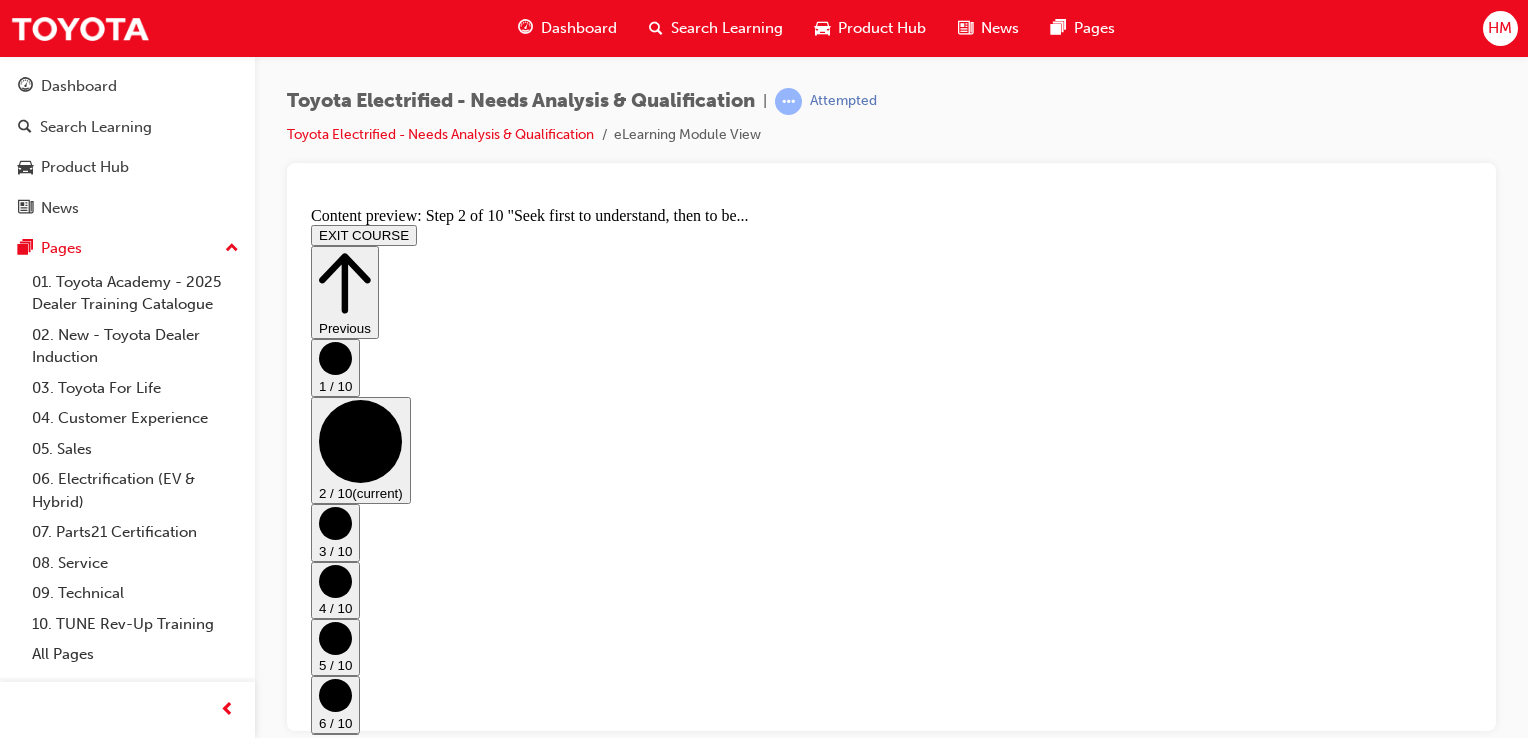 click 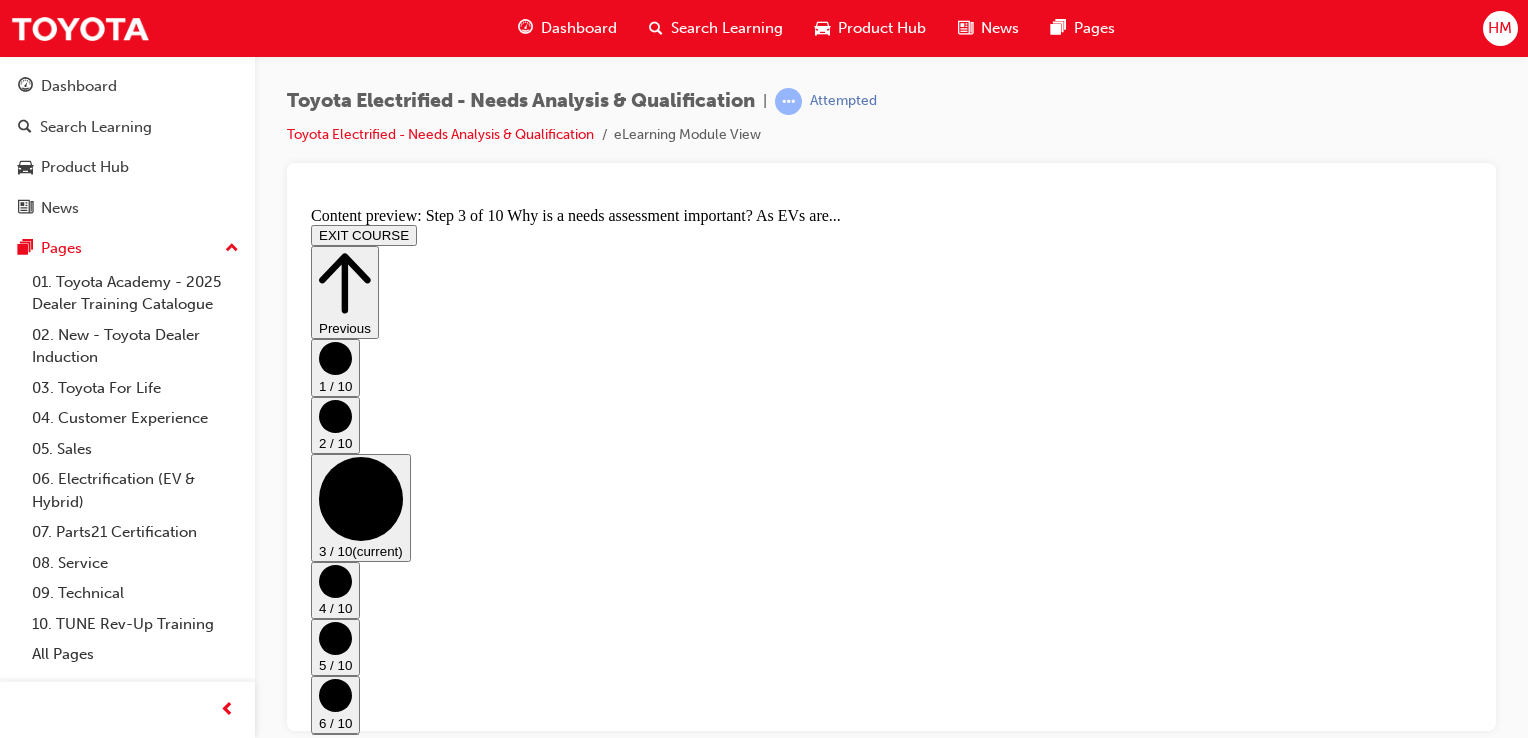 click 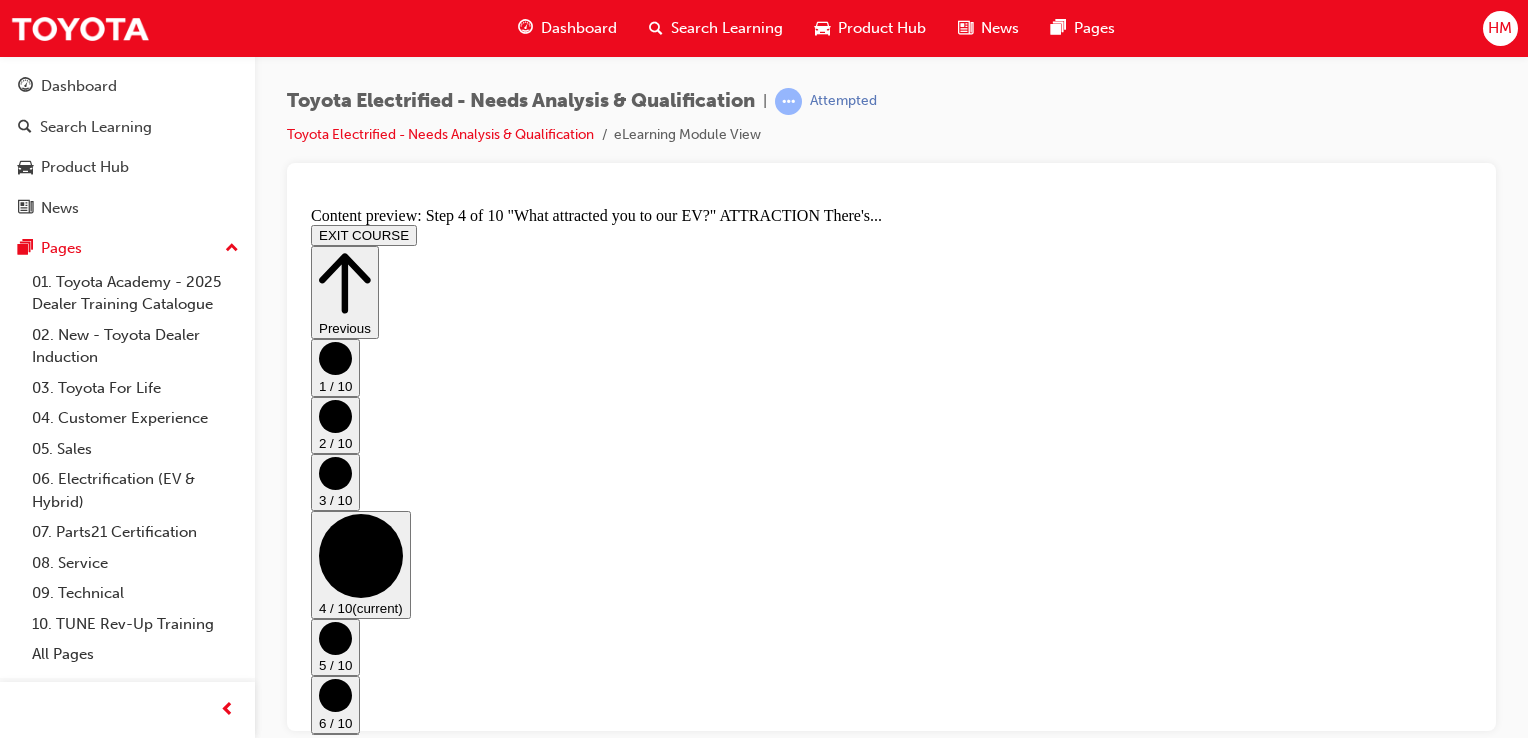 scroll, scrollTop: 275, scrollLeft: 0, axis: vertical 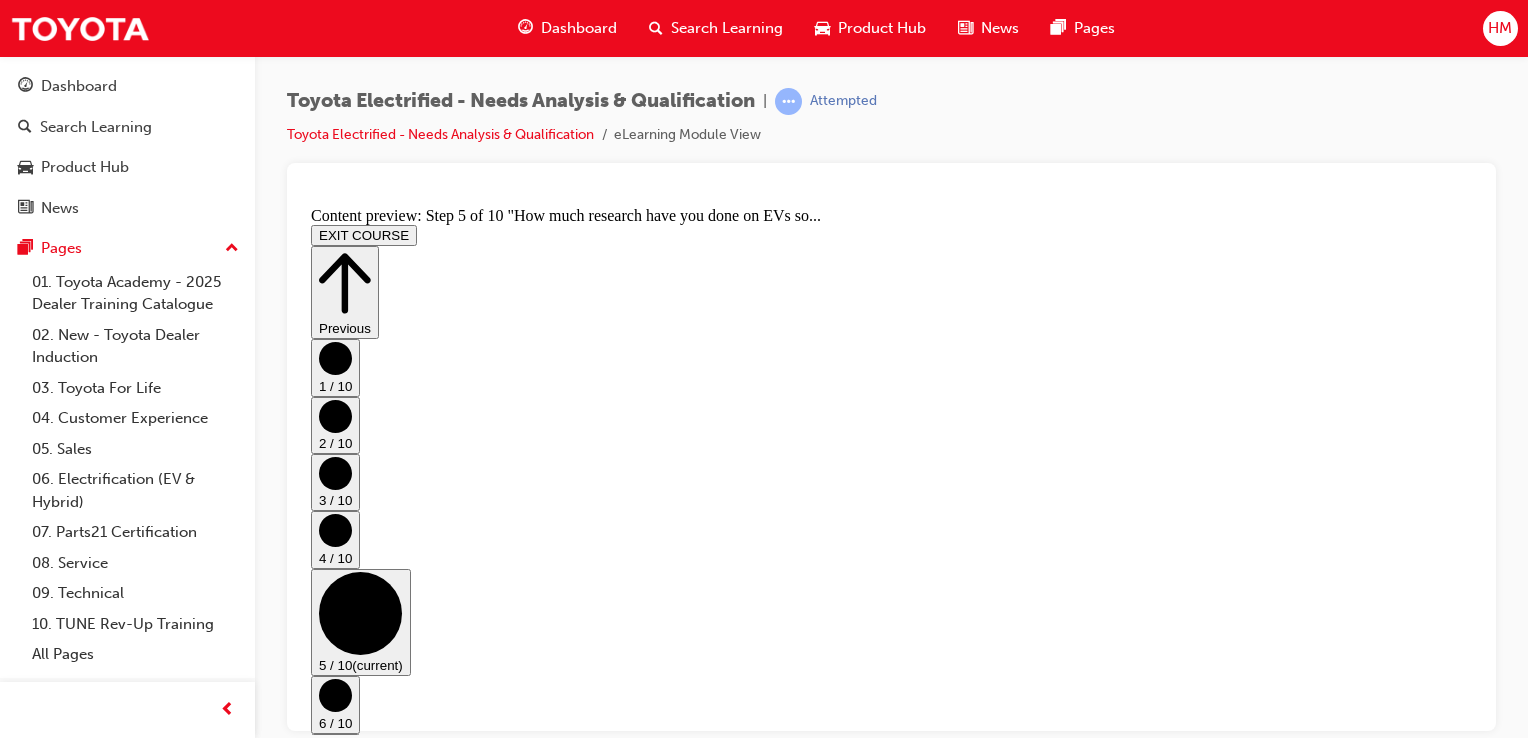 click 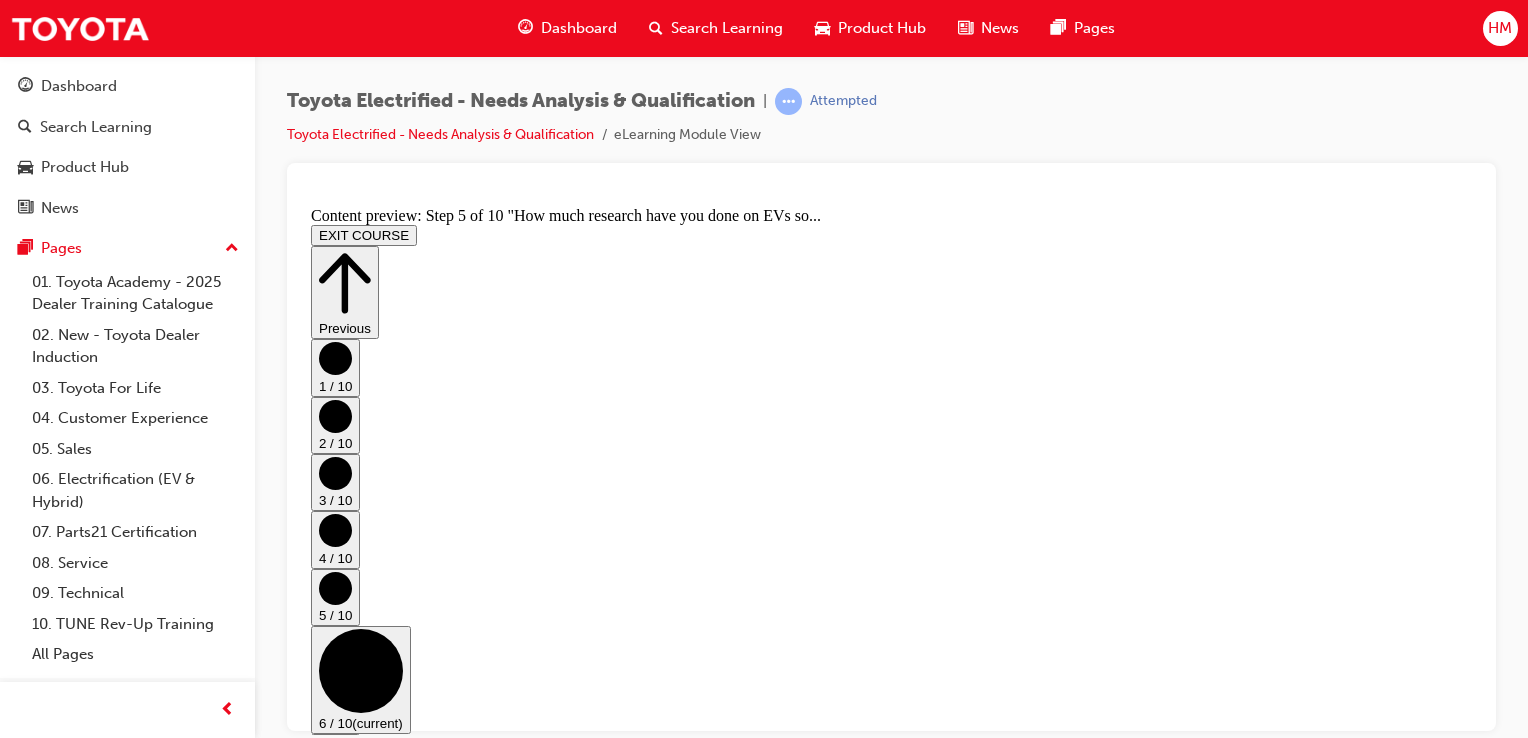 scroll, scrollTop: 0, scrollLeft: 0, axis: both 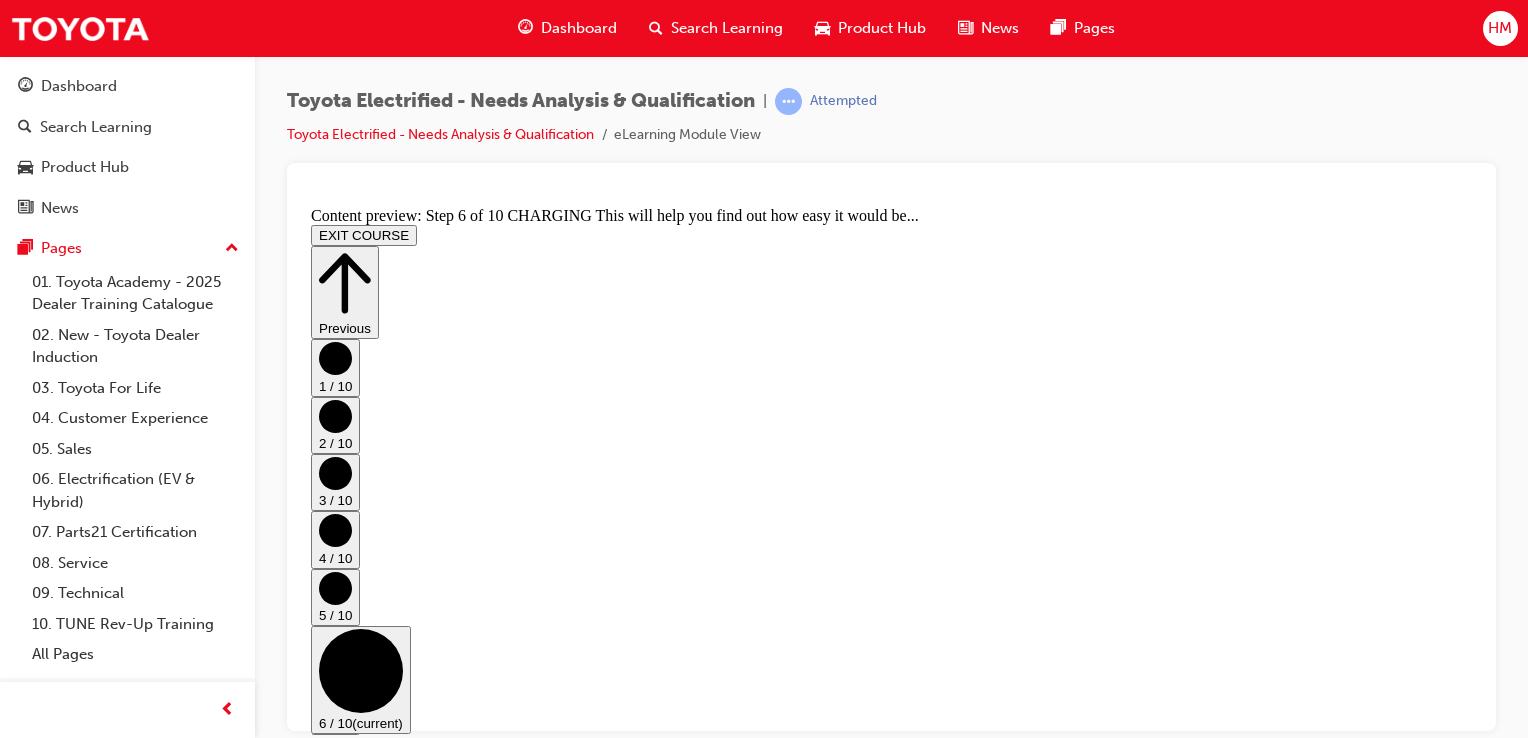click 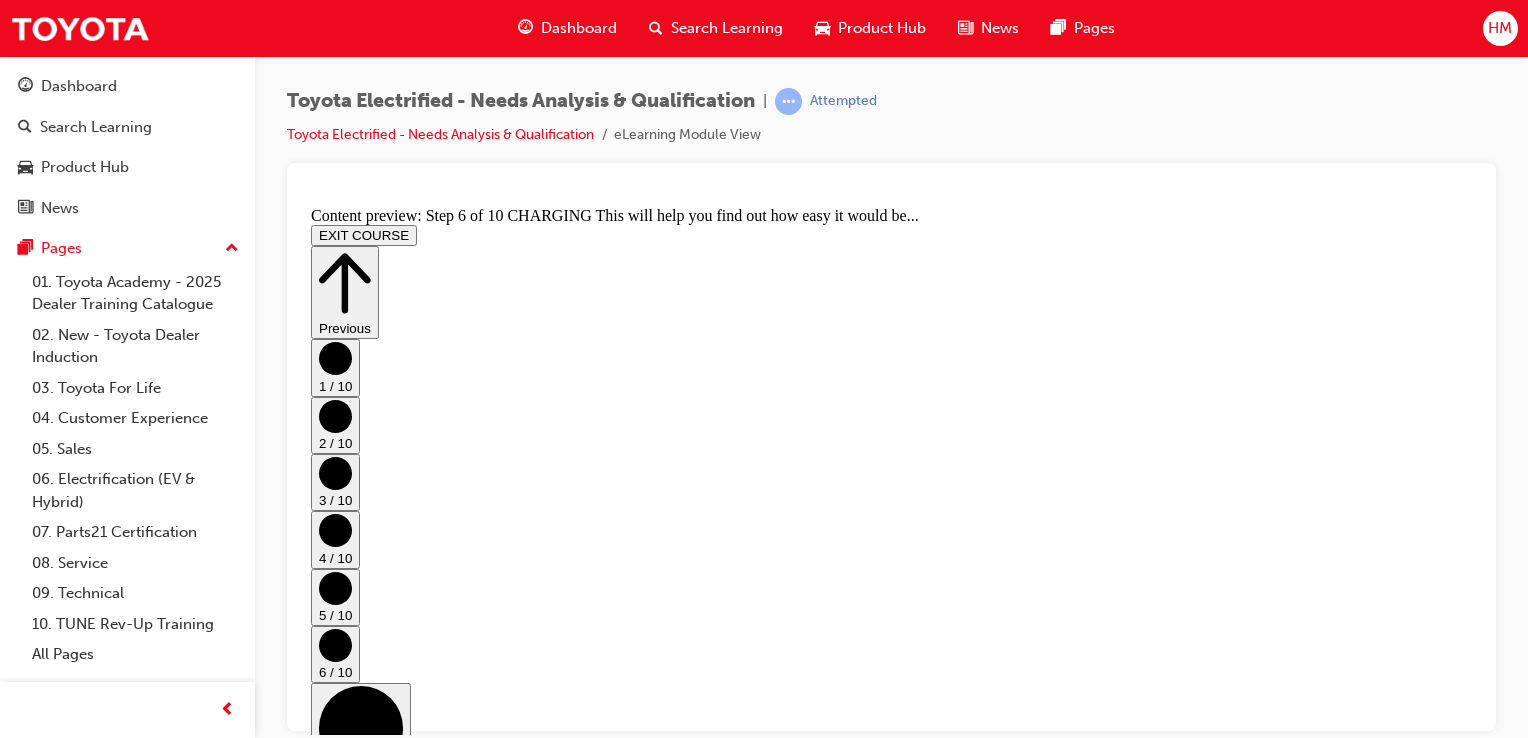 scroll, scrollTop: 0, scrollLeft: 0, axis: both 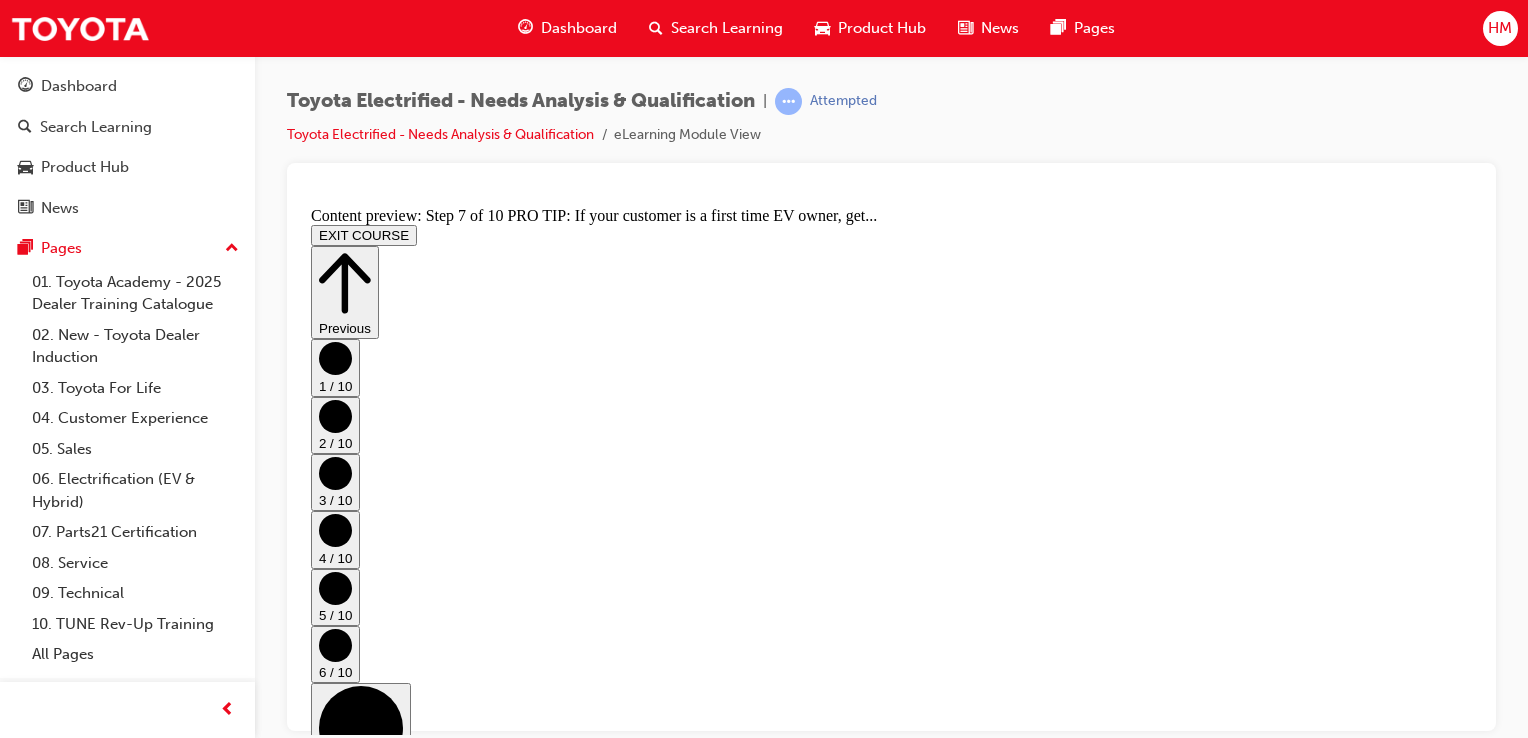 click on "Go to next step" at bounding box center (770, 1653) 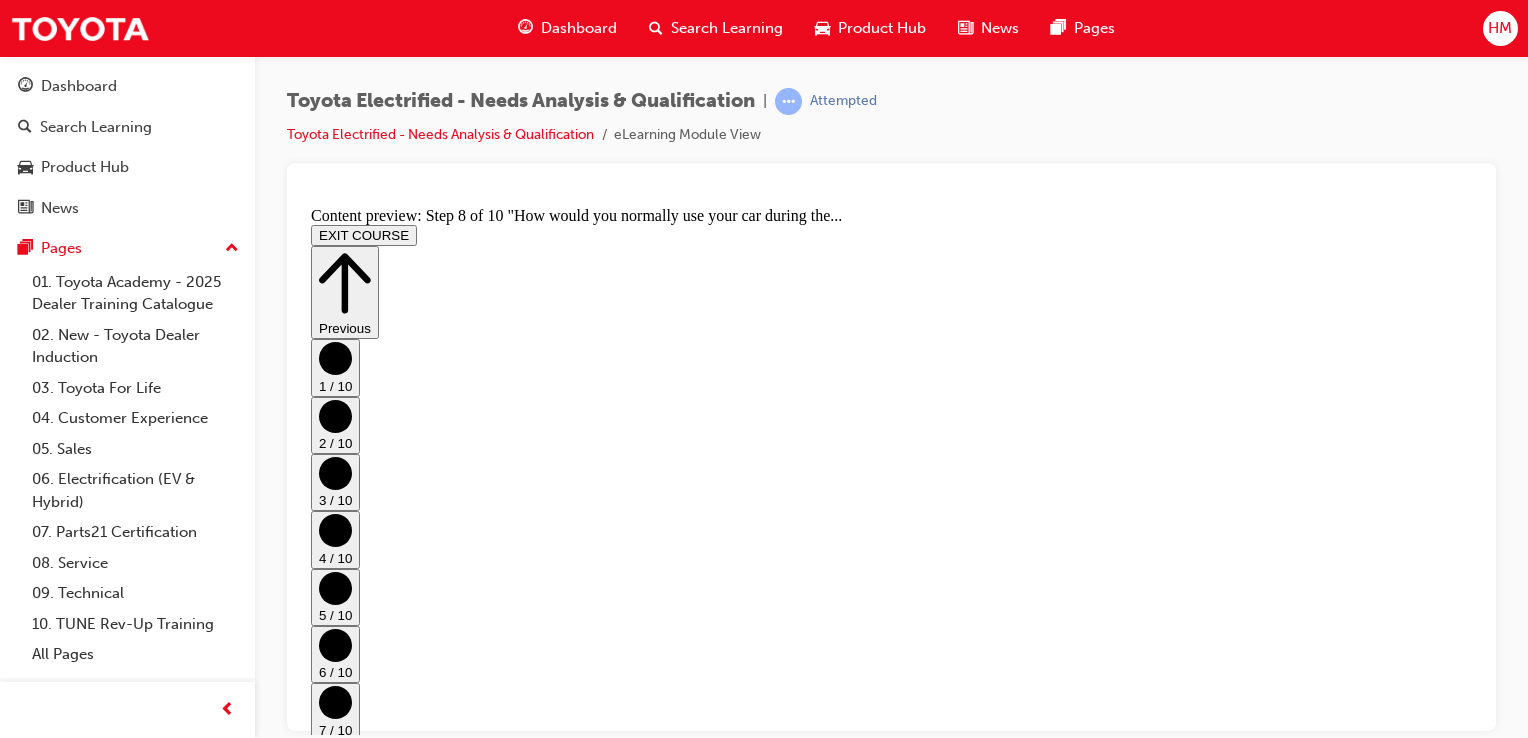 click on "Scroll page down" at bounding box center [370, 1530] 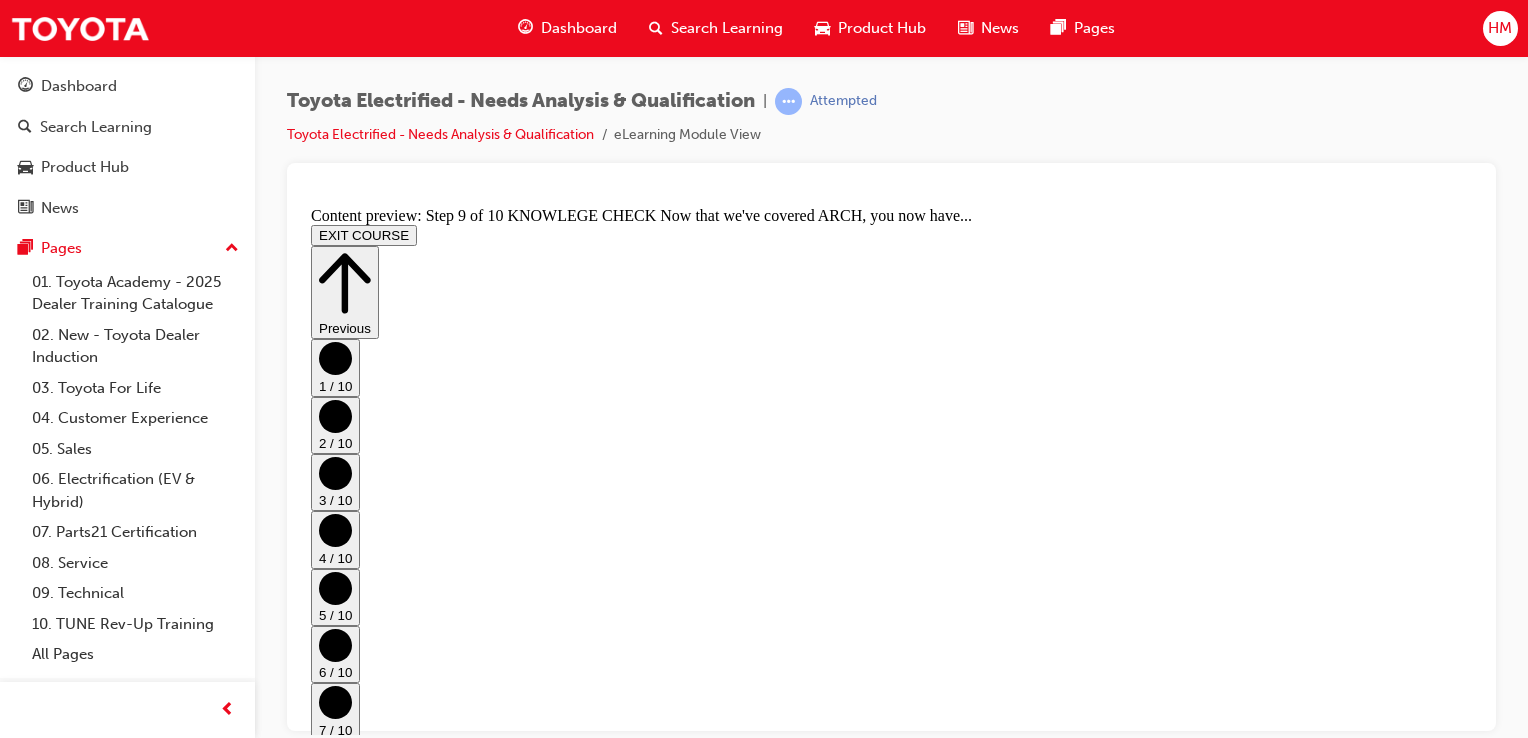 scroll, scrollTop: 200, scrollLeft: 0, axis: vertical 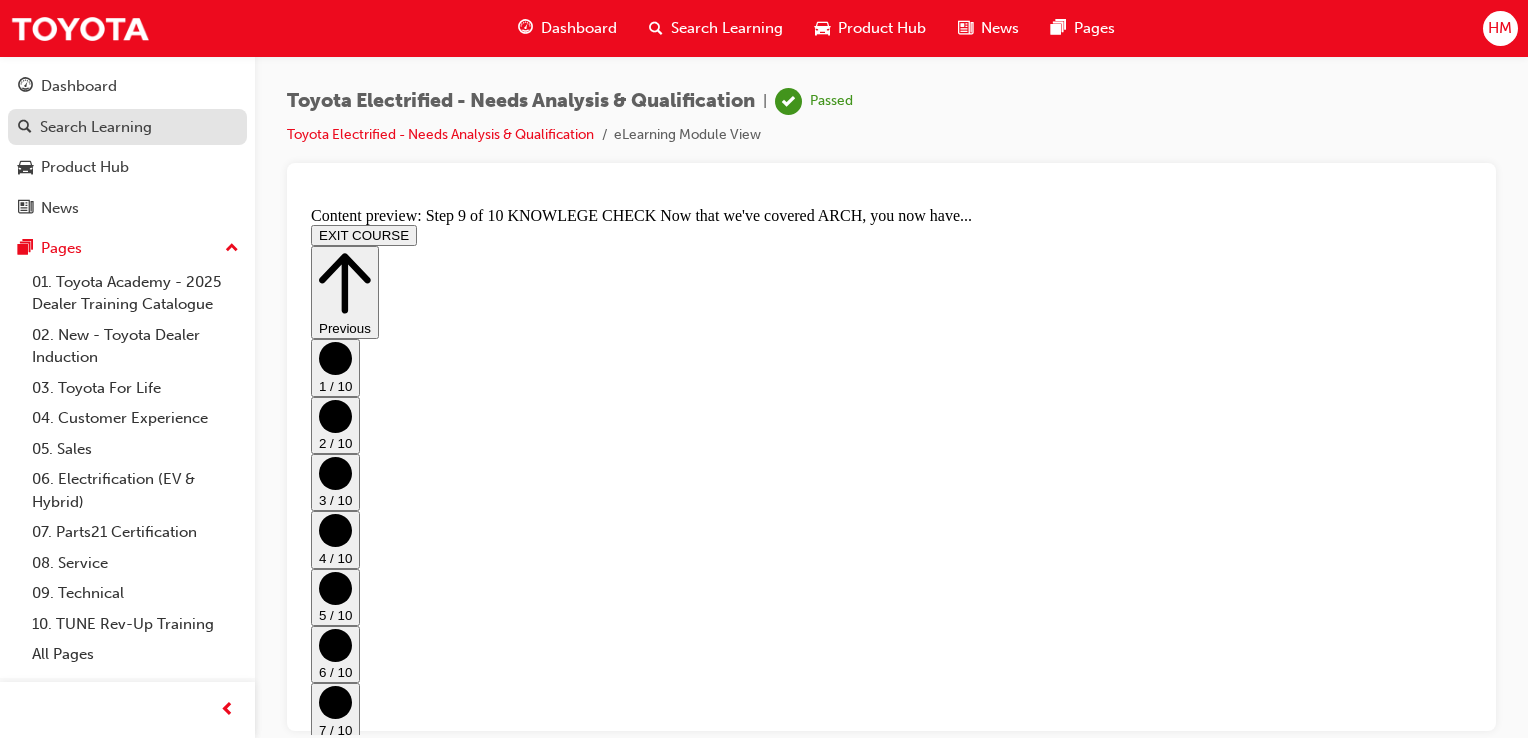 click on "Search Learning" at bounding box center (96, 127) 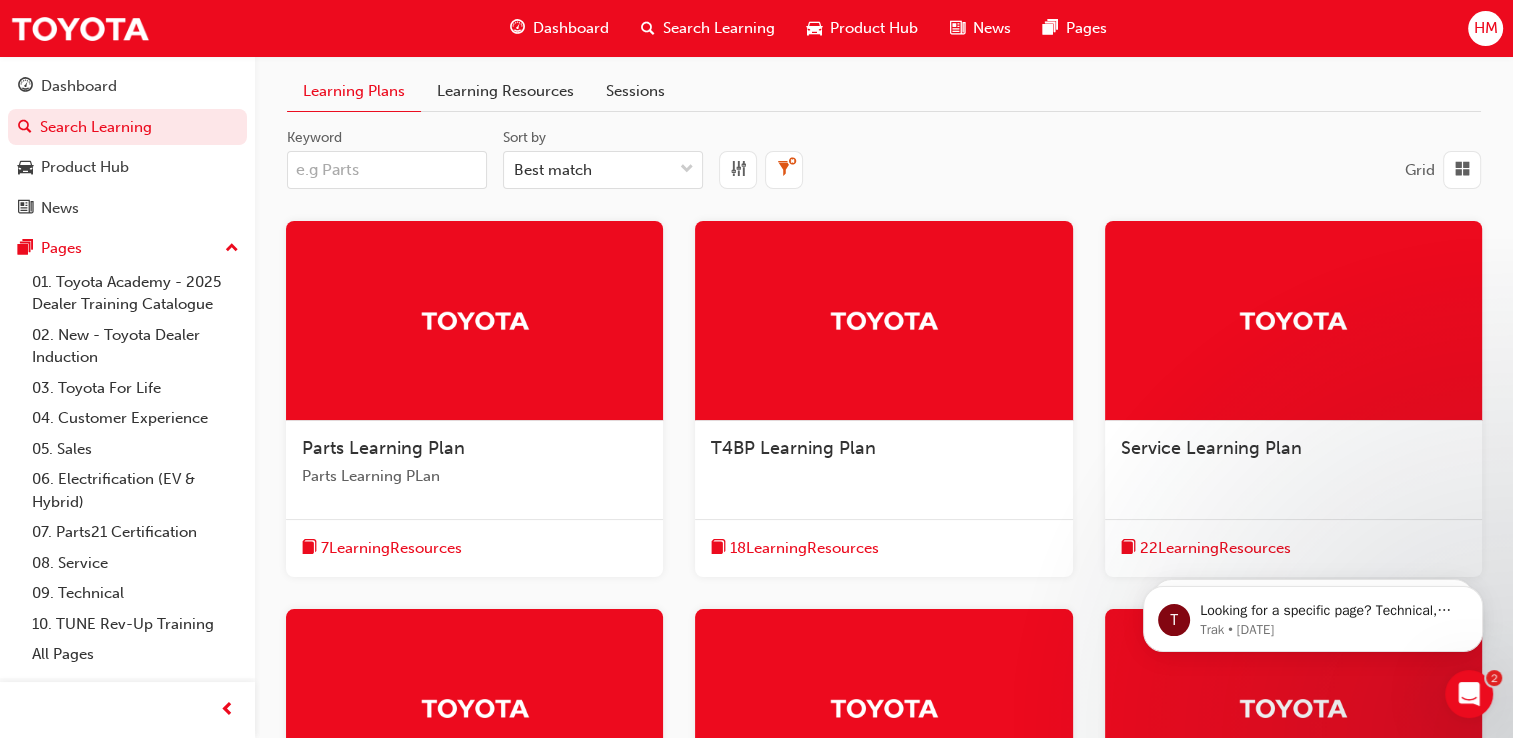 click on "Learning Resources" at bounding box center [505, 91] 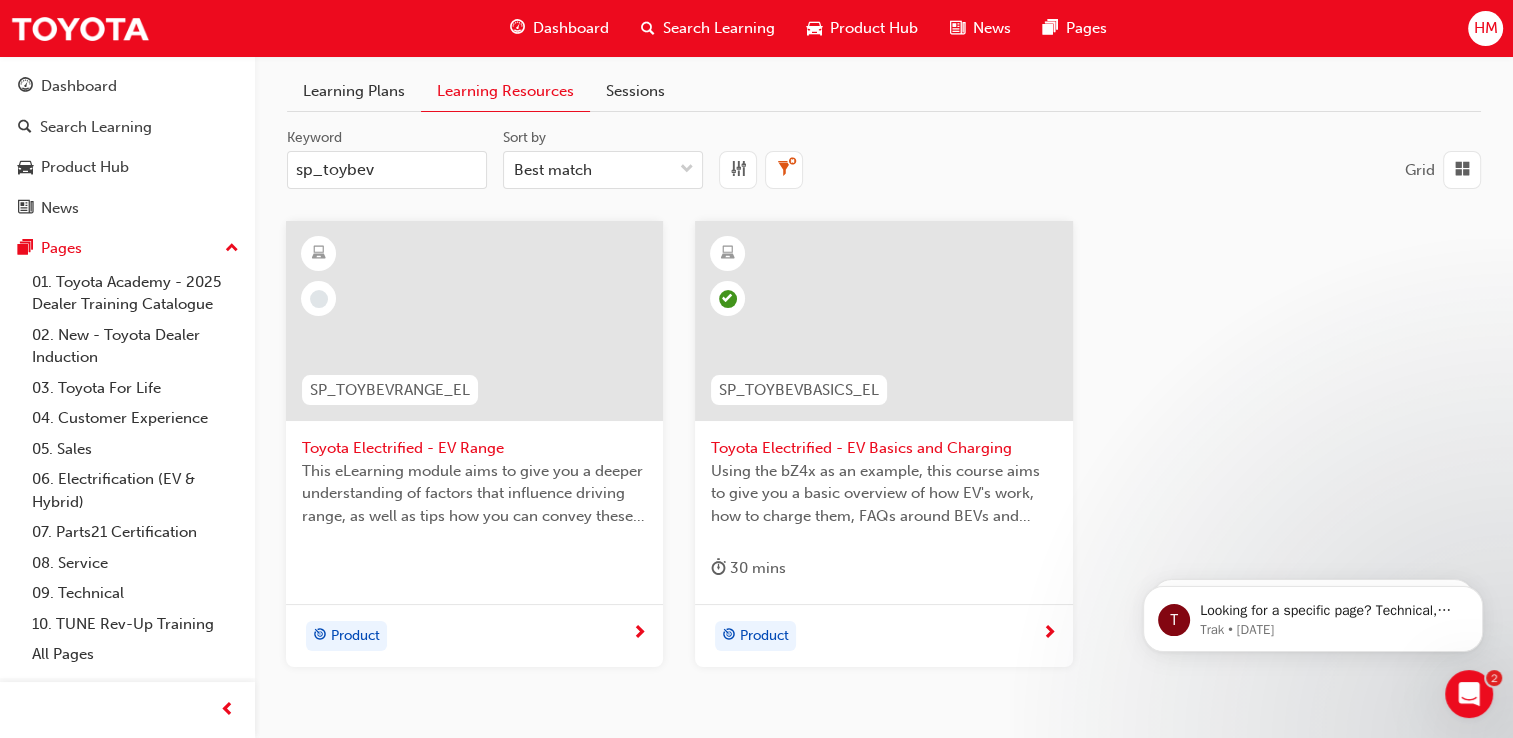 click at bounding box center [474, 321] 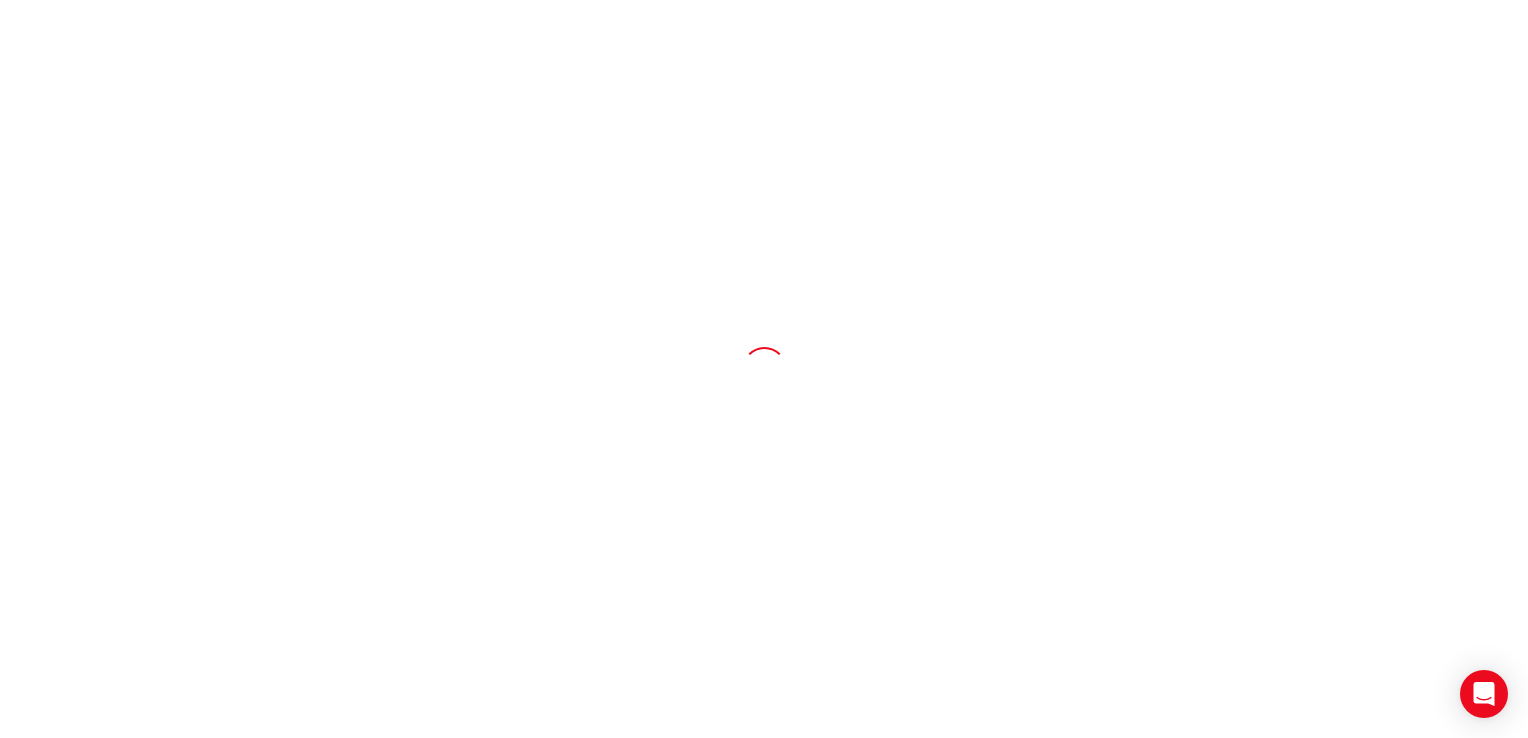 scroll, scrollTop: 0, scrollLeft: 0, axis: both 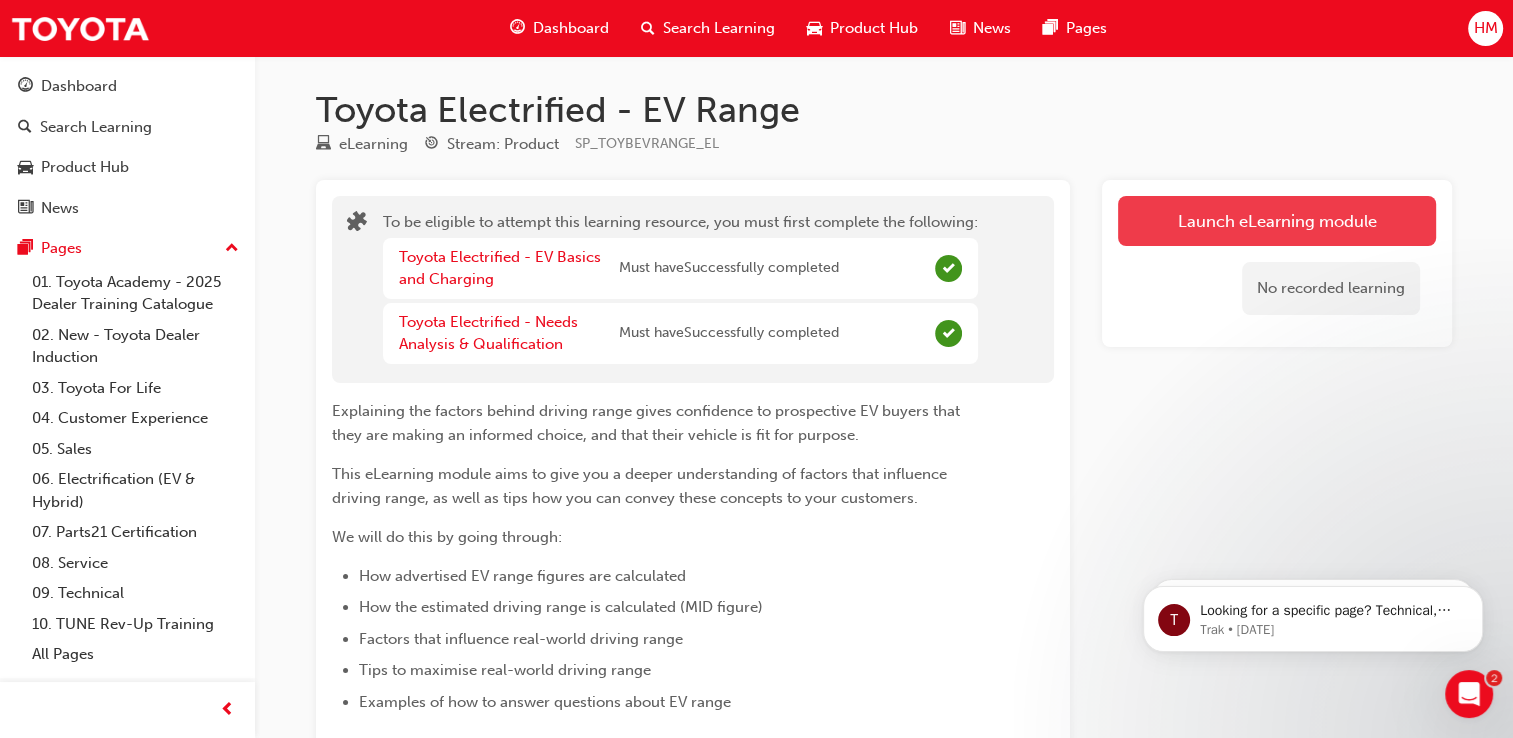 click on "Launch eLearning module" at bounding box center [1277, 221] 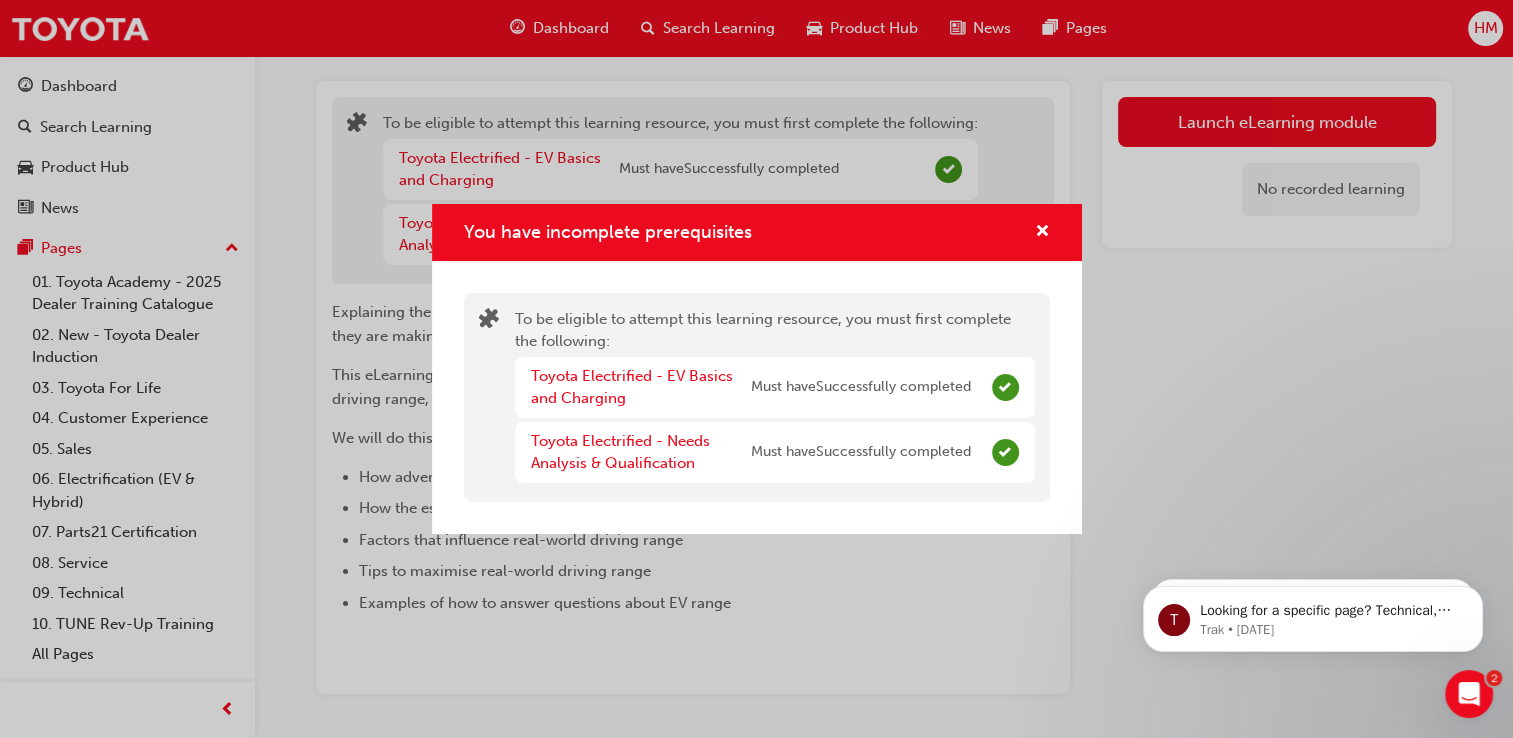 scroll, scrollTop: 168, scrollLeft: 0, axis: vertical 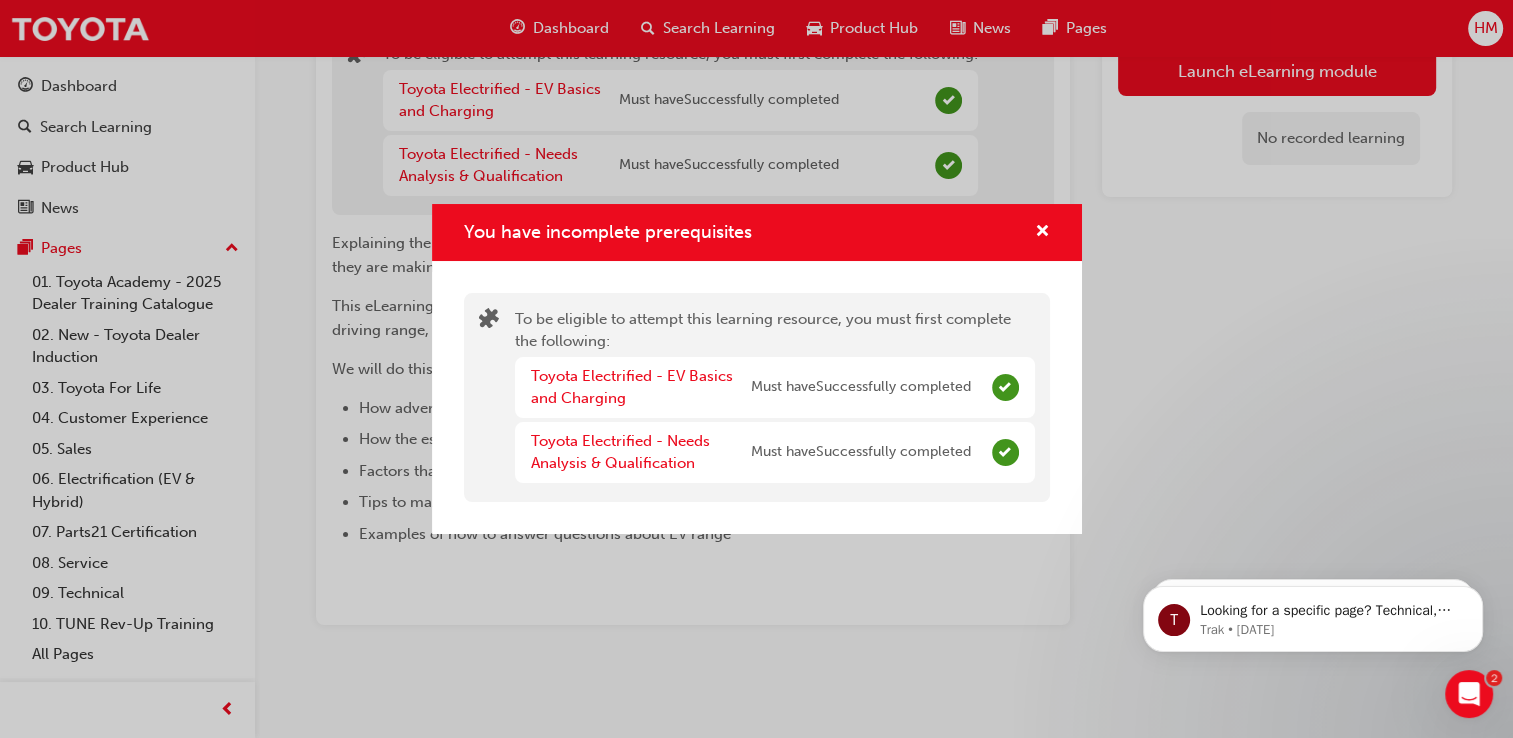 click on "To be eligible to attempt this learning resource, you must first complete  the following: Toyota Electrified - EV Basics and Charging Must have  Successfully completed Toyota Electrified - Needs Analysis & Qualification Must have  Successfully completed" at bounding box center (757, 397) 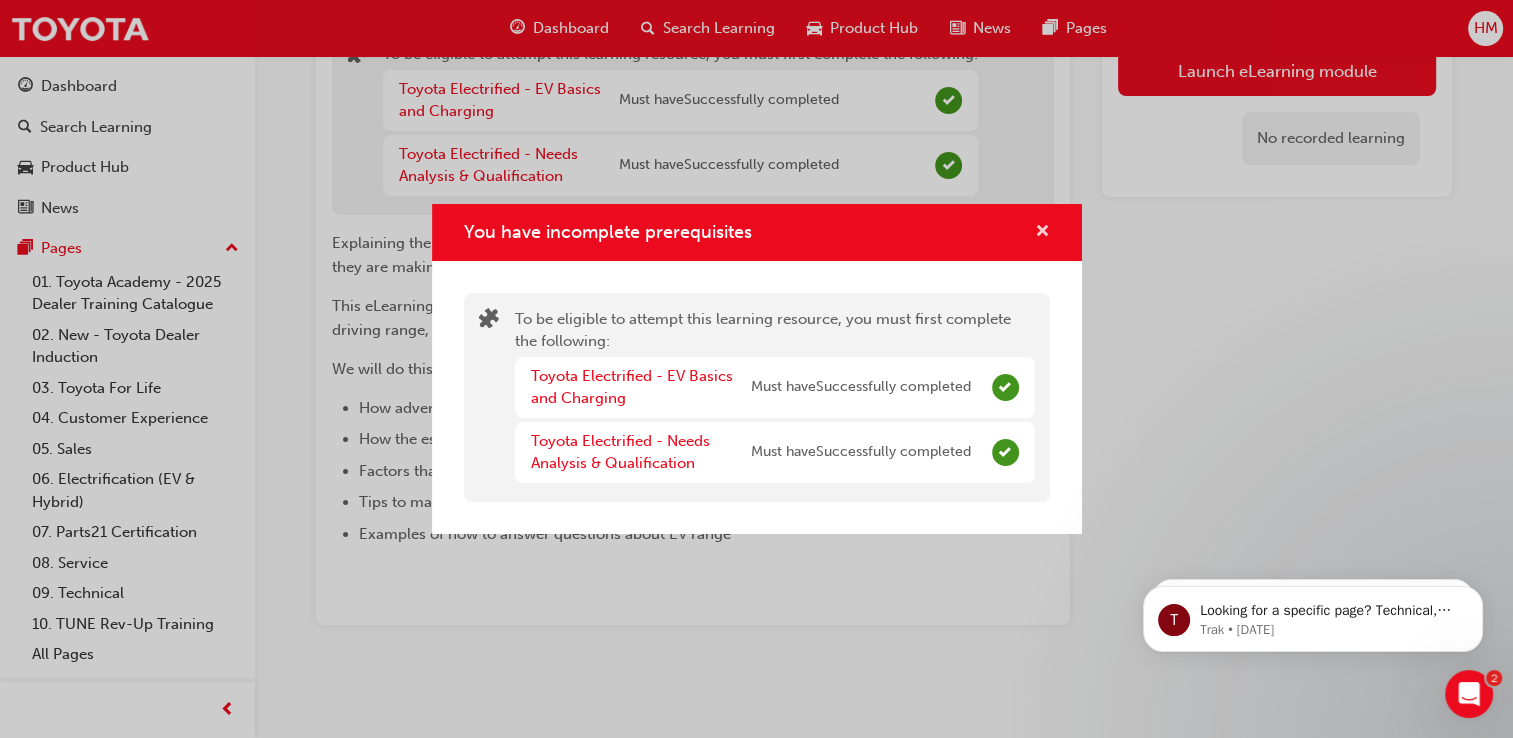 click at bounding box center (1042, 233) 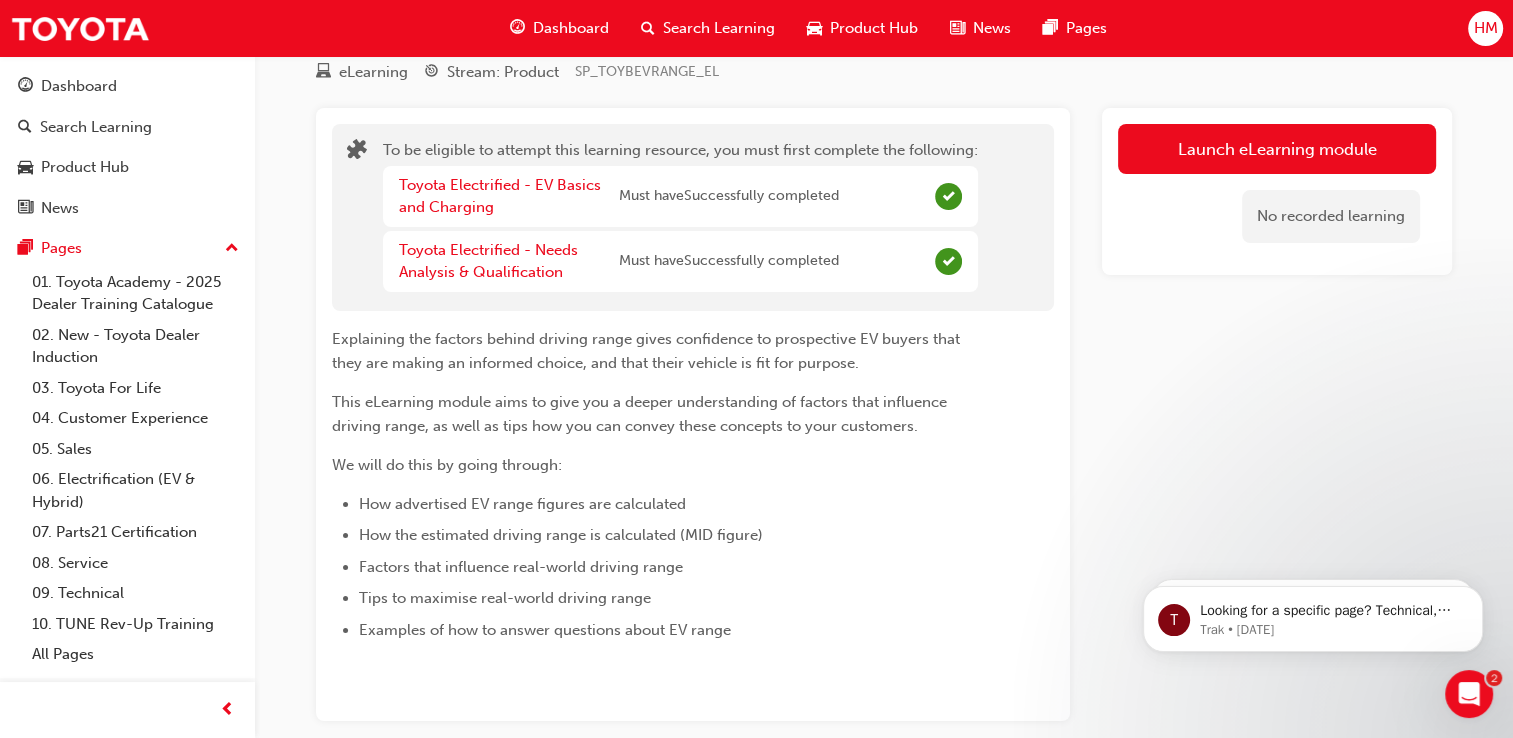 scroll, scrollTop: 0, scrollLeft: 0, axis: both 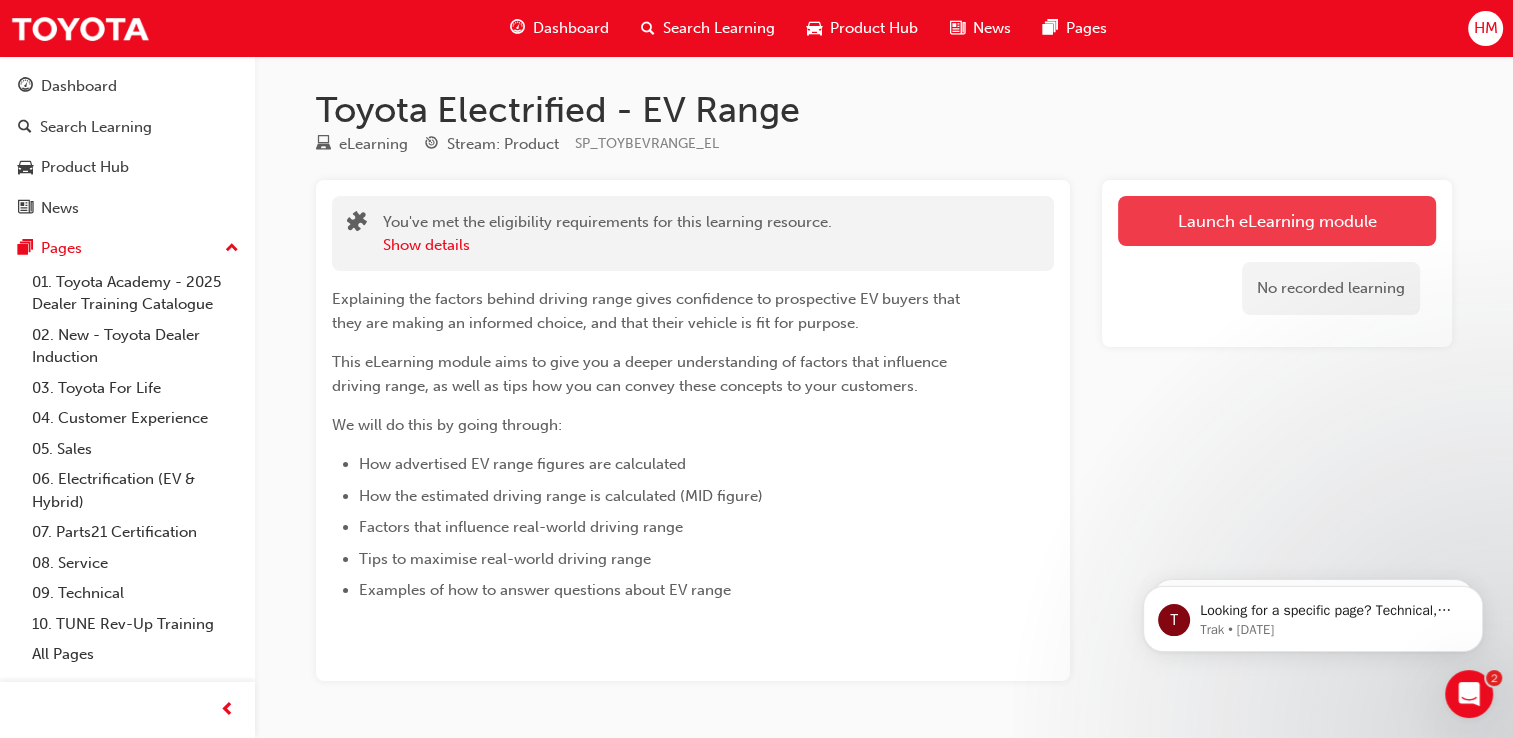 click on "Launch eLearning module" at bounding box center (1277, 221) 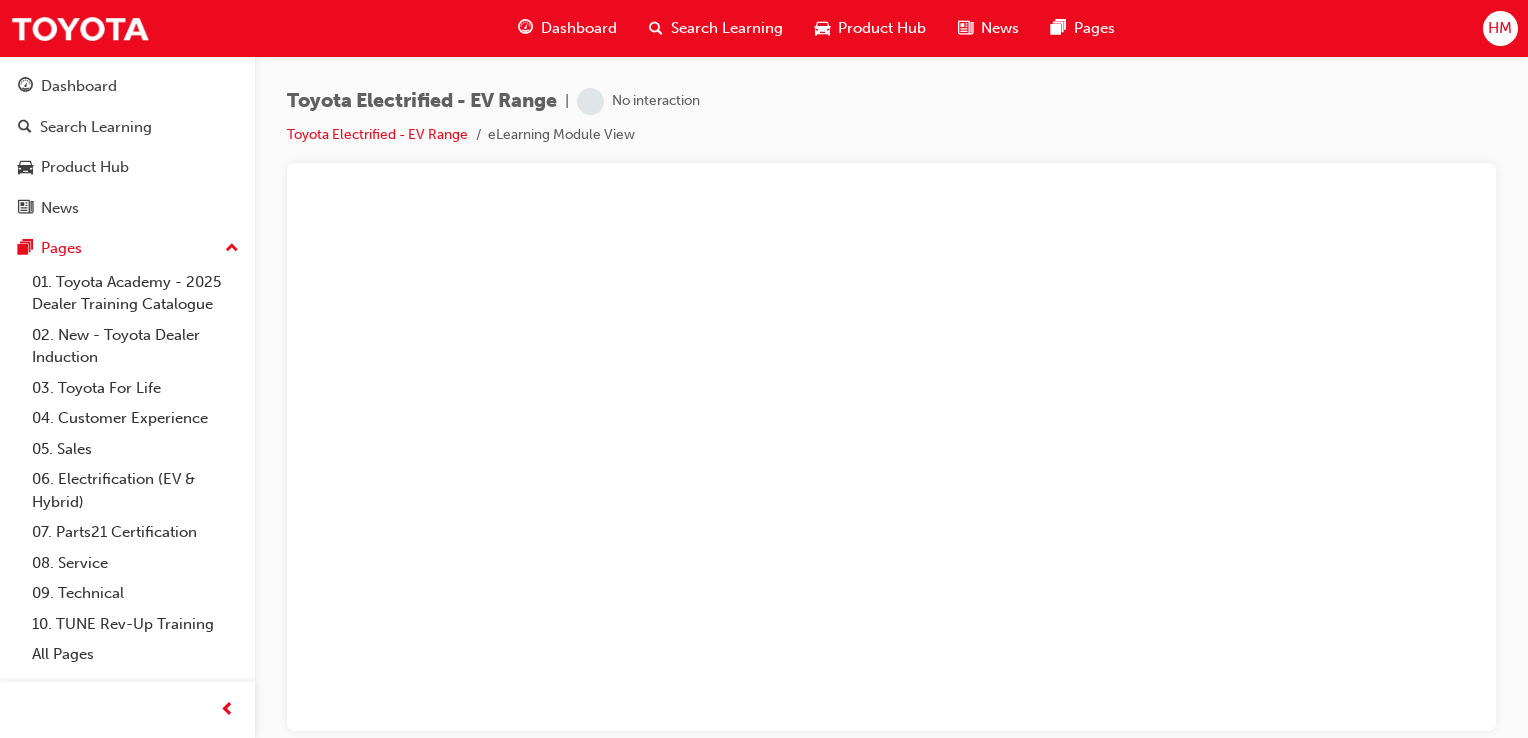 scroll, scrollTop: 0, scrollLeft: 0, axis: both 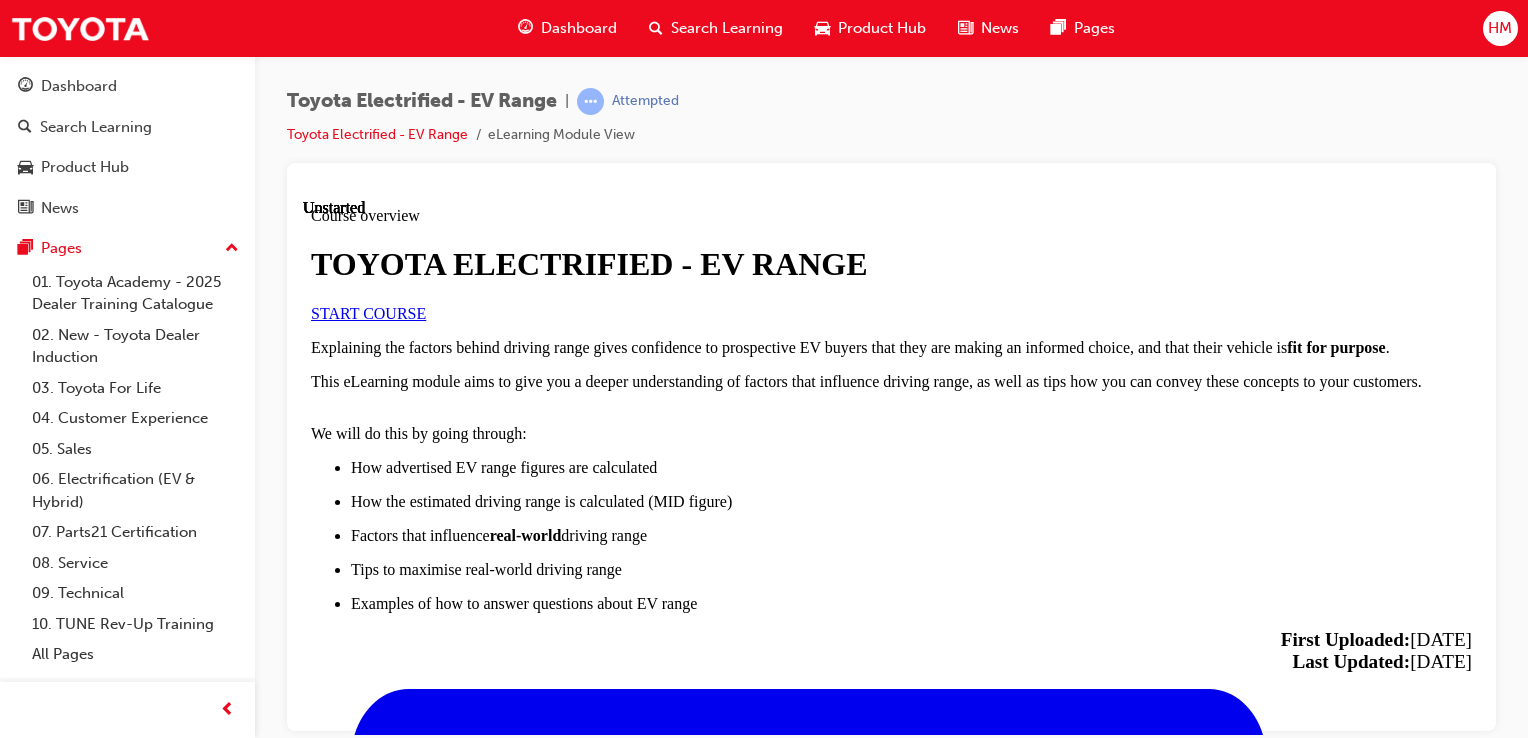 click on "START COURSE" at bounding box center (368, 312) 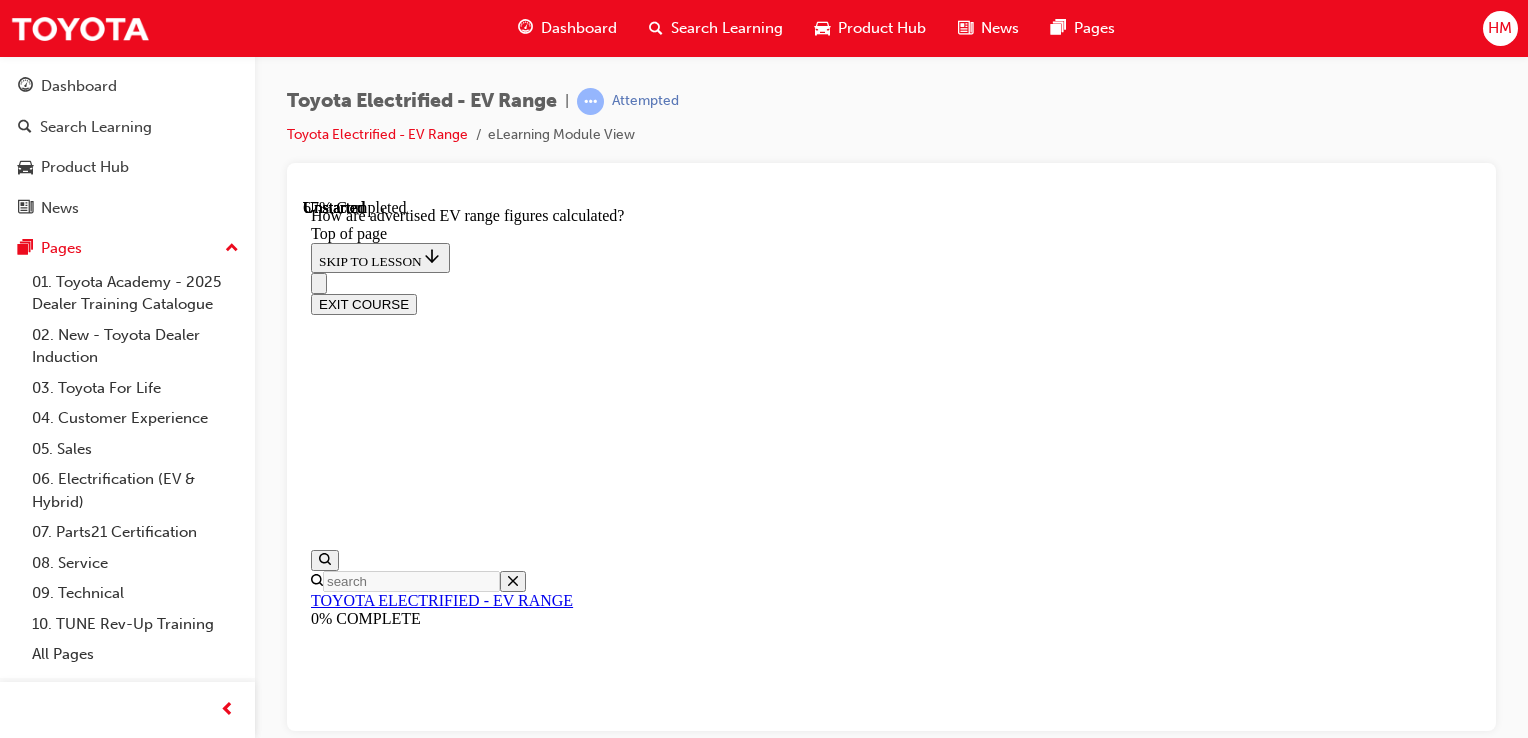 scroll, scrollTop: 862, scrollLeft: 0, axis: vertical 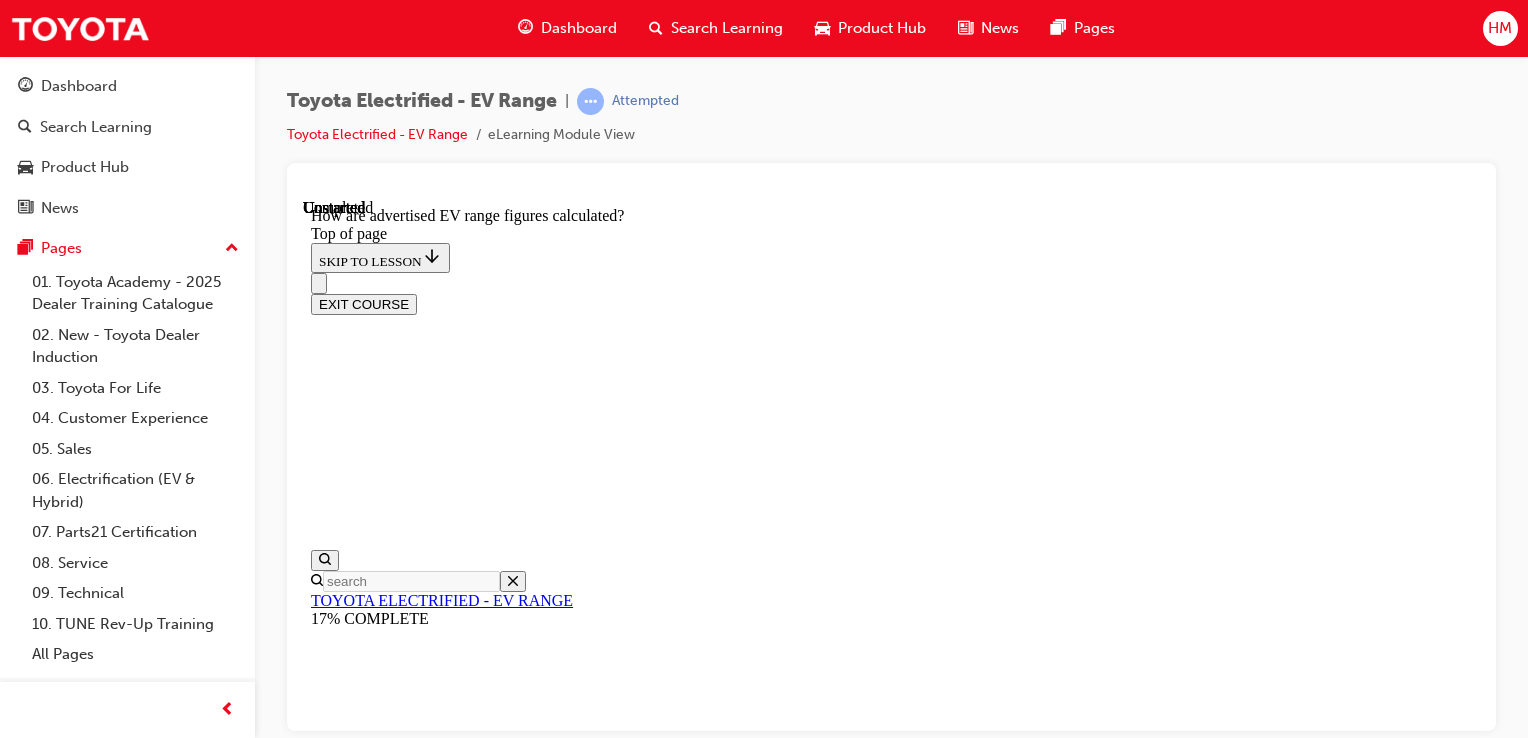 click on "Lesson 2 - How is the estimated driving range on the MID calculated?" at bounding box center [536, 9969] 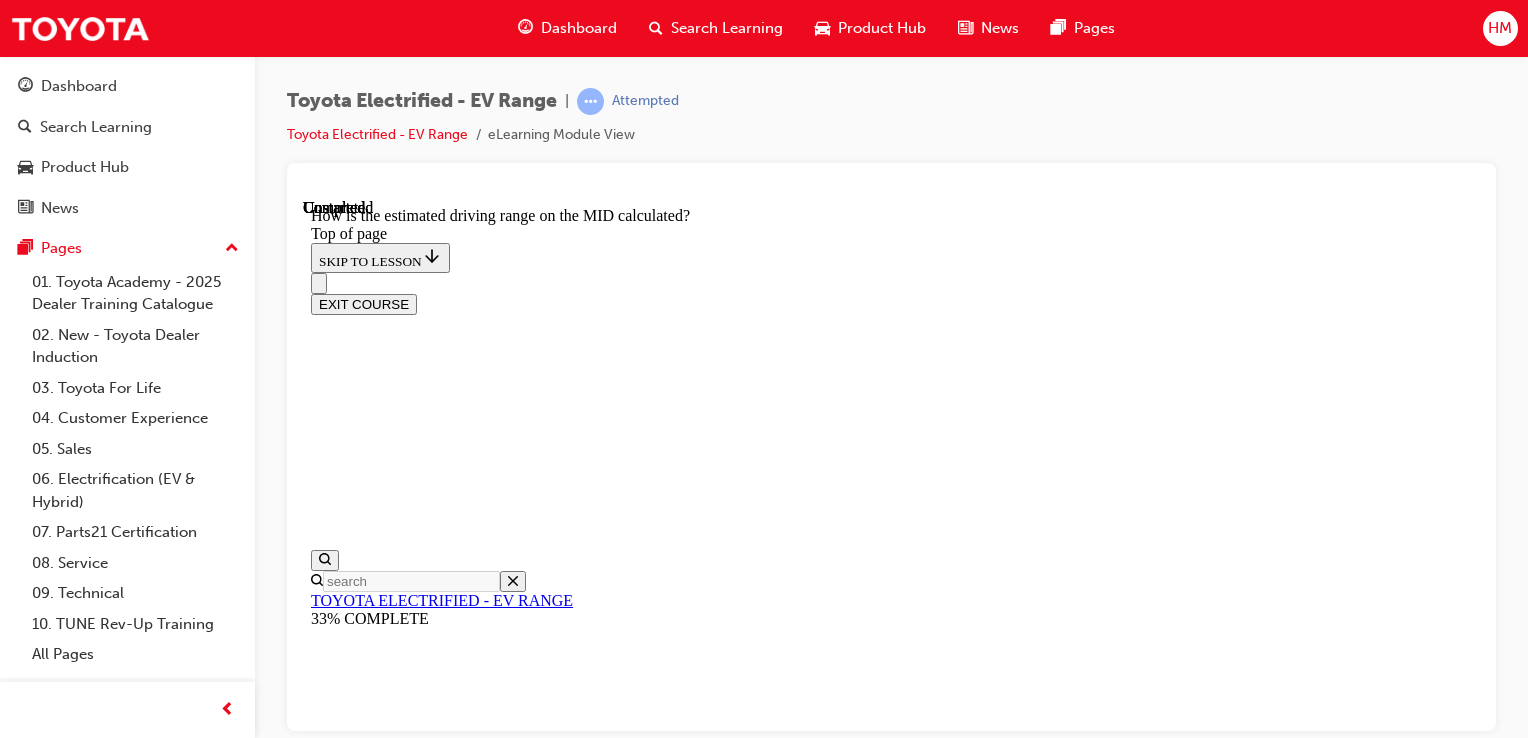 scroll, scrollTop: 1616, scrollLeft: 0, axis: vertical 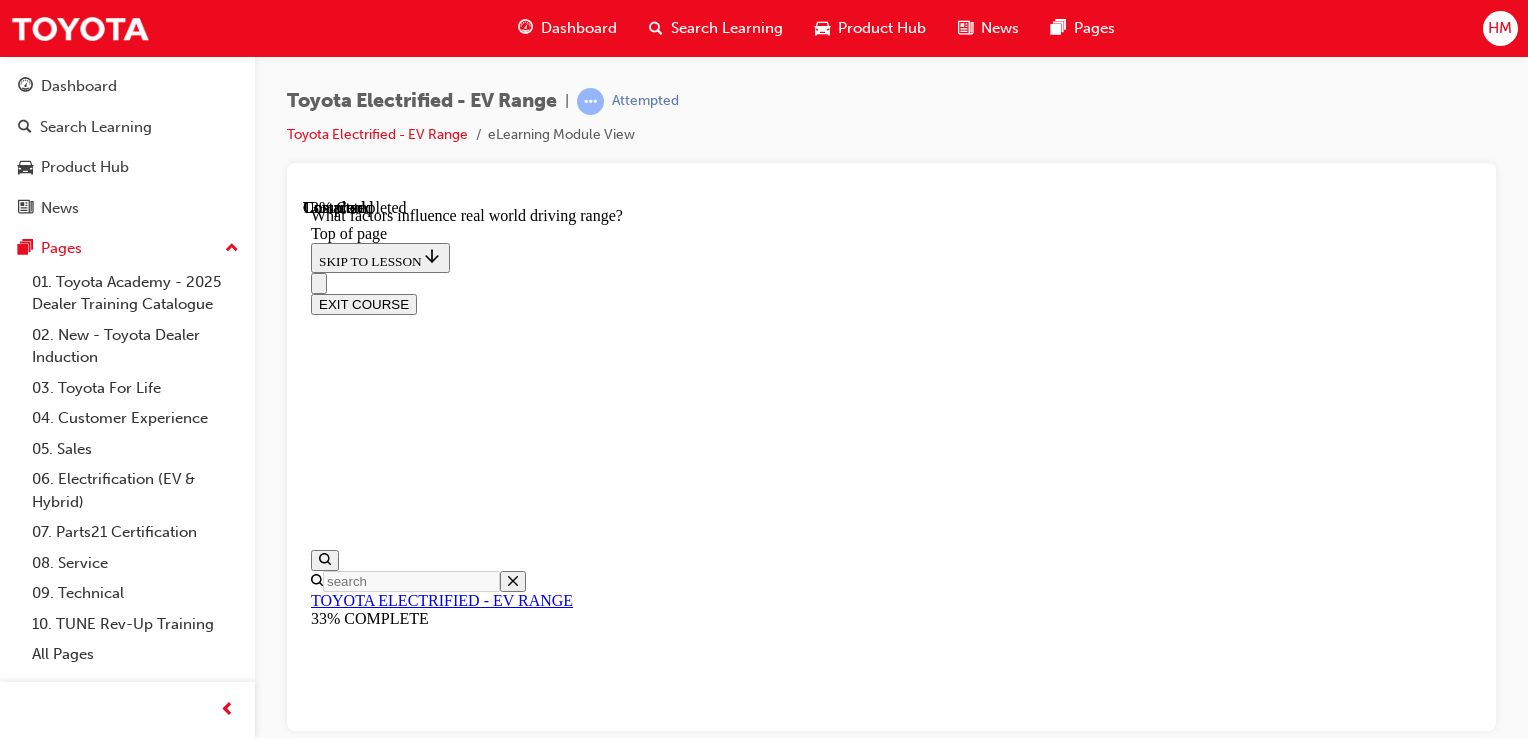 click on "Vehicle Speed" at bounding box center (398, 9348) 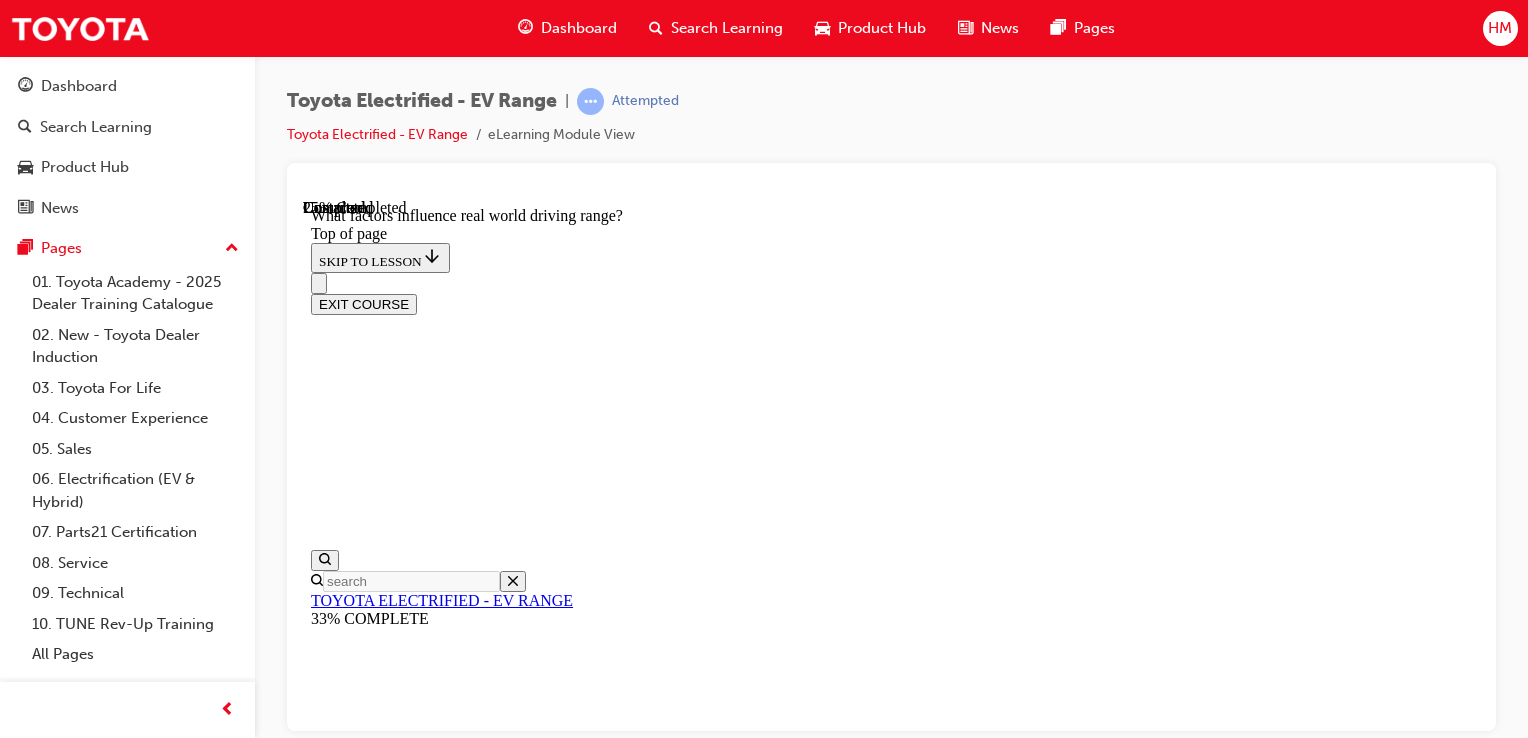 click on "A/C Usage" at bounding box center [911, 9847] 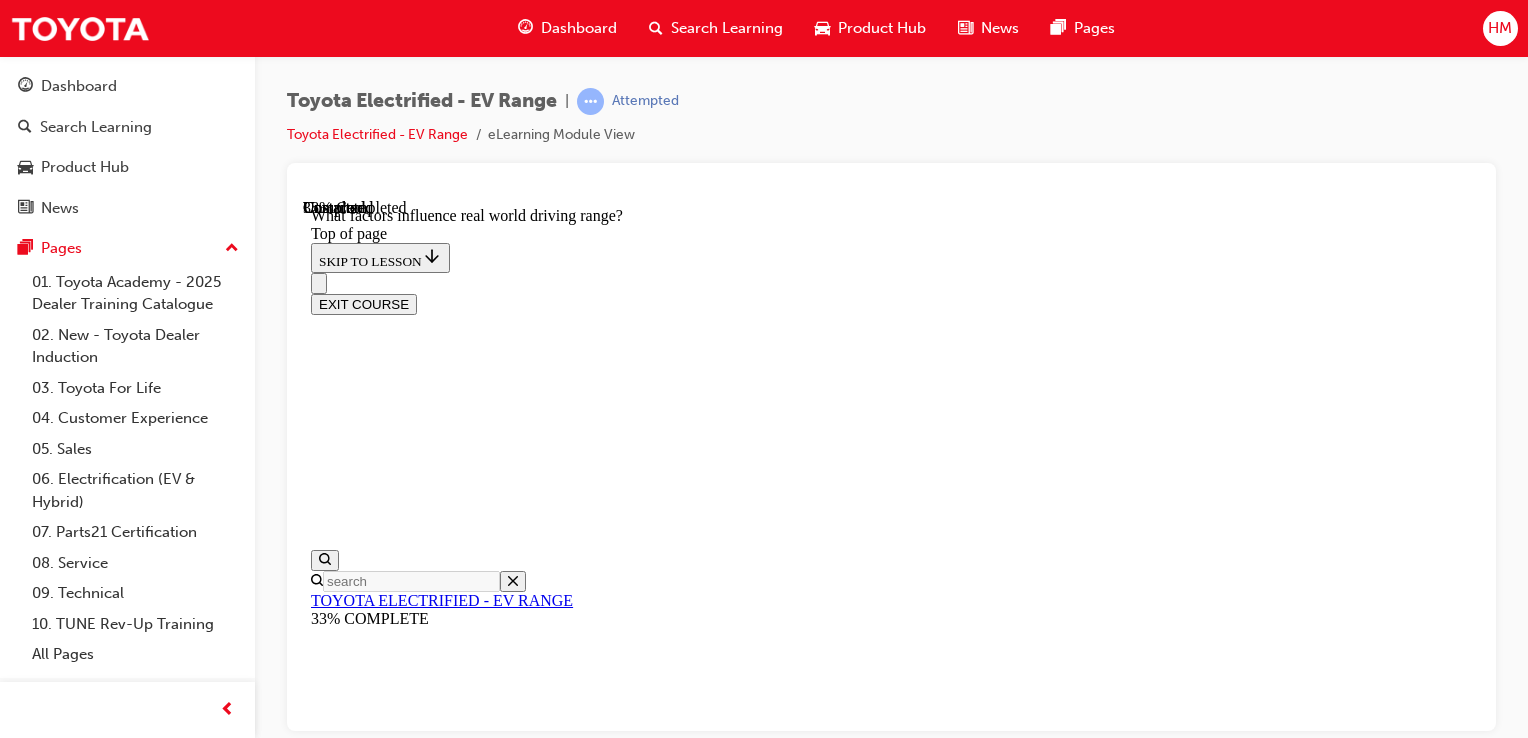 scroll, scrollTop: 1062, scrollLeft: 0, axis: vertical 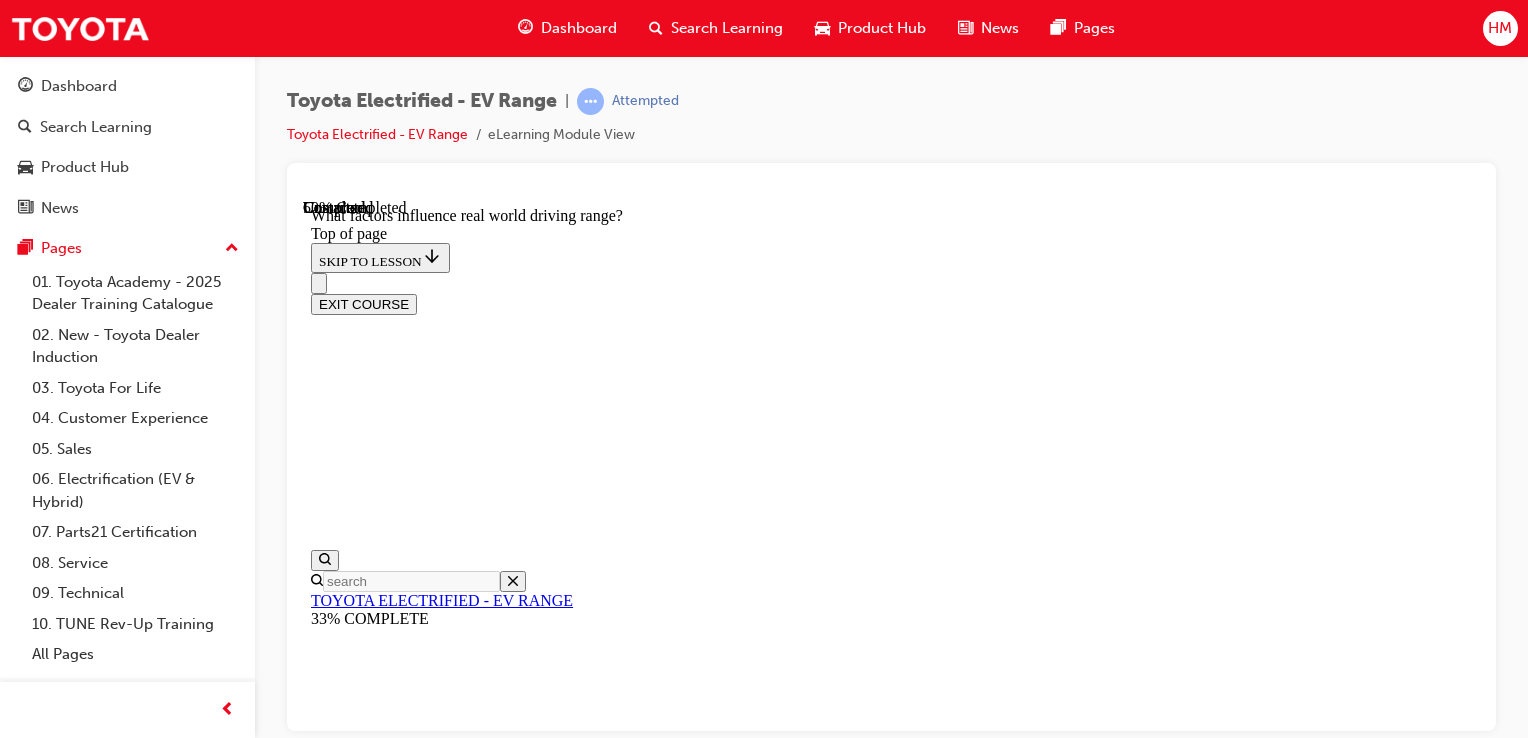 drag, startPoint x: 737, startPoint y: 574, endPoint x: 991, endPoint y: 570, distance: 254.0315 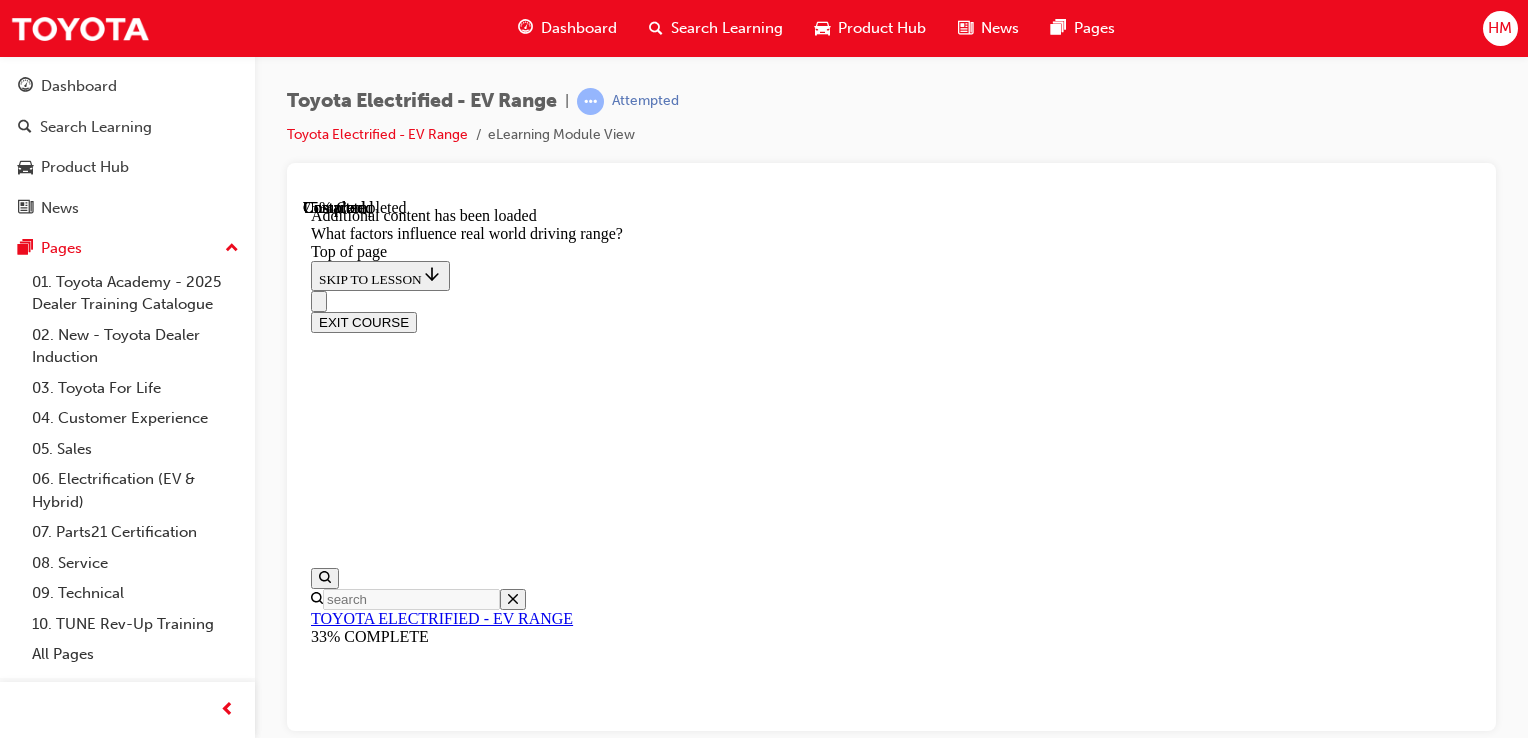 scroll, scrollTop: 3027, scrollLeft: 0, axis: vertical 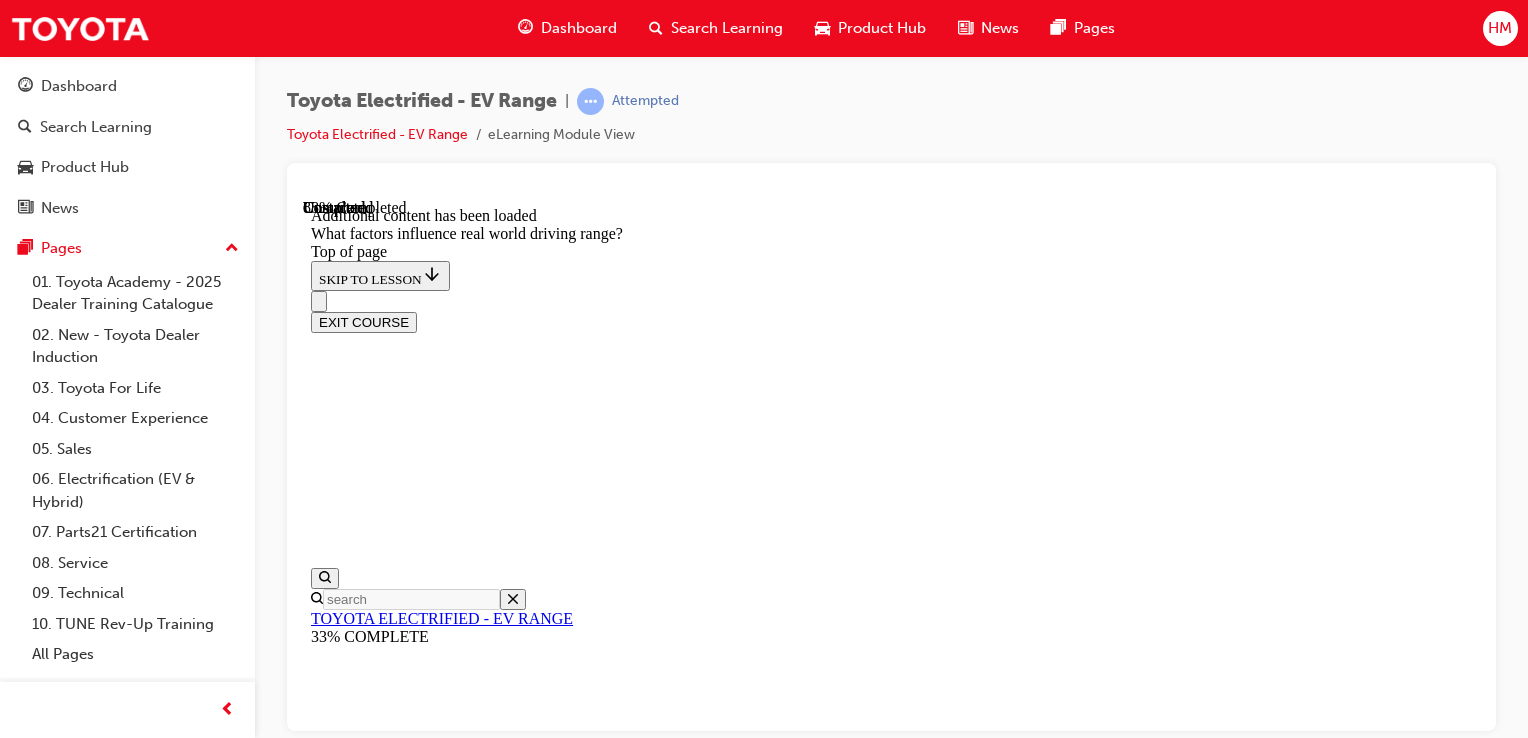 click on "CONTINUE" at bounding box center (353, 12780) 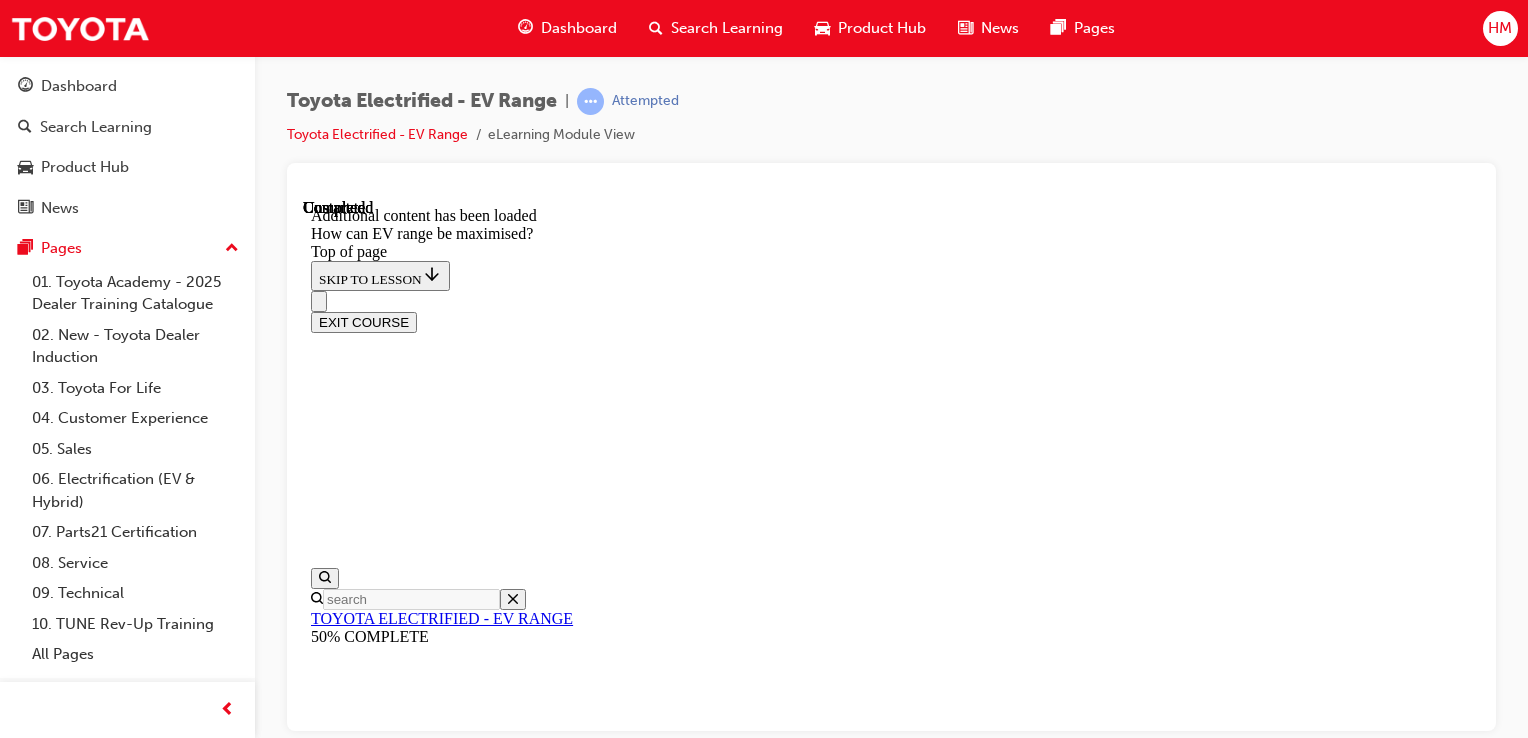scroll, scrollTop: 0, scrollLeft: 0, axis: both 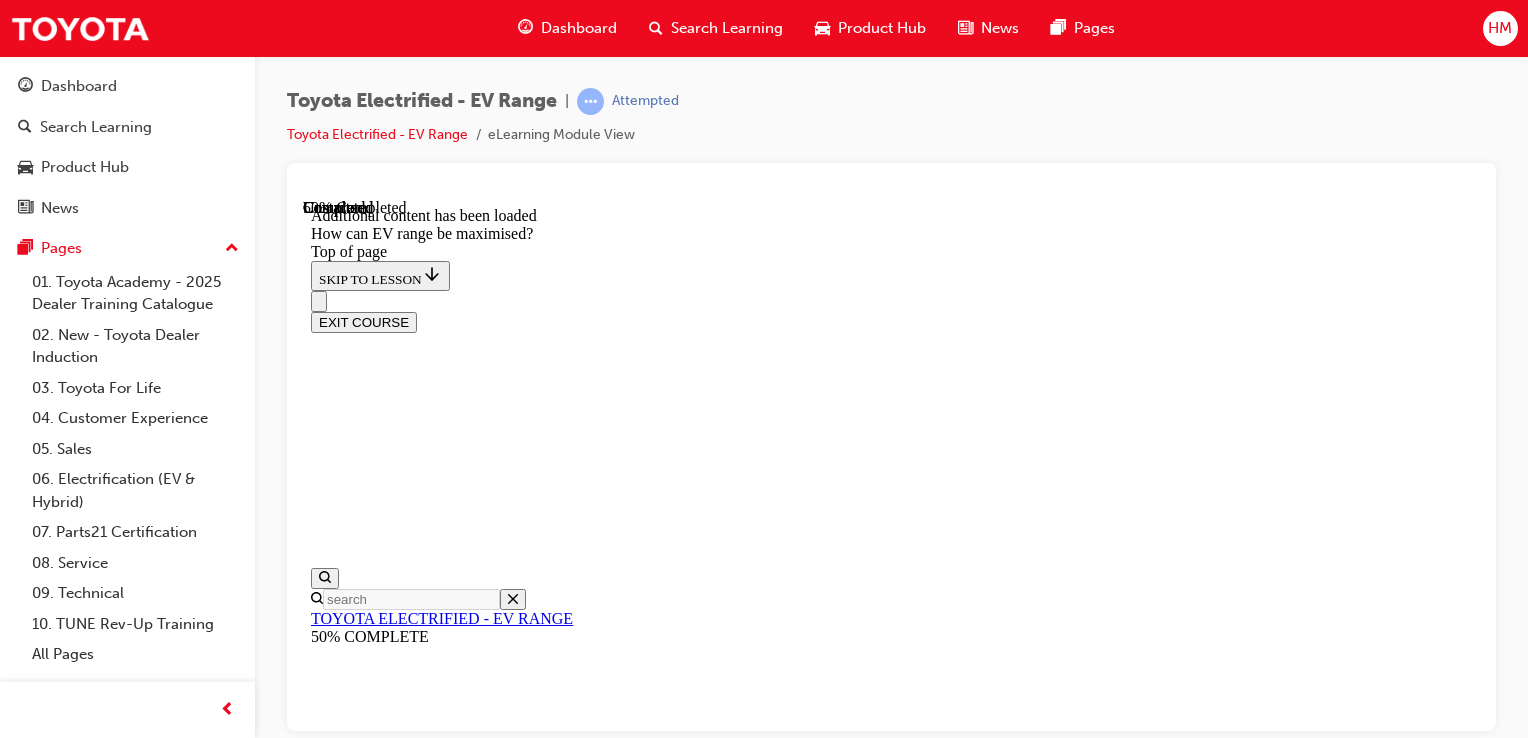 click on "Make a habit of topping up the battery at home" at bounding box center [457, 9286] 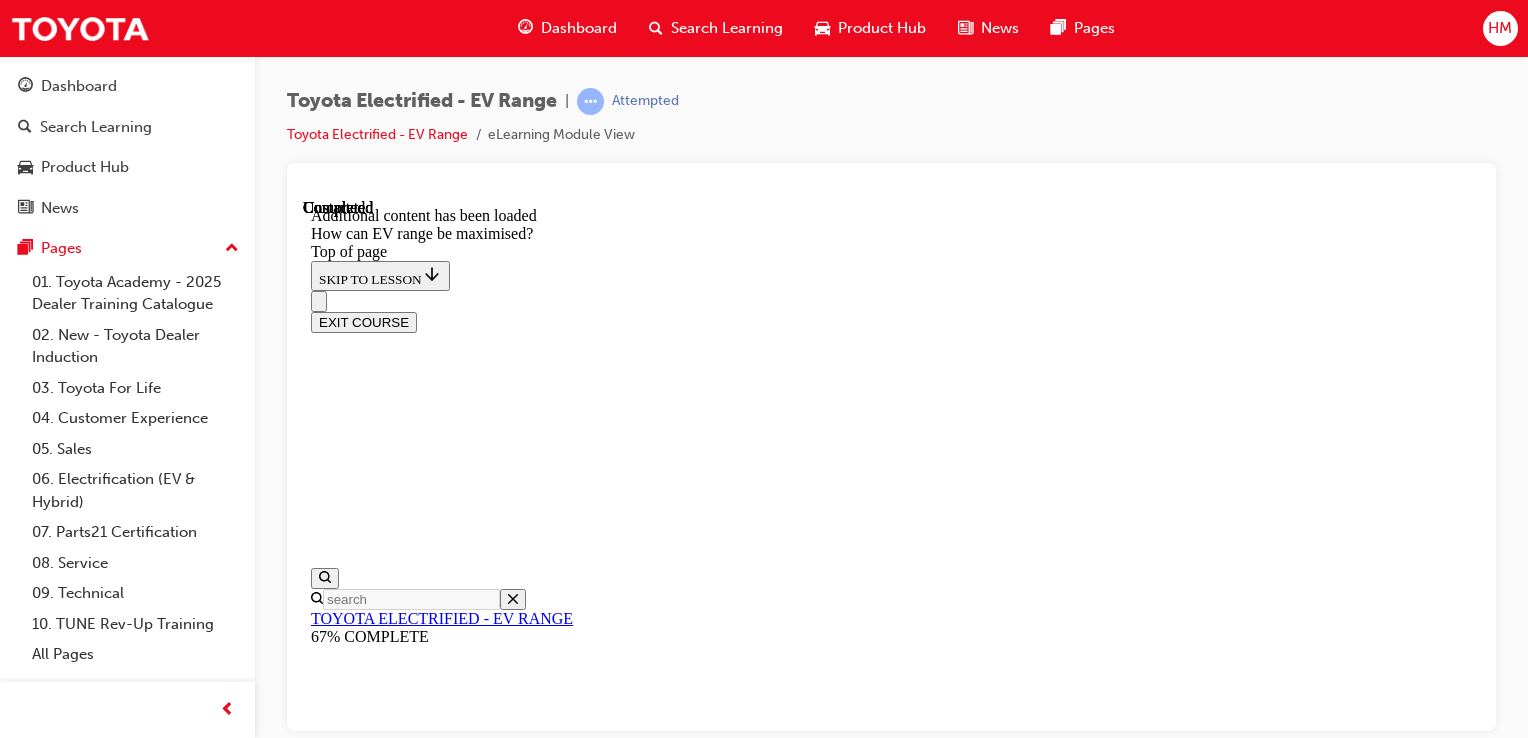 scroll, scrollTop: 2888, scrollLeft: 0, axis: vertical 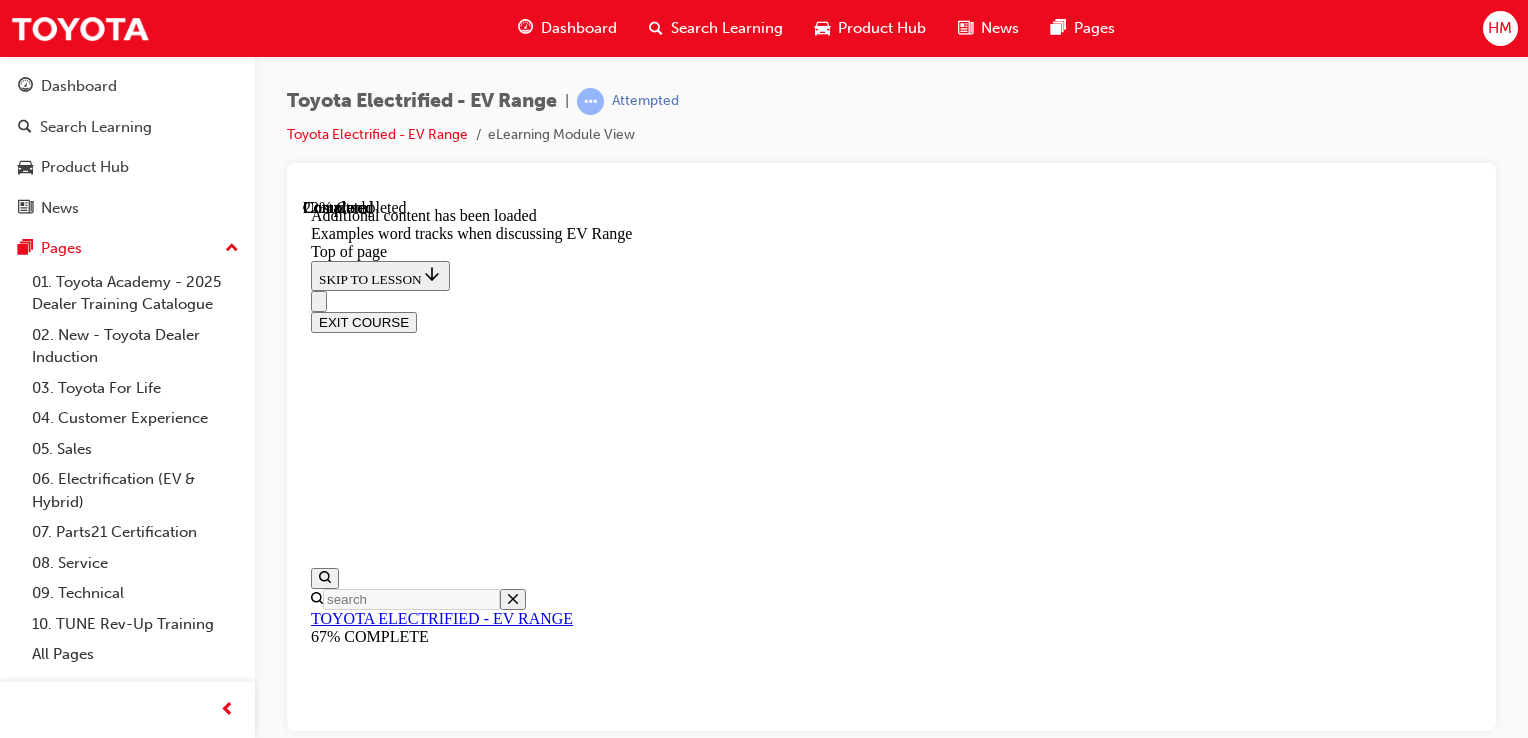 click on "CONTINUE" at bounding box center [353, 9610] 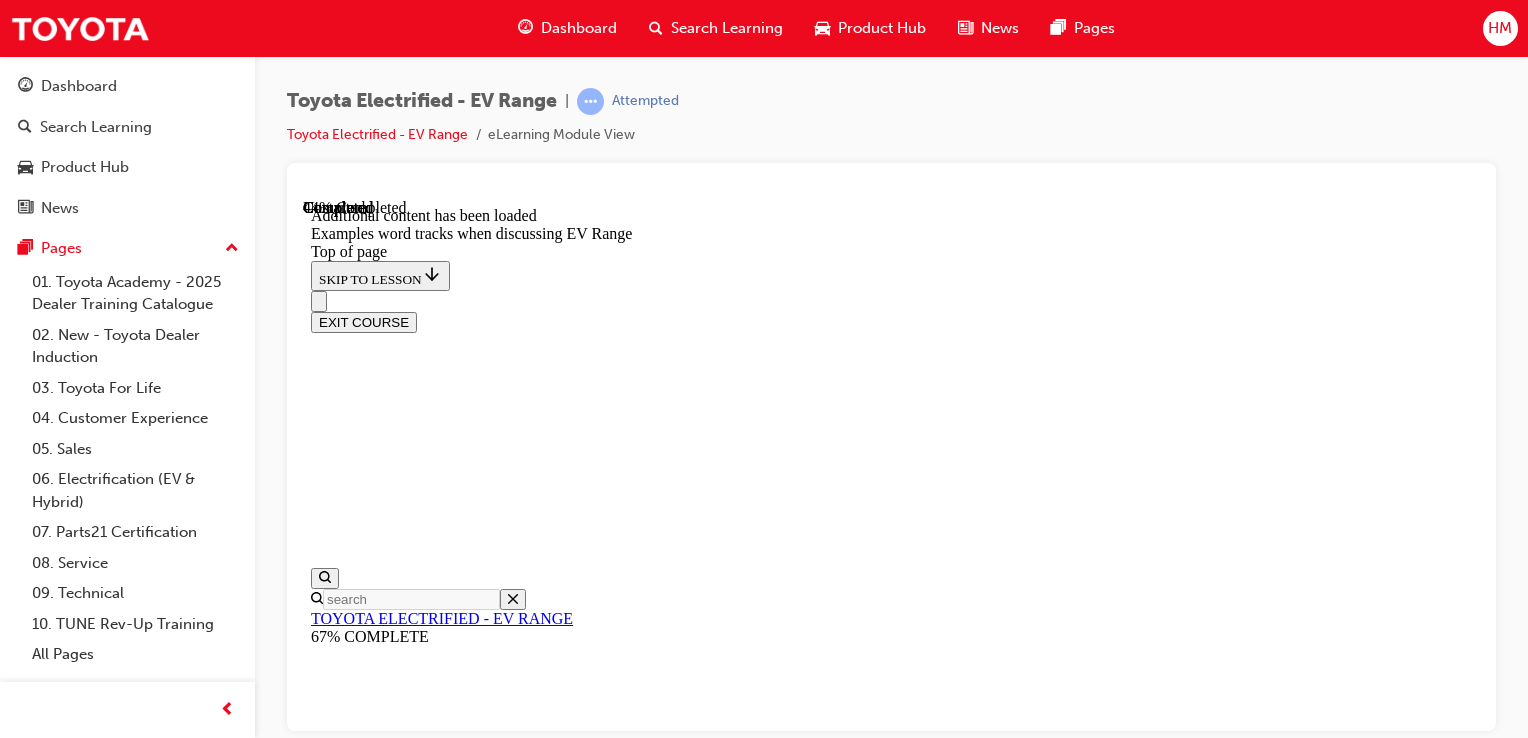 scroll, scrollTop: 1836, scrollLeft: 0, axis: vertical 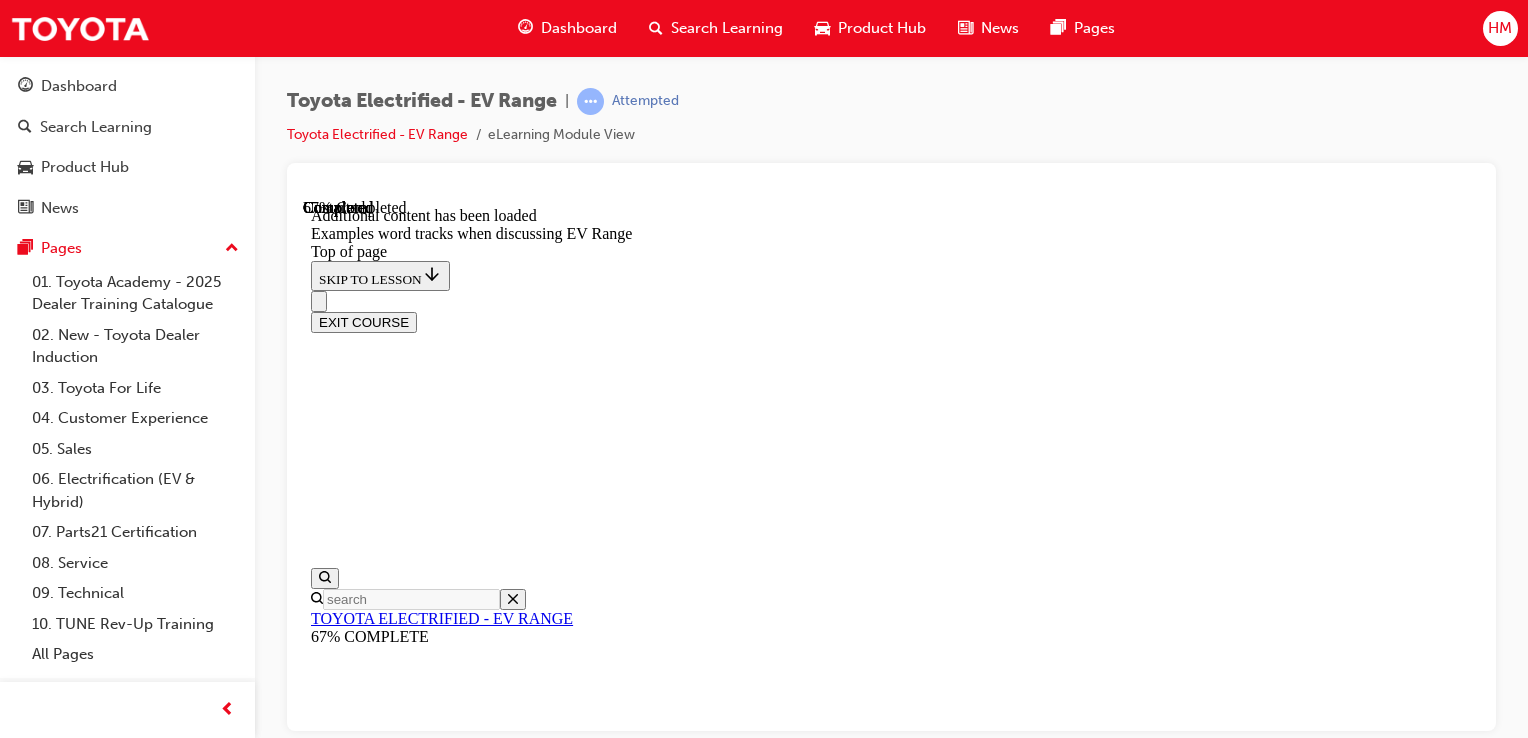click on "Do you typically take more short trips or more longer trips?" at bounding box center (911, 10385) 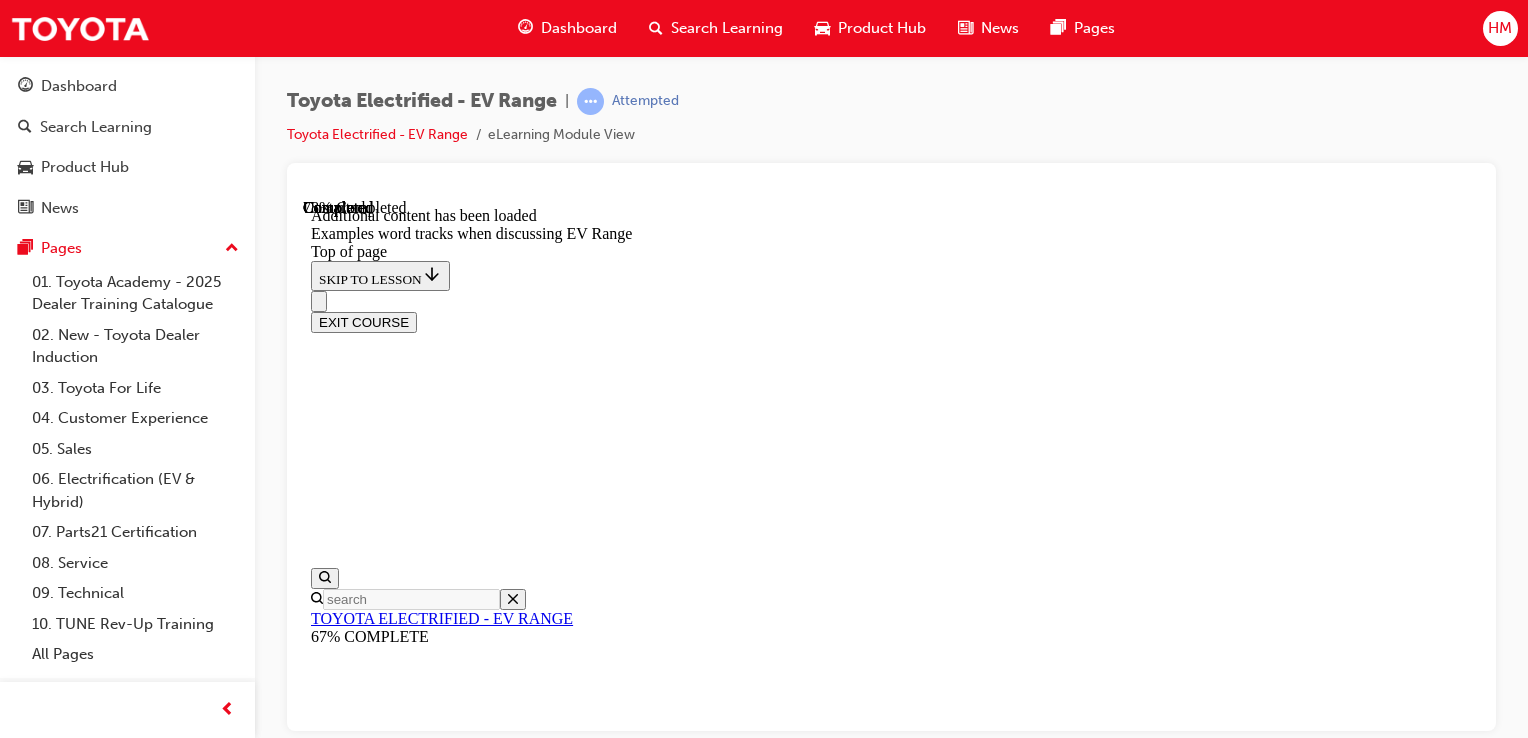 click on "How would you typically use your car over the week?" at bounding box center (911, 10453) 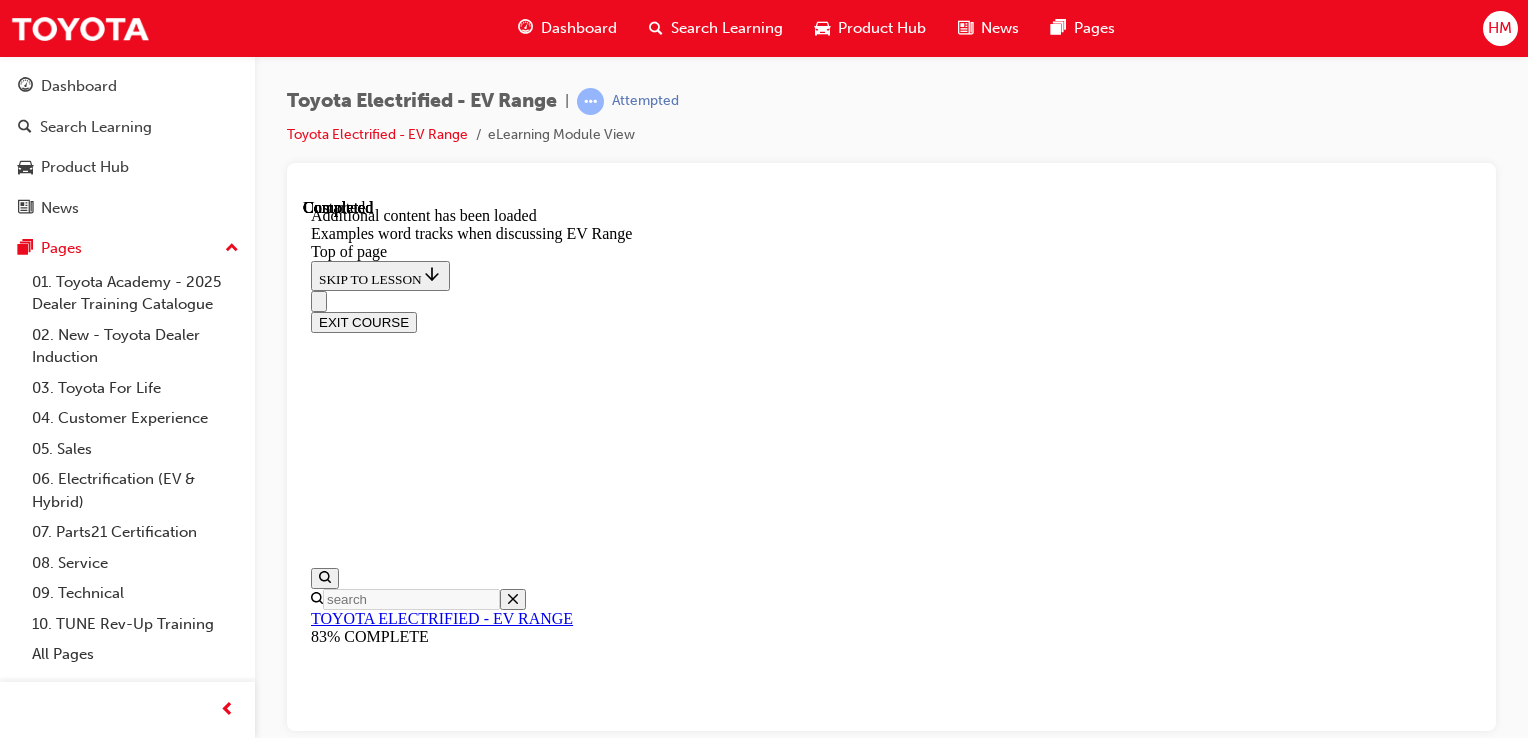scroll, scrollTop: 3391, scrollLeft: 0, axis: vertical 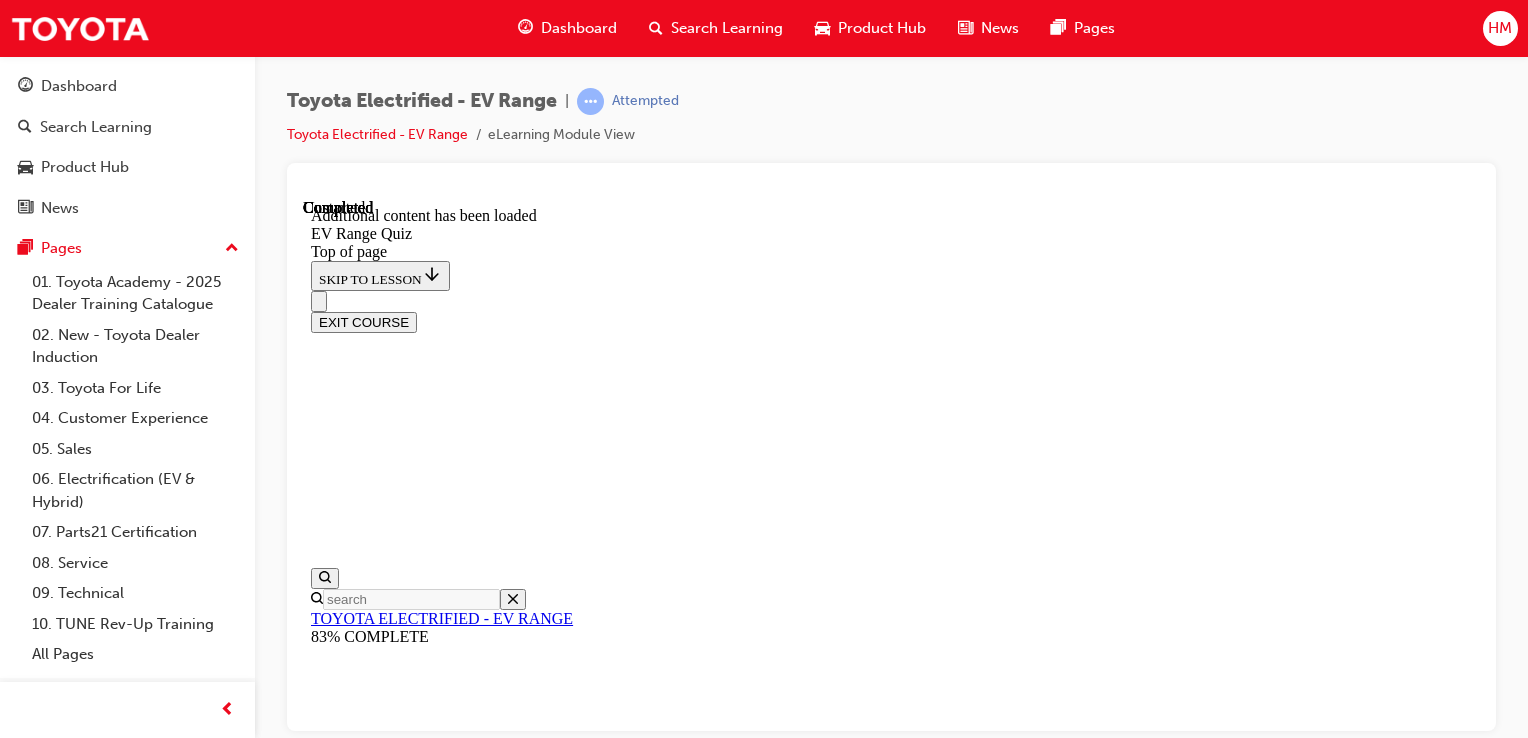 click on "START QUIZ" at bounding box center [356, 9073] 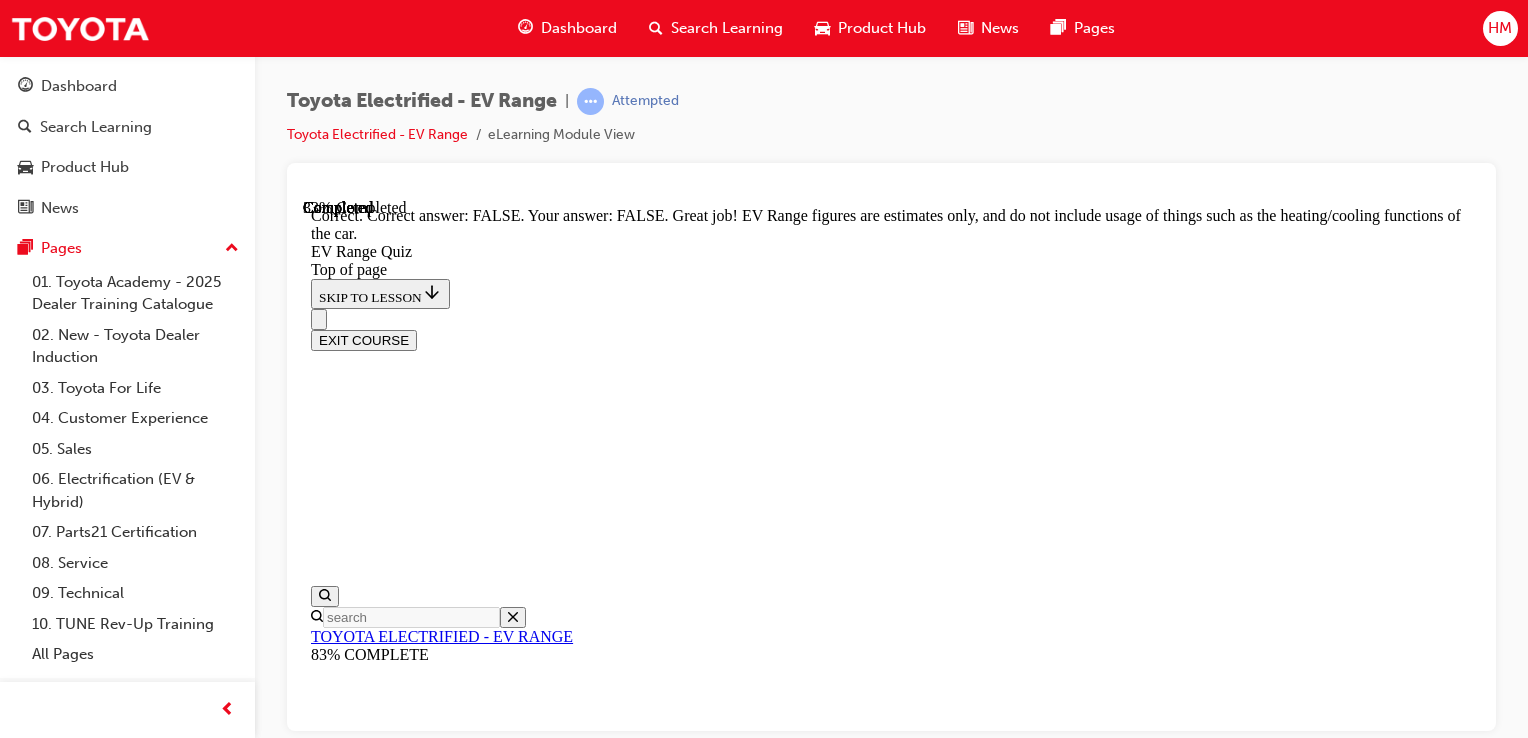 scroll, scrollTop: 561, scrollLeft: 0, axis: vertical 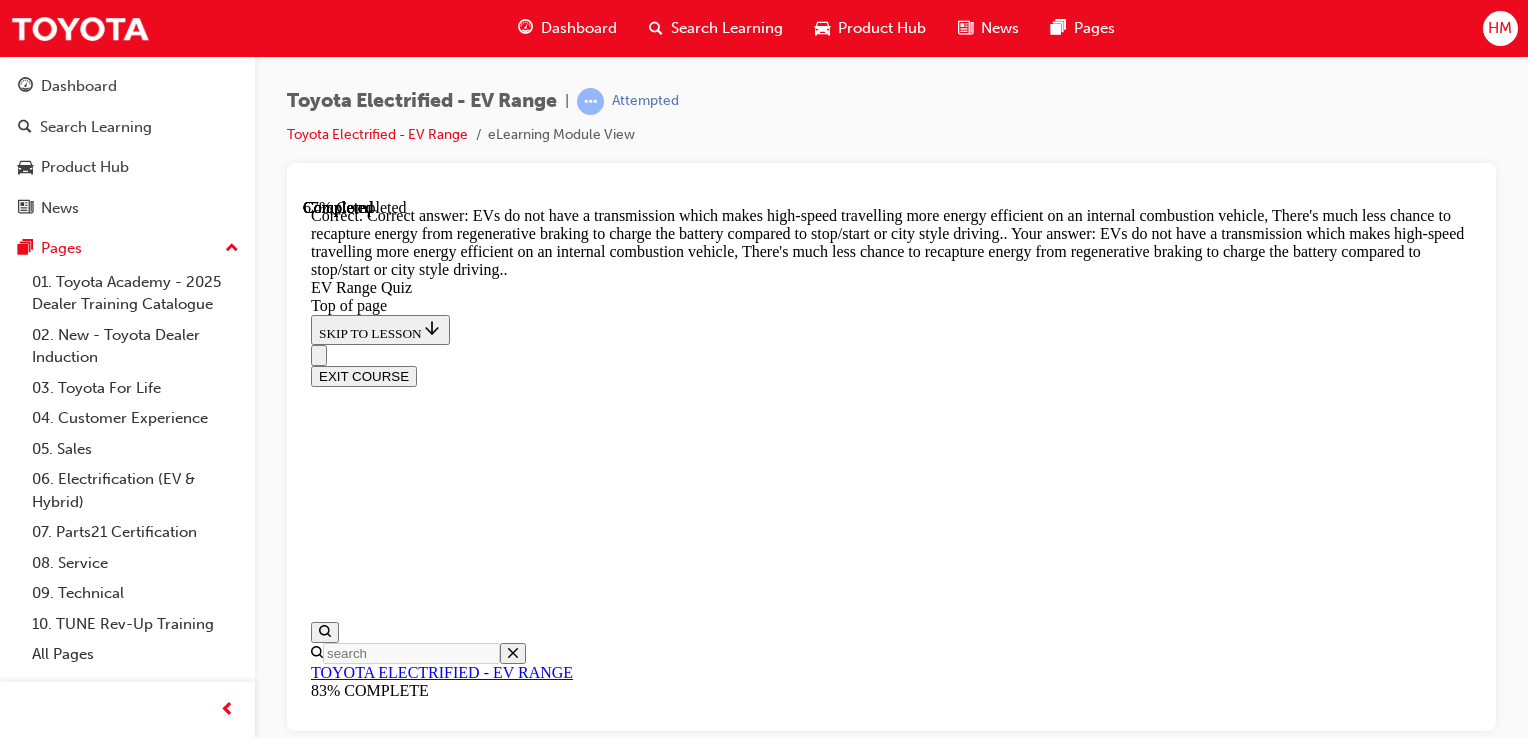 click on "NEXT" at bounding box center (337, 17390) 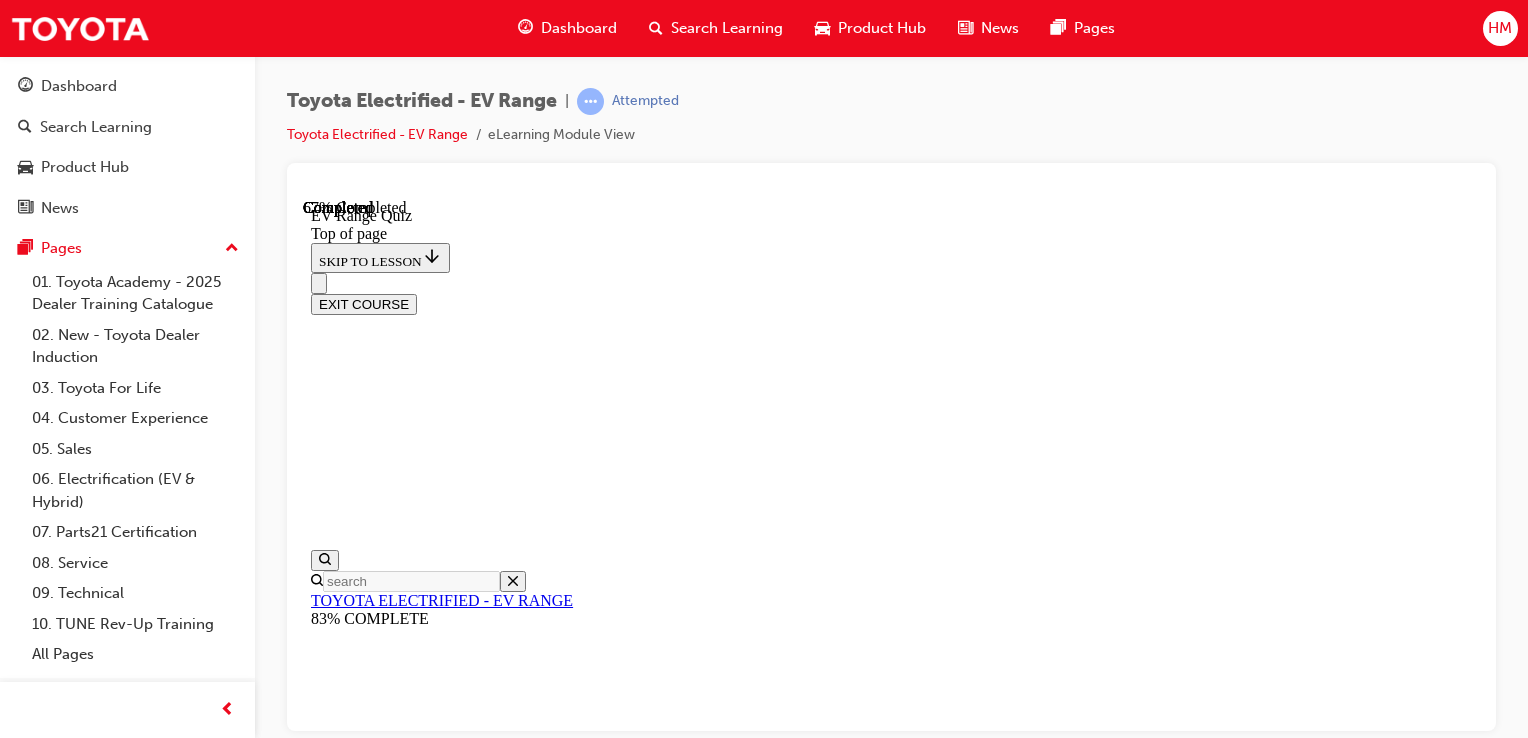 scroll, scrollTop: 200, scrollLeft: 0, axis: vertical 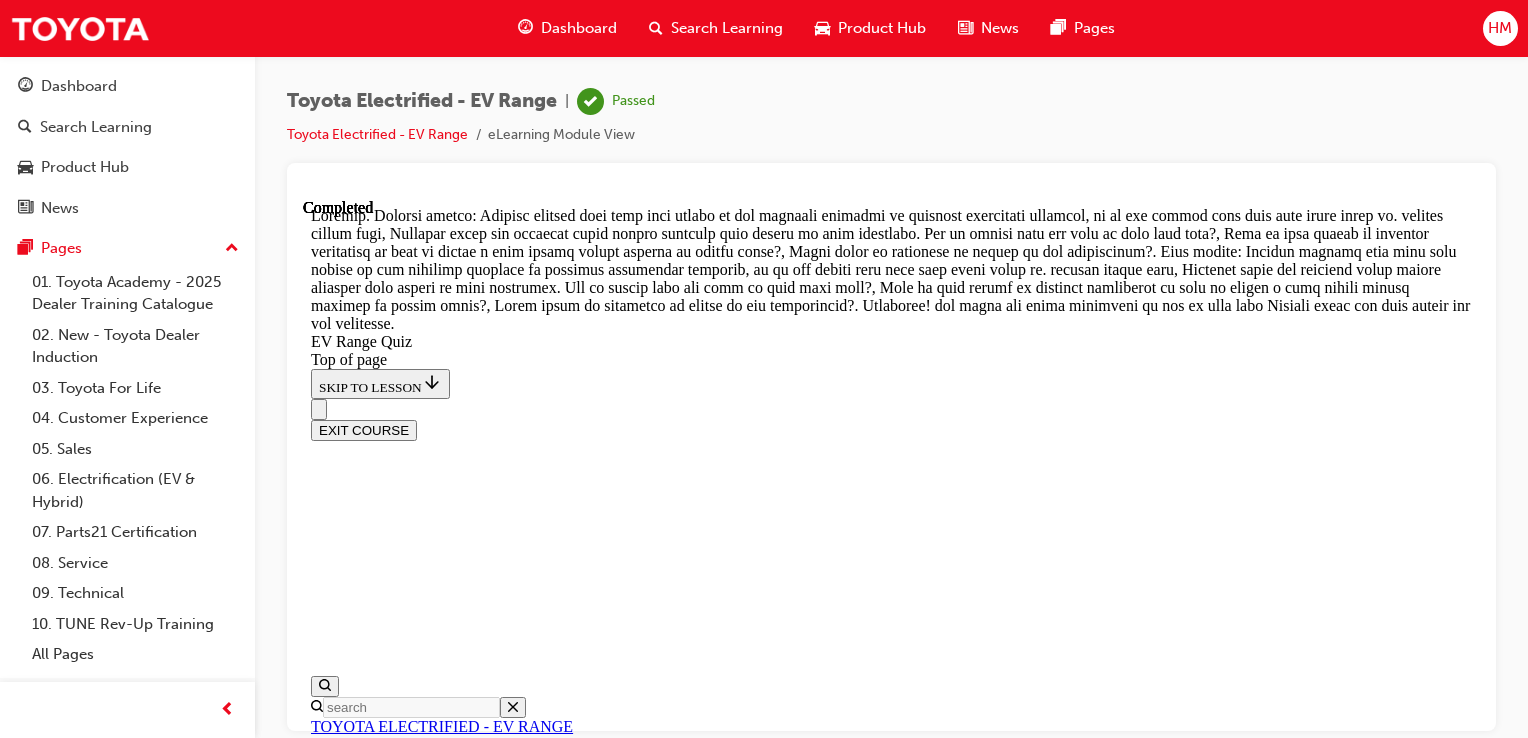 click on "NEXT" at bounding box center [337, 16918] 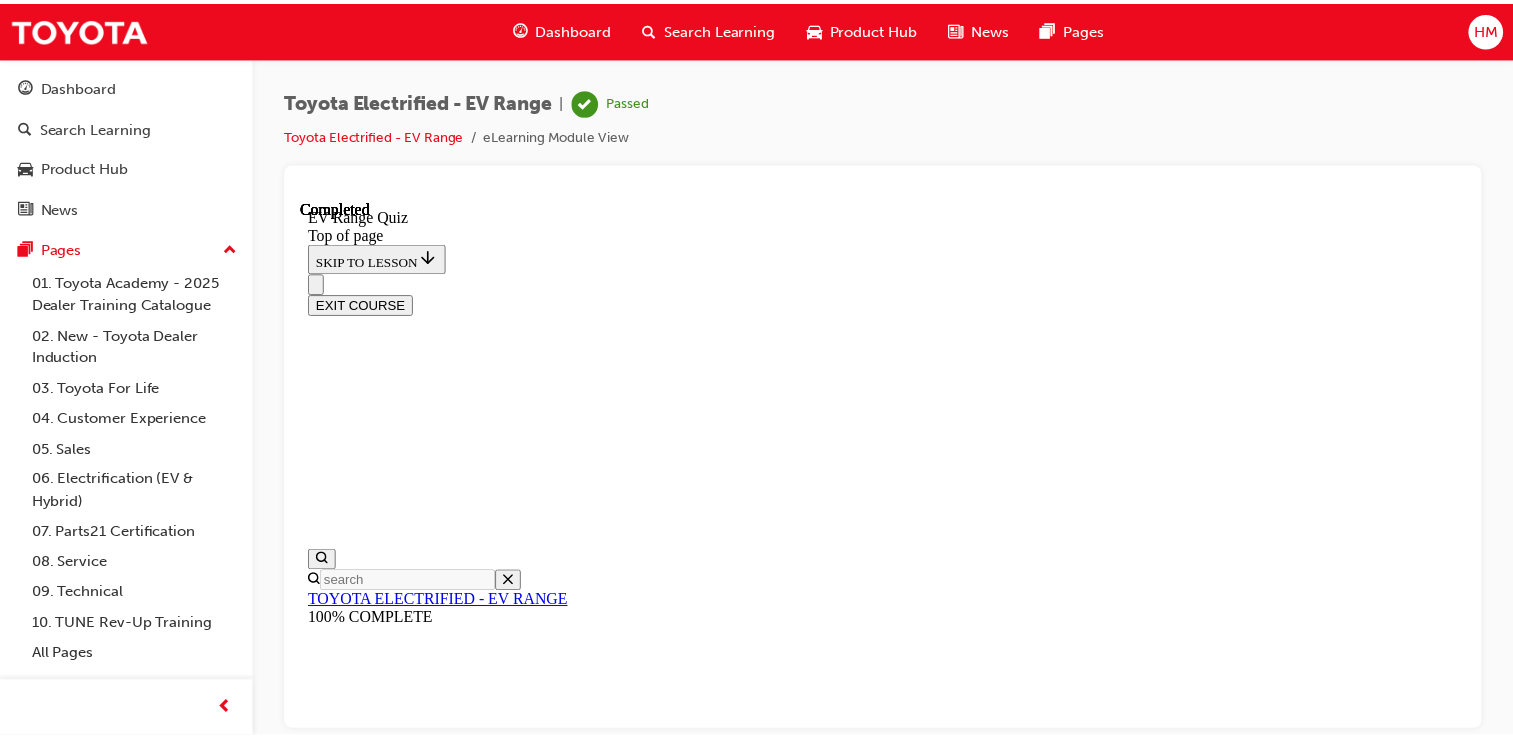 scroll, scrollTop: 488, scrollLeft: 0, axis: vertical 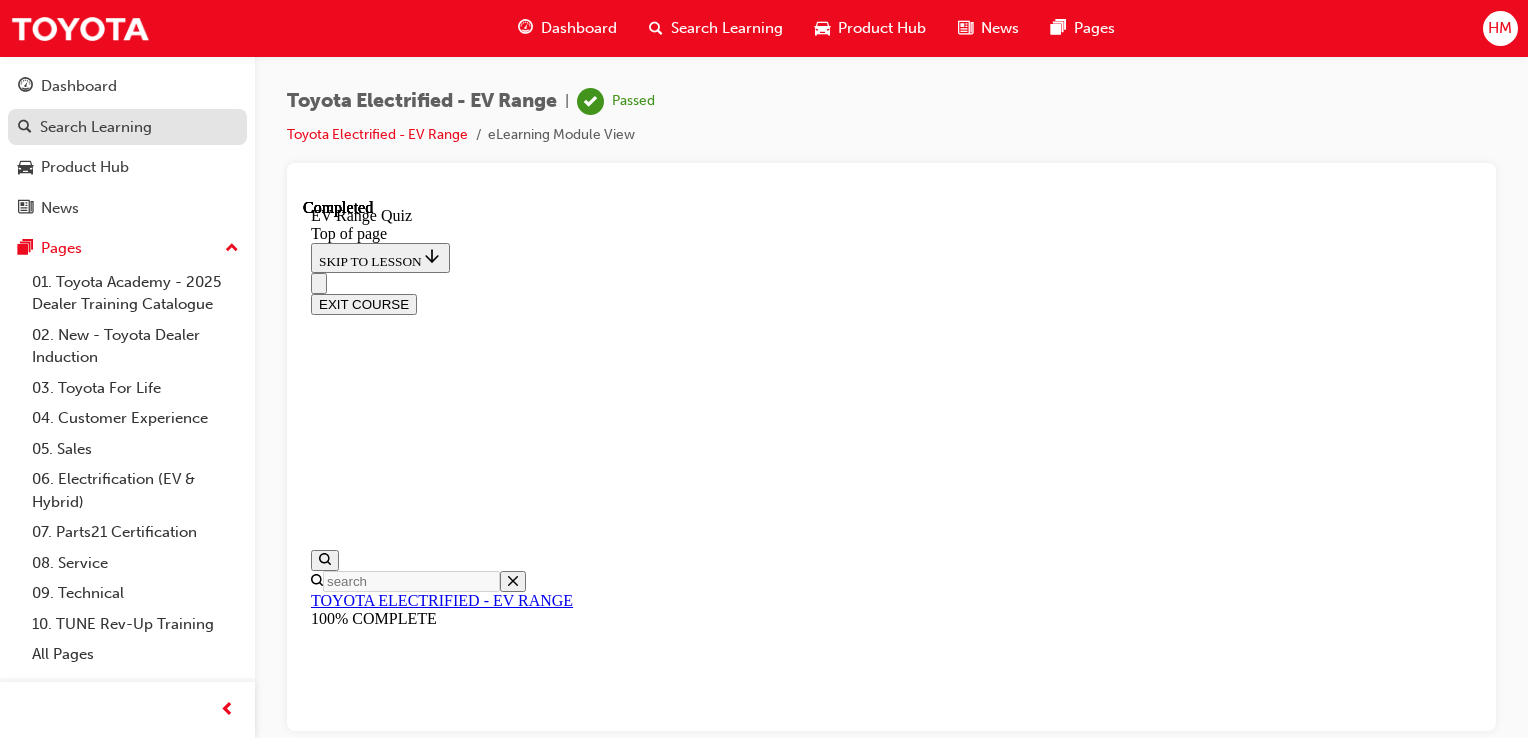 click on "Search Learning" at bounding box center (96, 127) 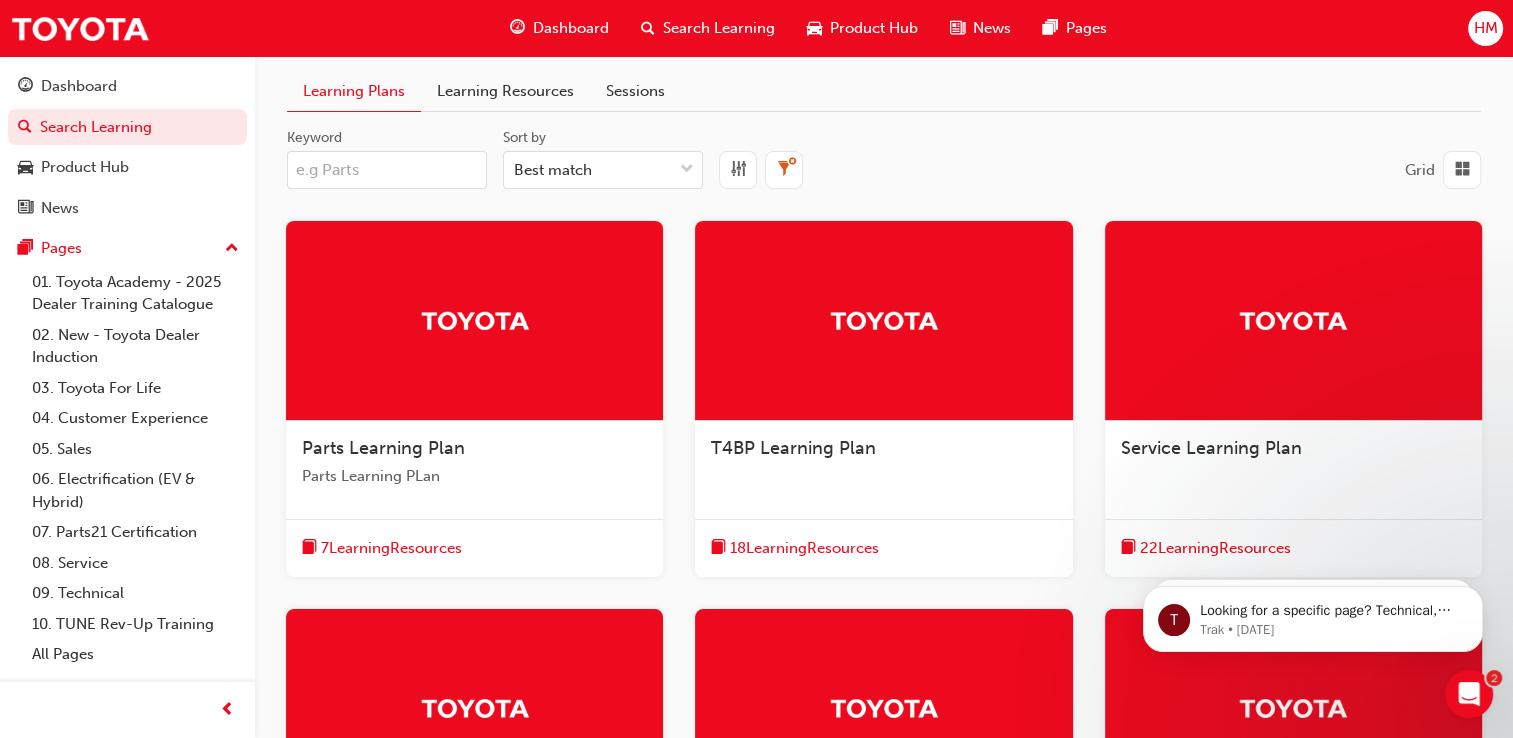 click on "Learning Resources" at bounding box center (505, 91) 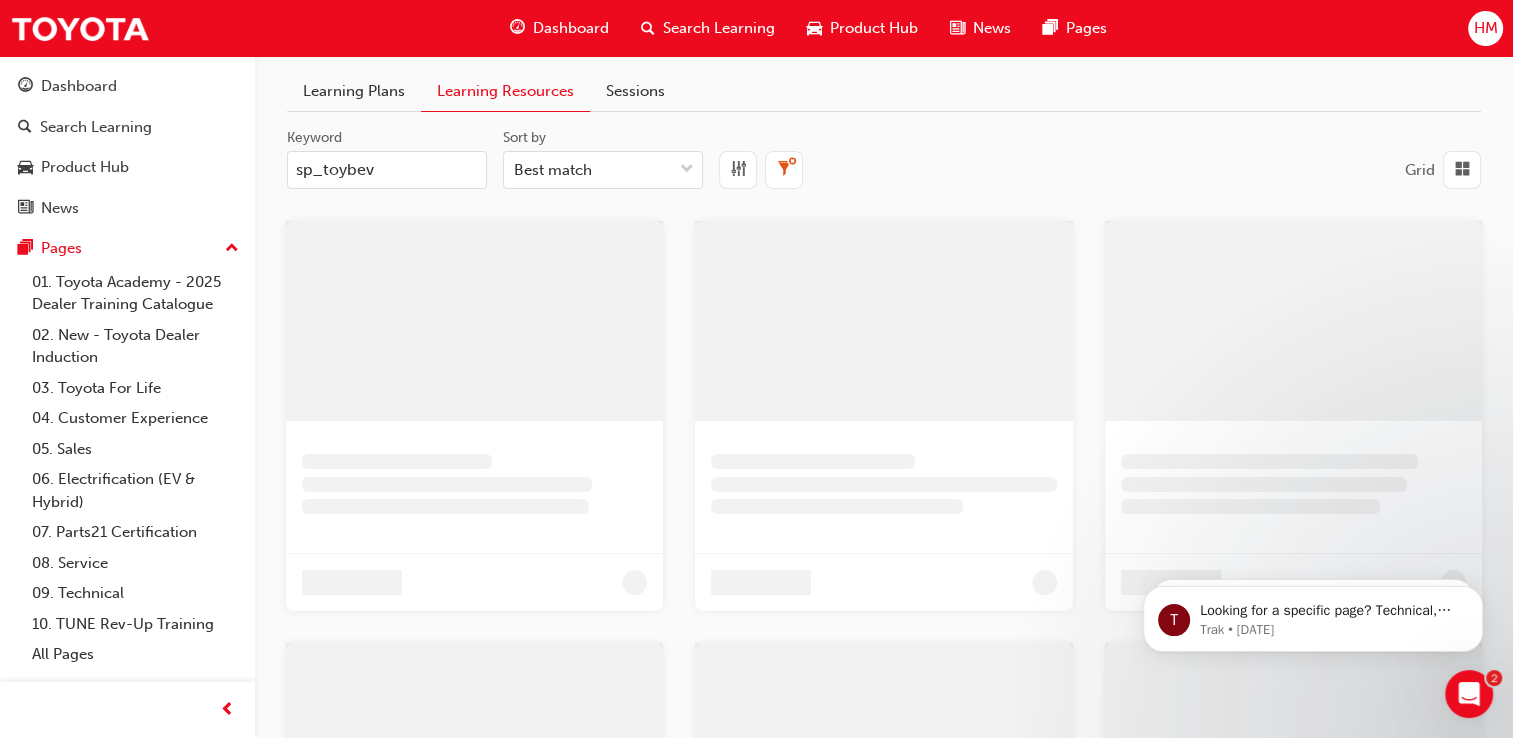 drag, startPoint x: 388, startPoint y: 179, endPoint x: 366, endPoint y: 186, distance: 23.086792 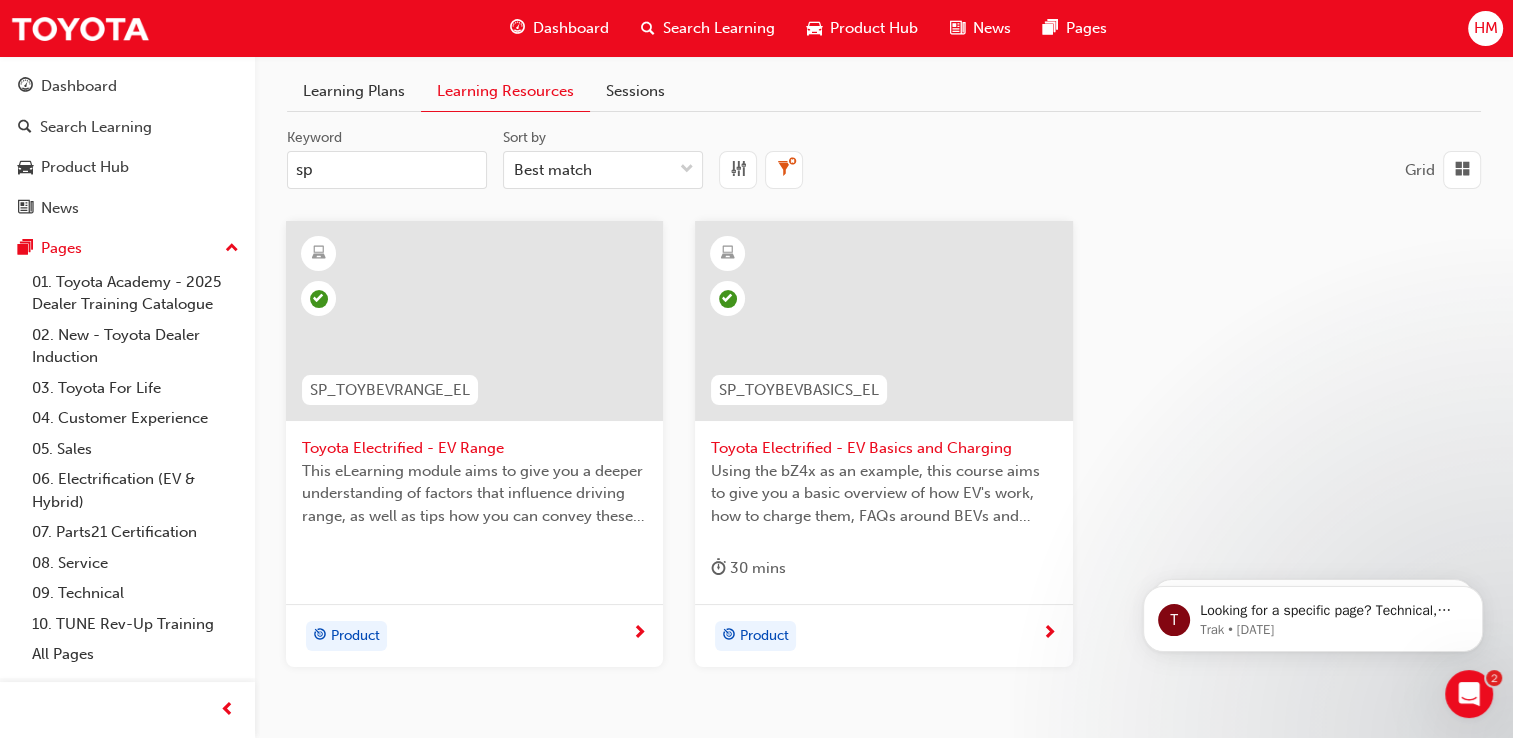 type on "s" 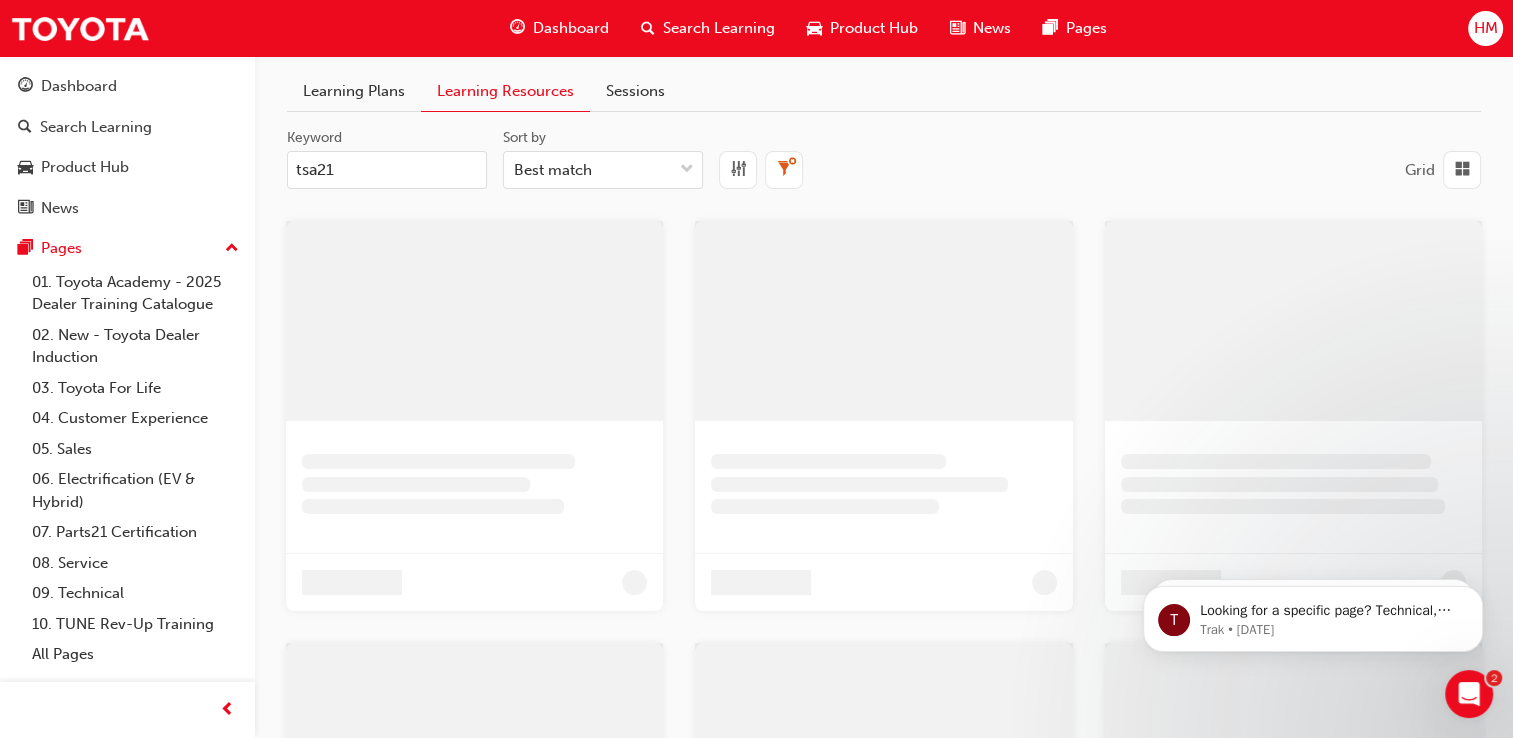 type on "tsa21" 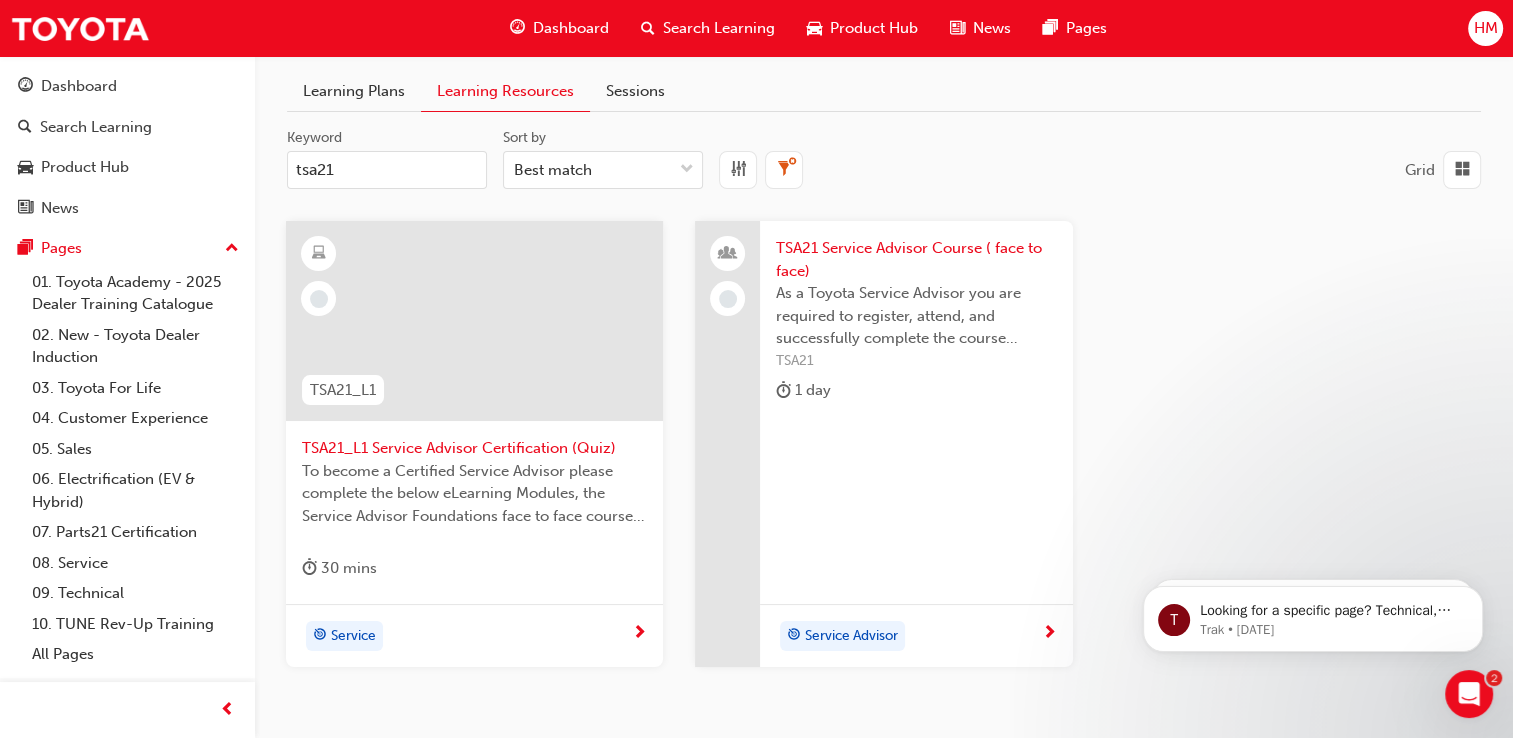 click at bounding box center [474, 321] 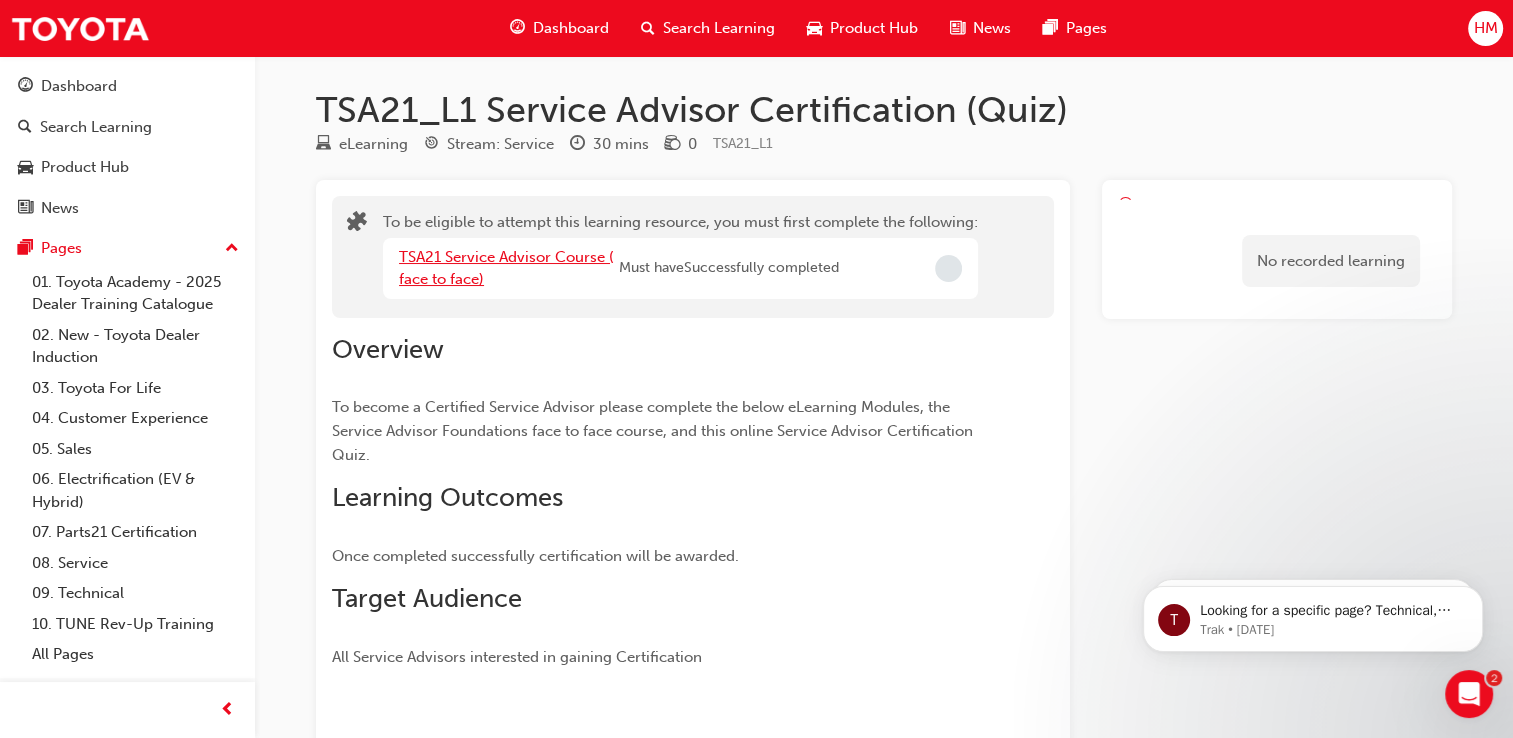 click on "TSA21 Service Advisor Course ( face to face)" at bounding box center (506, 268) 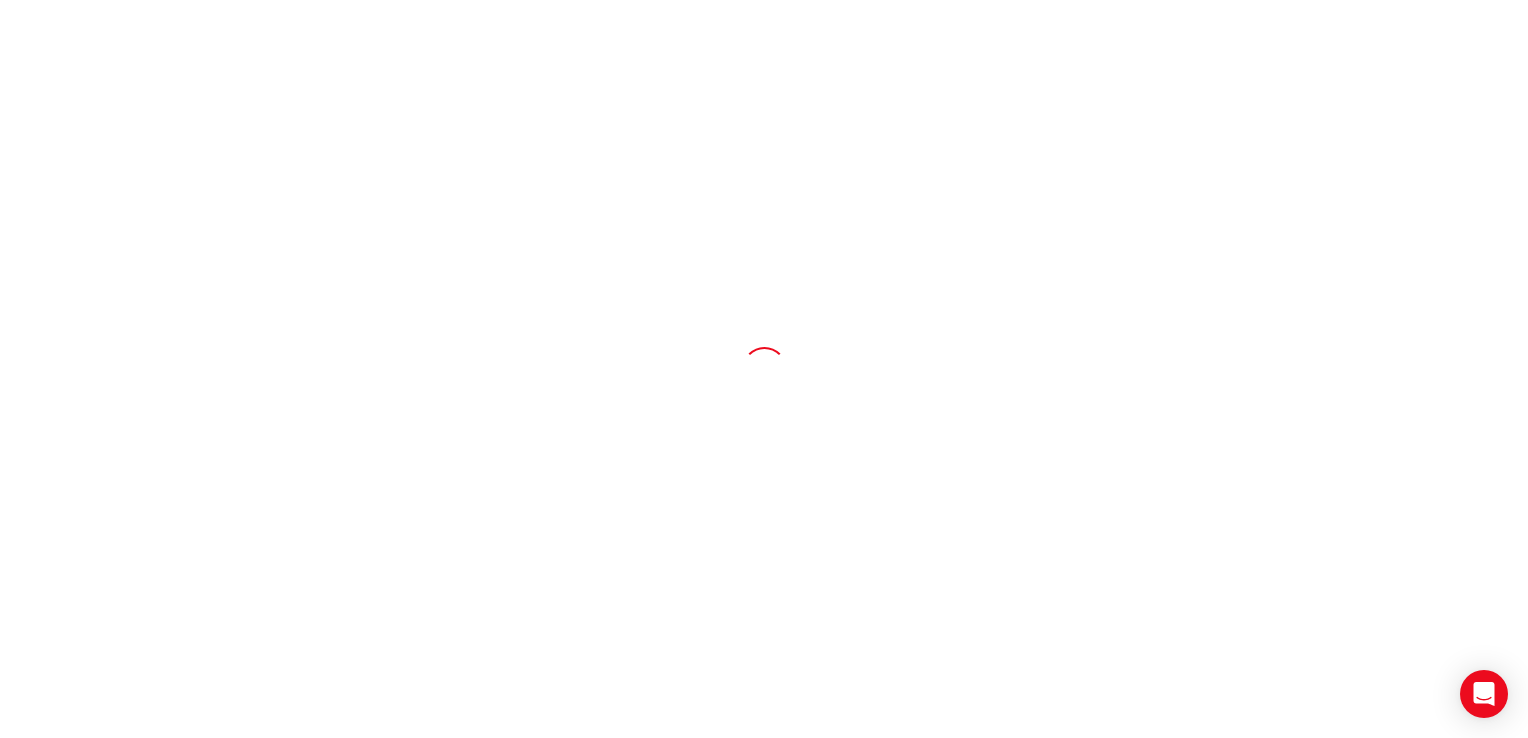 scroll, scrollTop: 0, scrollLeft: 0, axis: both 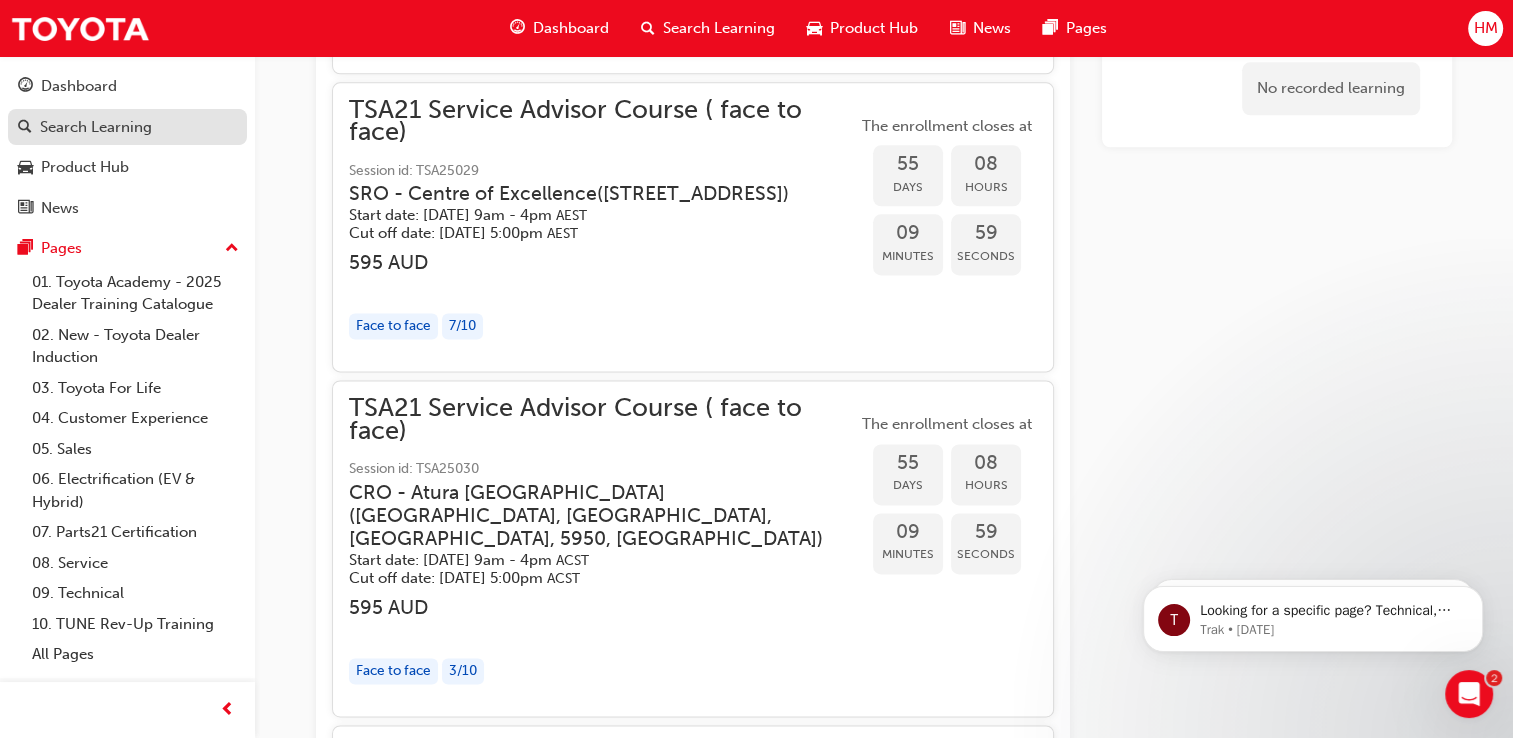 click on "Search Learning" at bounding box center (96, 127) 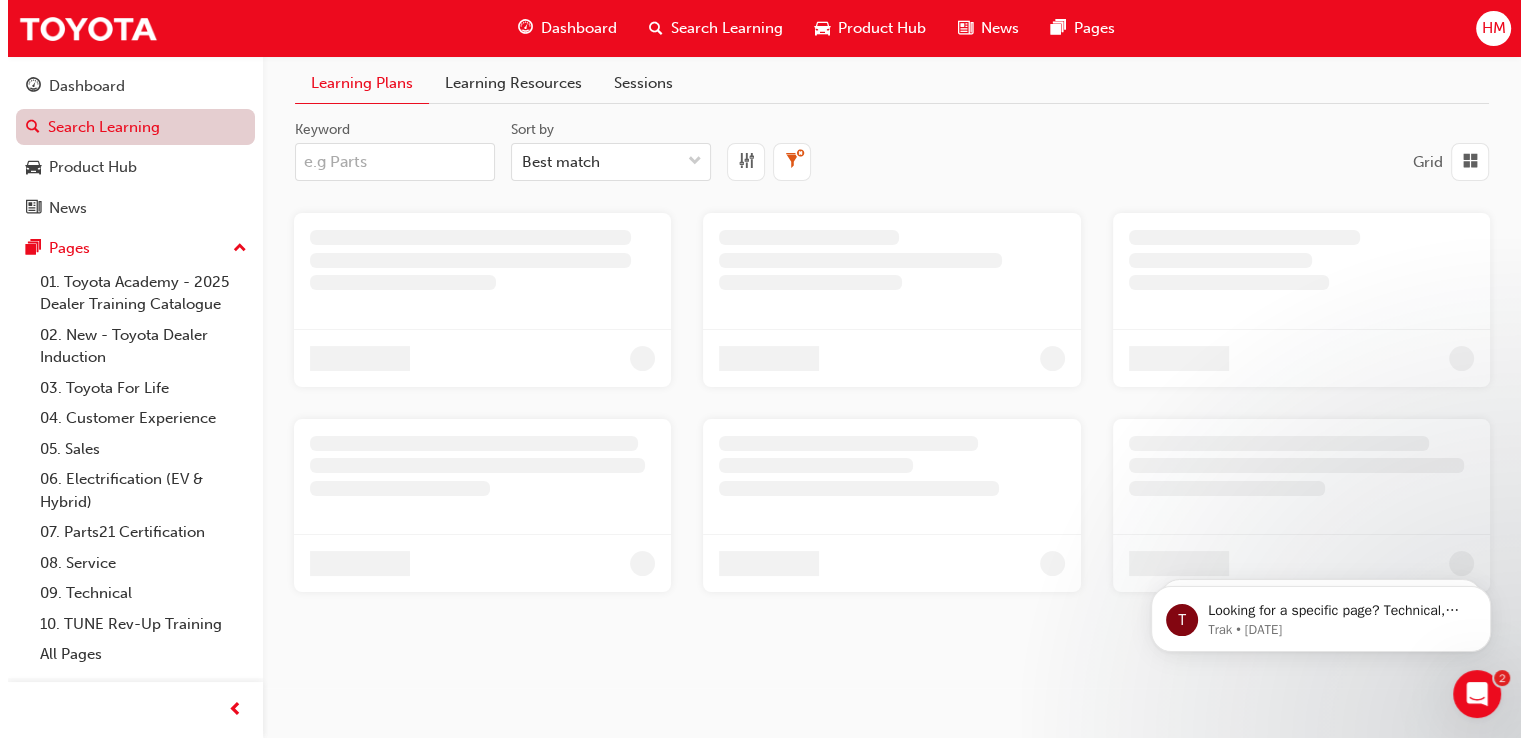 scroll, scrollTop: 0, scrollLeft: 0, axis: both 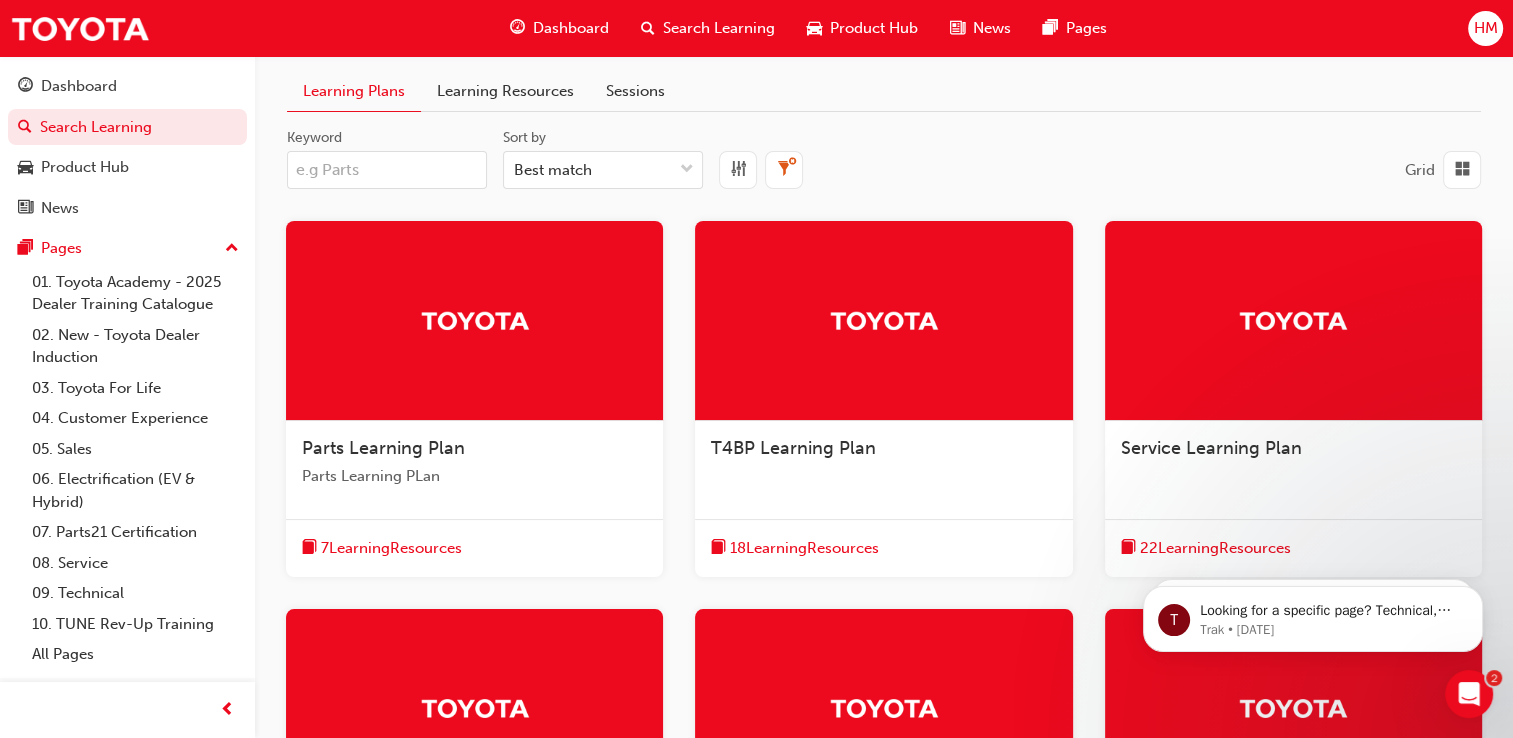 click on "Keyword" at bounding box center (387, 170) 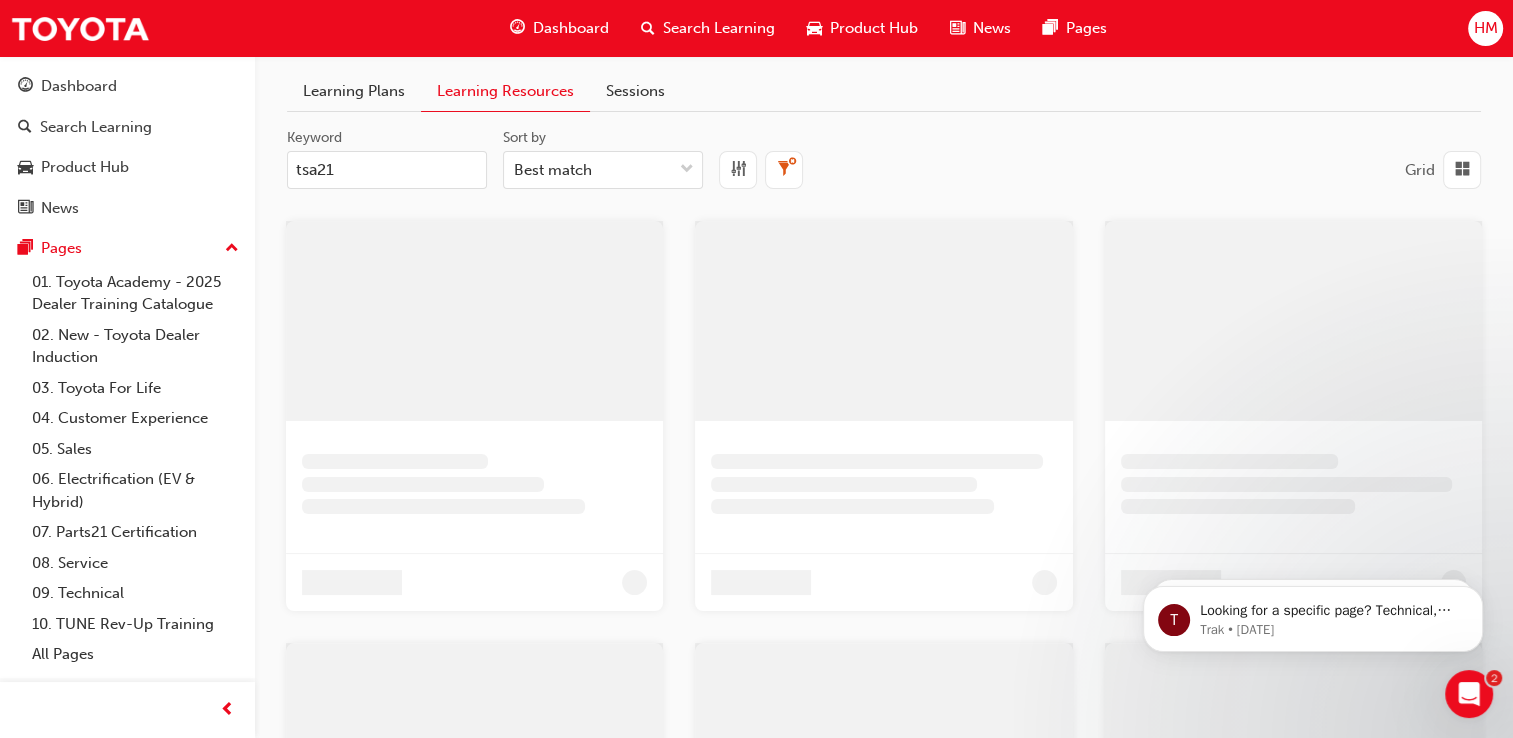 drag, startPoint x: 371, startPoint y: 170, endPoint x: 256, endPoint y: 204, distance: 119.92081 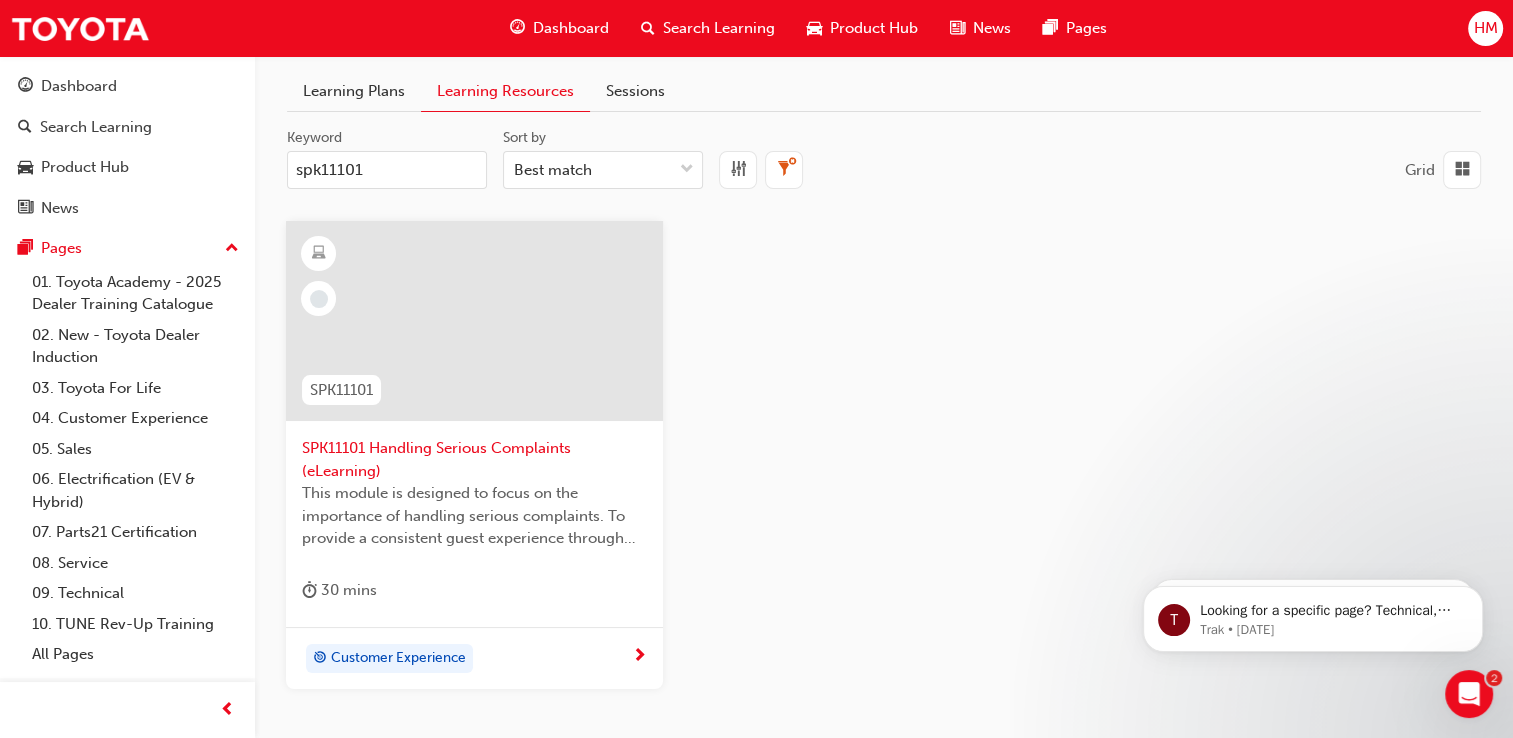 type on "spk11101" 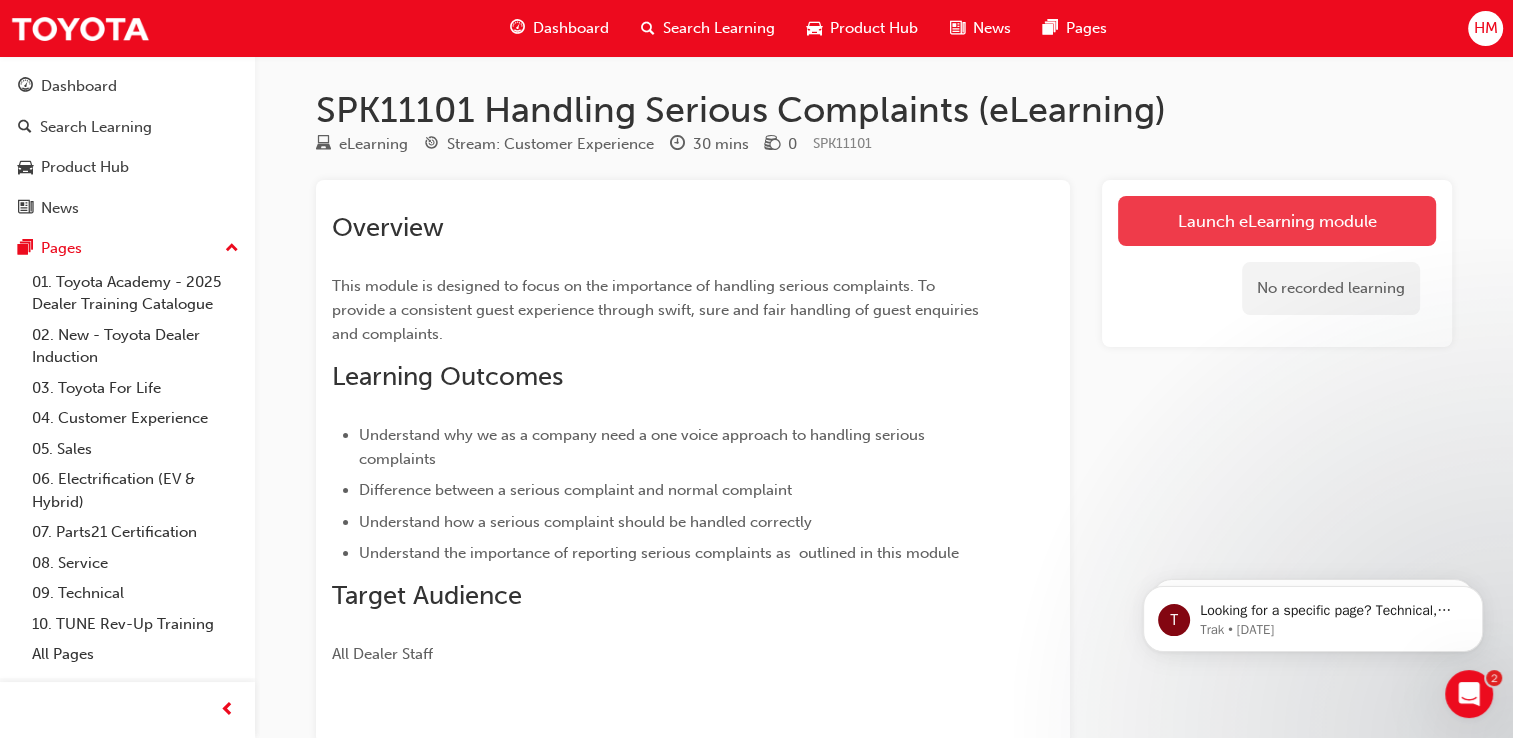 click on "Launch eLearning module" at bounding box center [1277, 221] 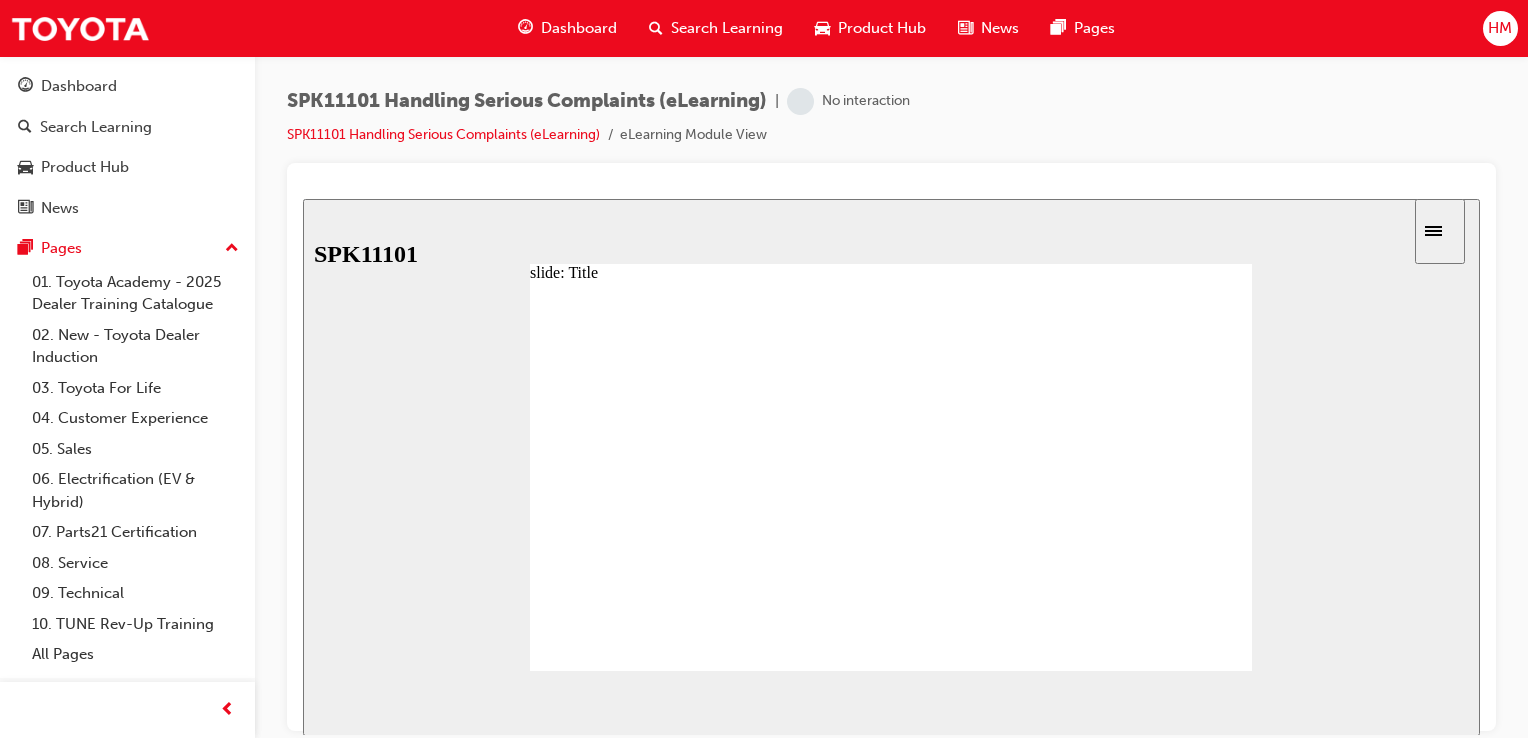 scroll, scrollTop: 0, scrollLeft: 0, axis: both 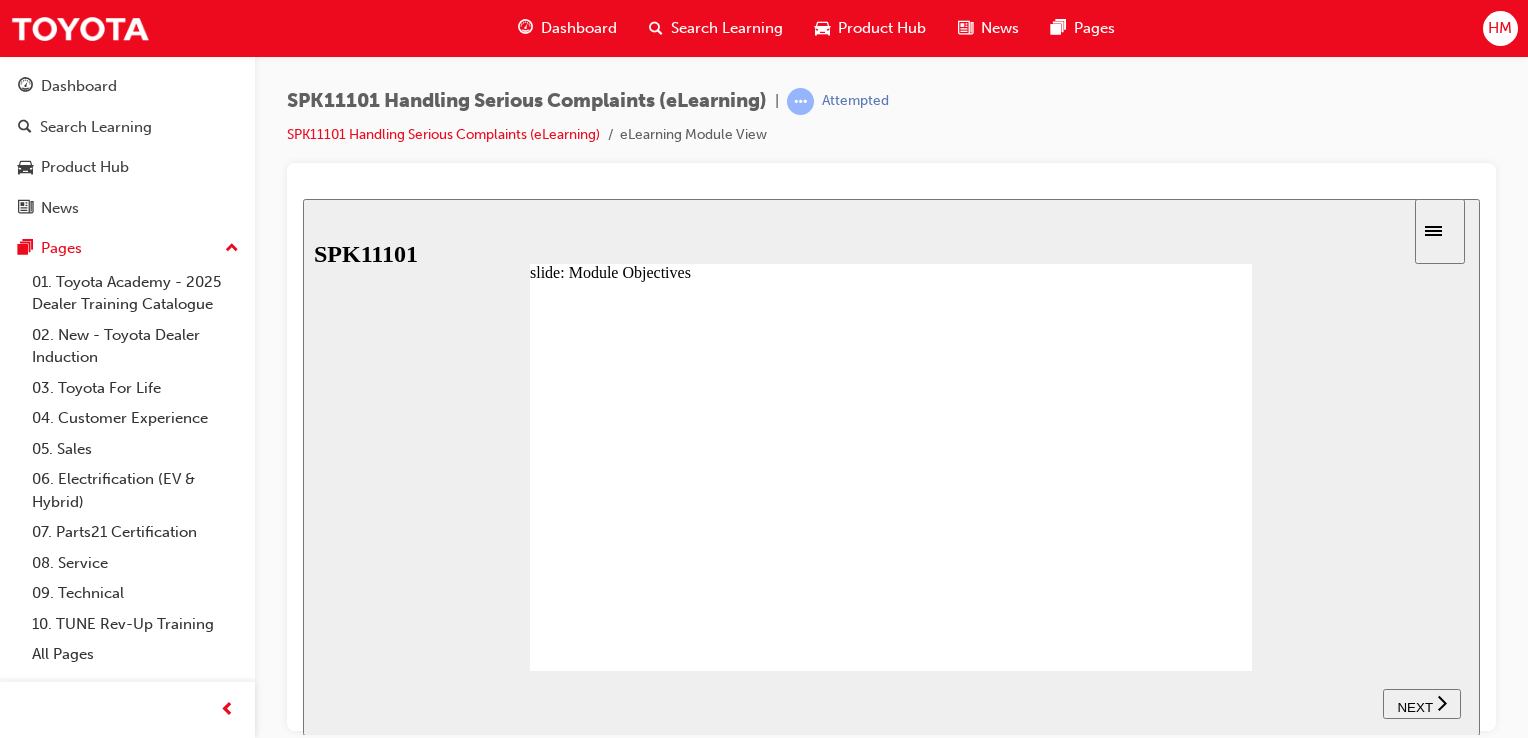 click 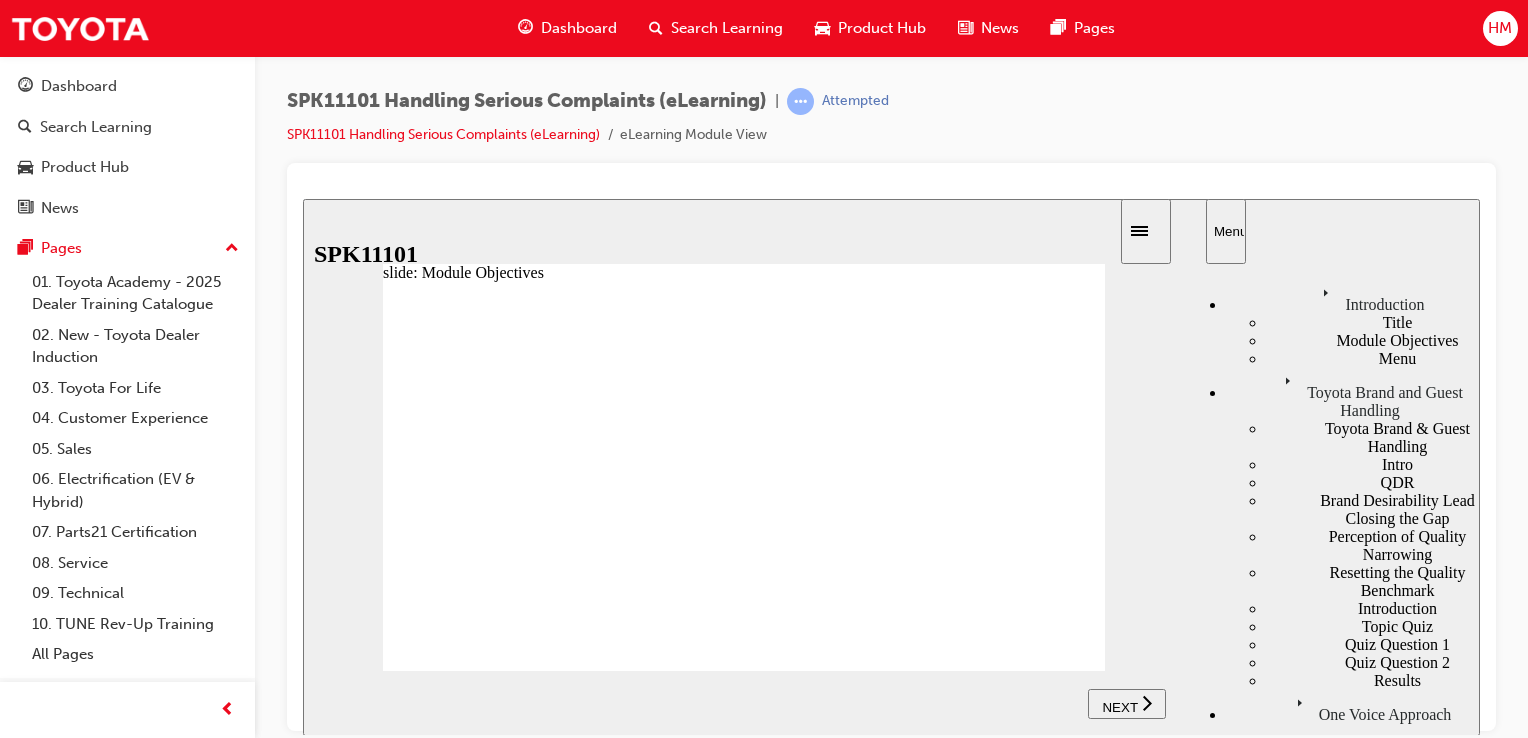 click on "Module Objectives" at bounding box center [1373, 340] 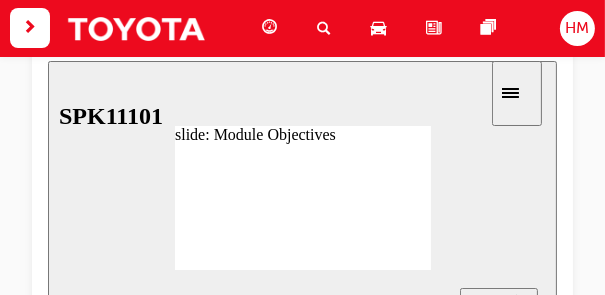 scroll, scrollTop: 208, scrollLeft: 0, axis: vertical 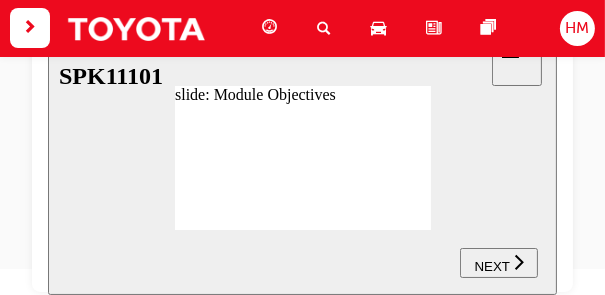click 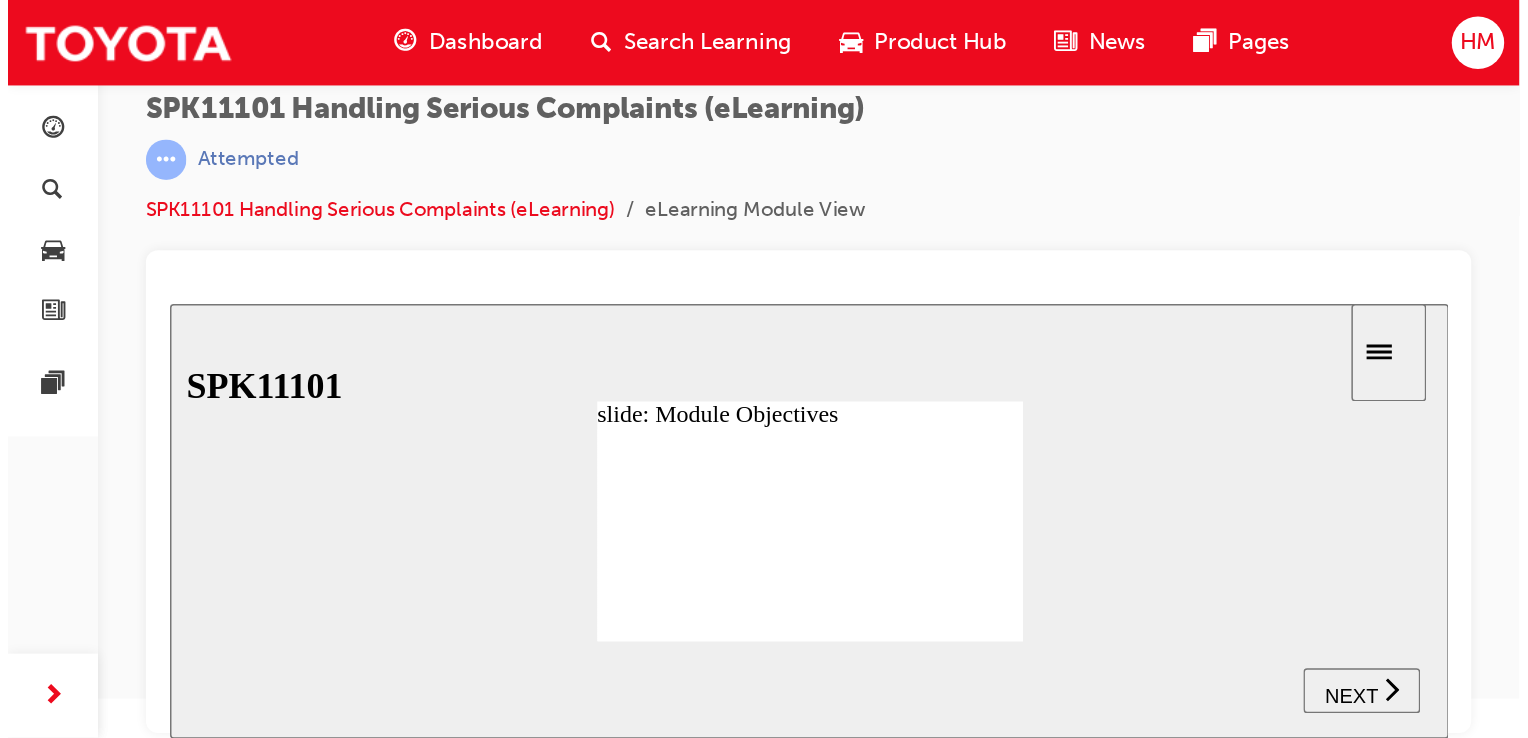 scroll, scrollTop: 0, scrollLeft: 0, axis: both 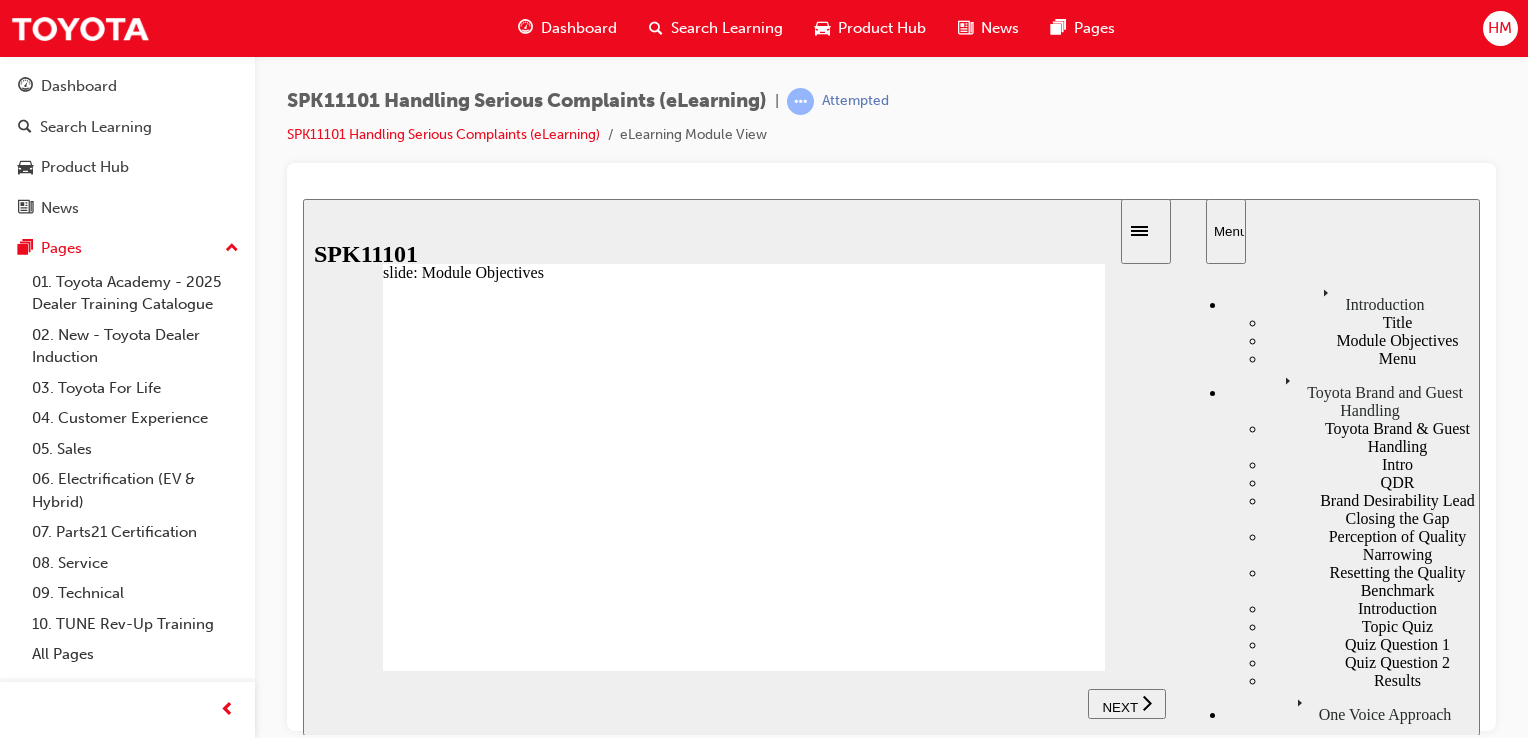 click 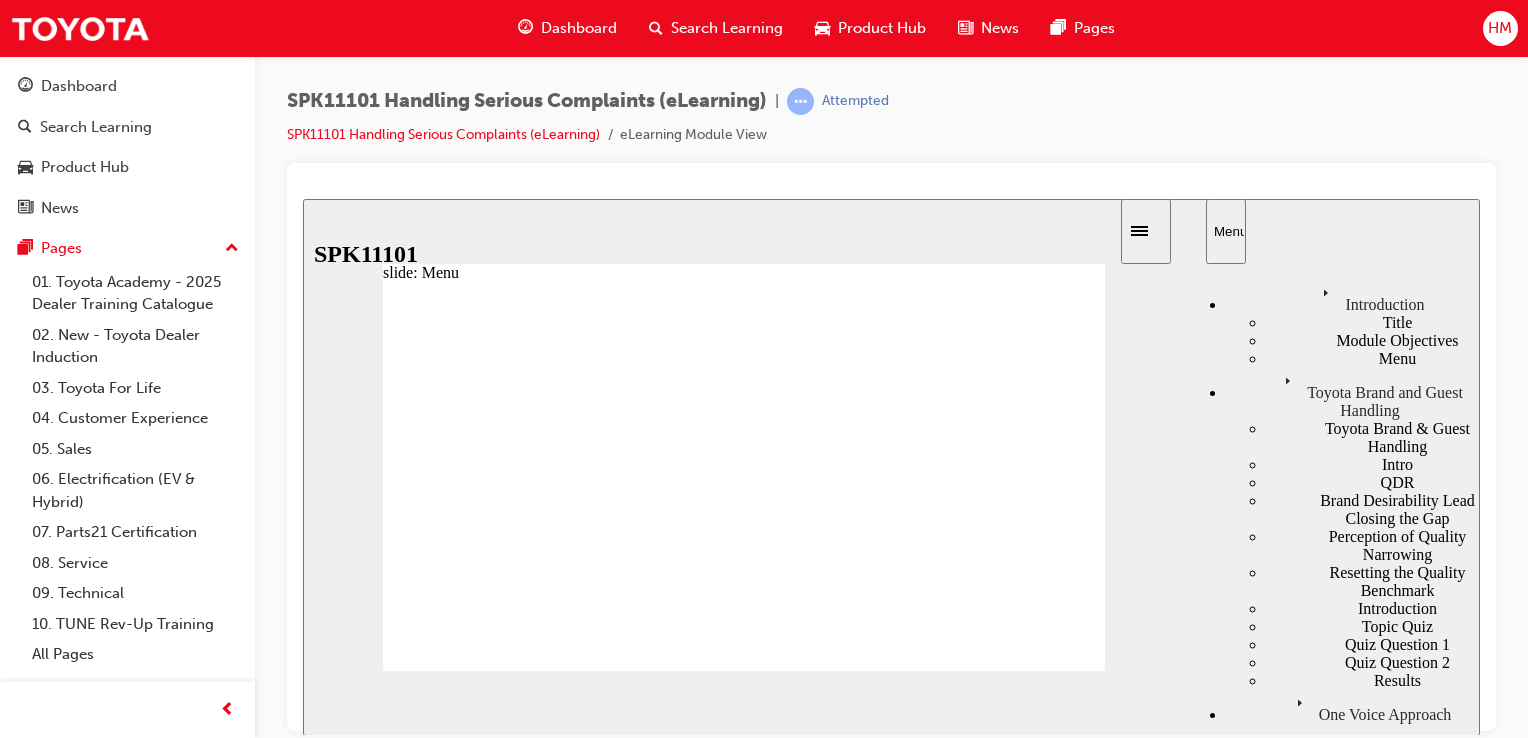 click 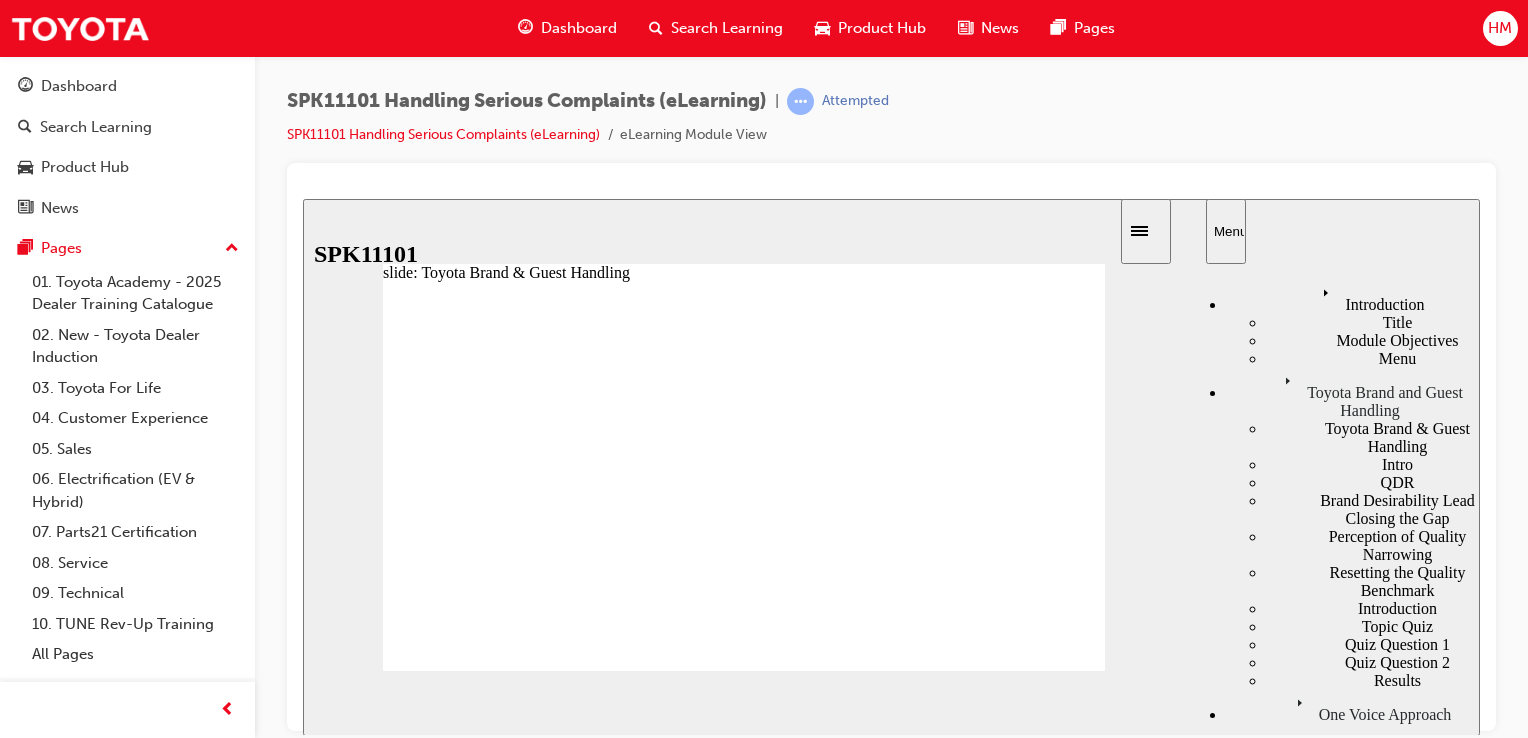 click 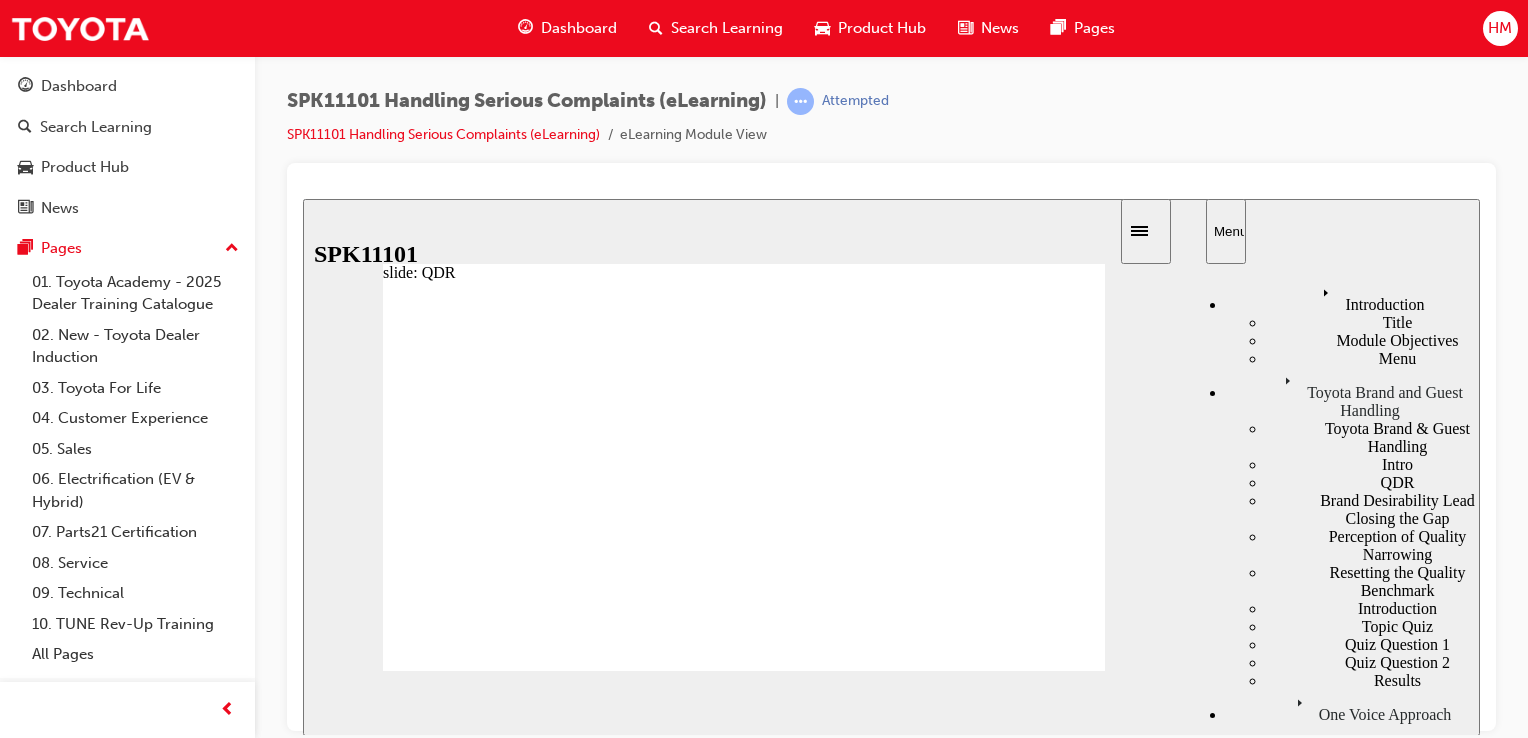 click 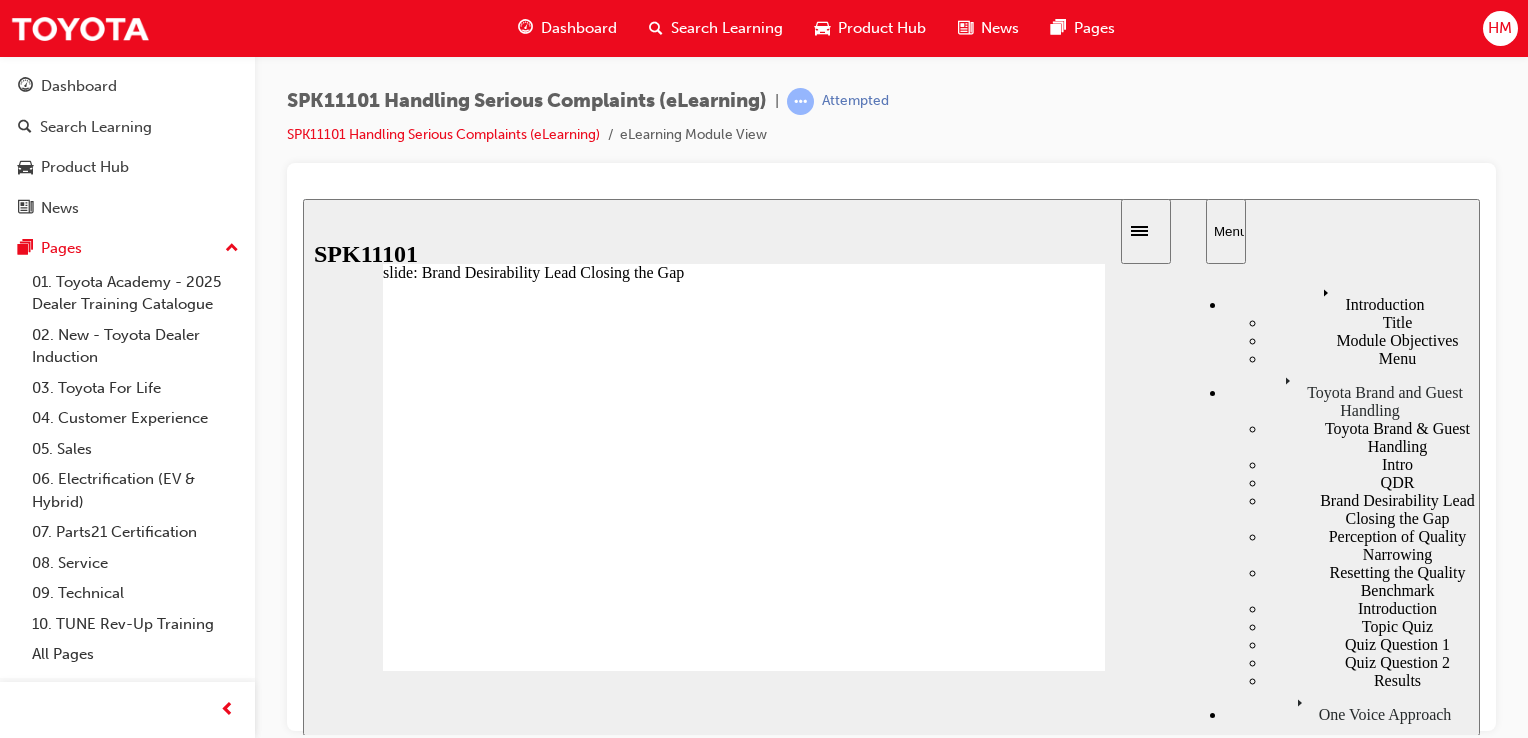 click 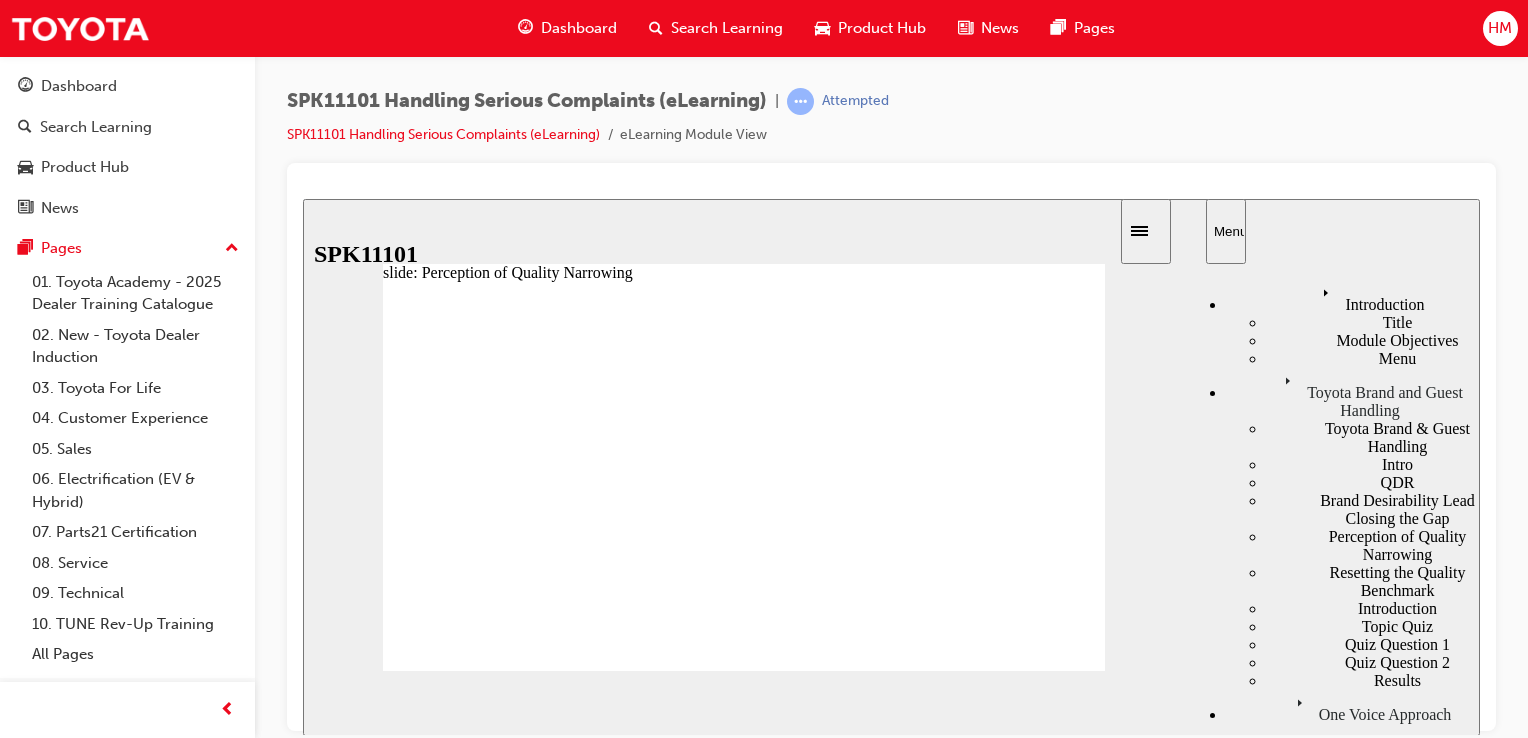 click 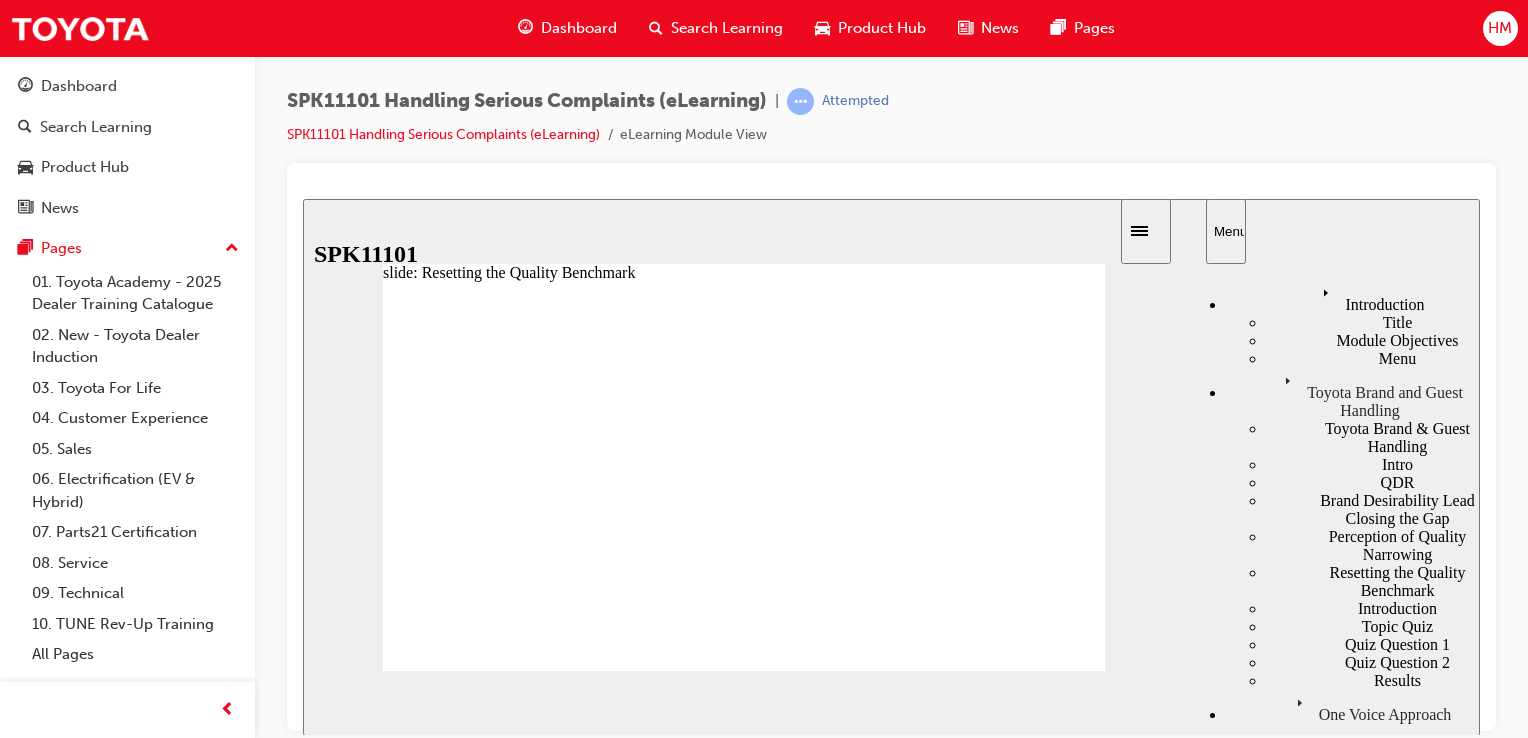 click 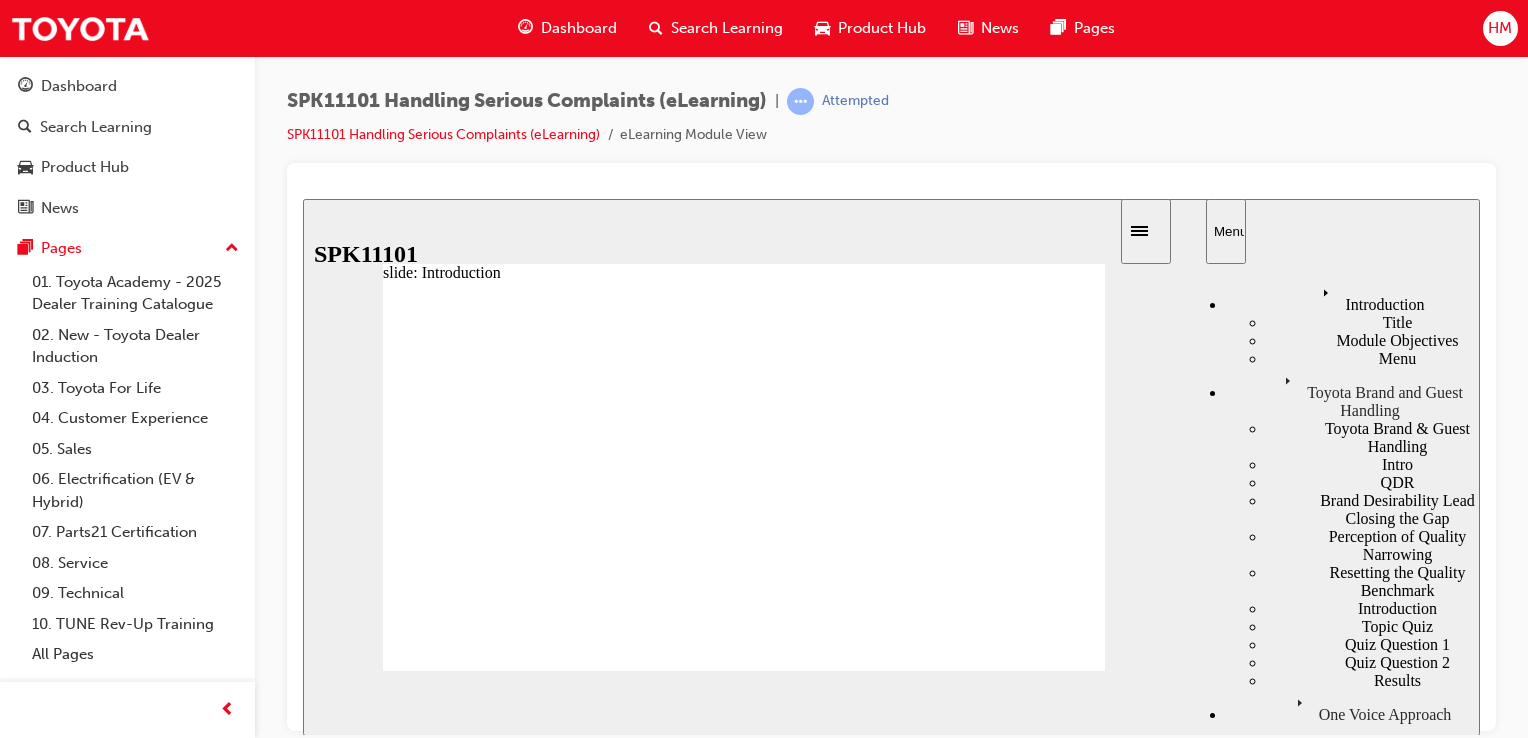 click 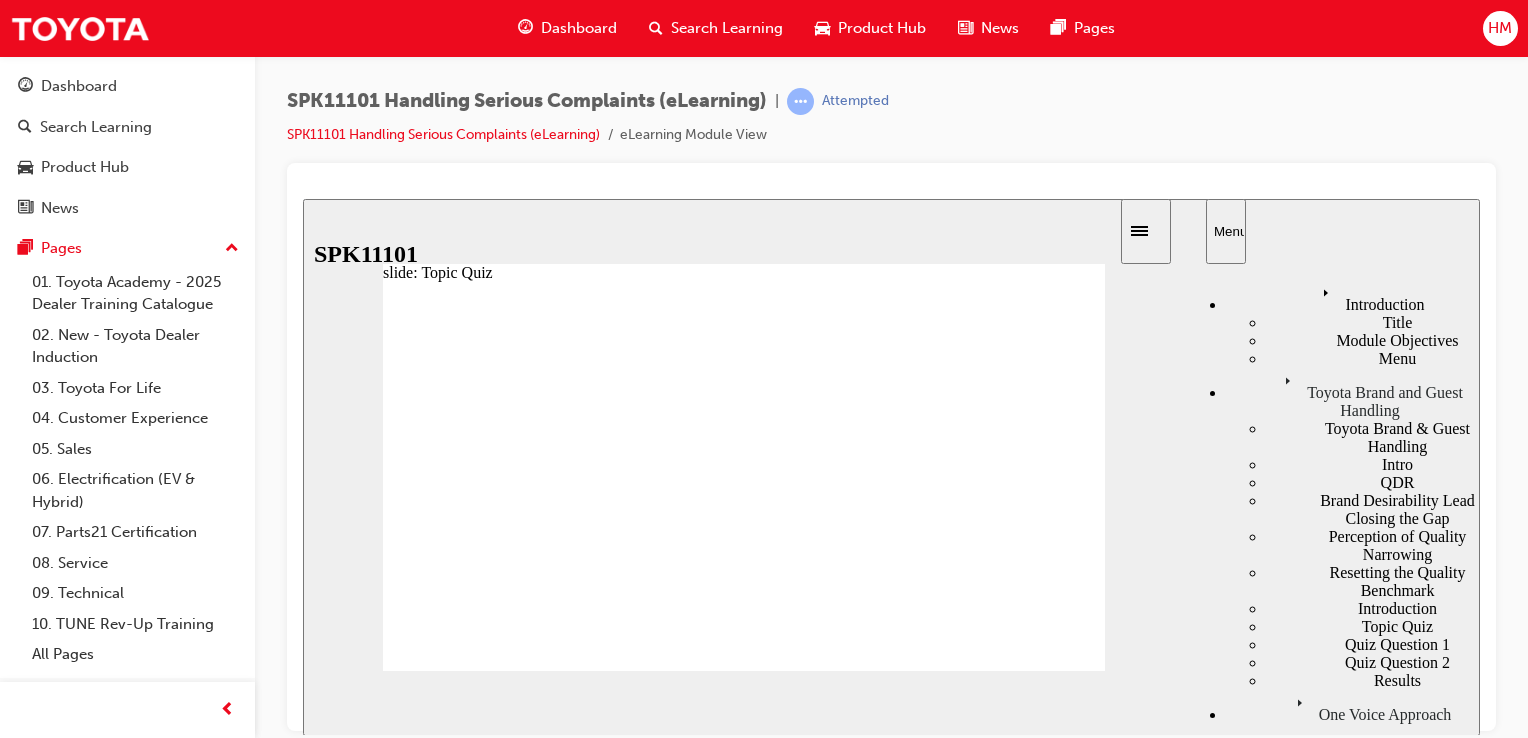 click 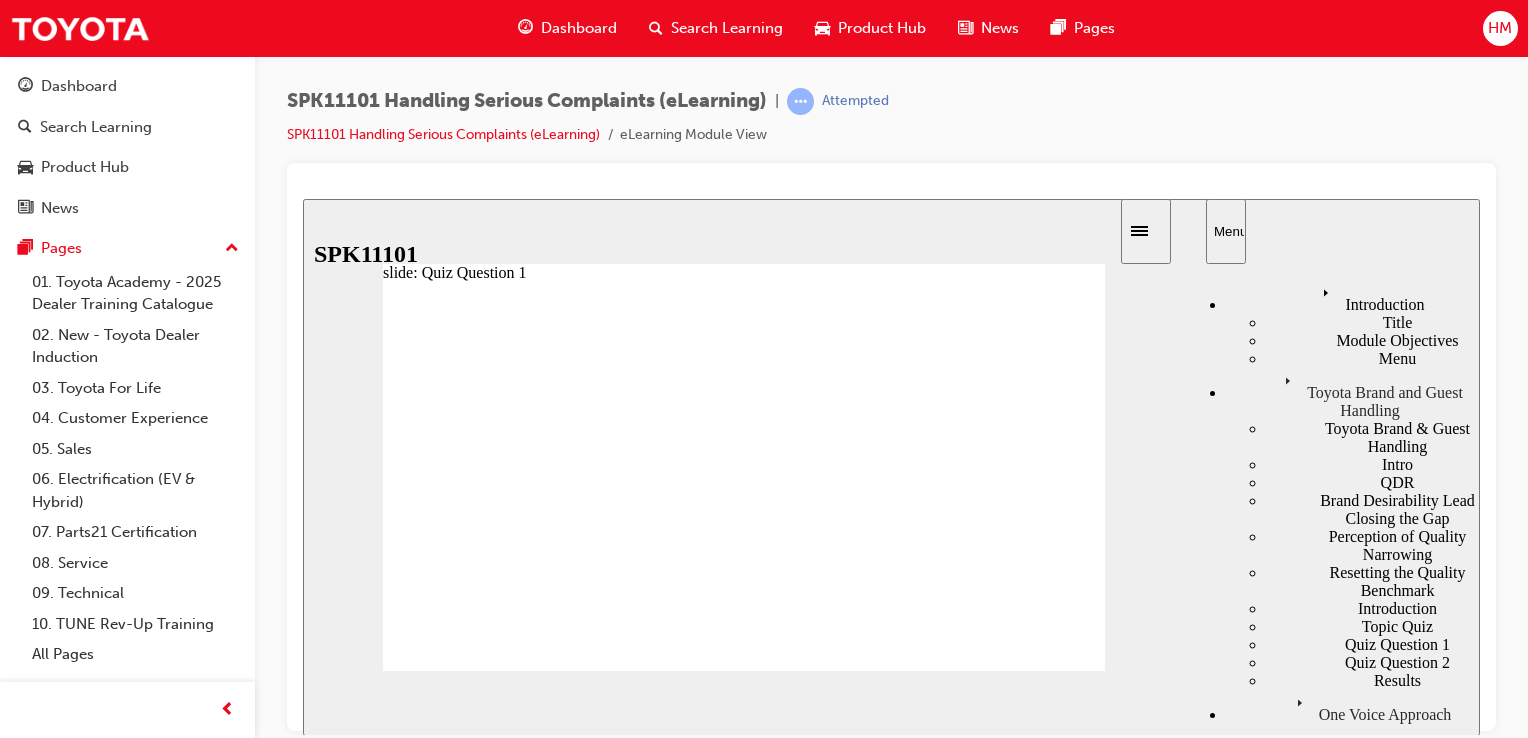 click 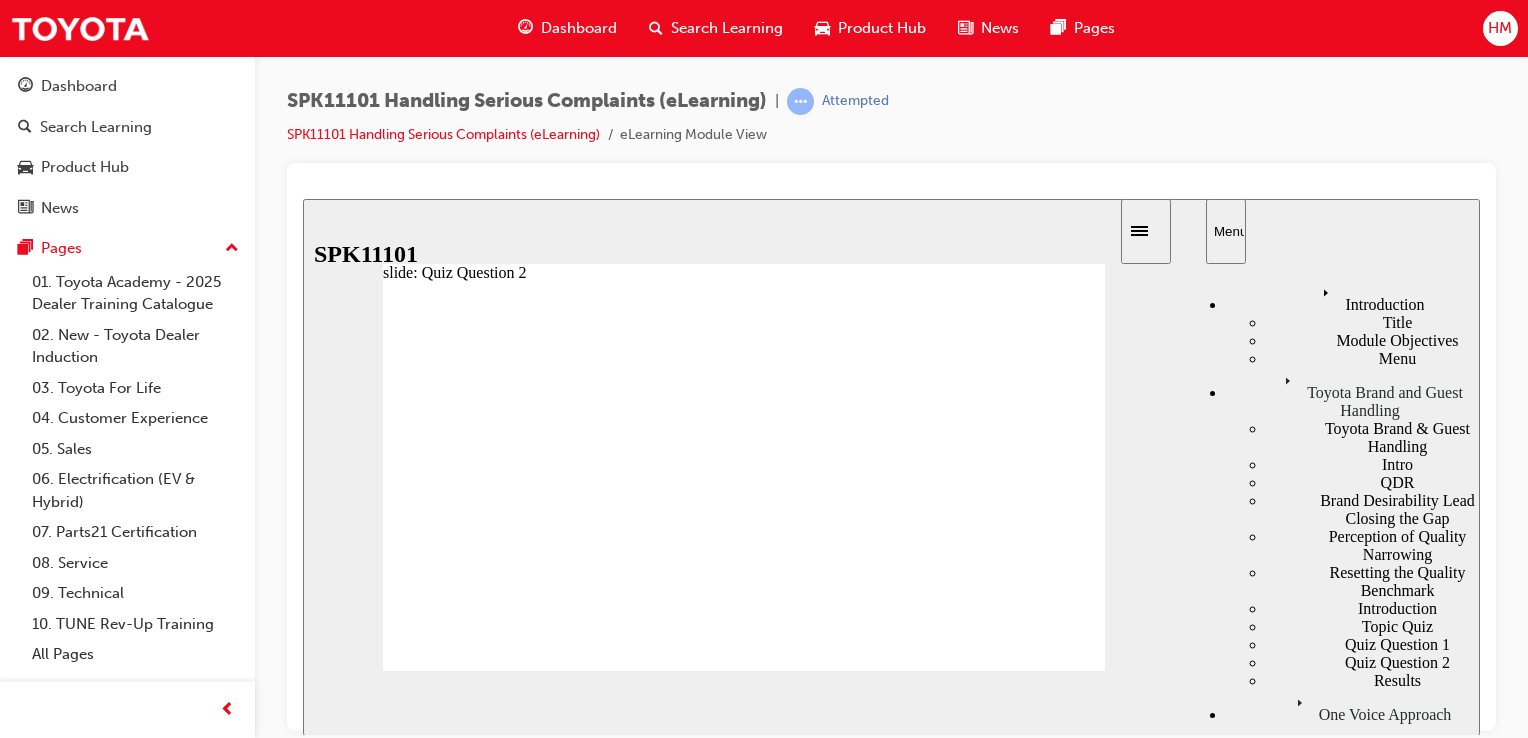 click 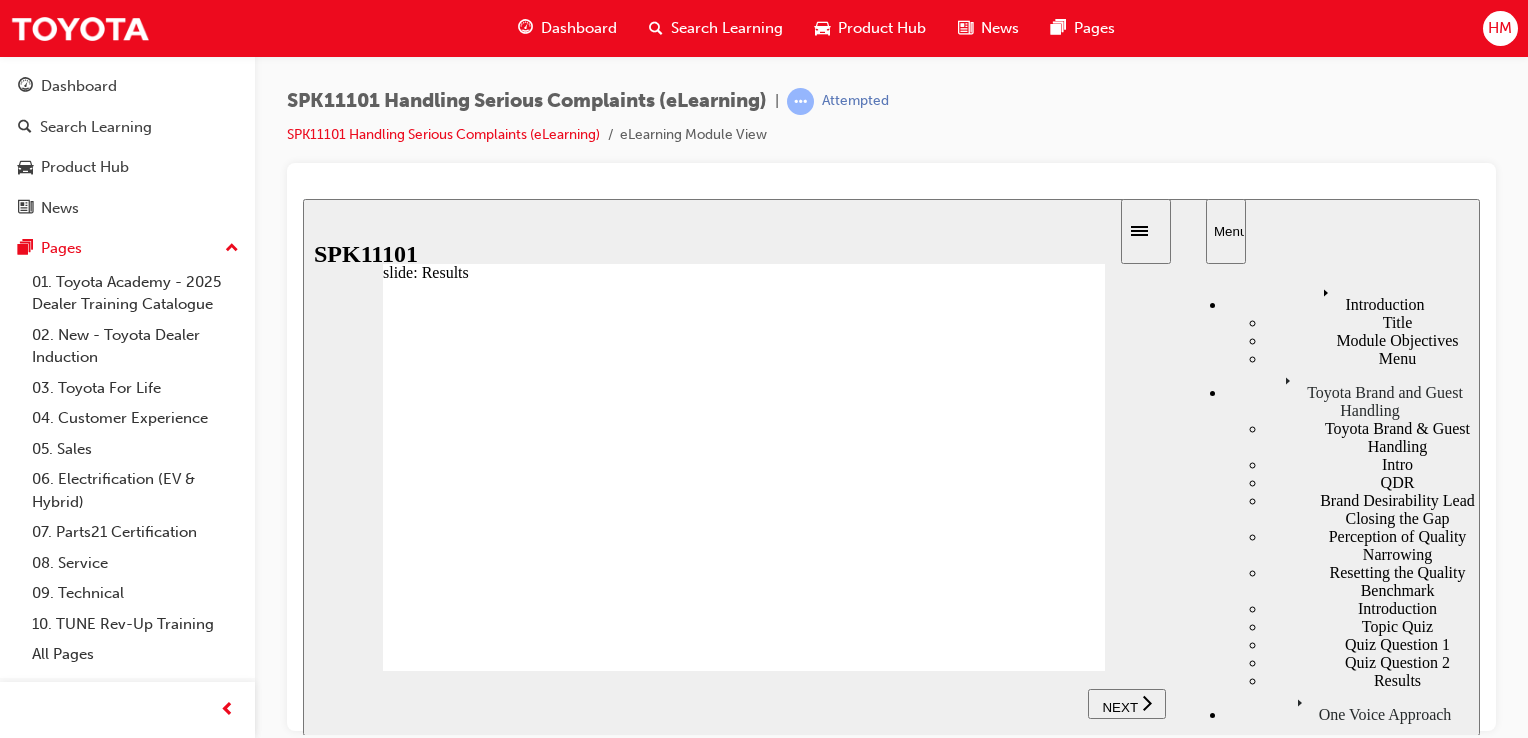 click on "NEXT" at bounding box center [1119, 706] 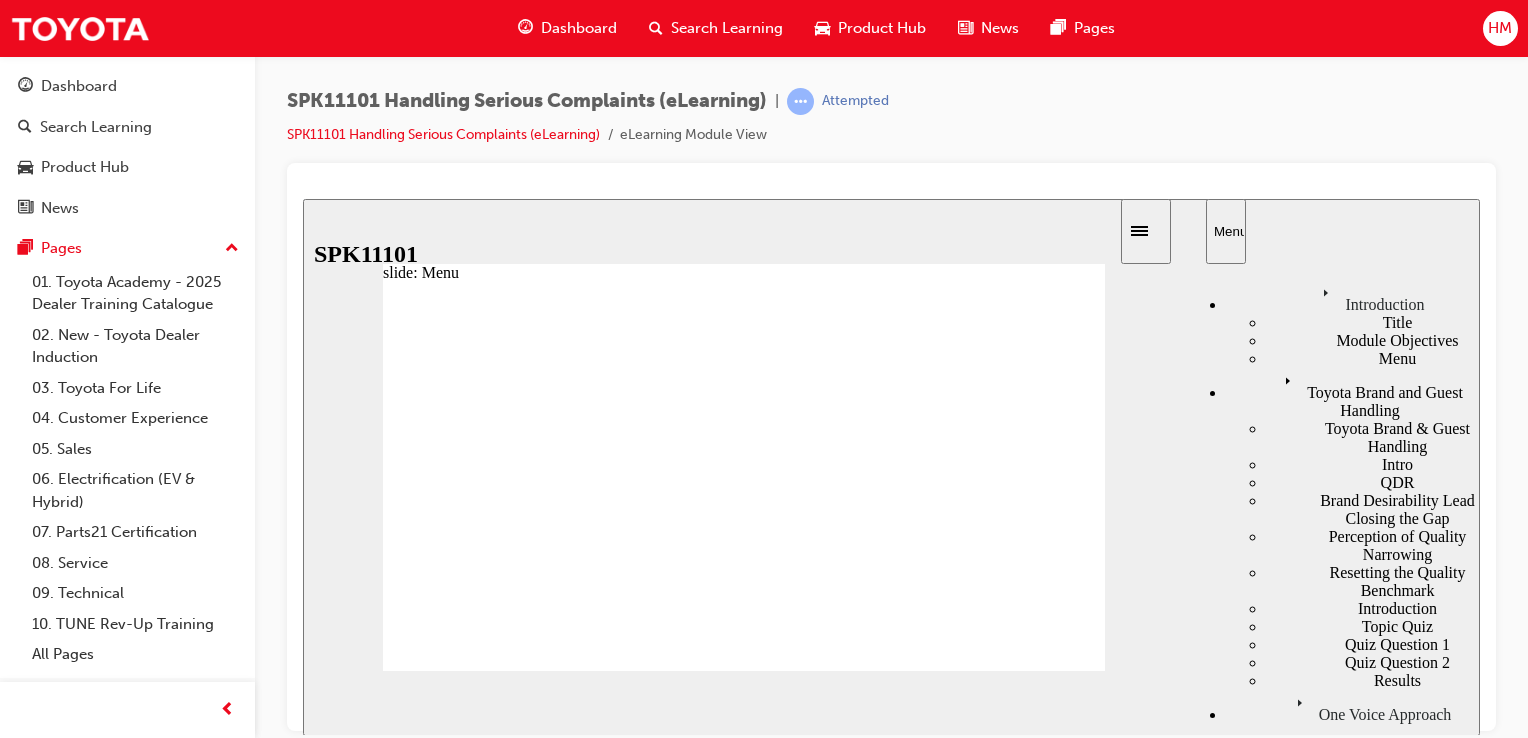 click 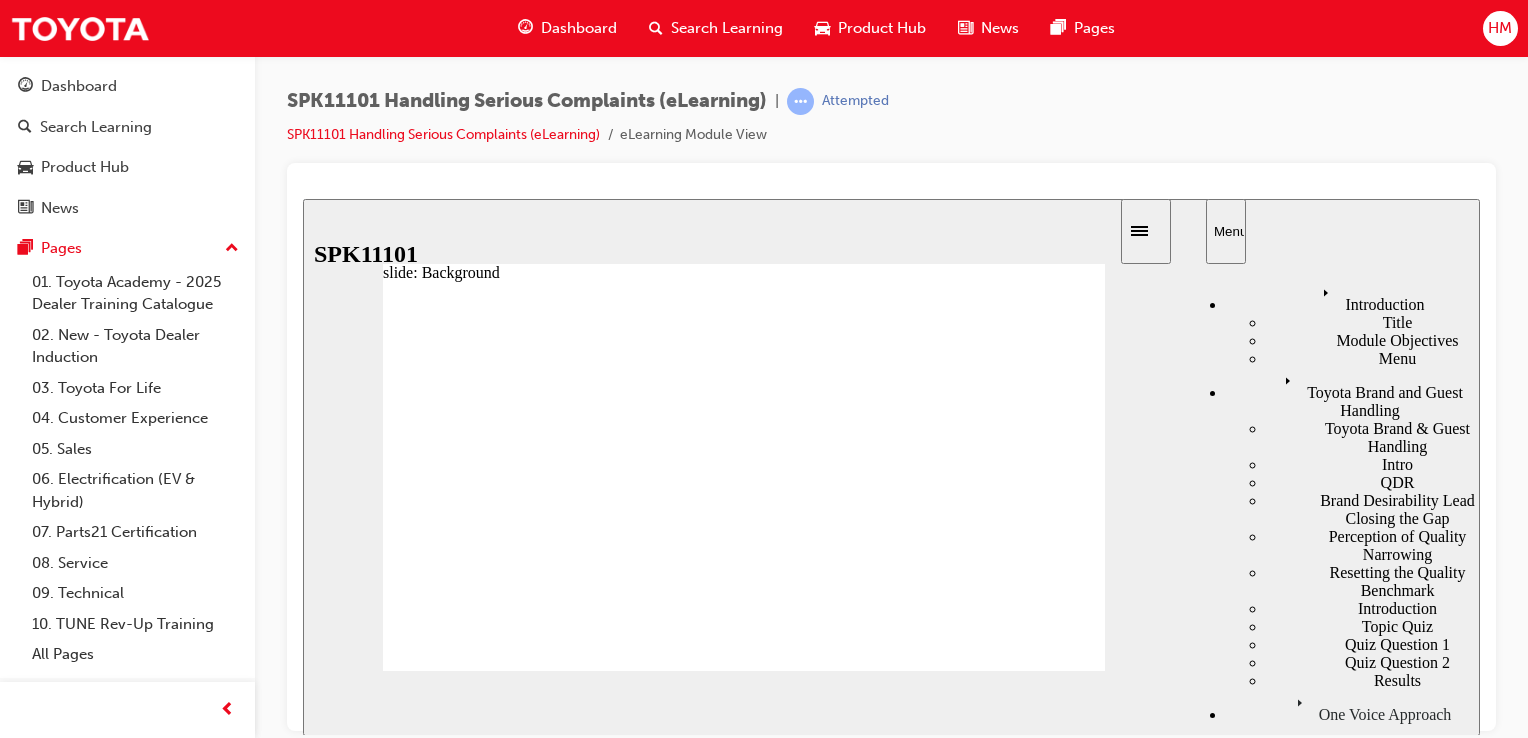 click 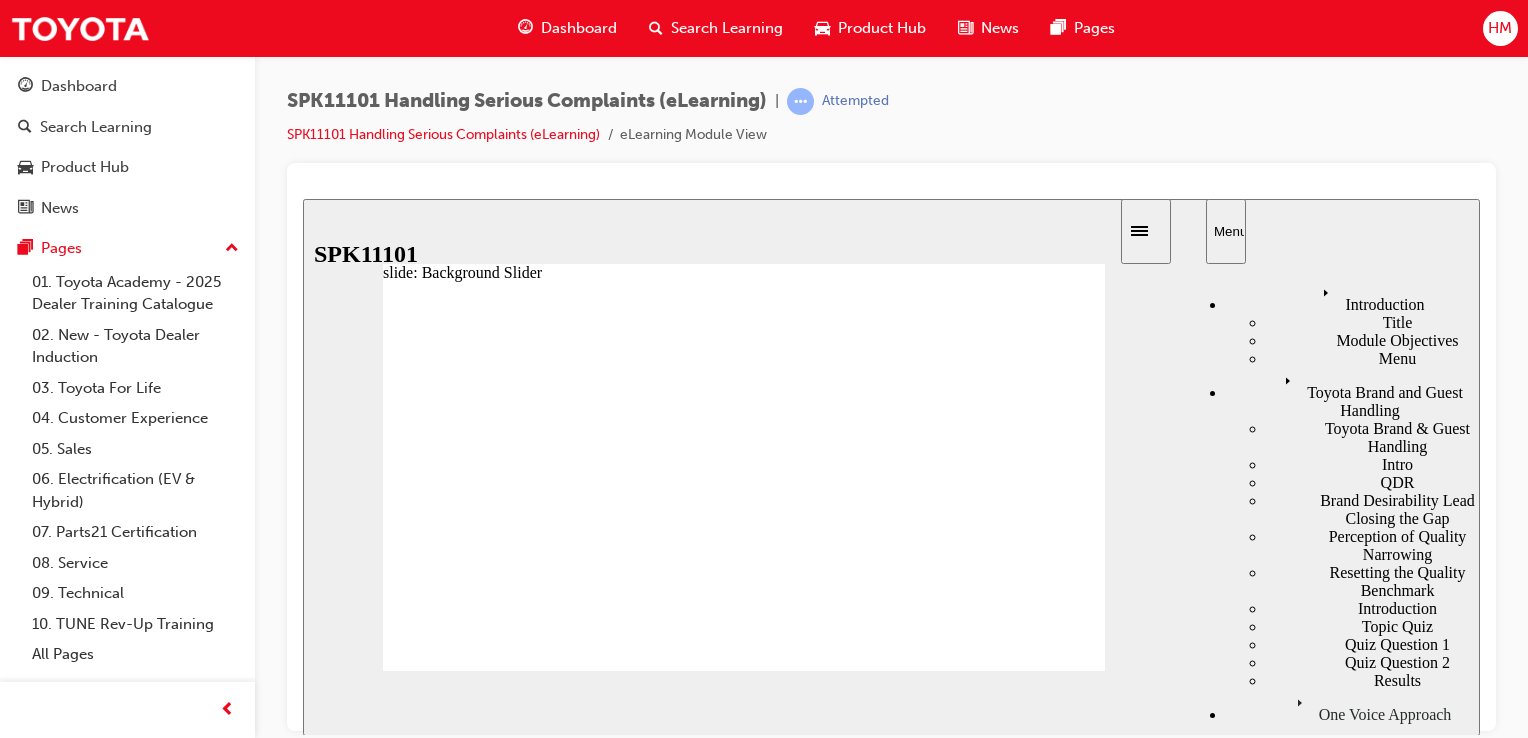 click 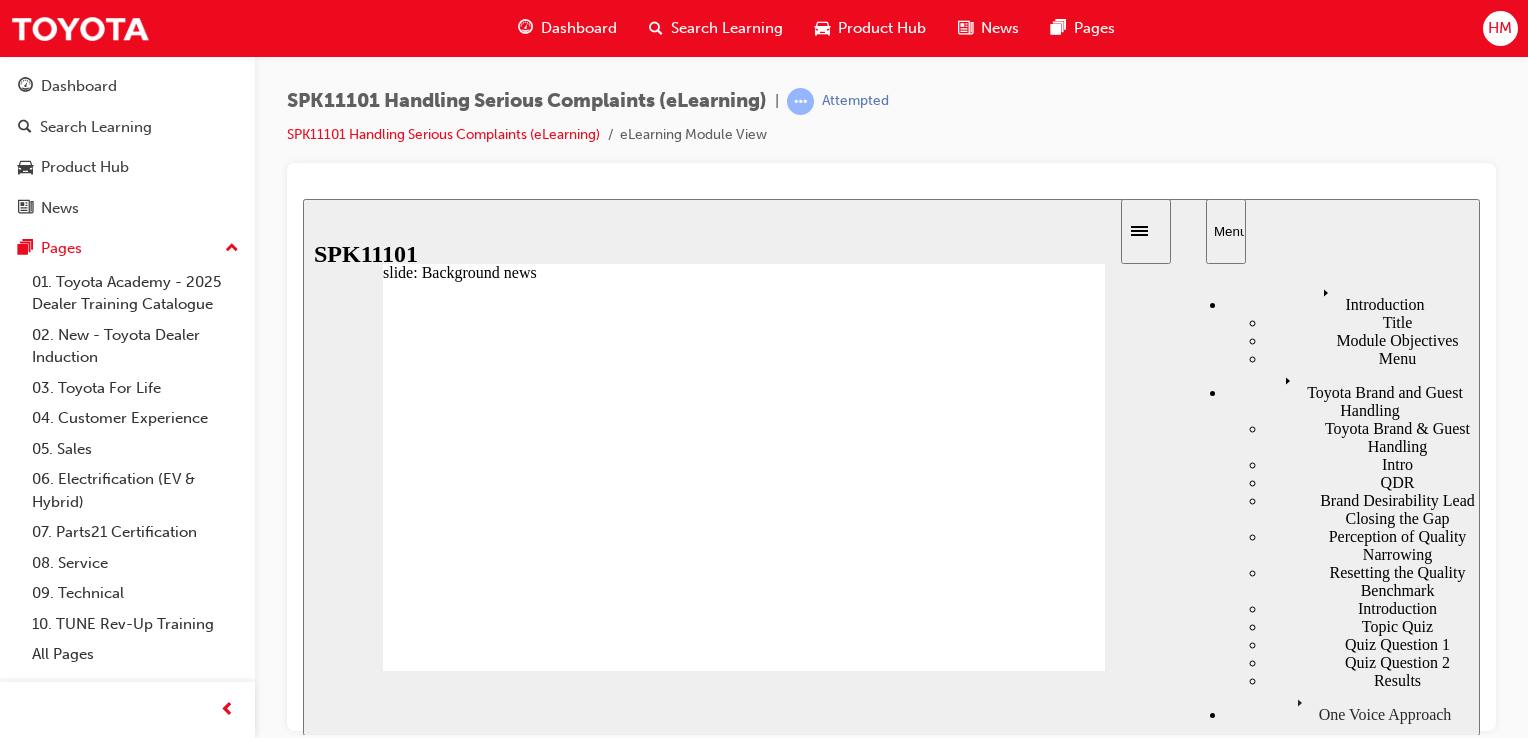 click 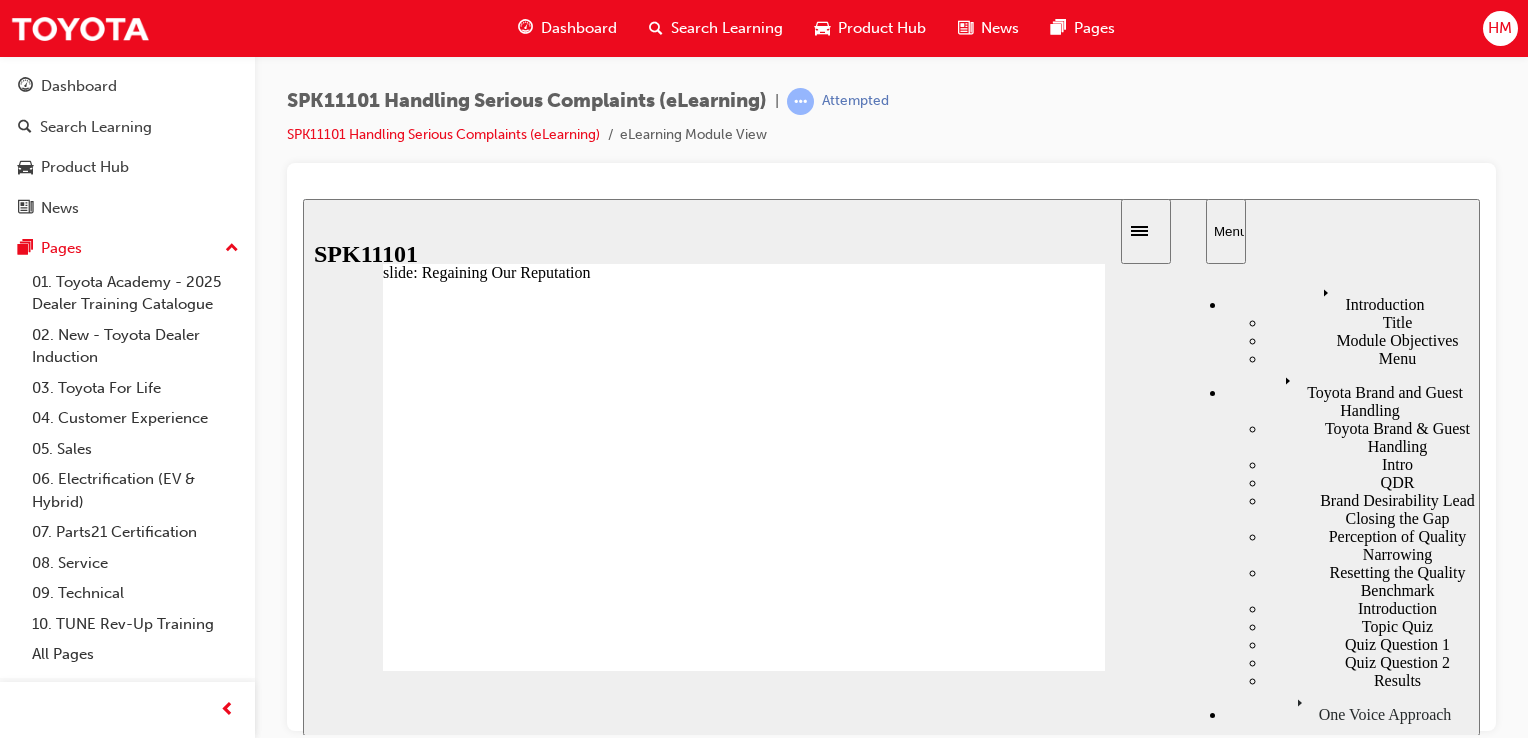 click 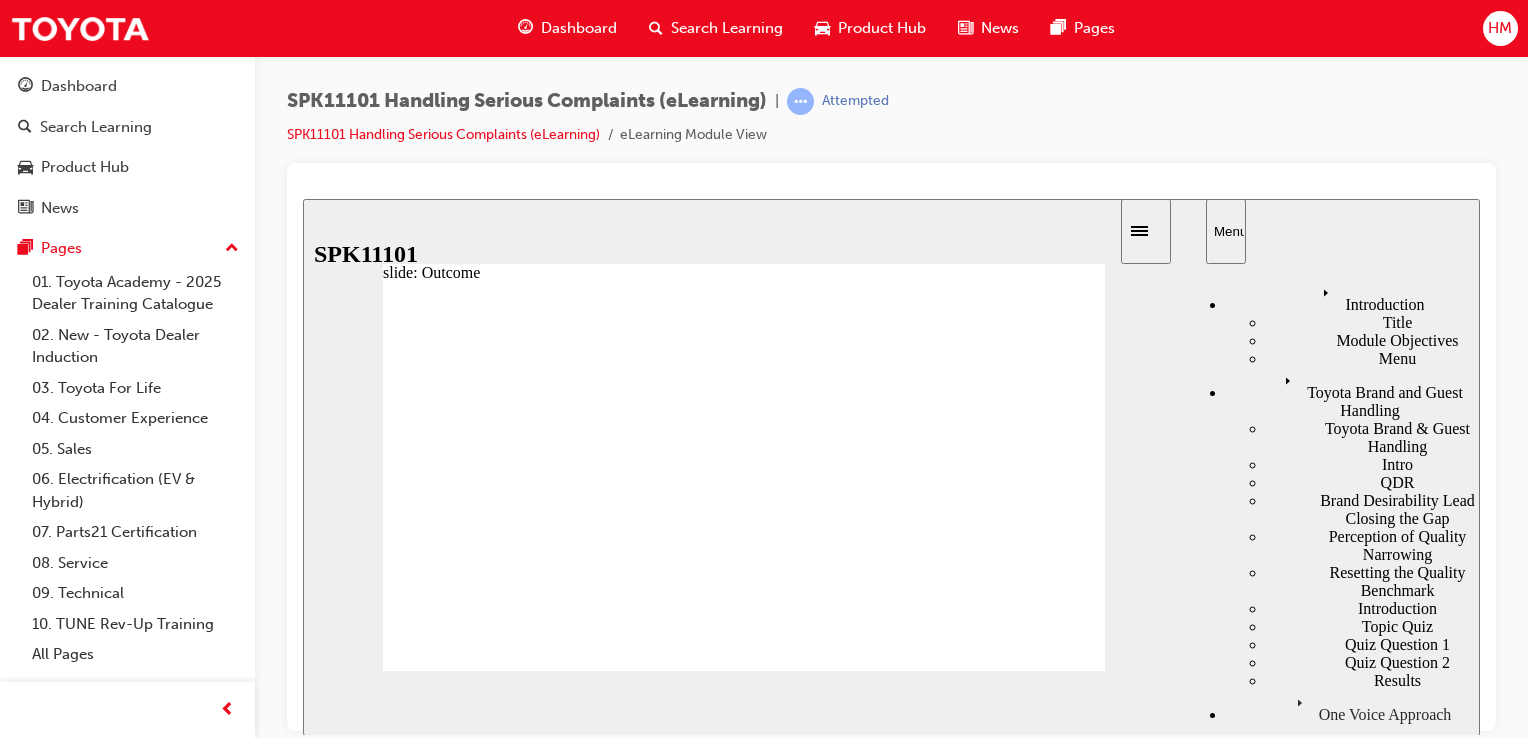 click 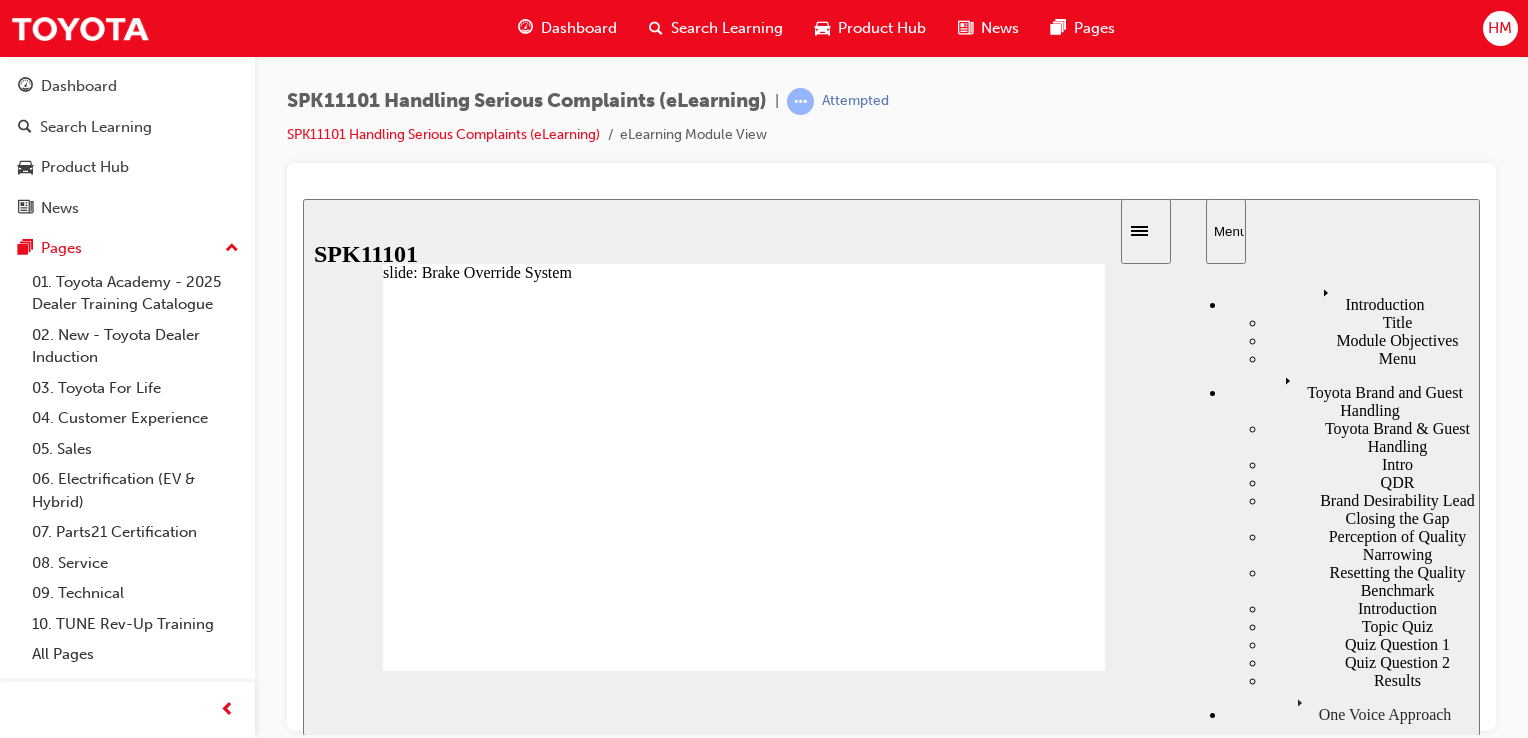 click 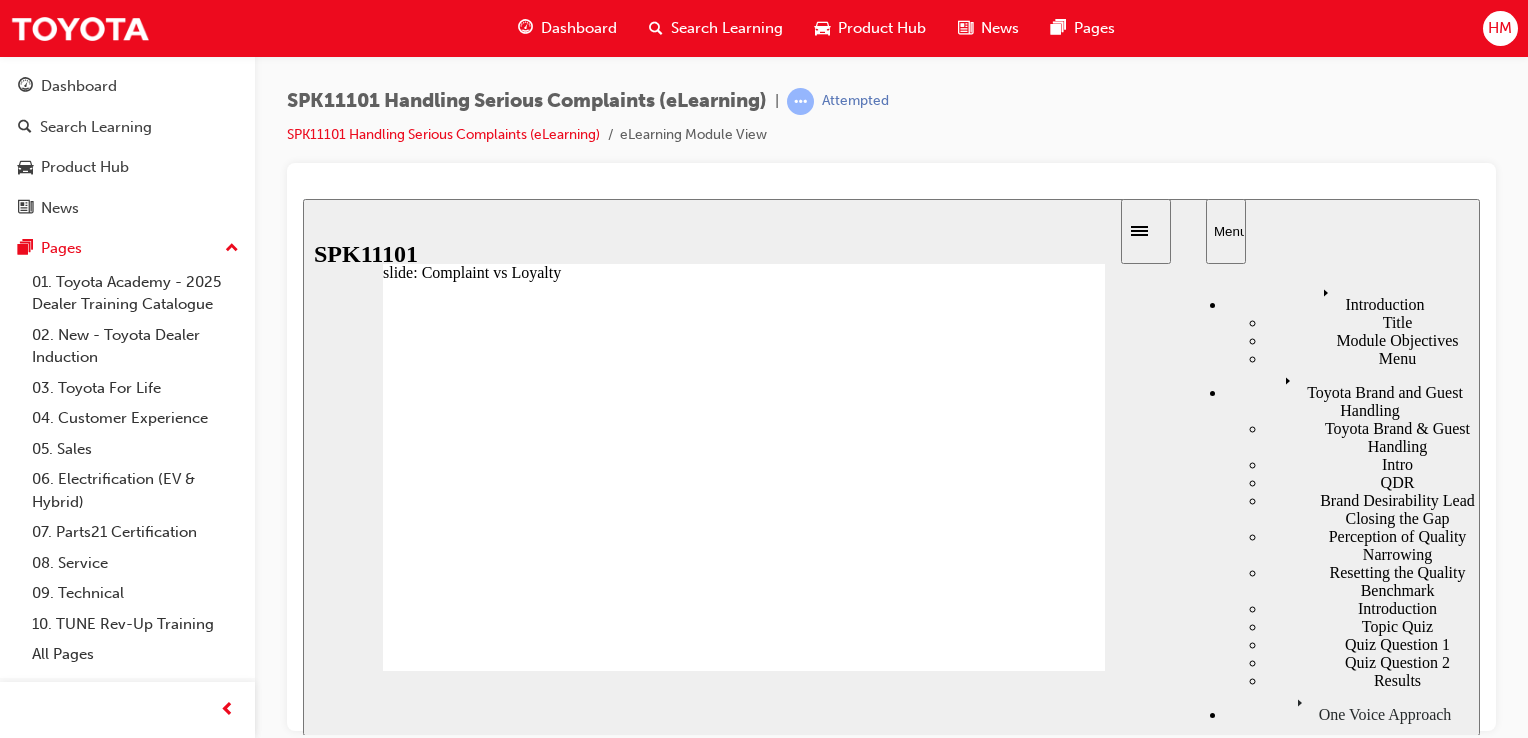 click 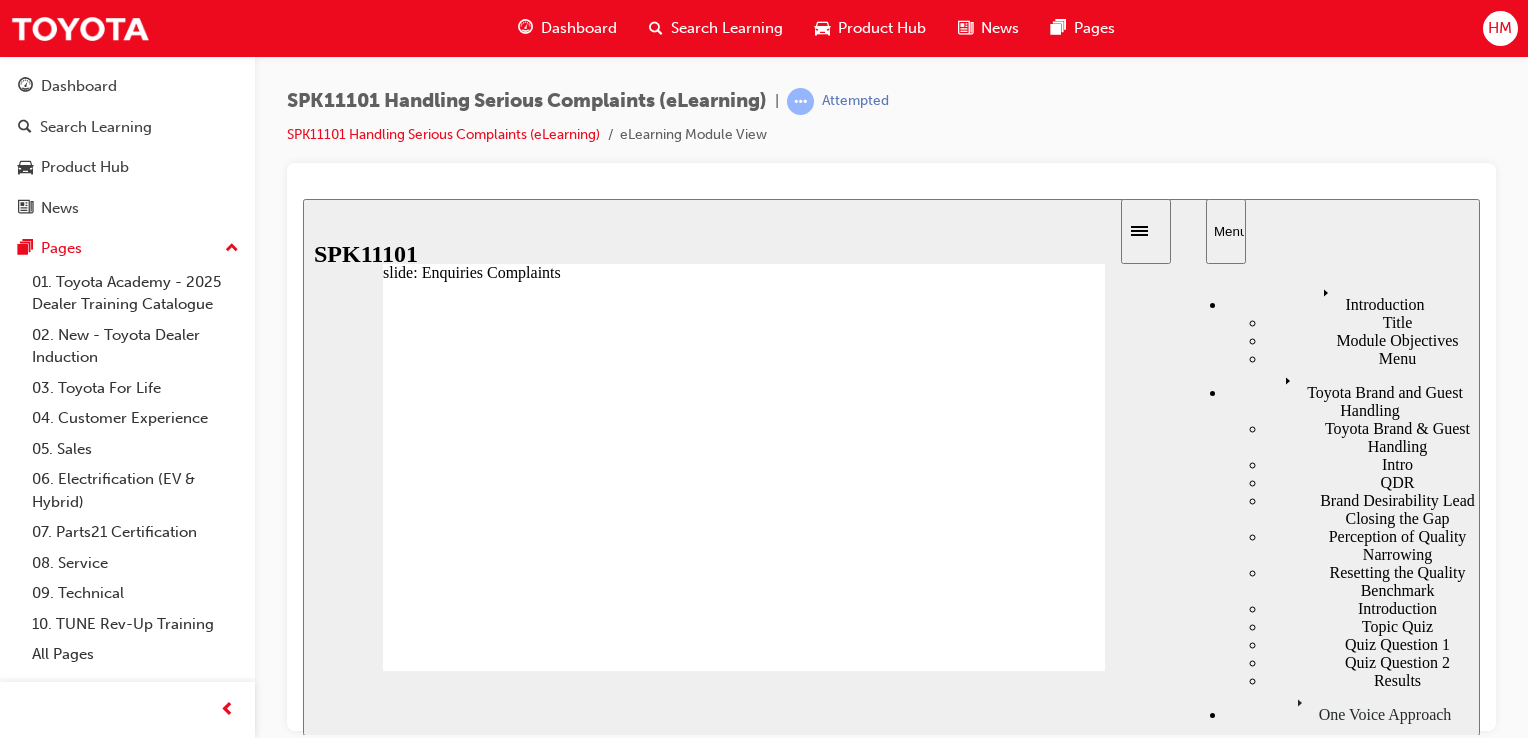 click at bounding box center (761, 2392) 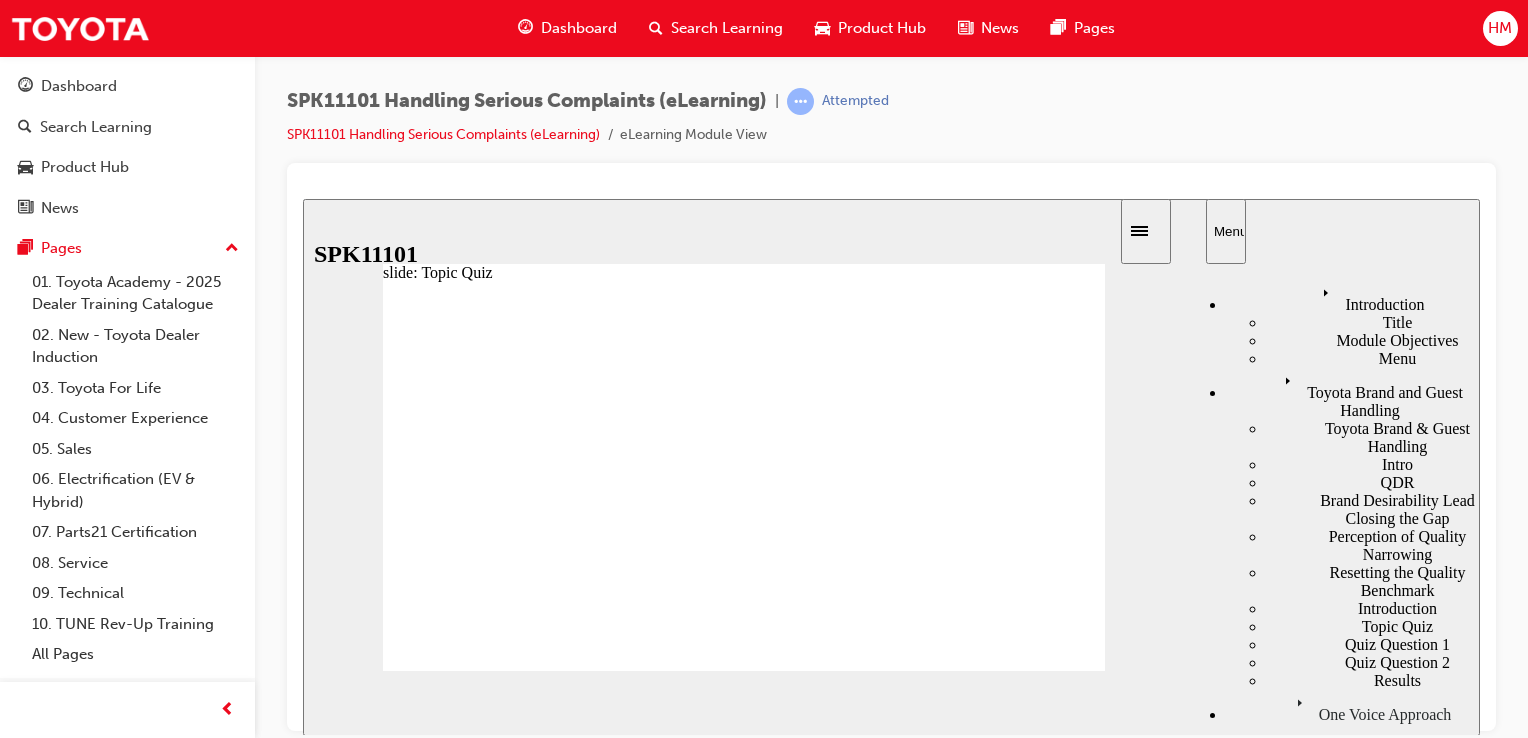 click 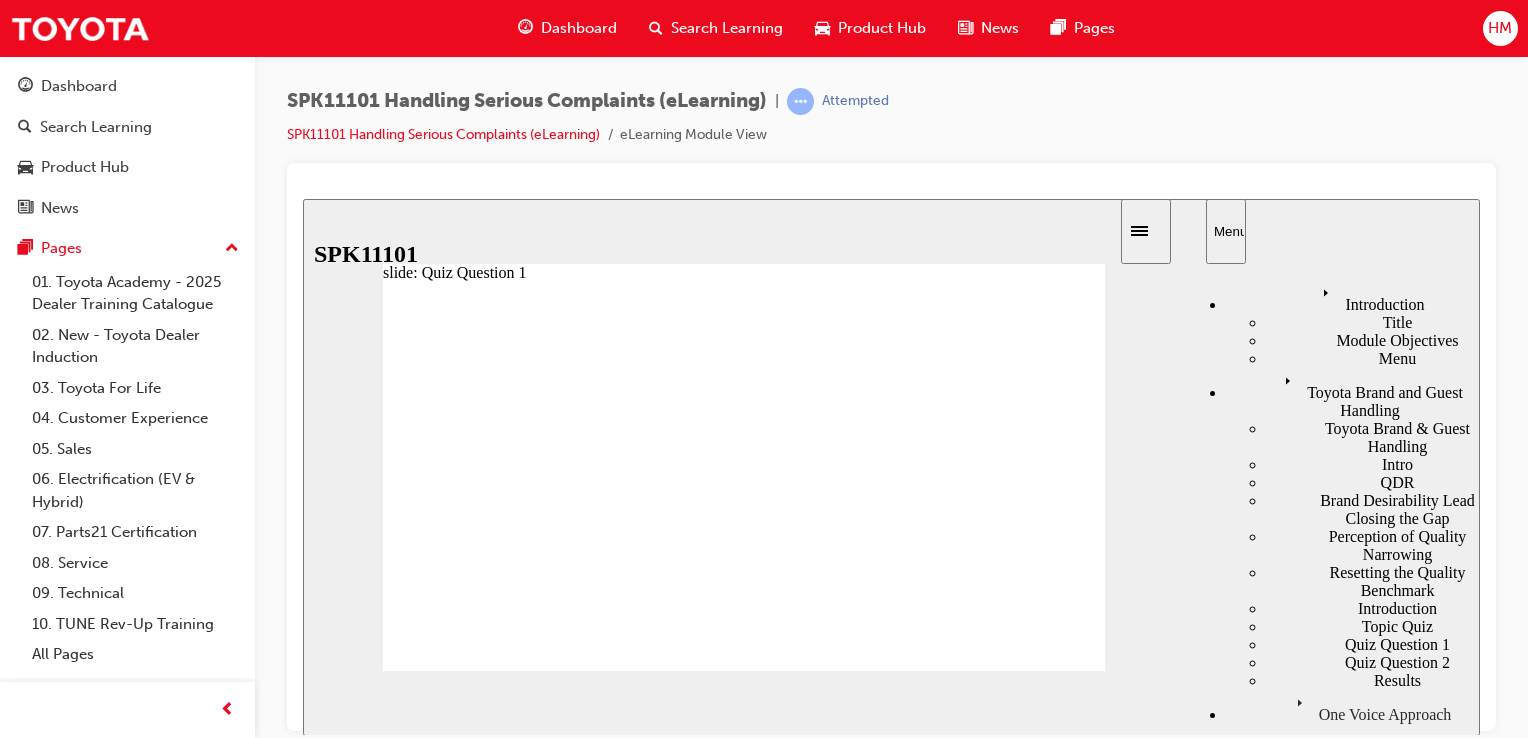 click 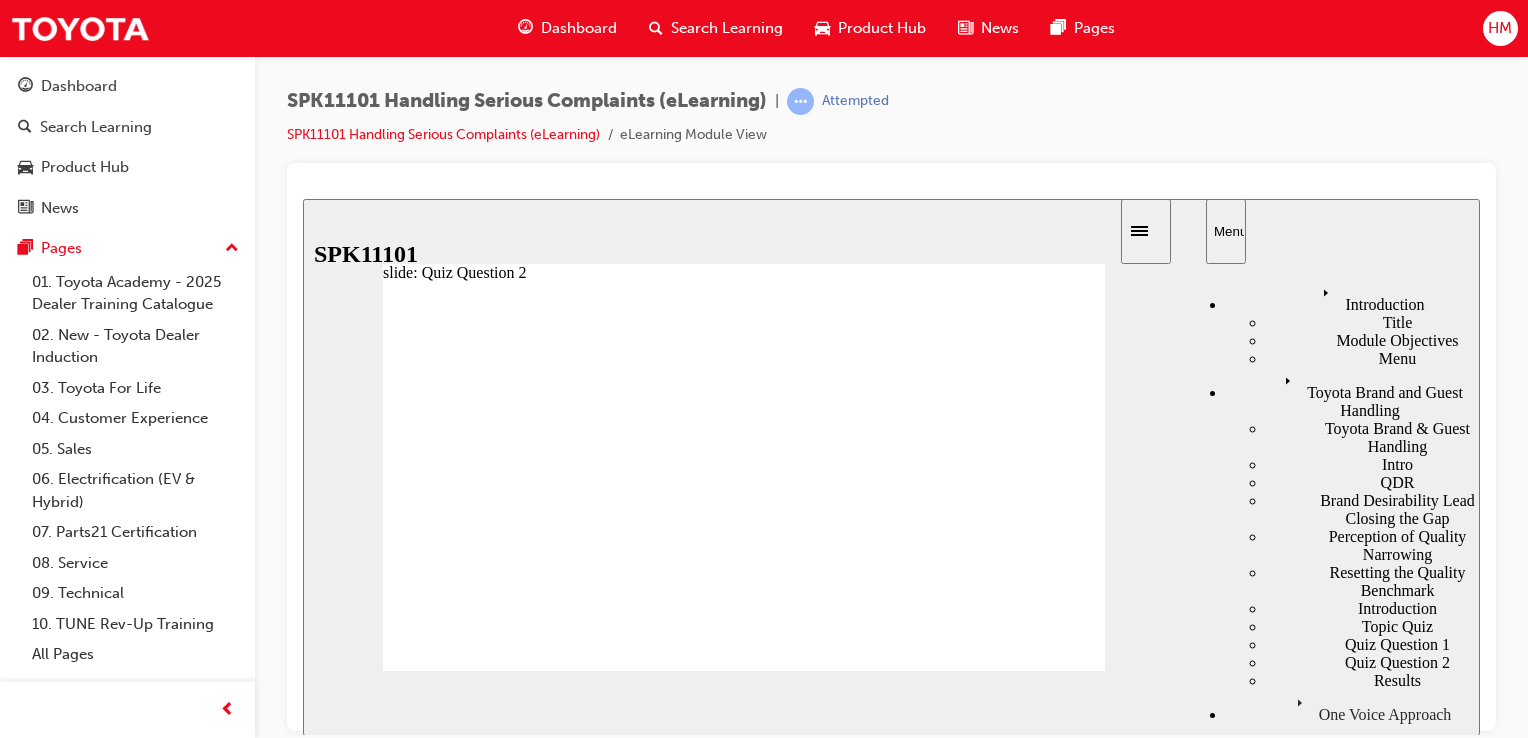 click 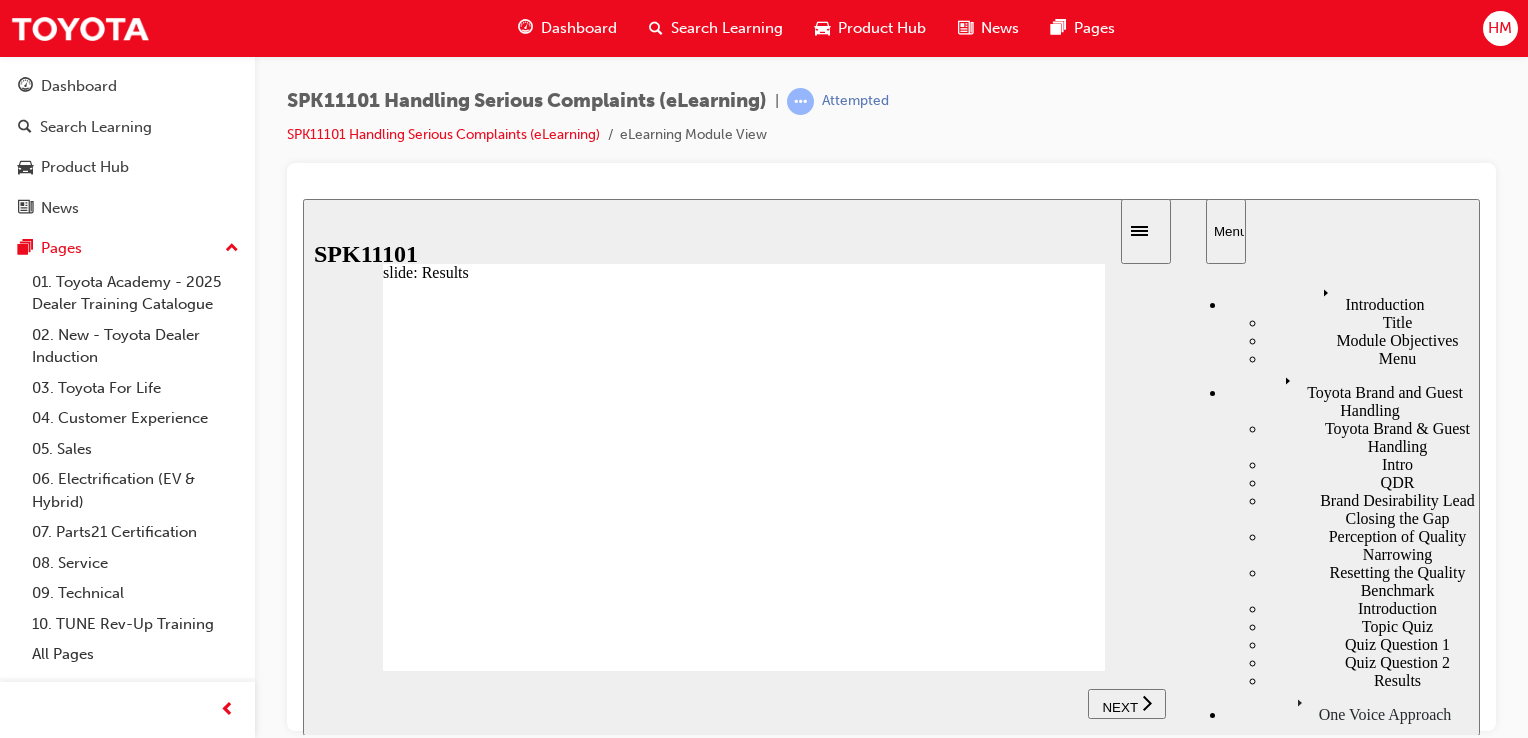 click 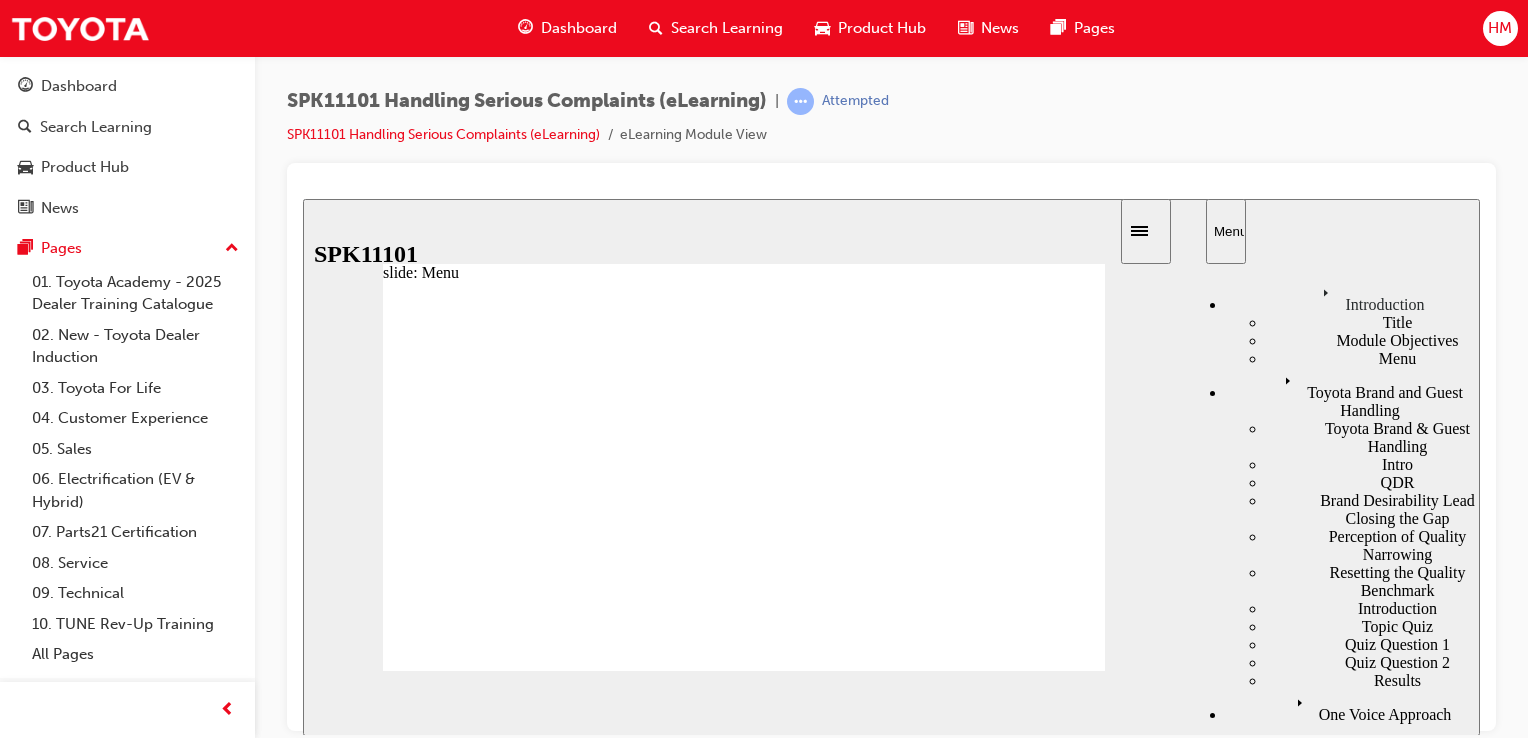click 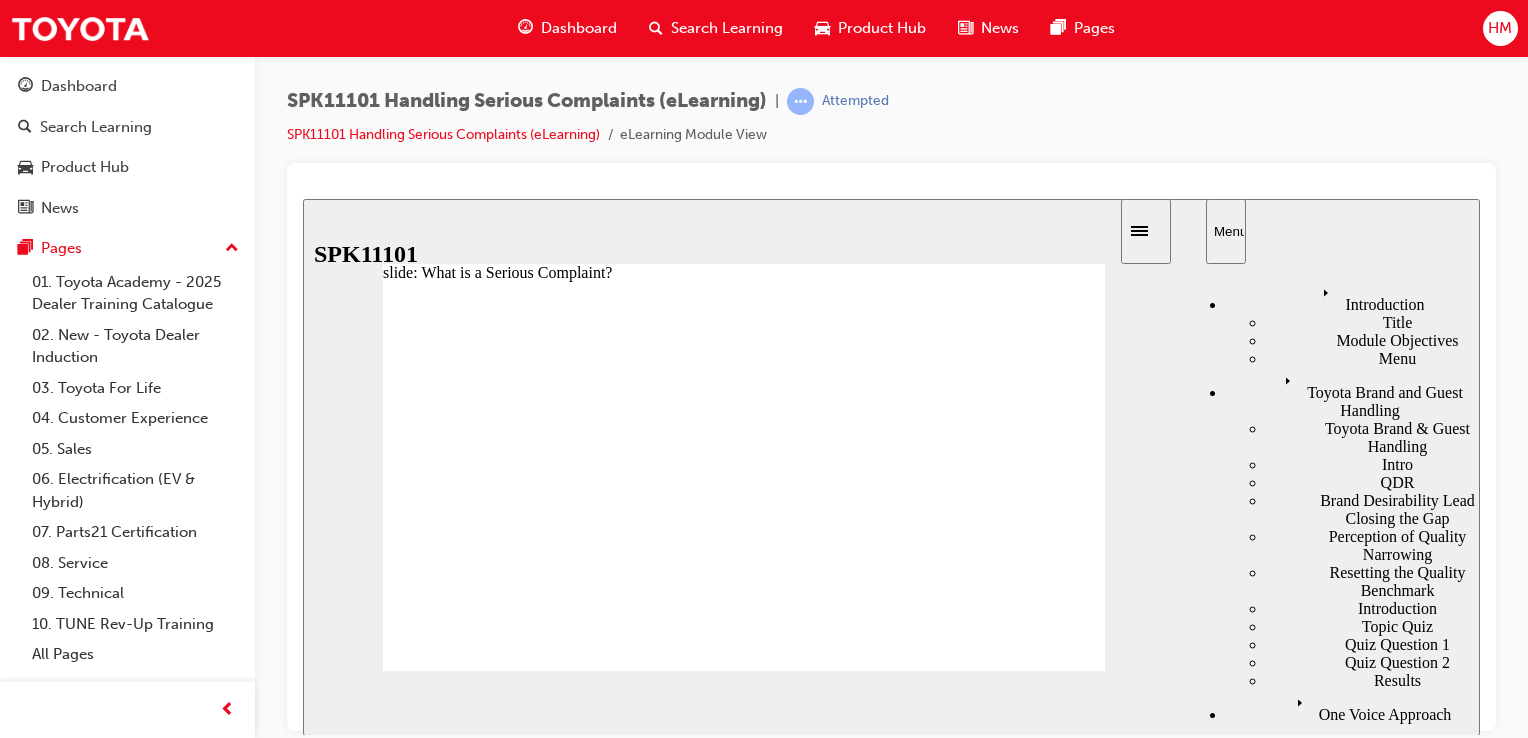 click 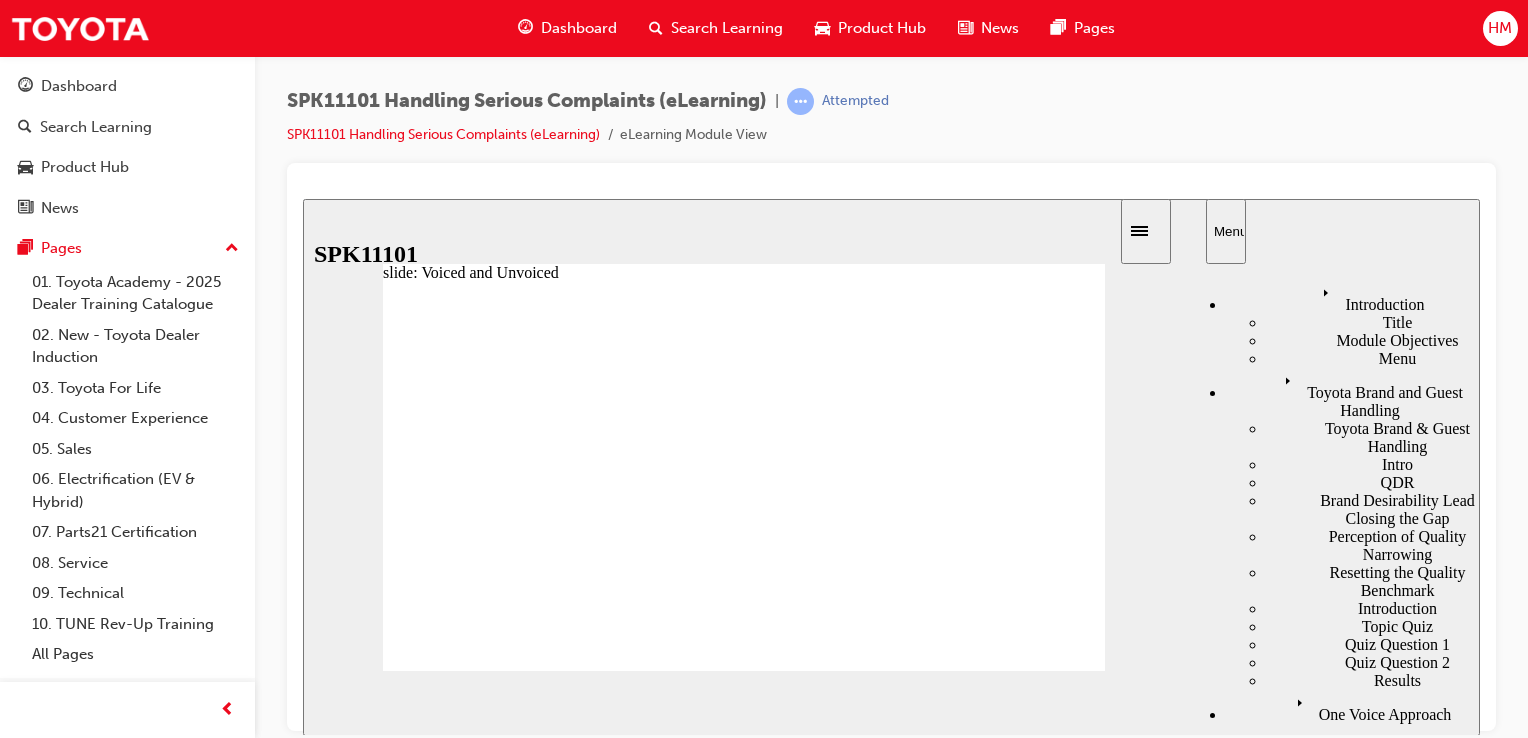 click 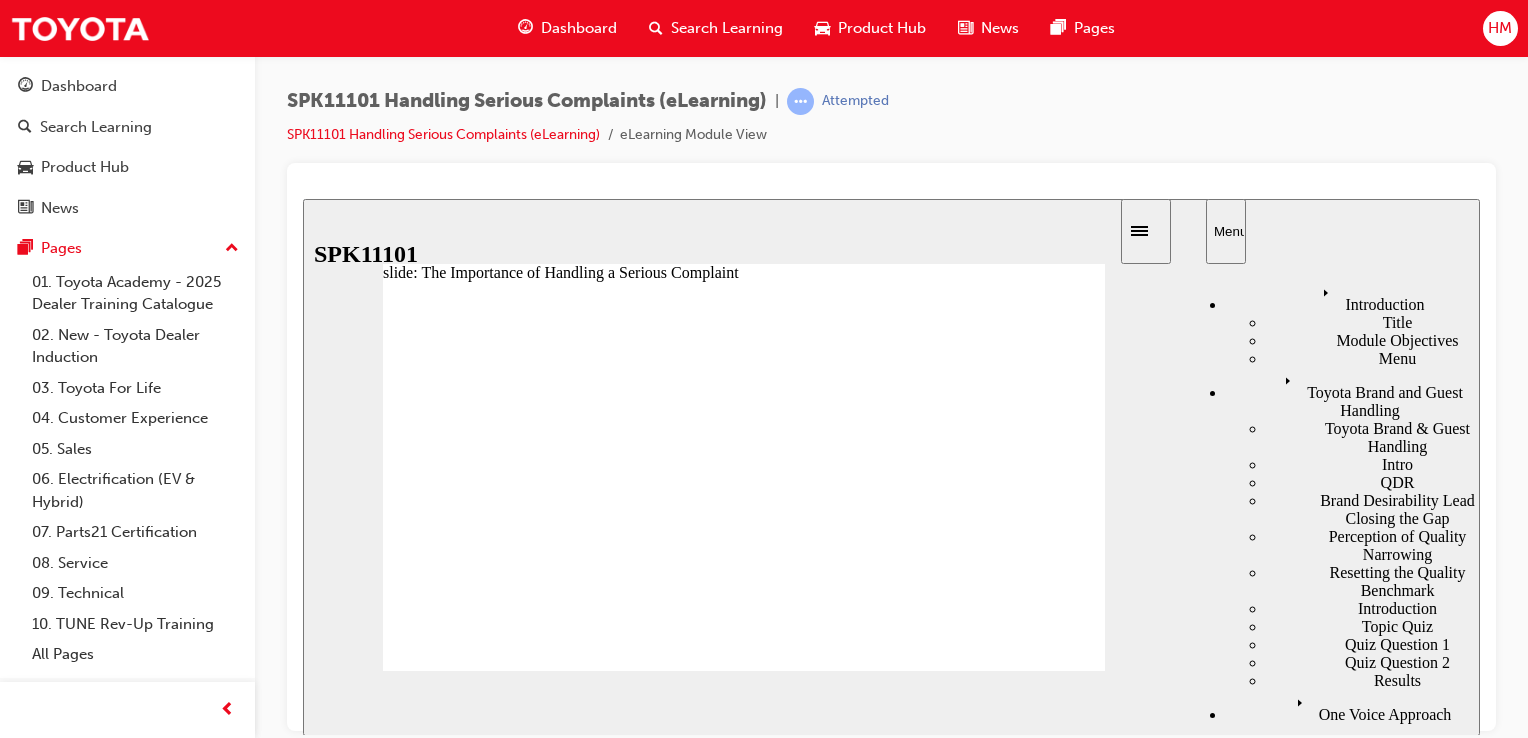 click 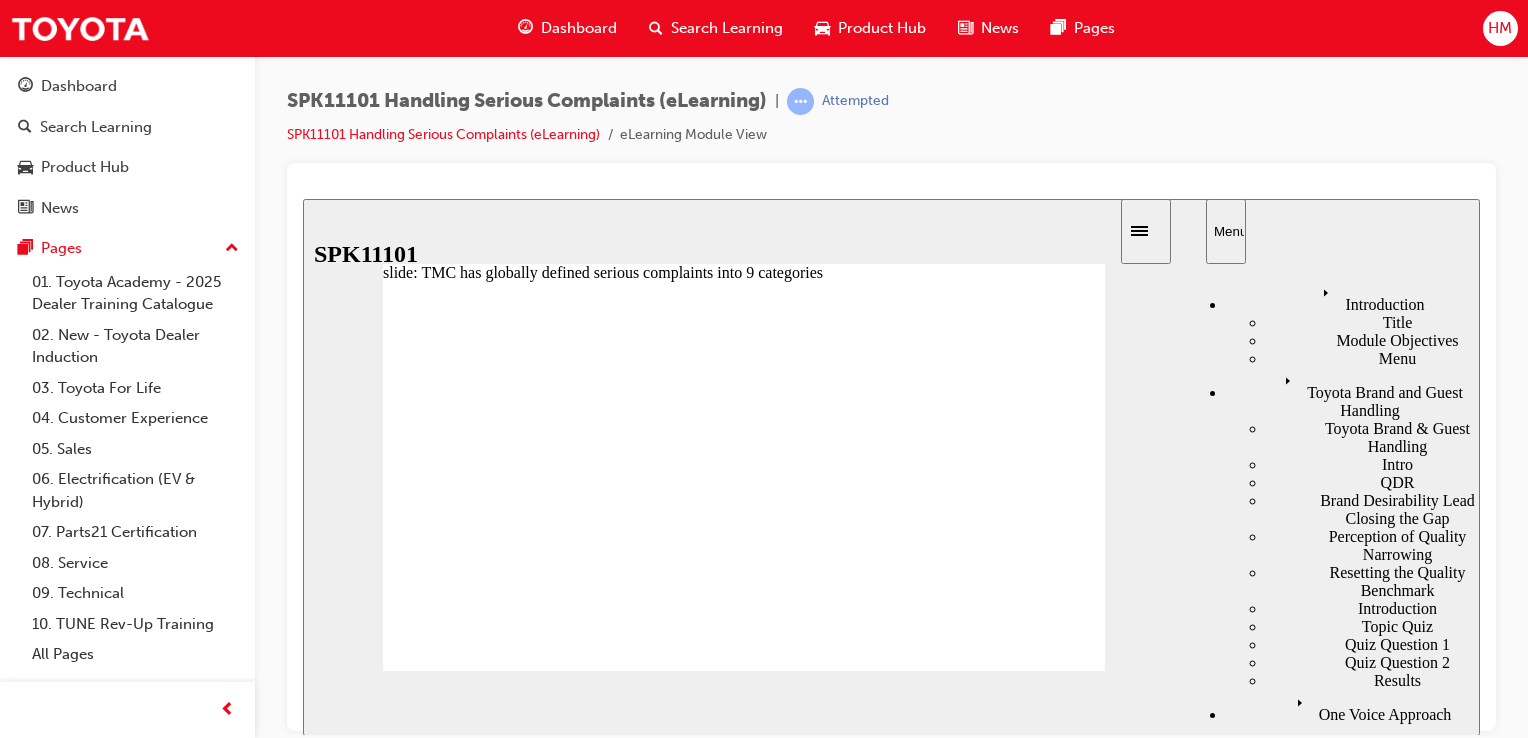 click 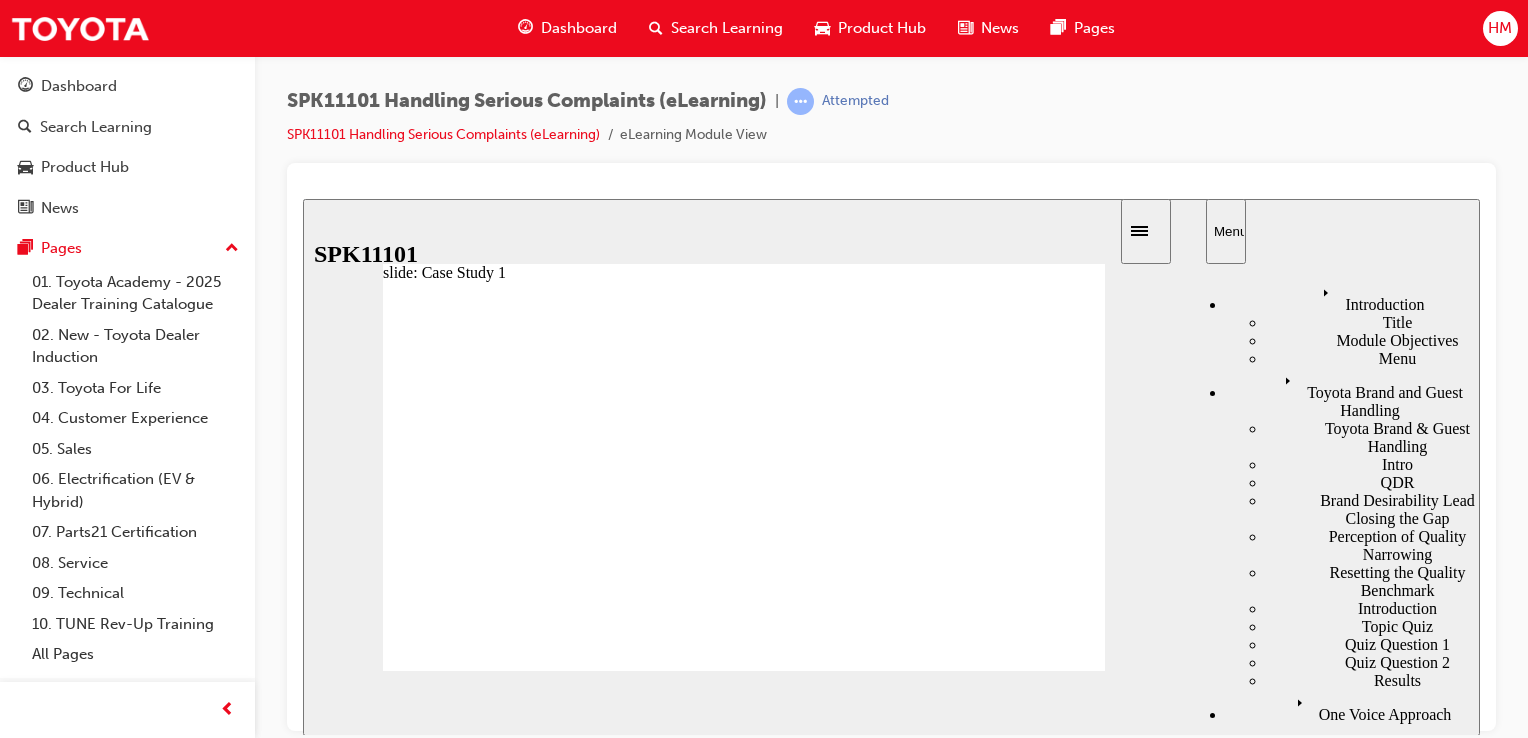 click 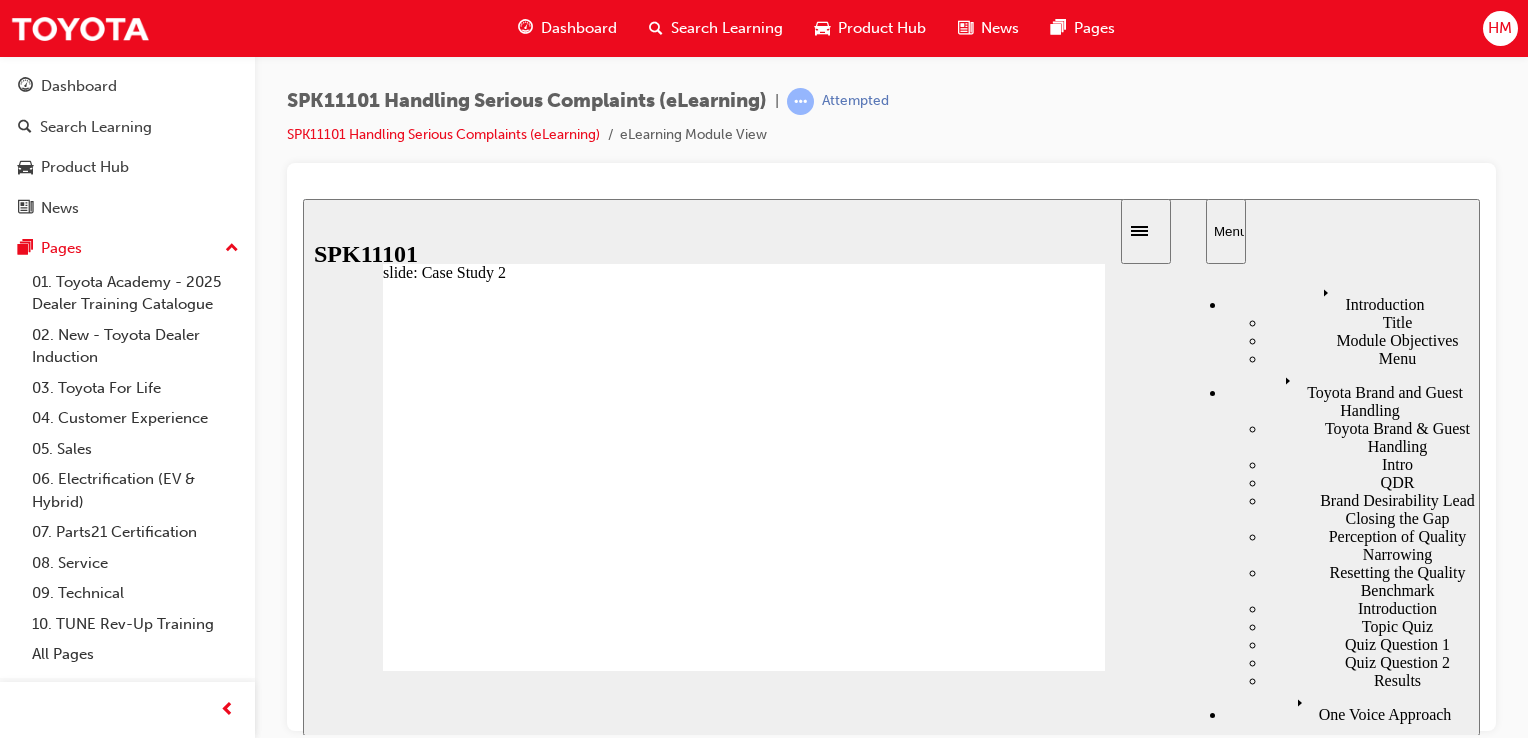 click 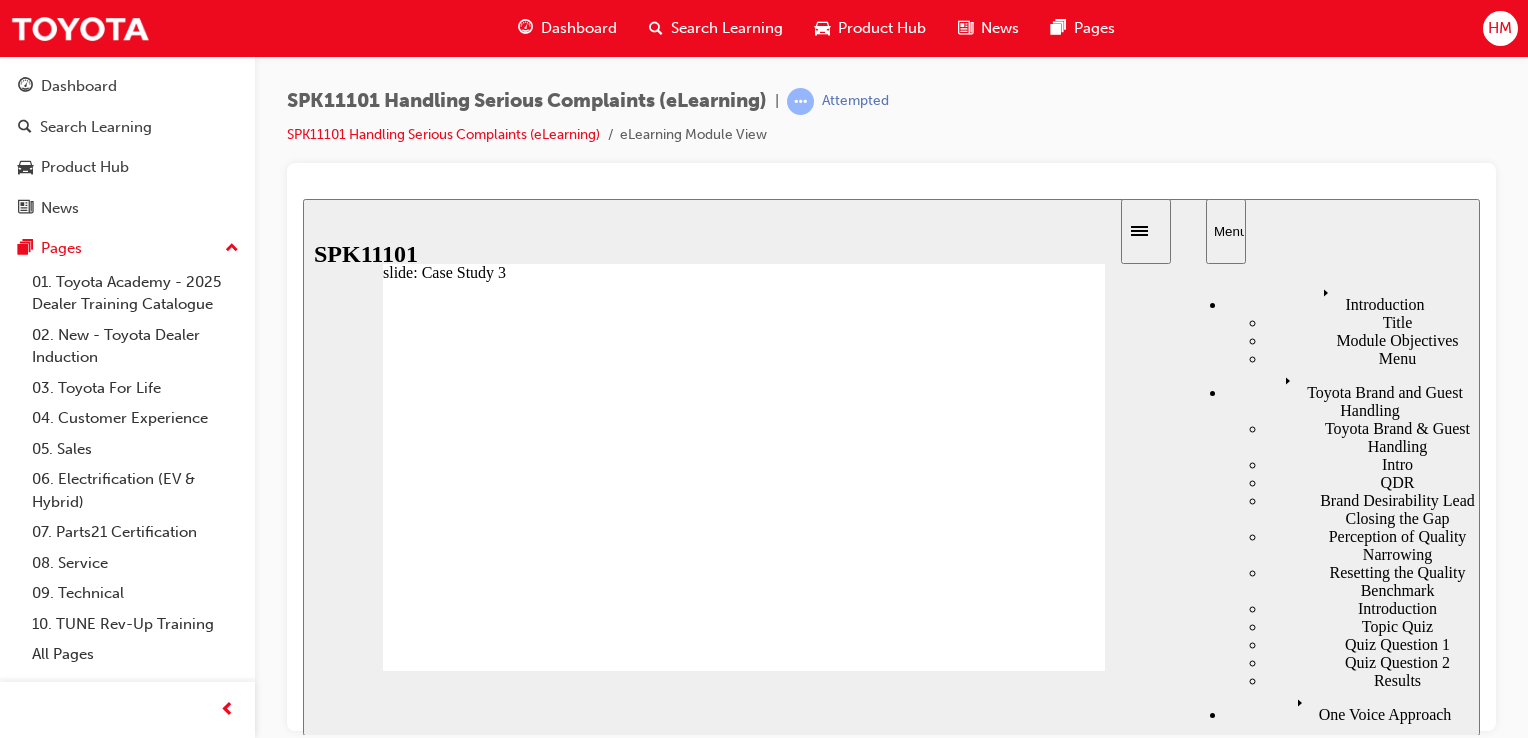 click 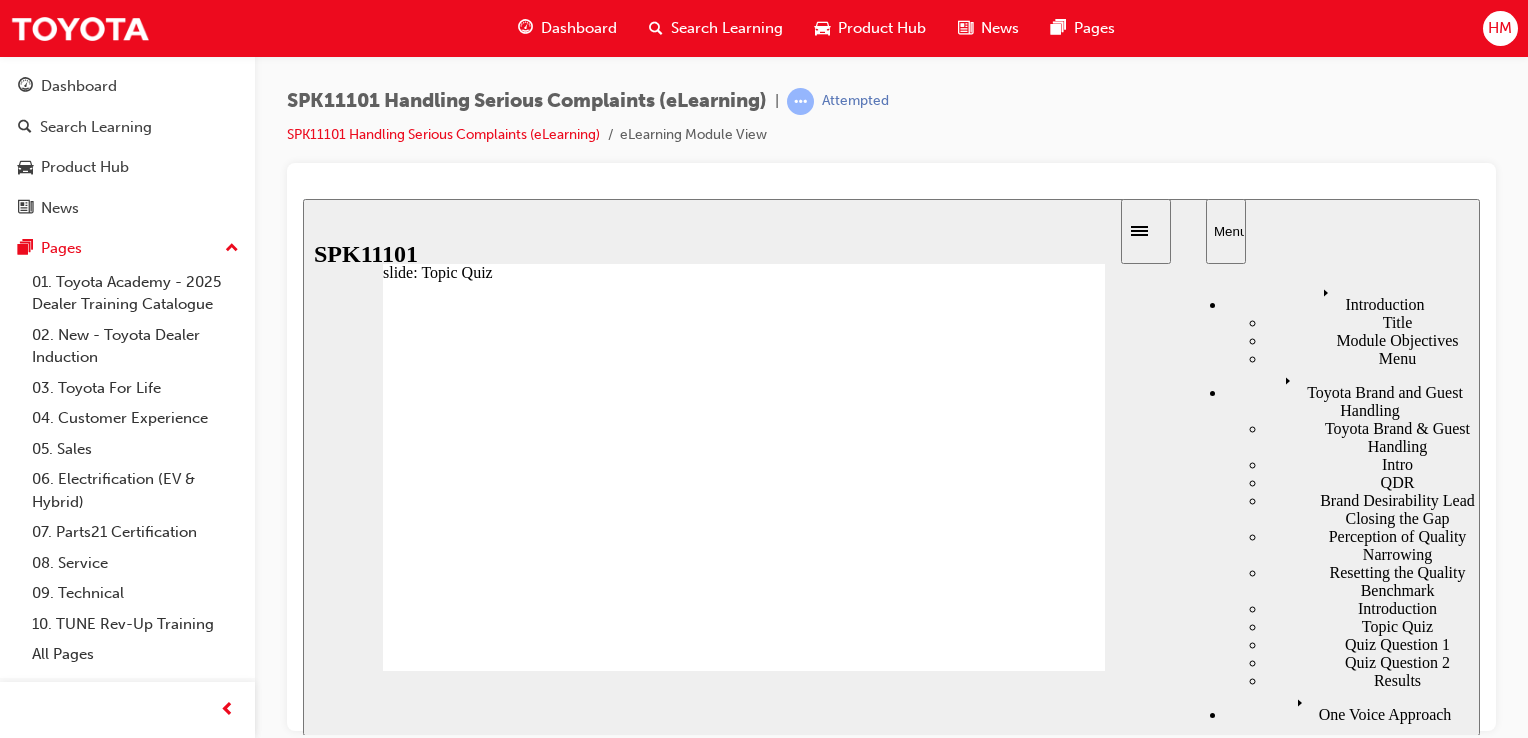 click 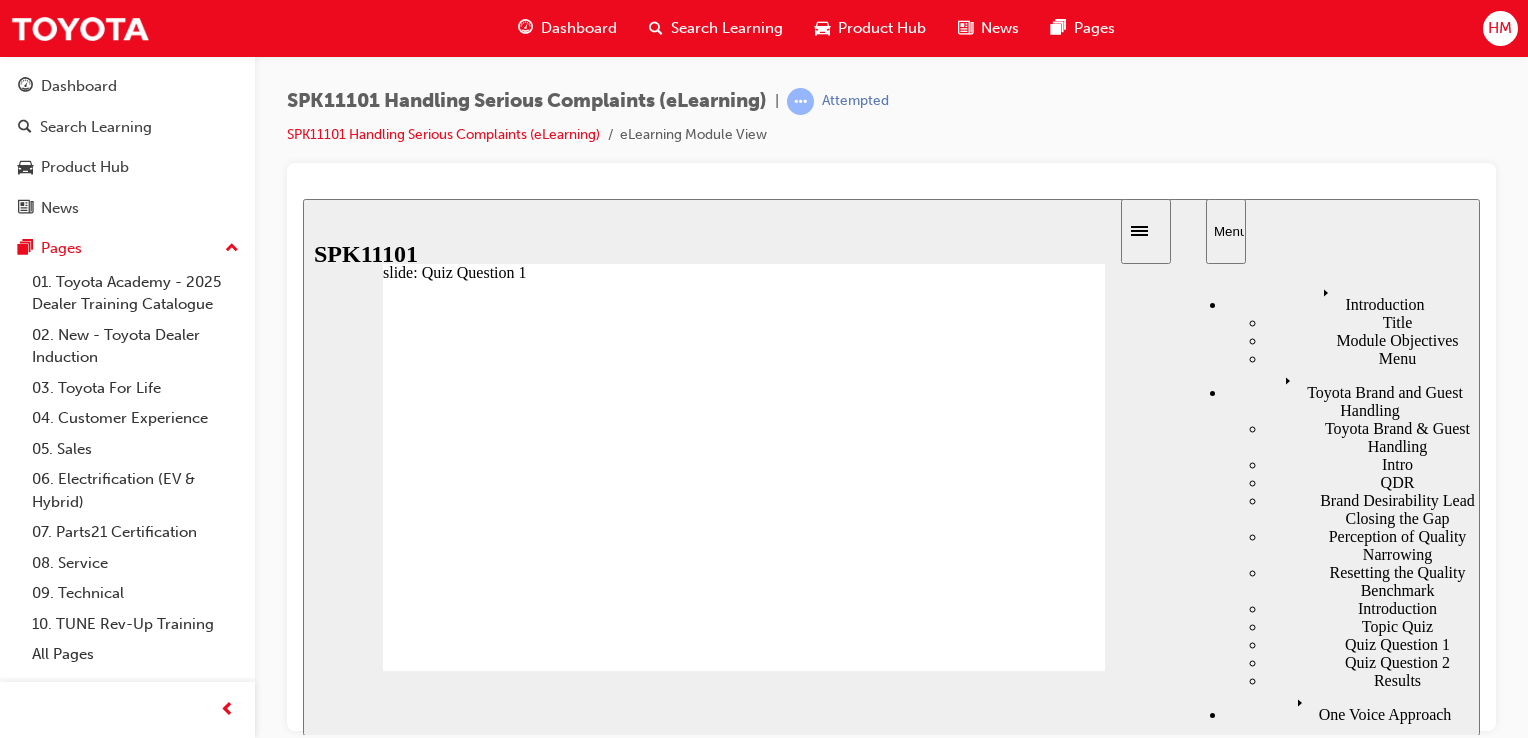 click 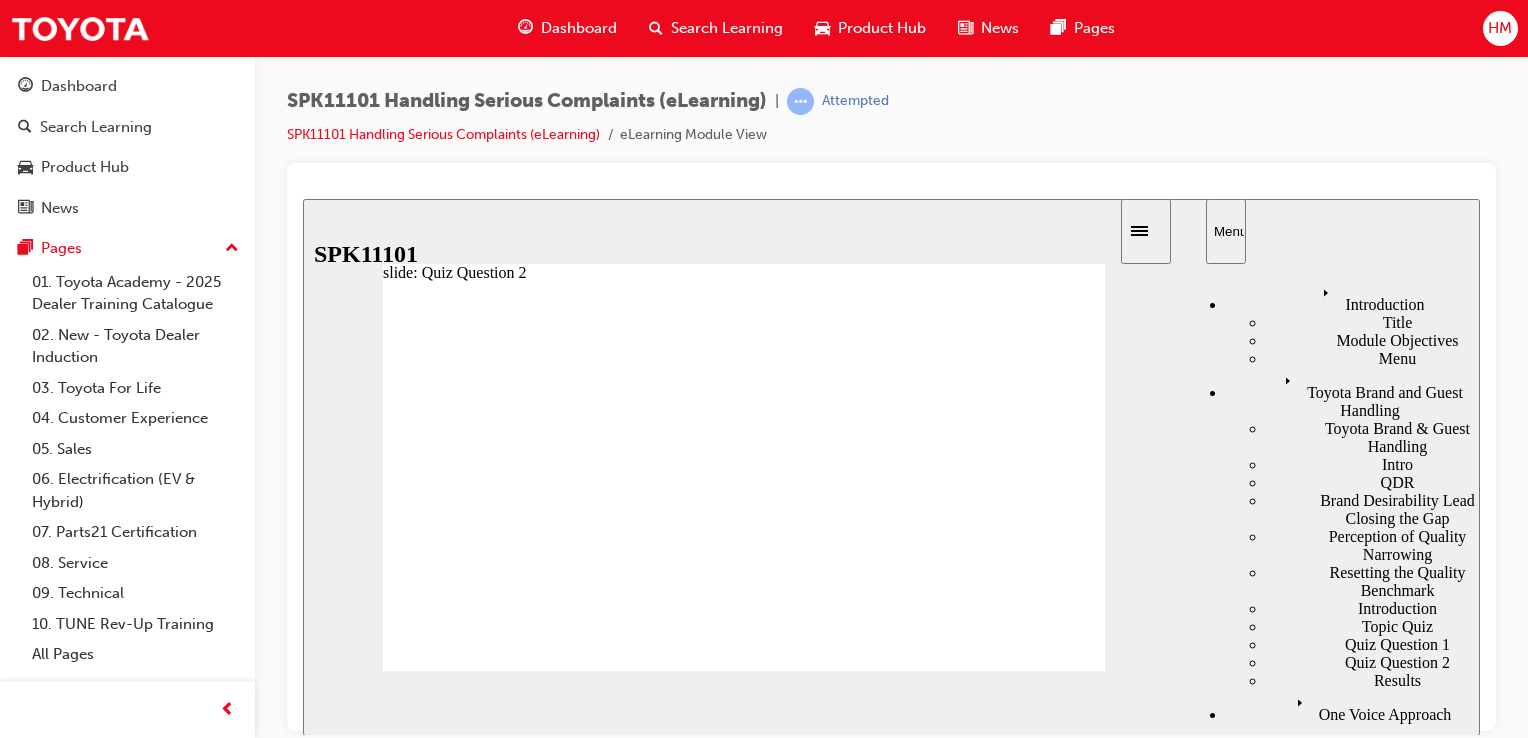 click 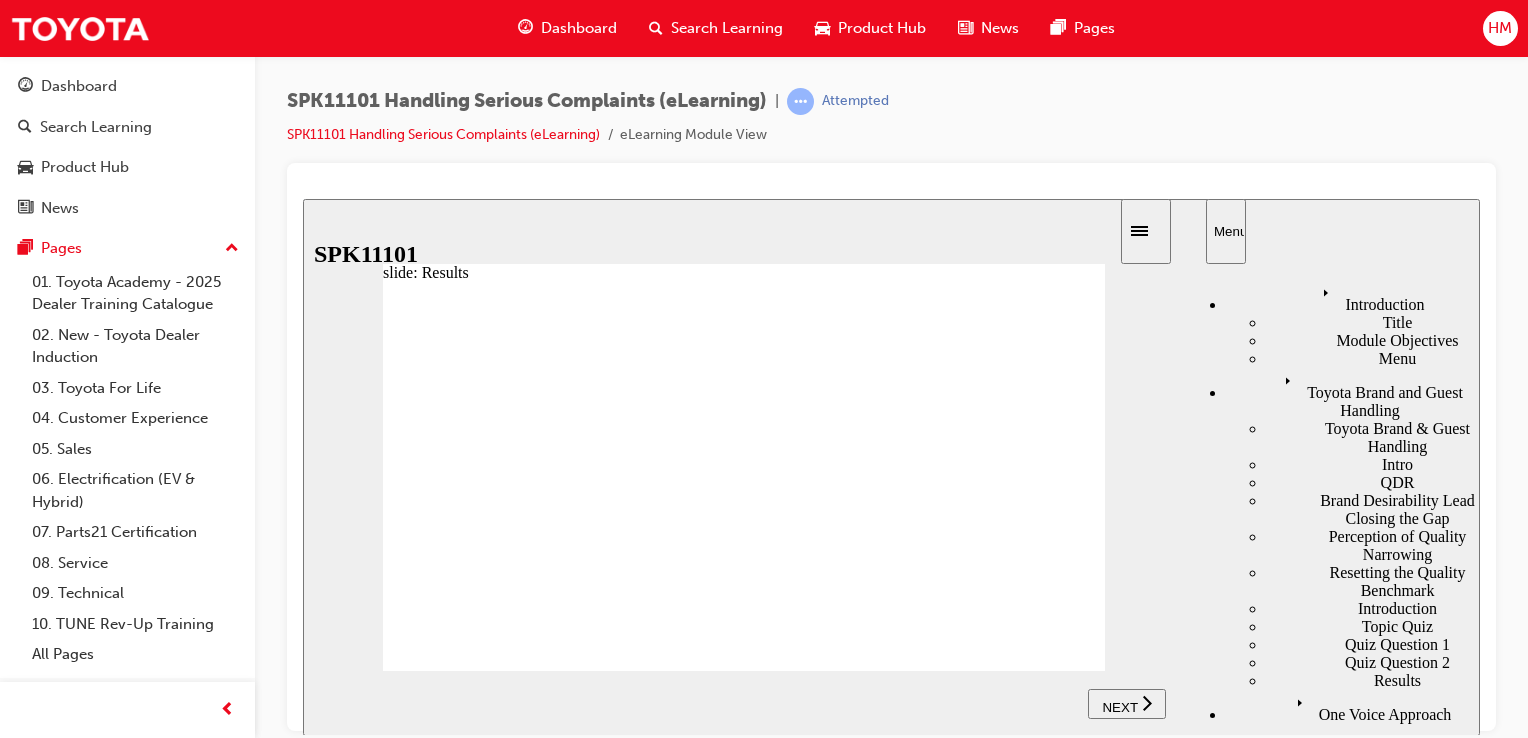 click on "NEXT" at bounding box center (1119, 706) 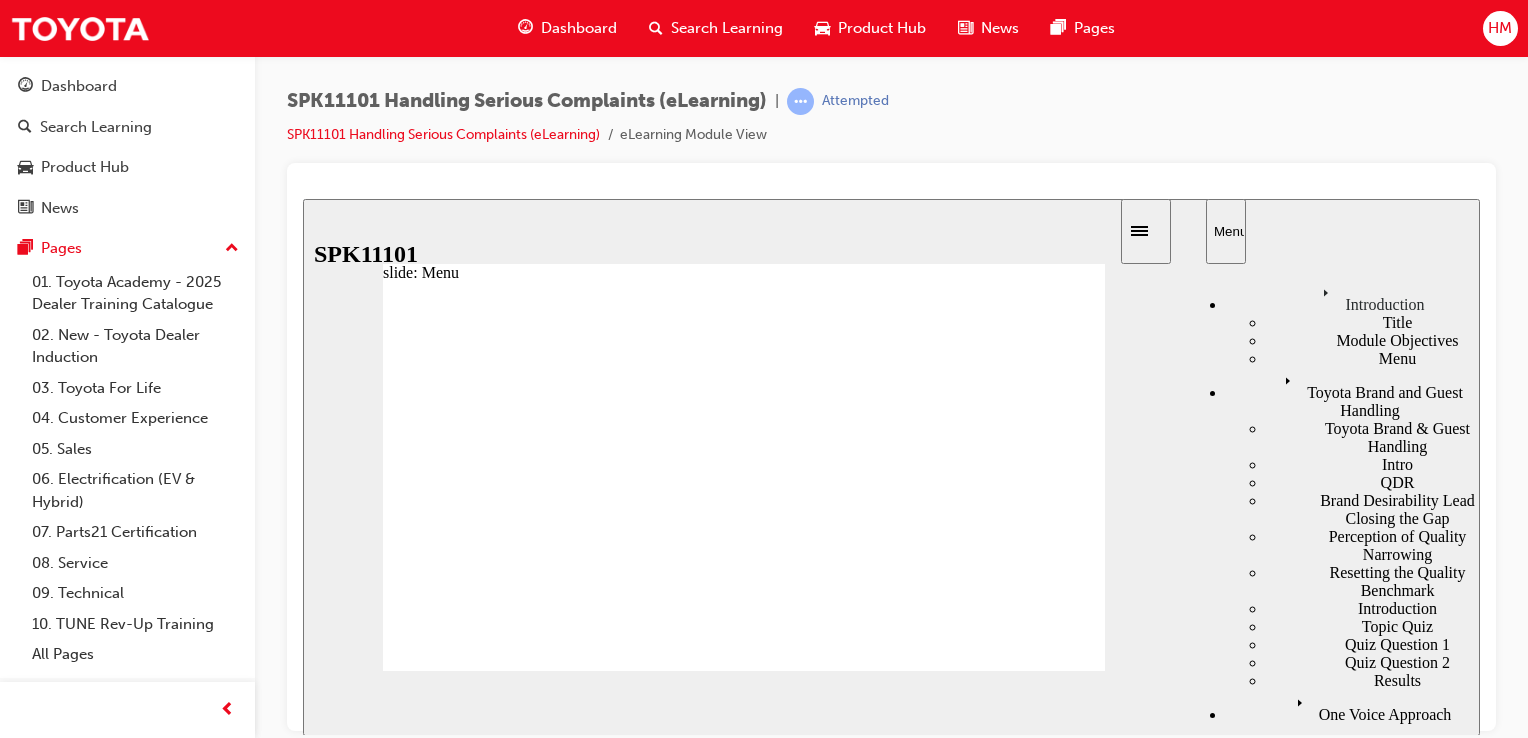 click 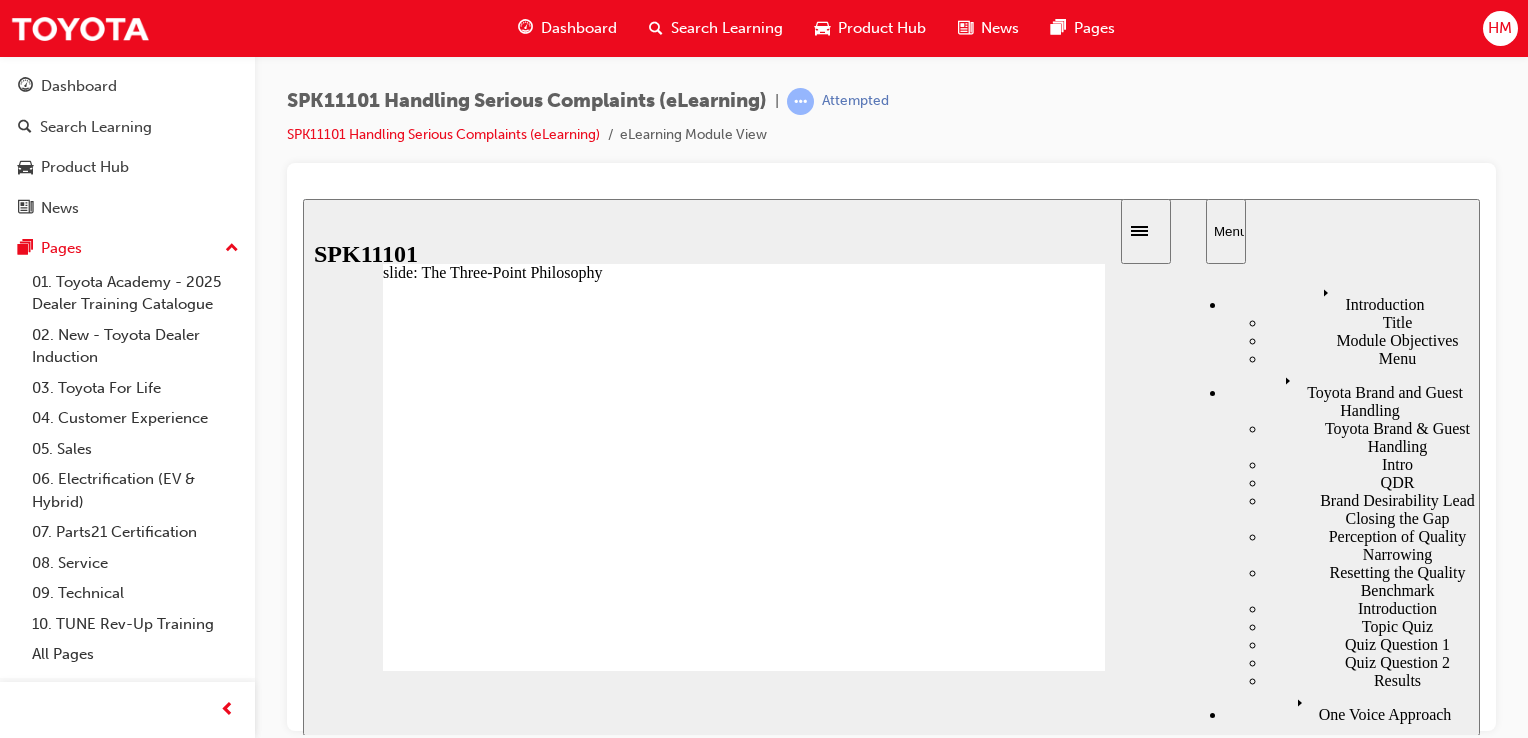 click 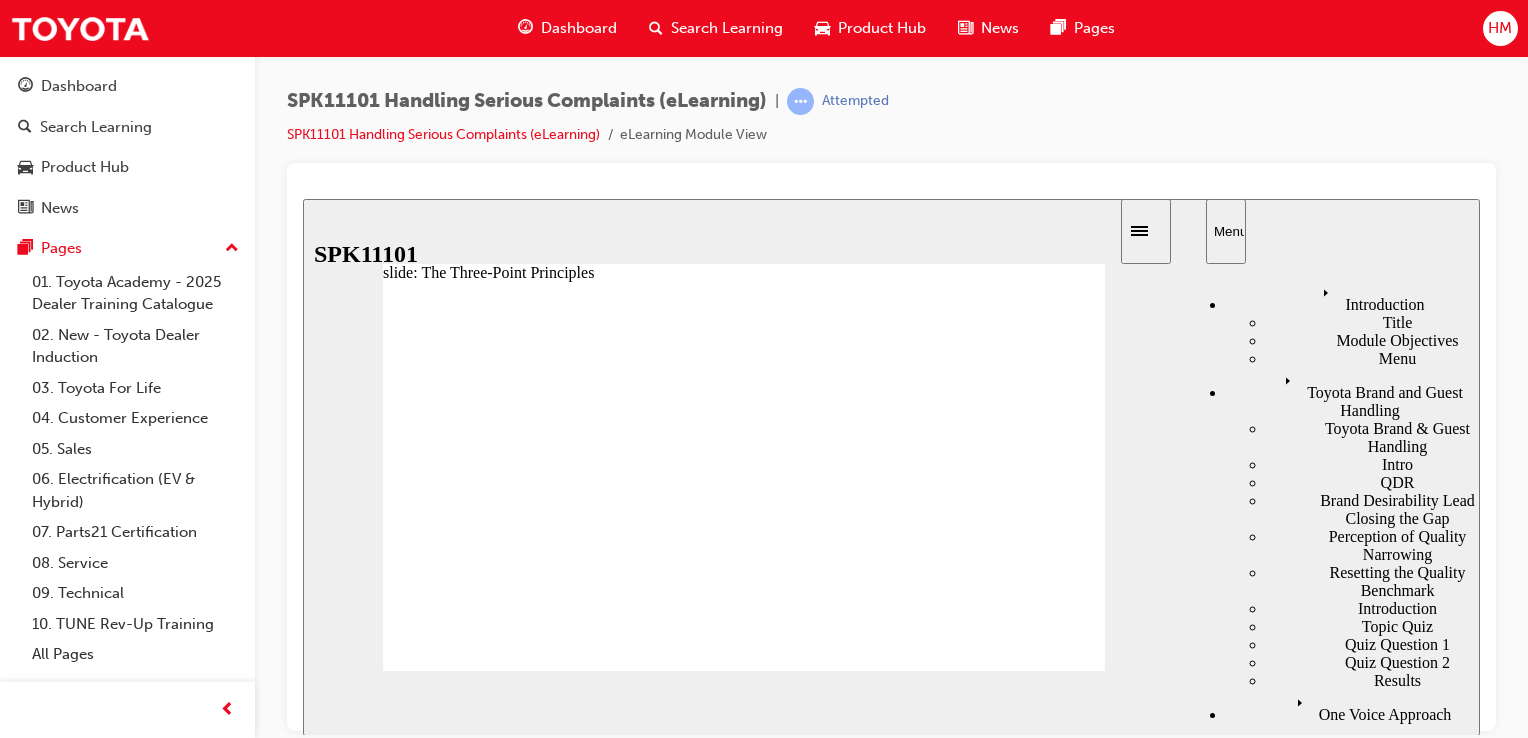click 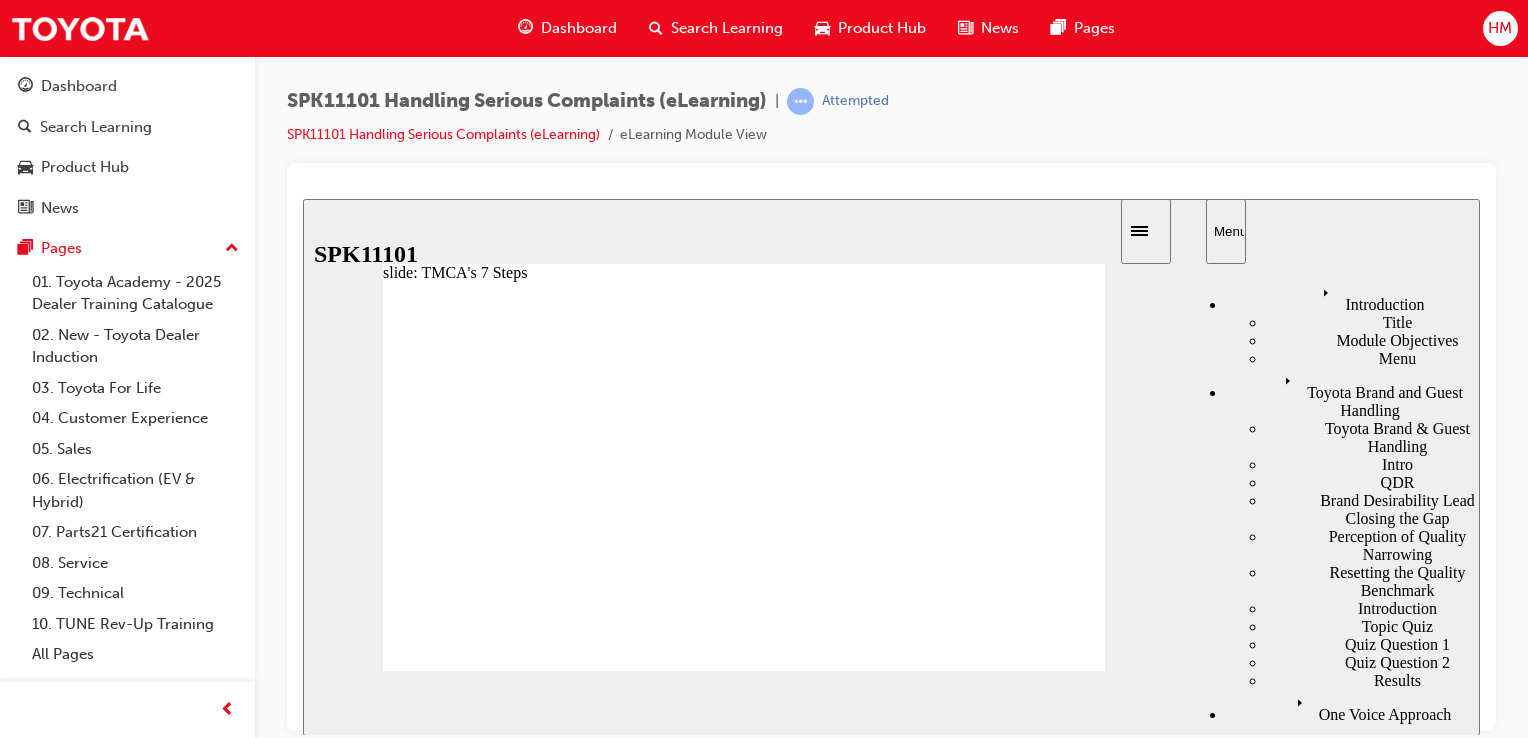 click 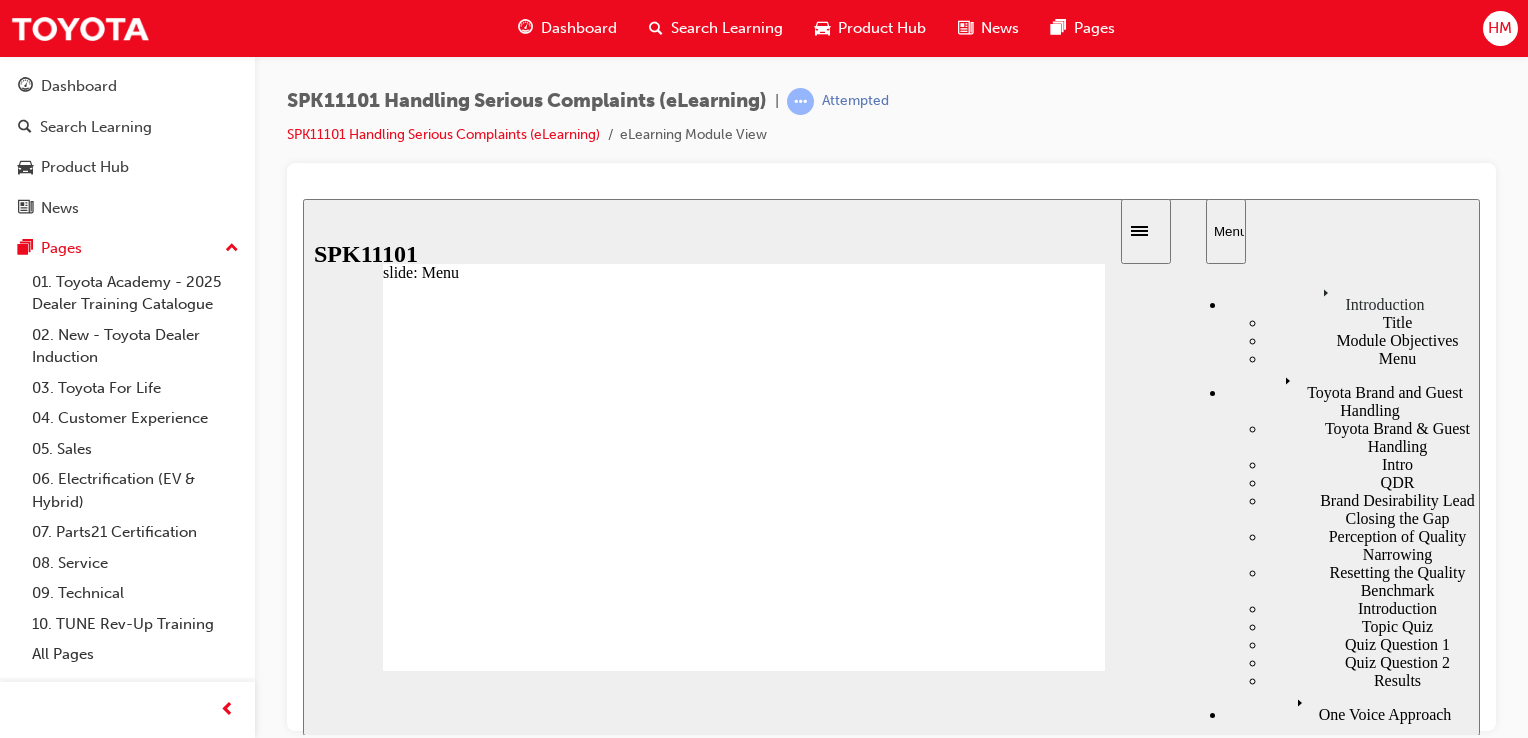 click 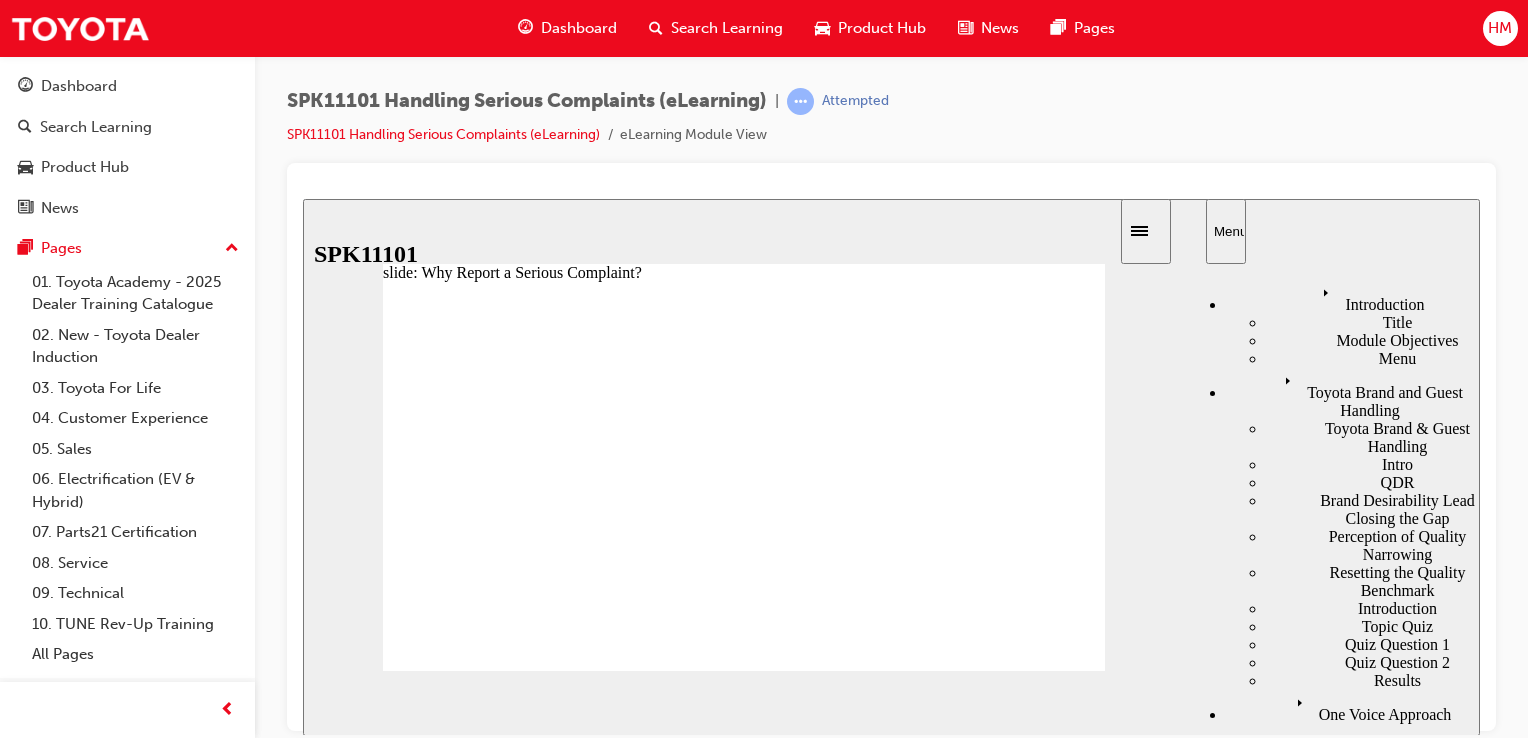 click 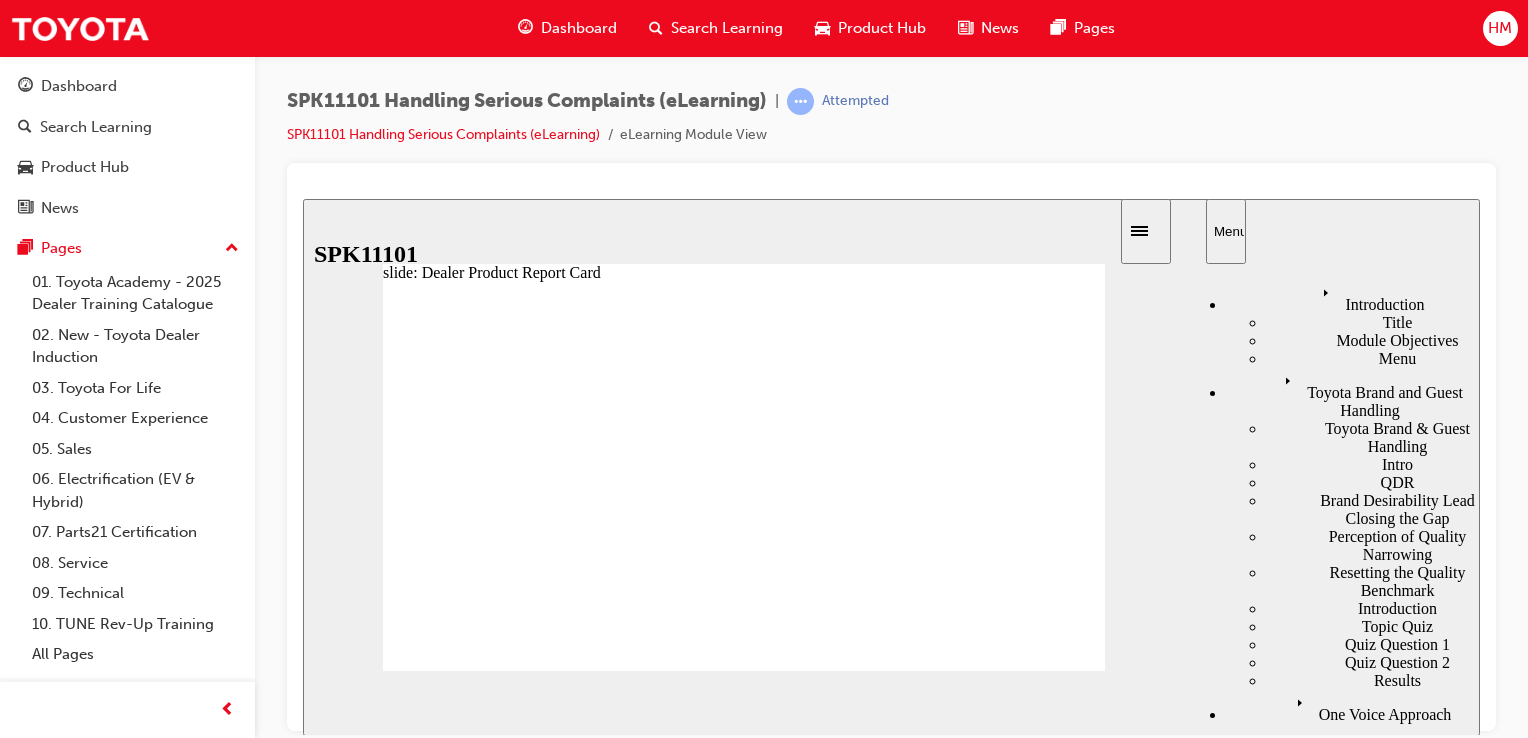 scroll, scrollTop: 100, scrollLeft: 0, axis: vertical 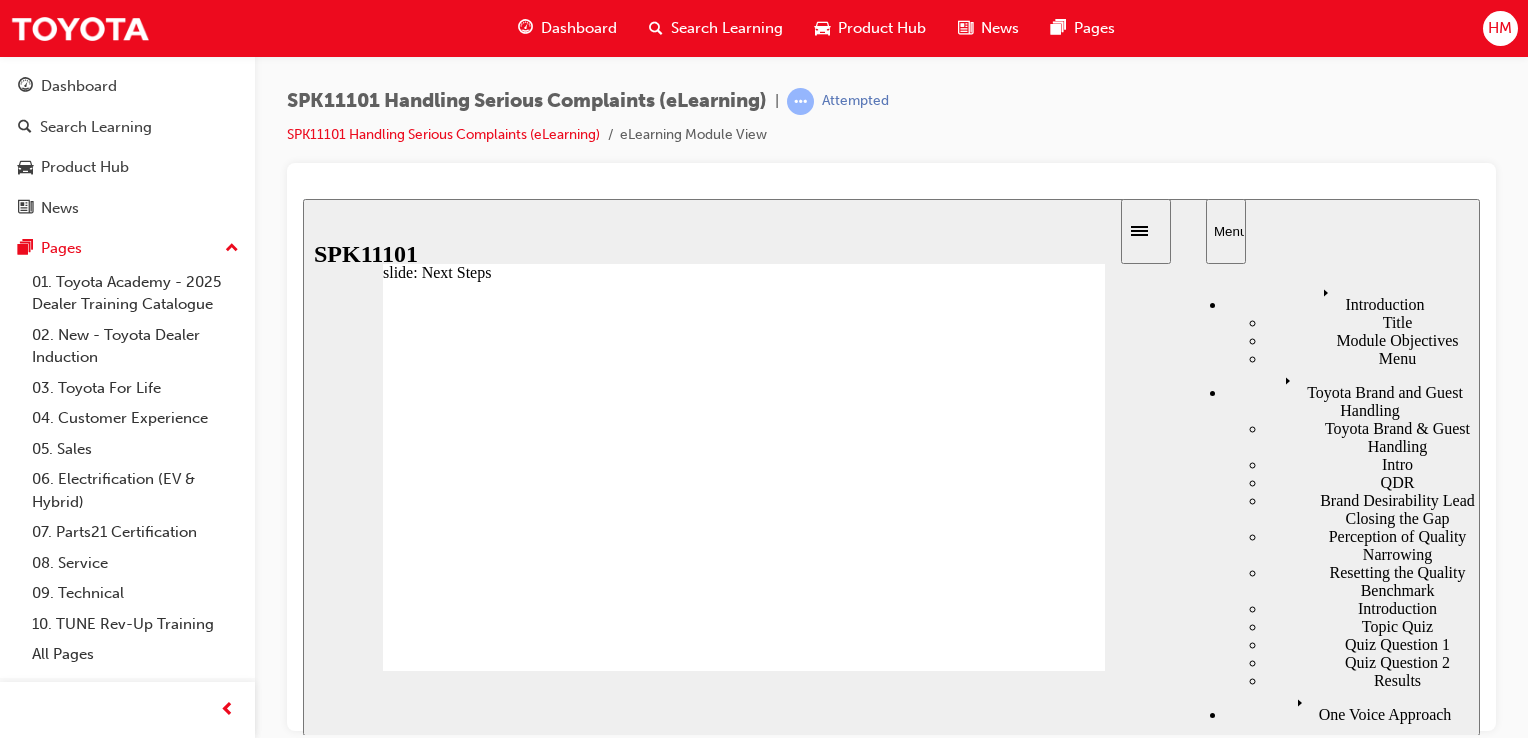 click 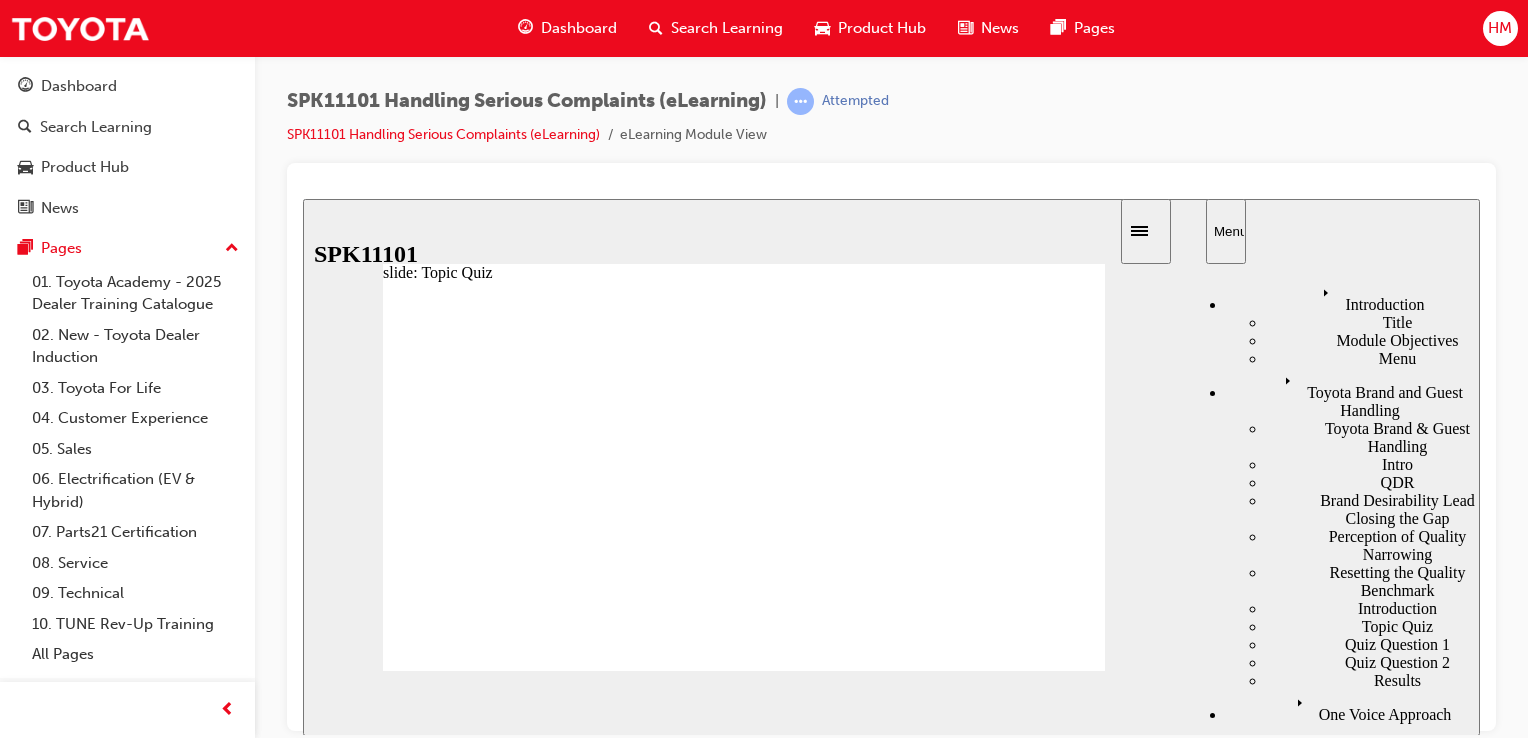 click 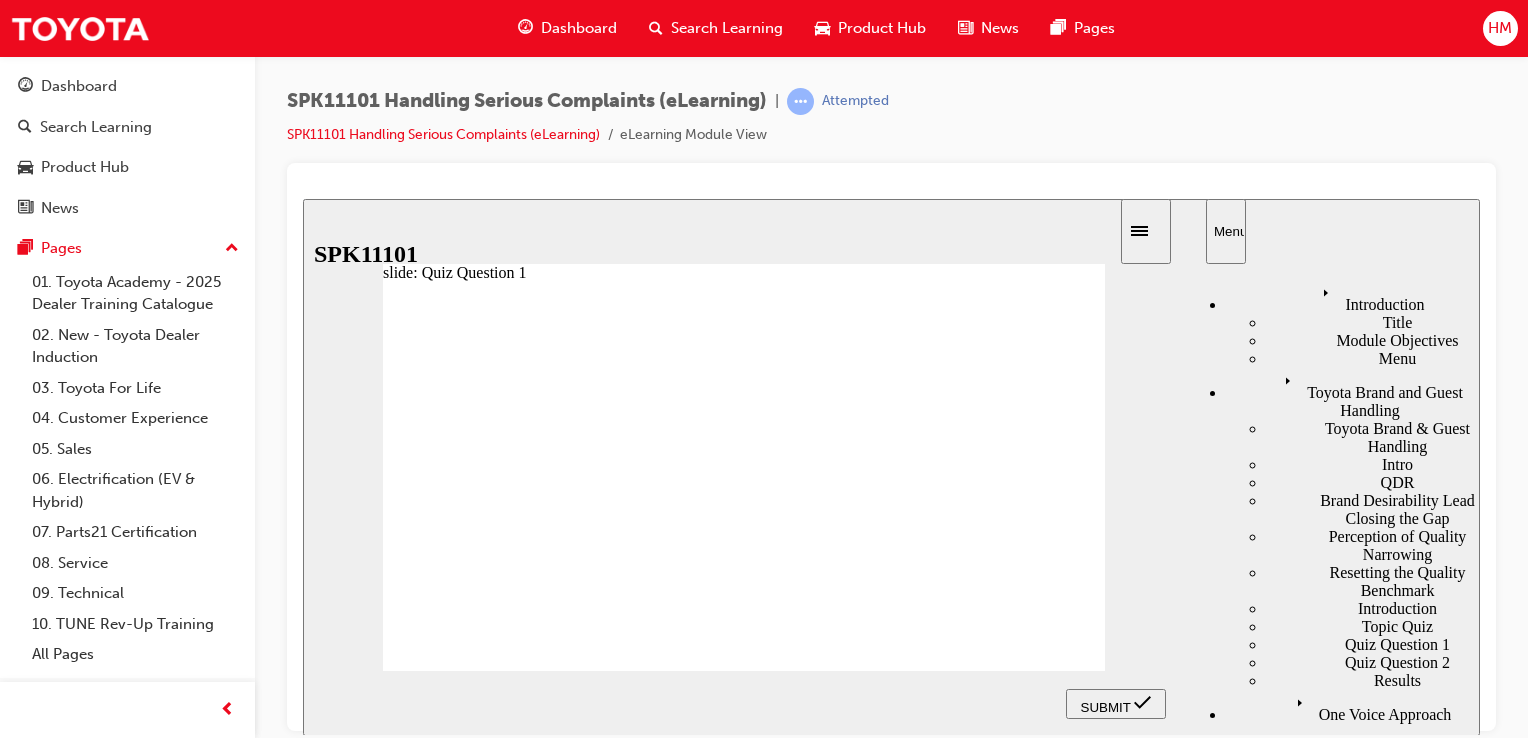 click 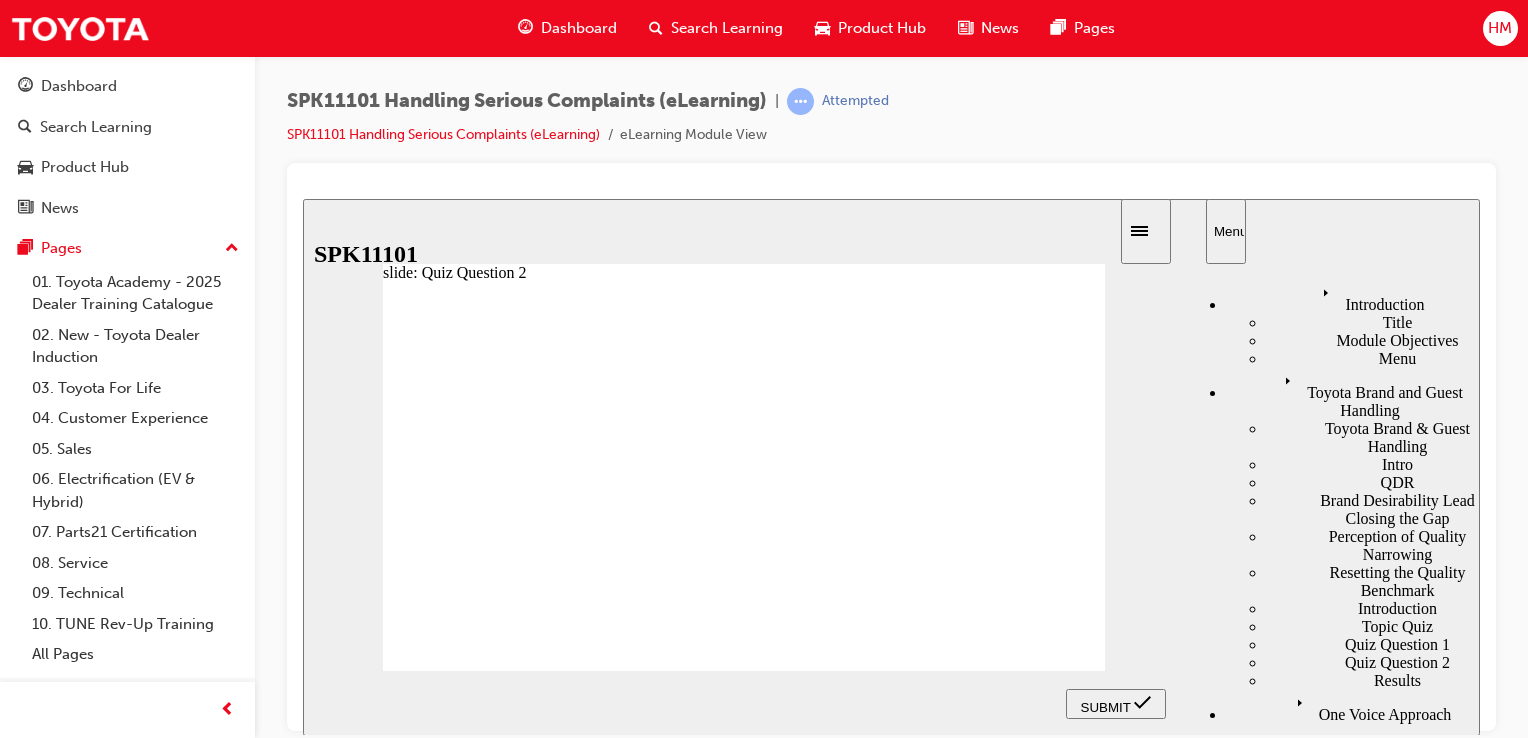 click 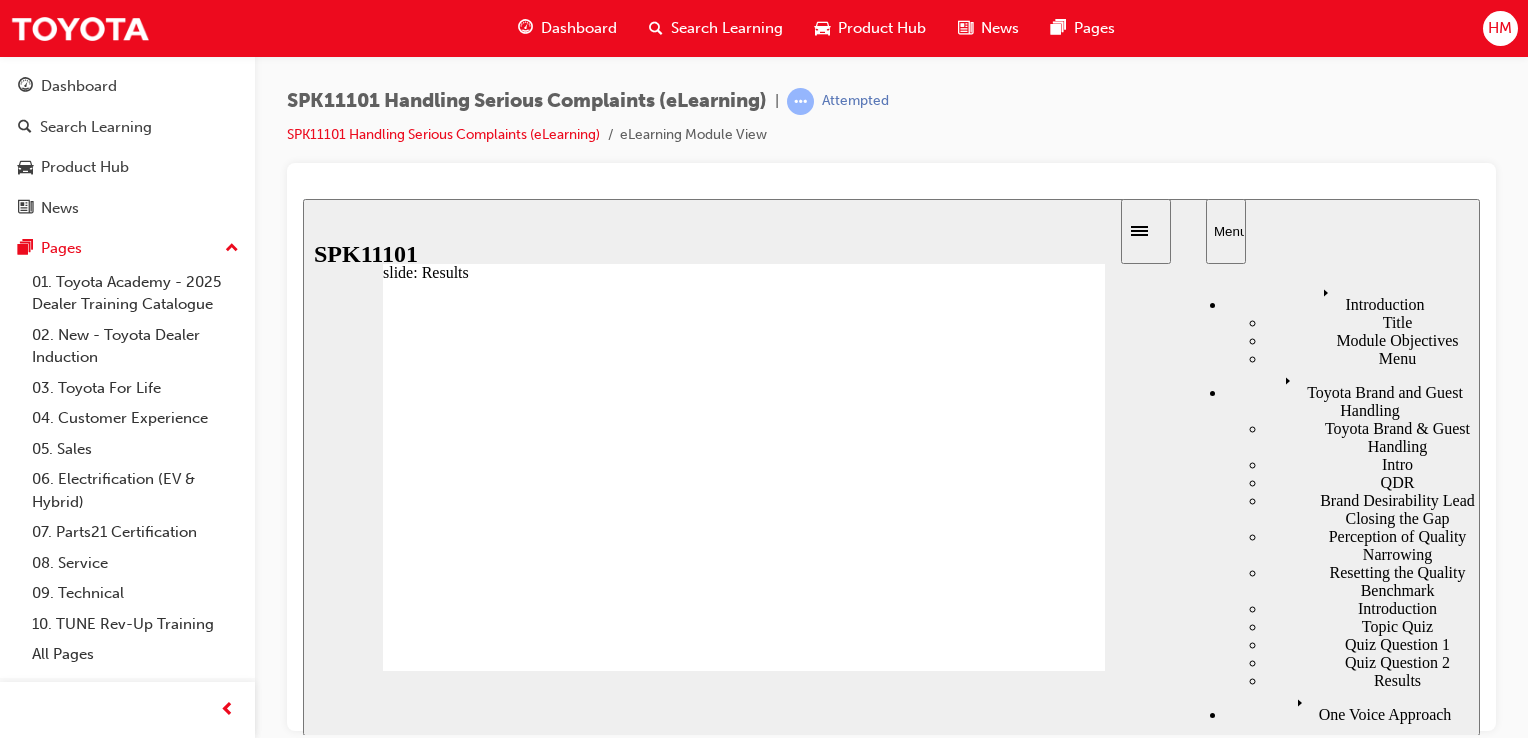 click 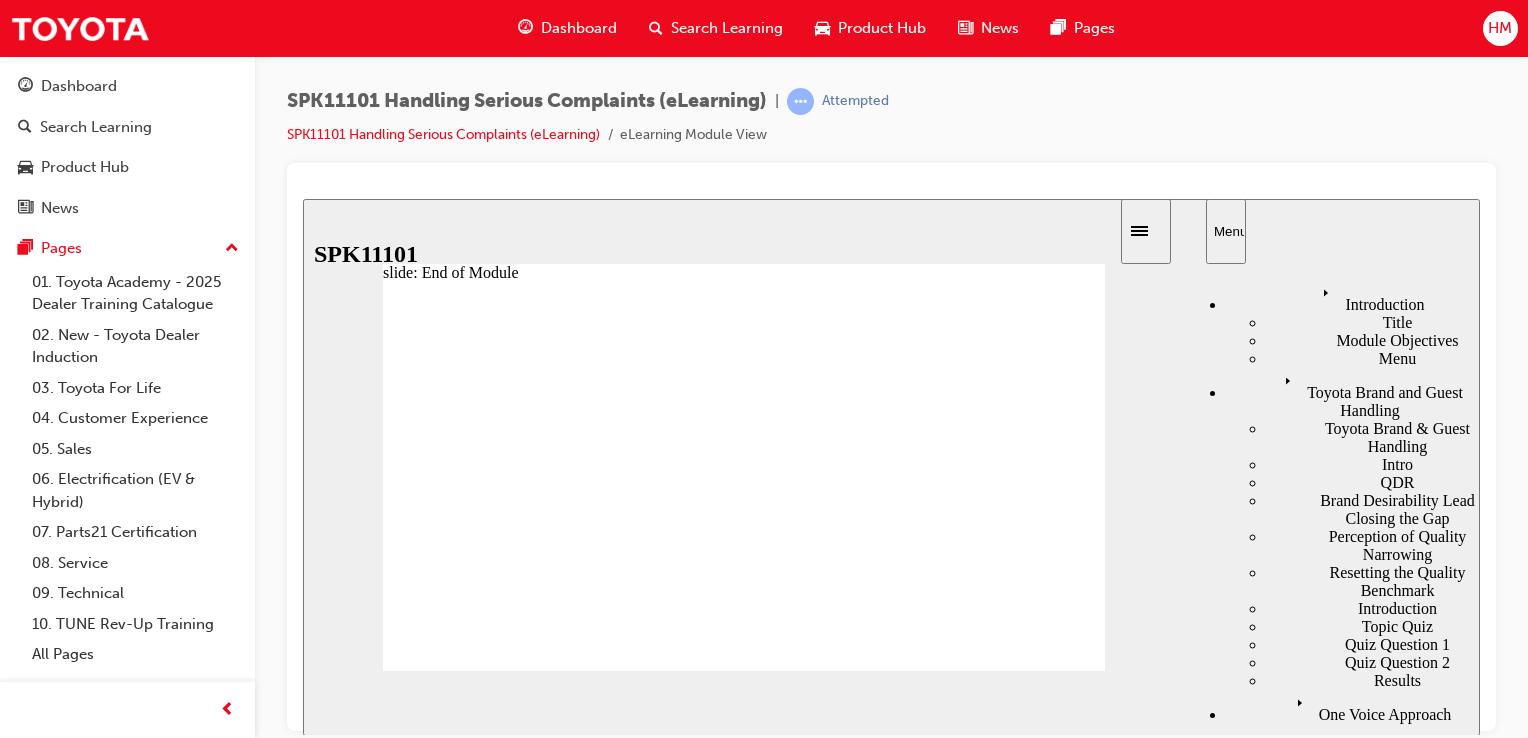 click on "slide: End of Module
Back to top SUBMIT
NEXT
PREV
Menu
Introduction
Title
Module Objectives
Menu
Toyota Brand and Guest Handling" at bounding box center [891, 466] 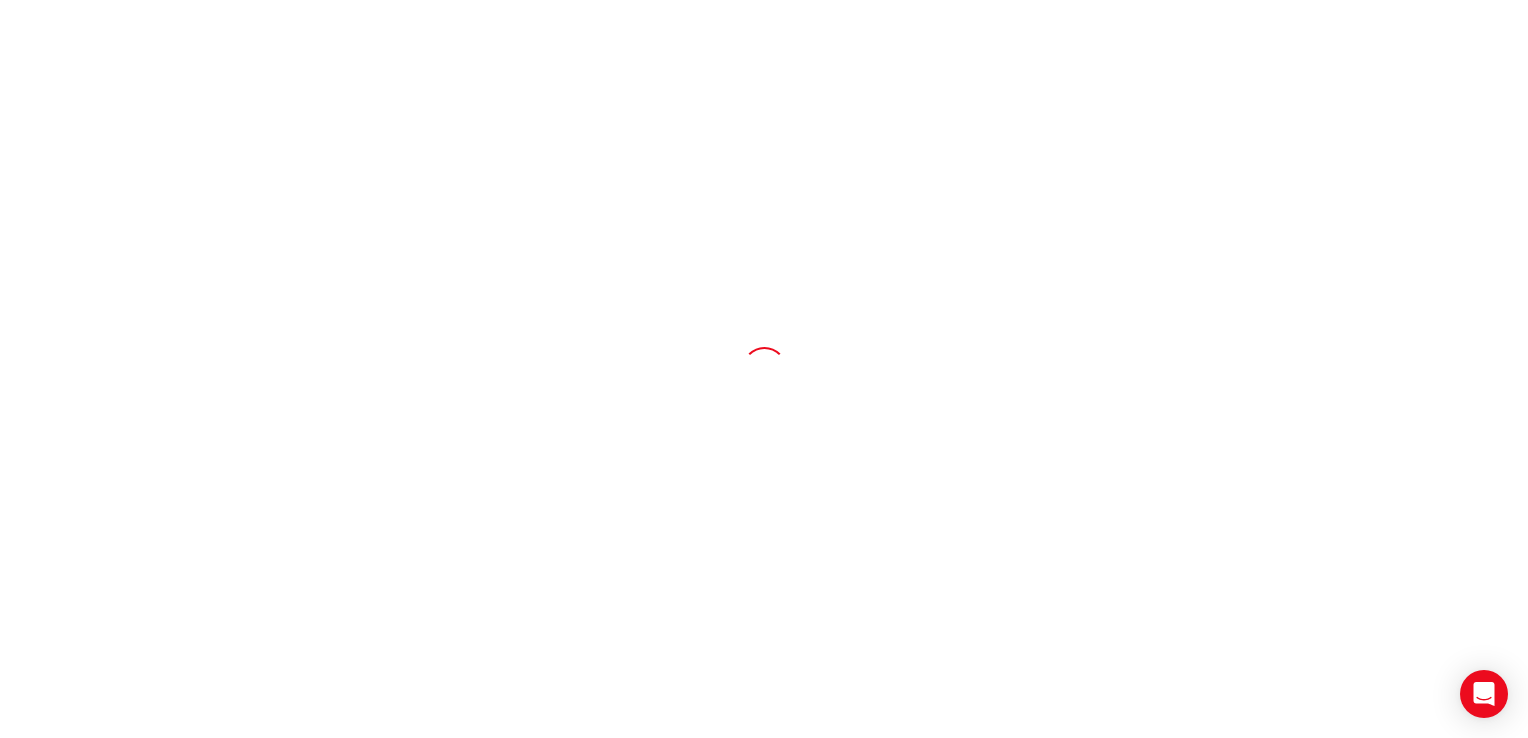 scroll, scrollTop: 0, scrollLeft: 0, axis: both 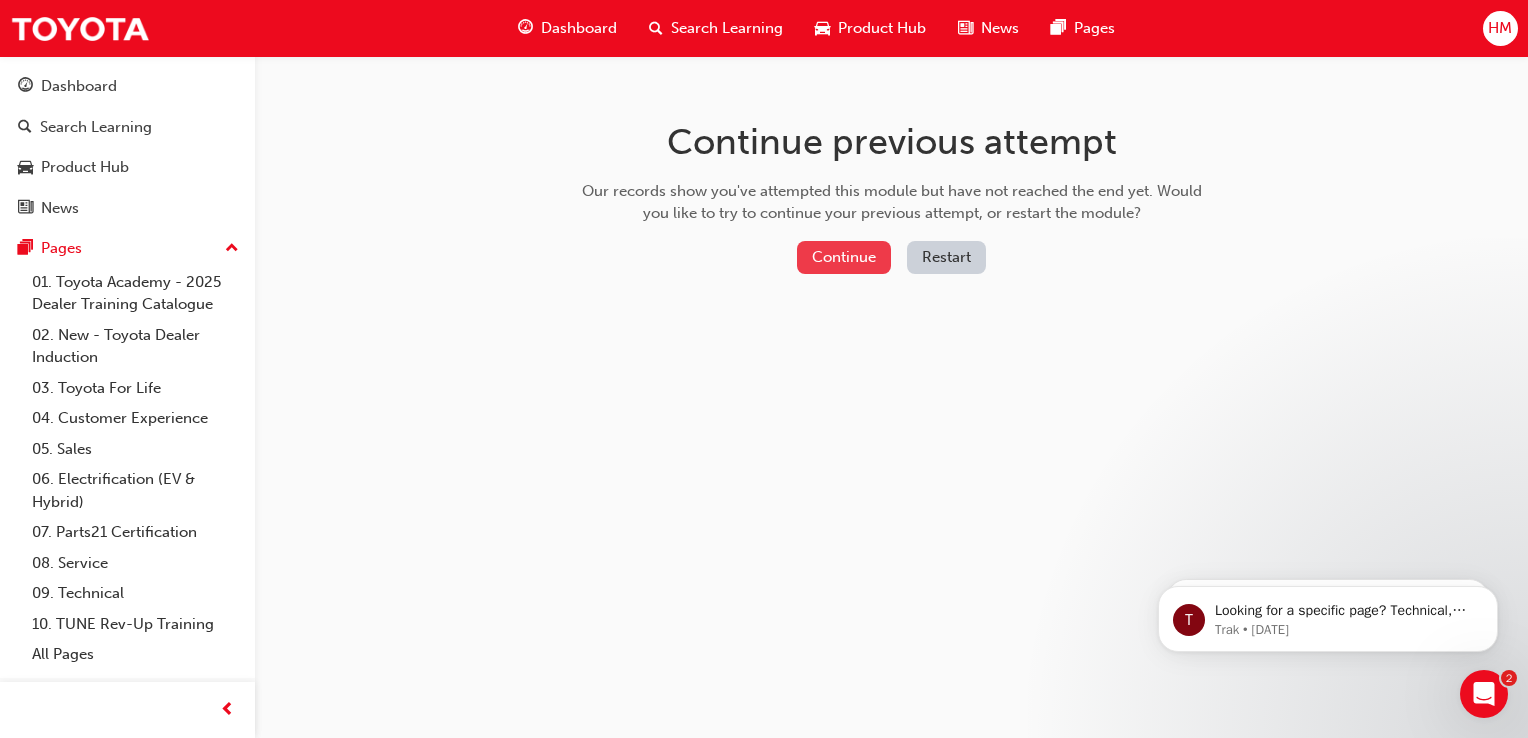 click on "Continue" at bounding box center [844, 257] 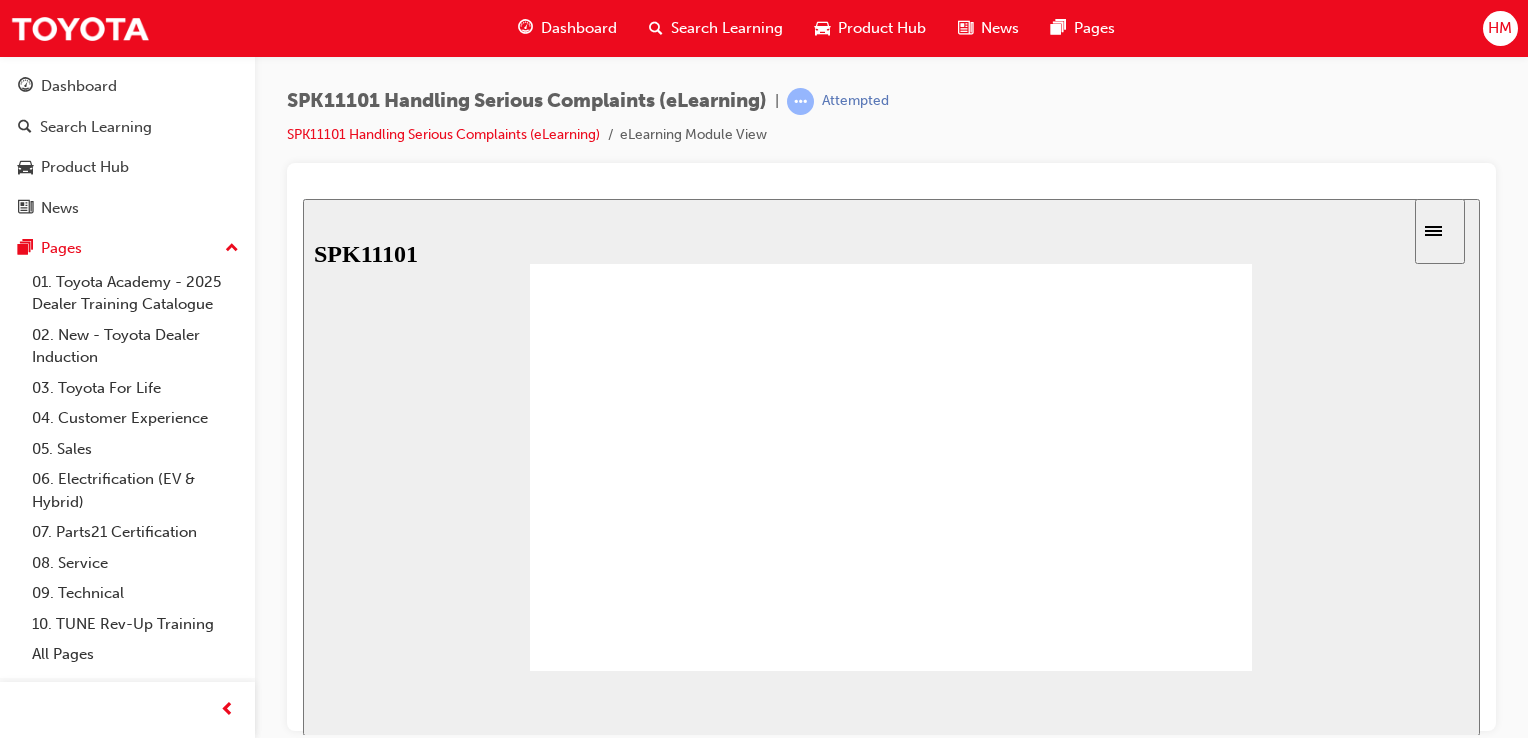 scroll, scrollTop: 0, scrollLeft: 0, axis: both 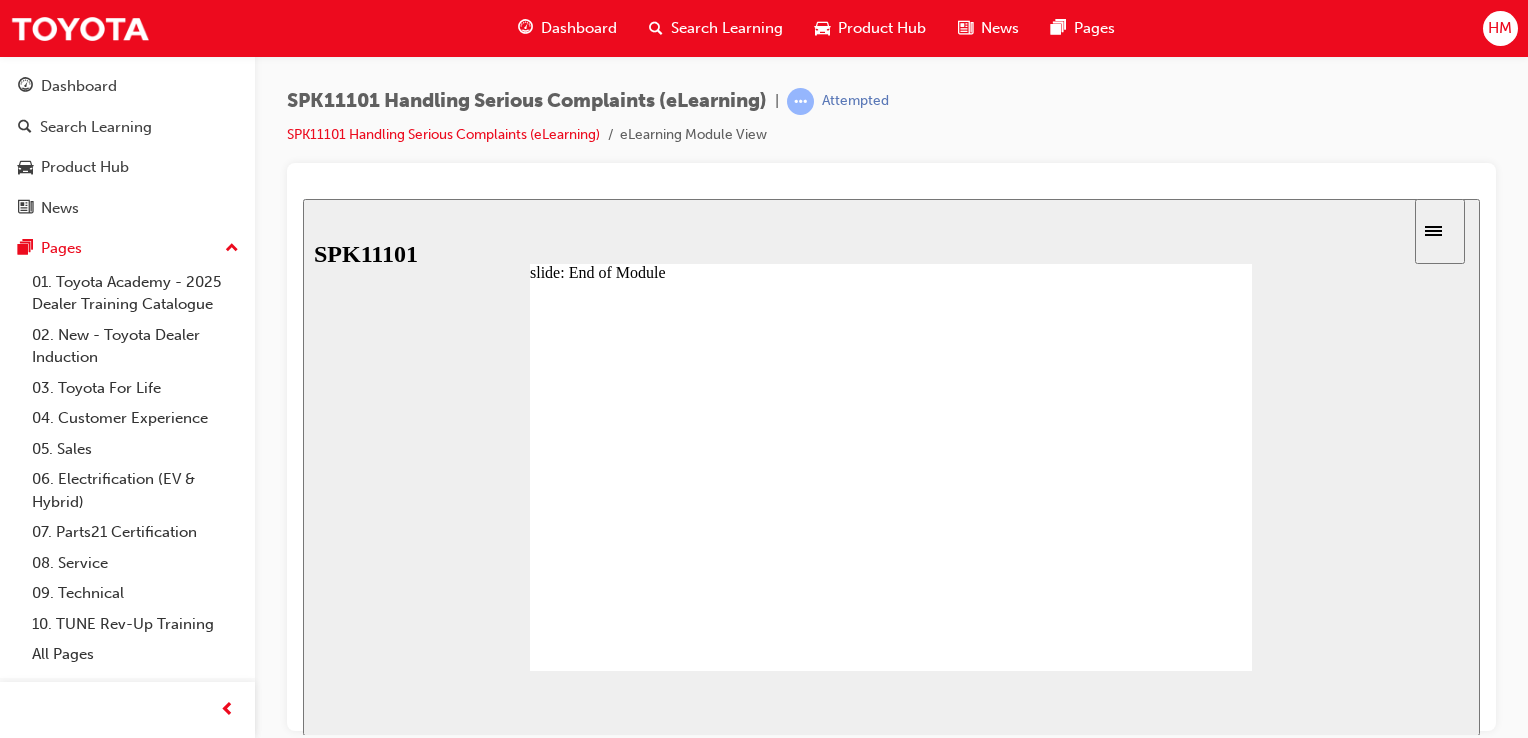 click 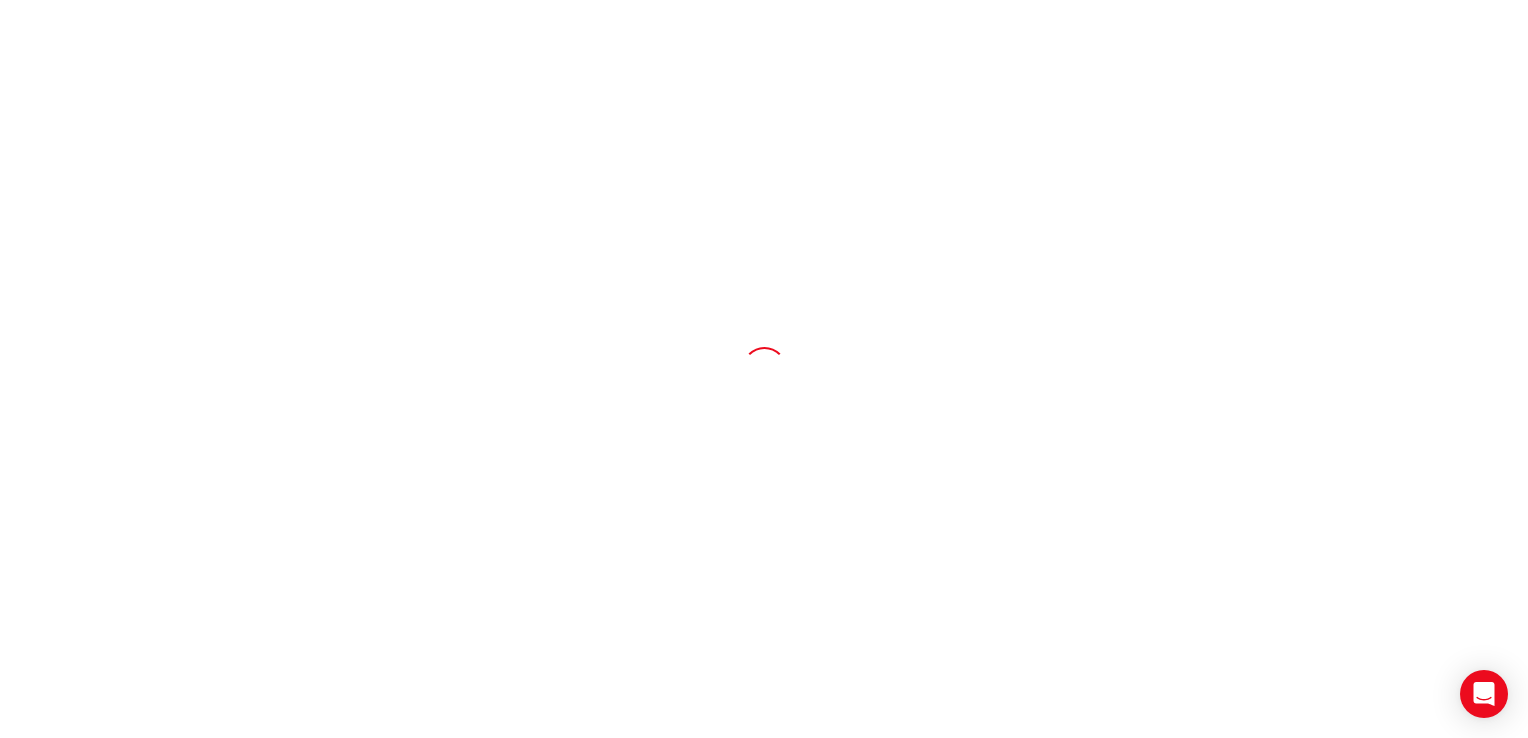 scroll, scrollTop: 0, scrollLeft: 0, axis: both 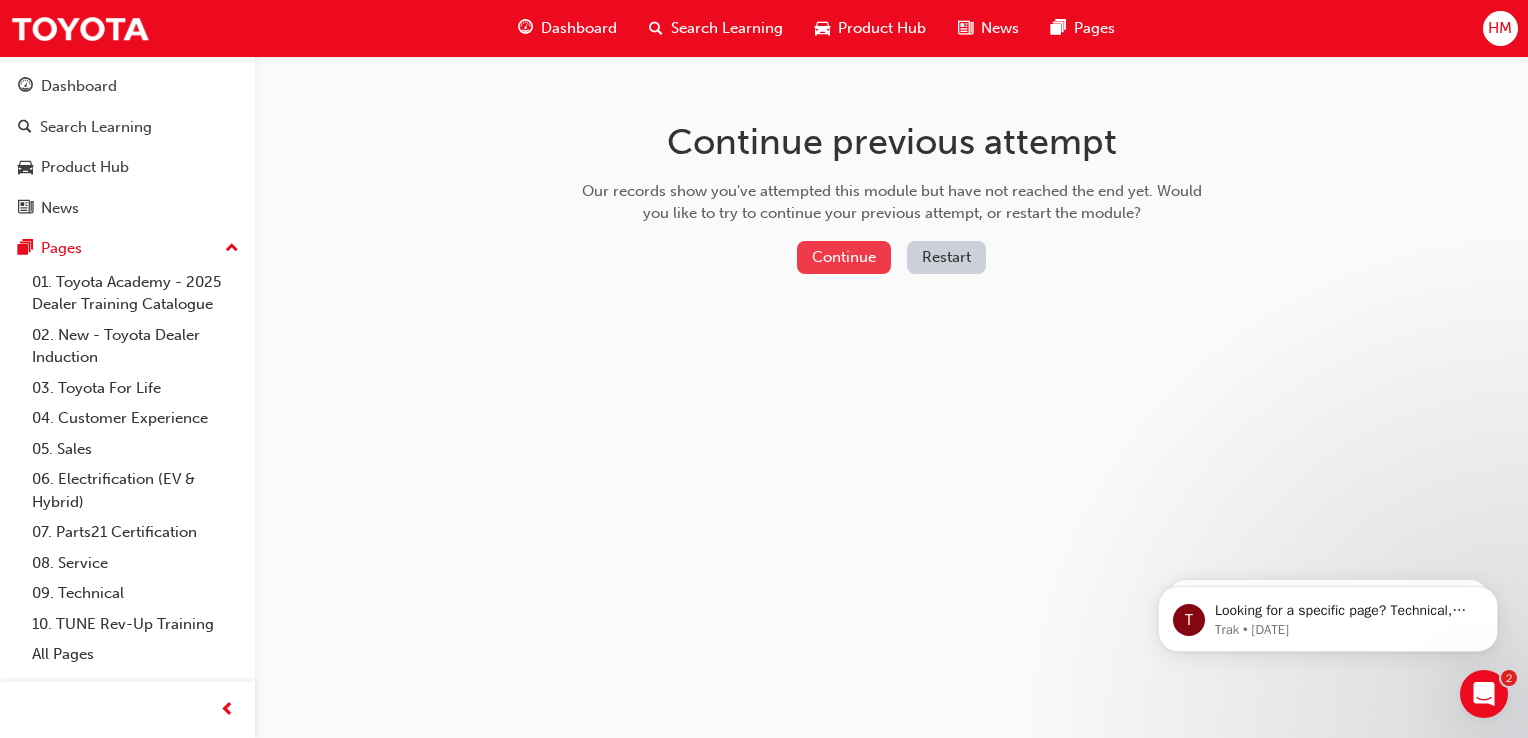 click on "Continue" at bounding box center [844, 257] 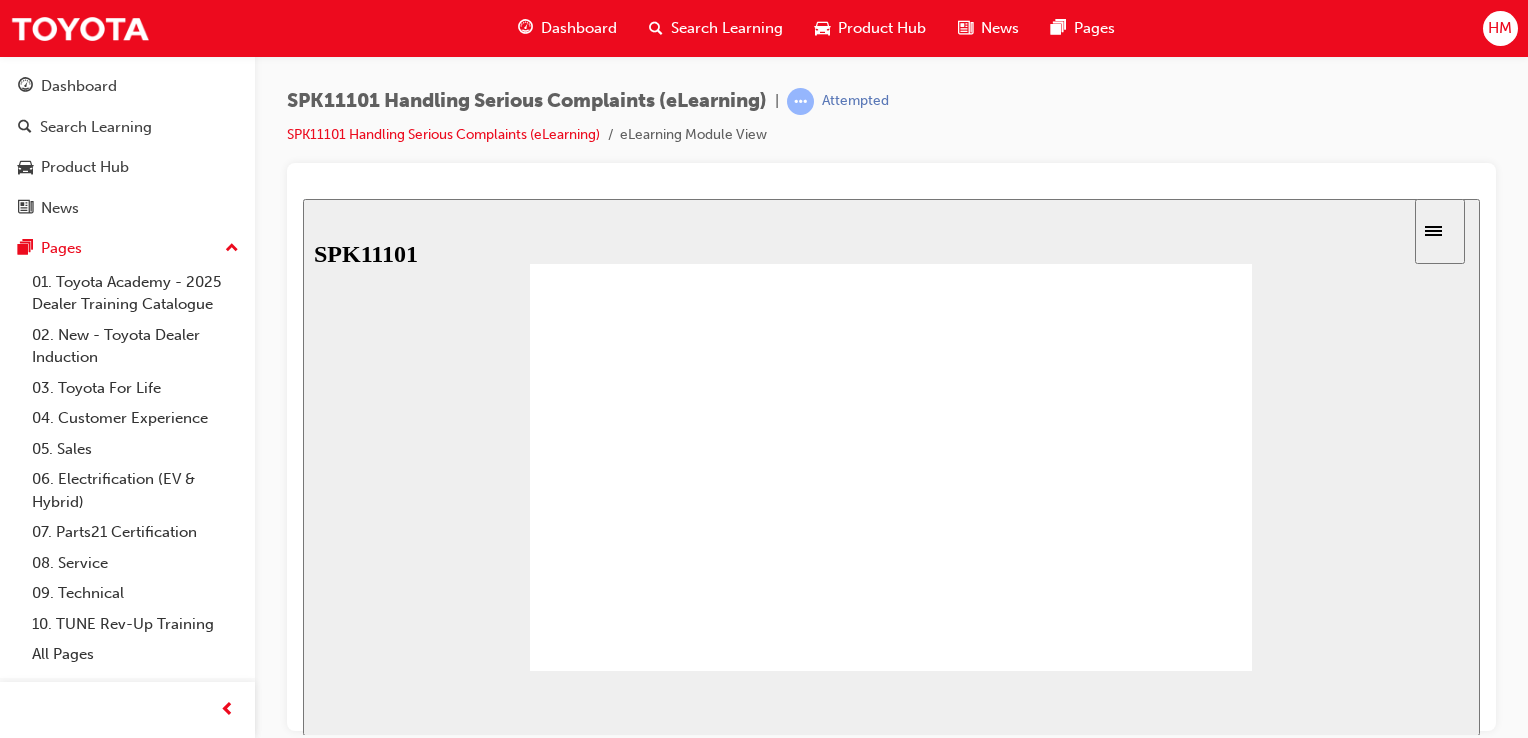 scroll, scrollTop: 0, scrollLeft: 0, axis: both 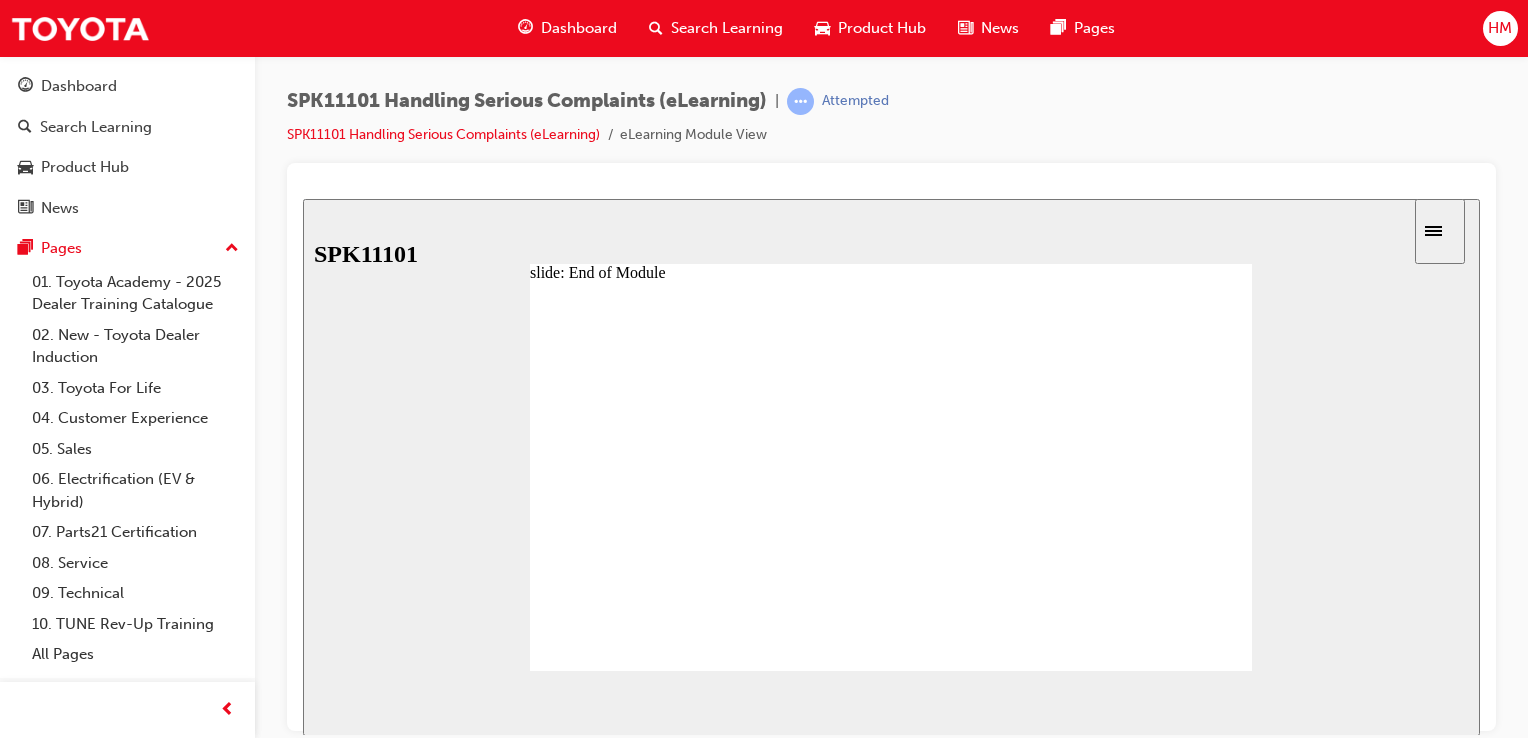 click 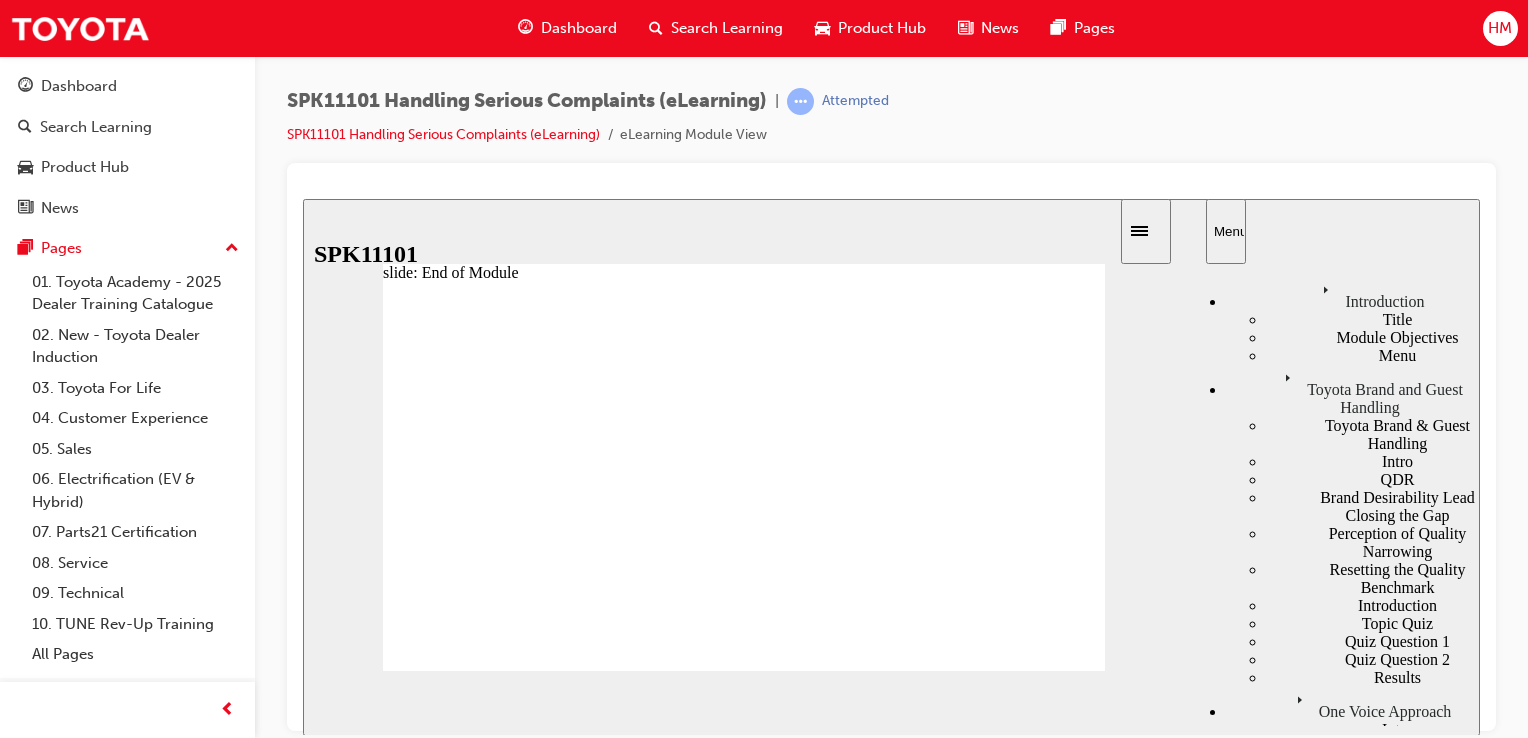 scroll, scrollTop: 0, scrollLeft: 0, axis: both 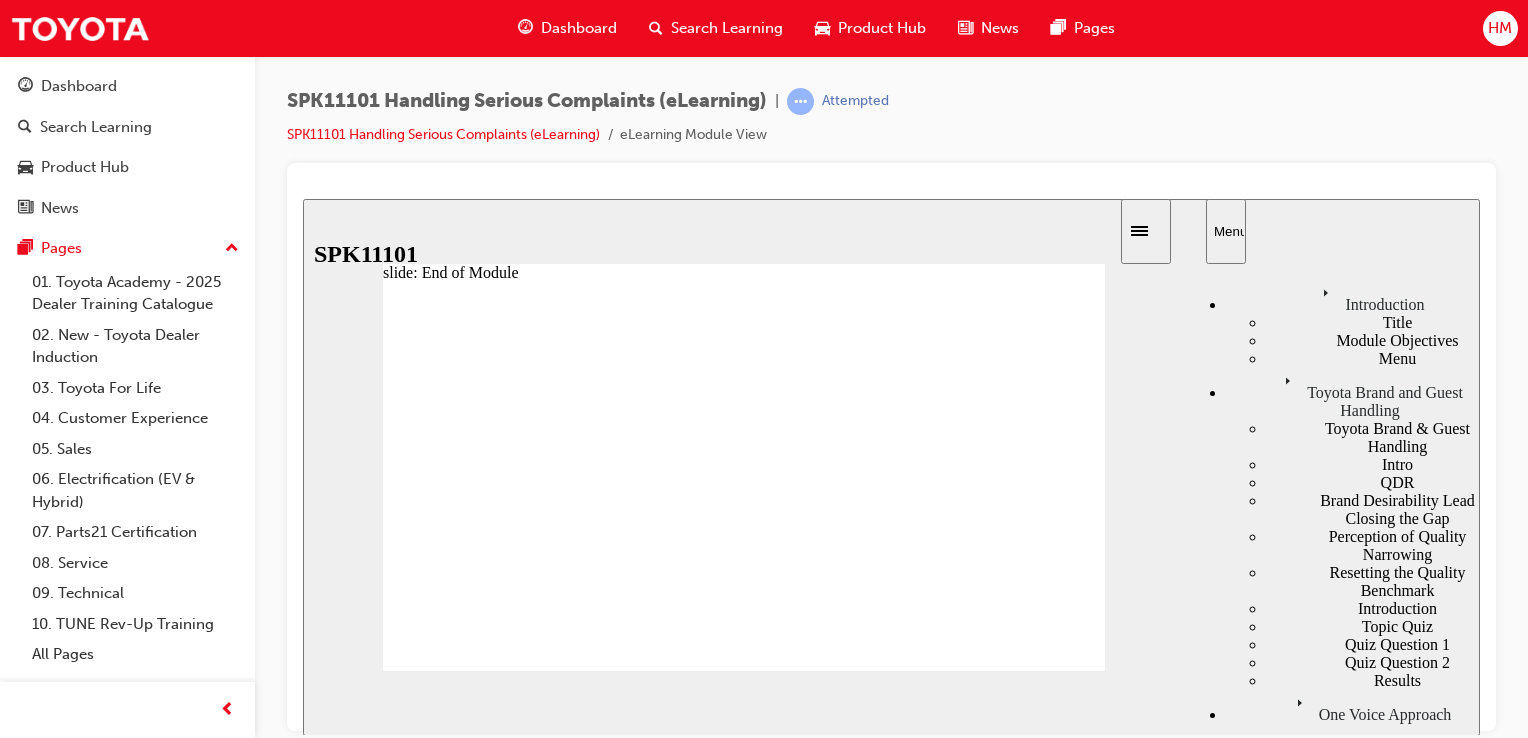 click on "Menu" at bounding box center [1373, 358] 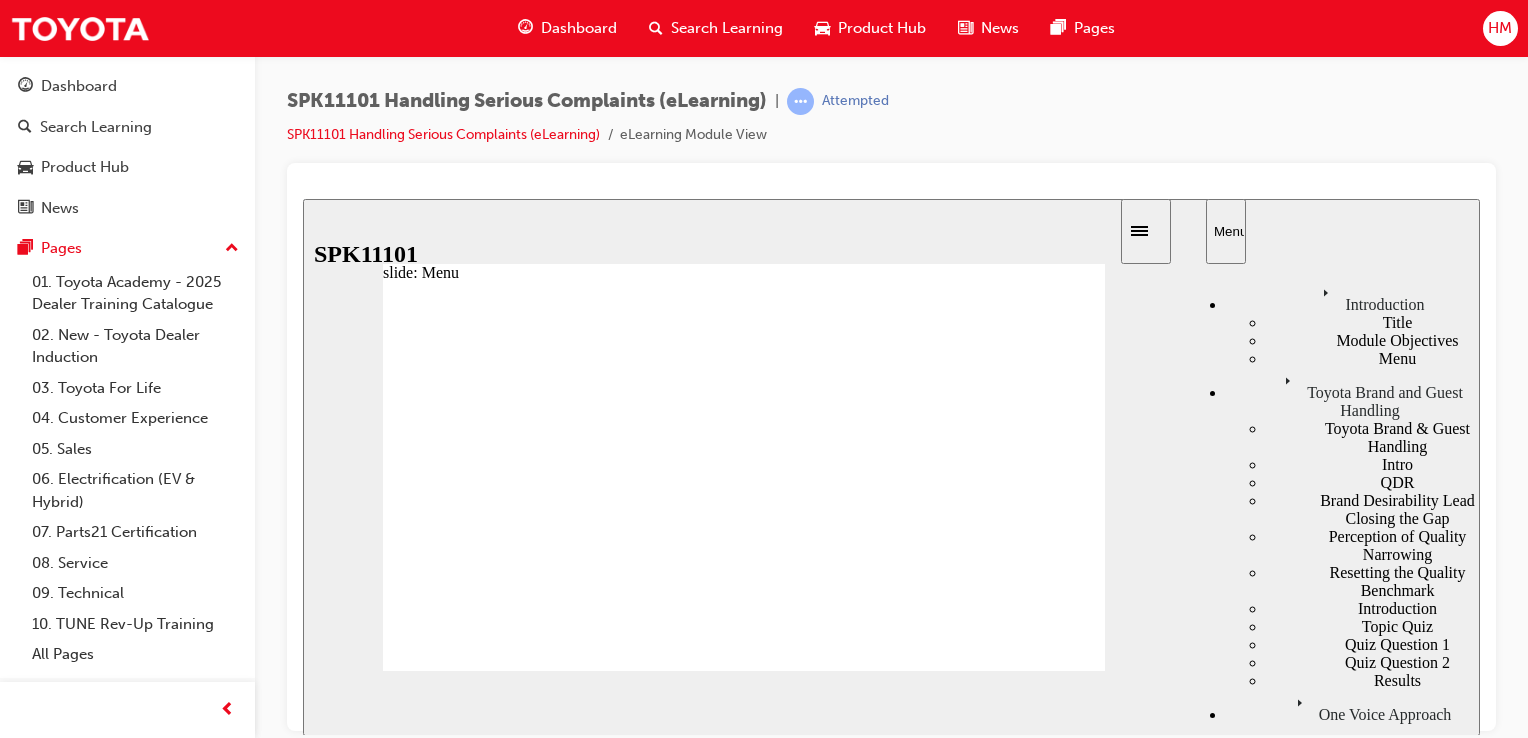 click on "Toyota Brand and Guest Handling" at bounding box center (1353, 393) 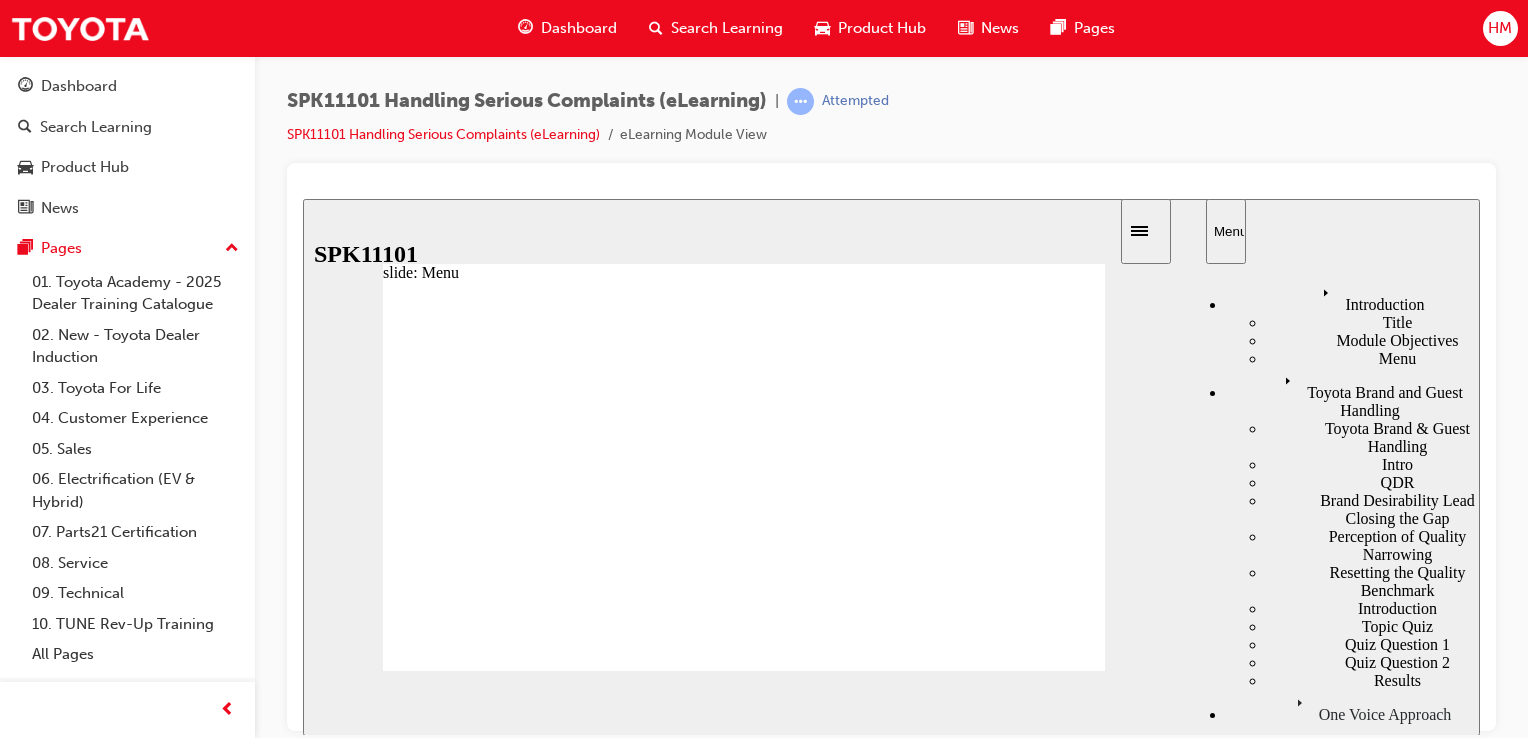 click on "One Voice Approach" at bounding box center (1353, 706) 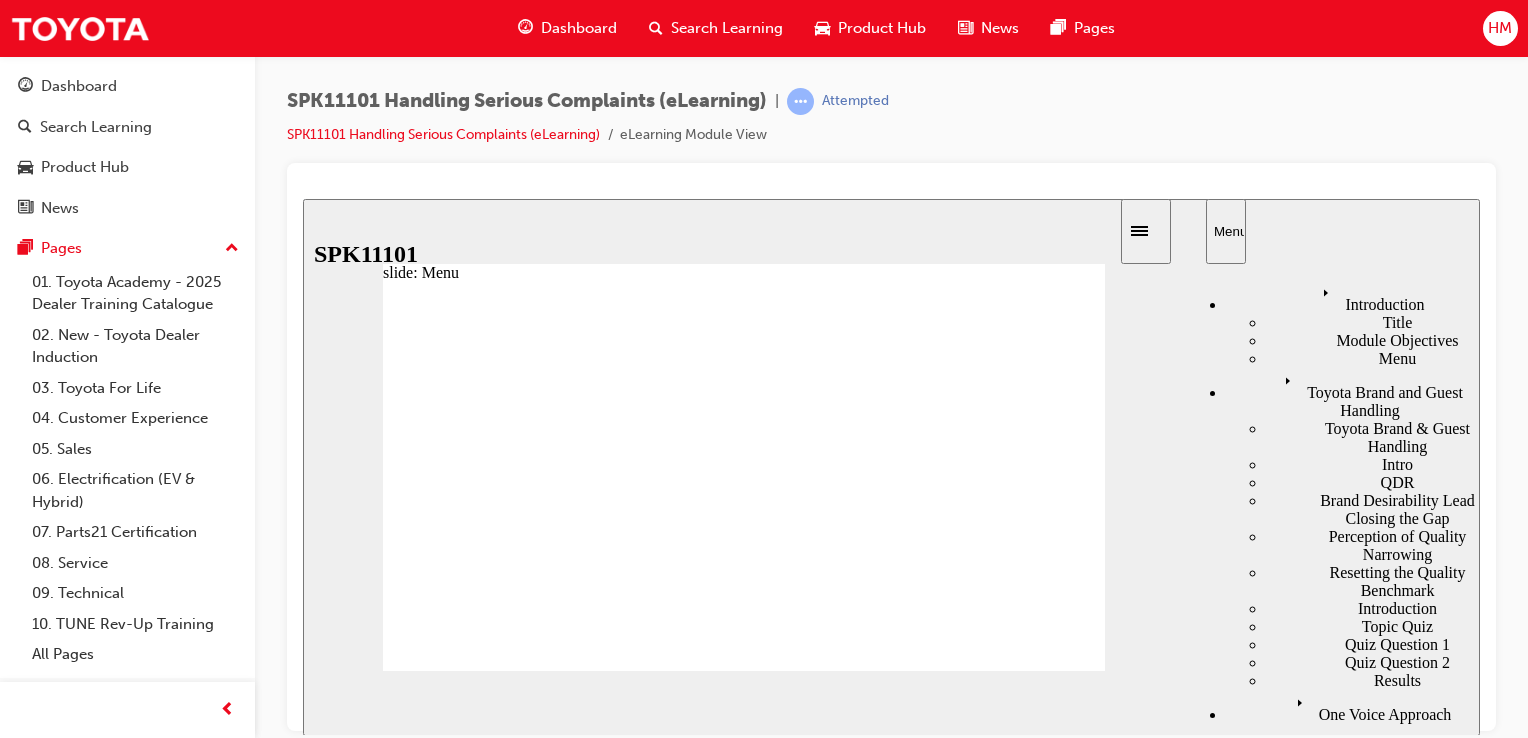 click on "What is a Serious Complaint?" at bounding box center [1353, 1001] 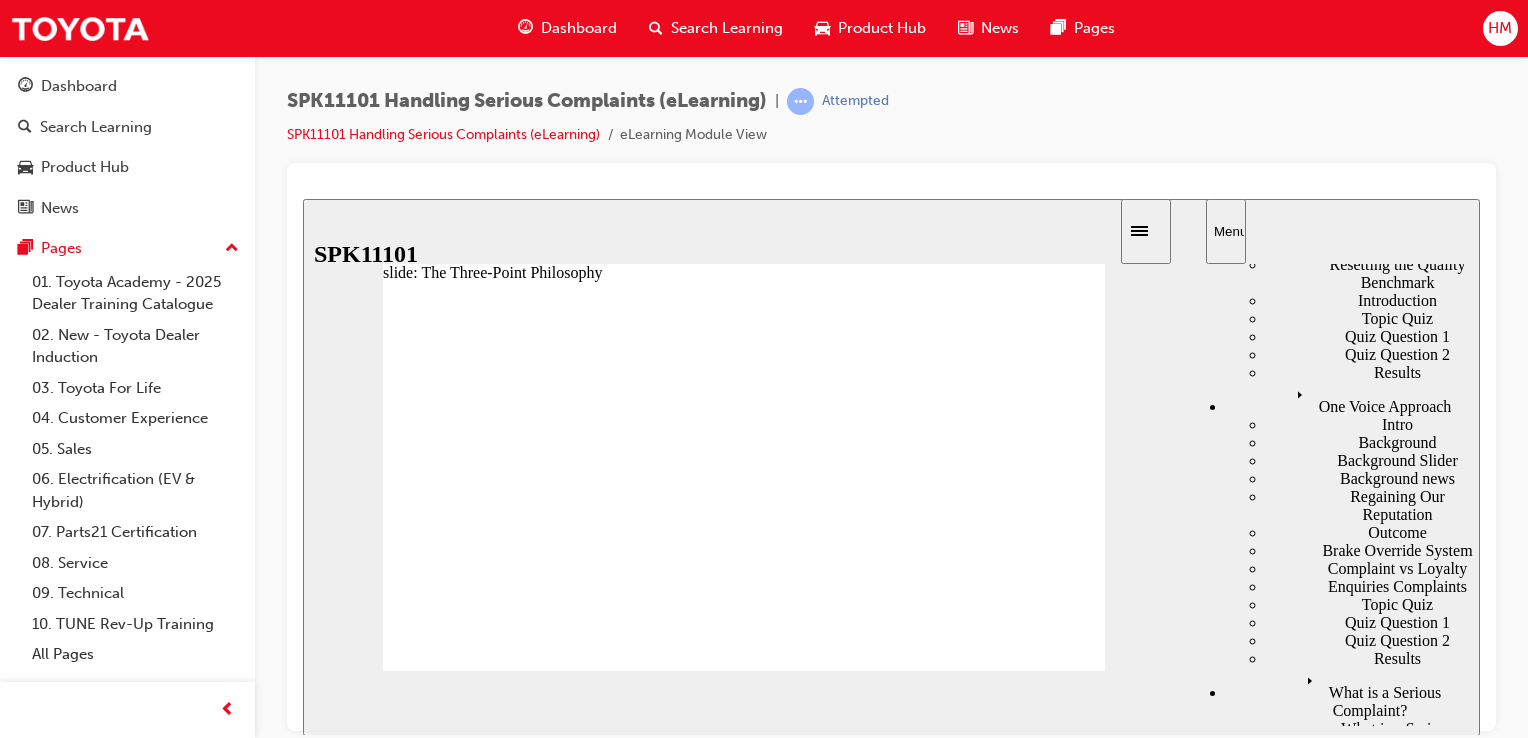 scroll, scrollTop: 200, scrollLeft: 0, axis: vertical 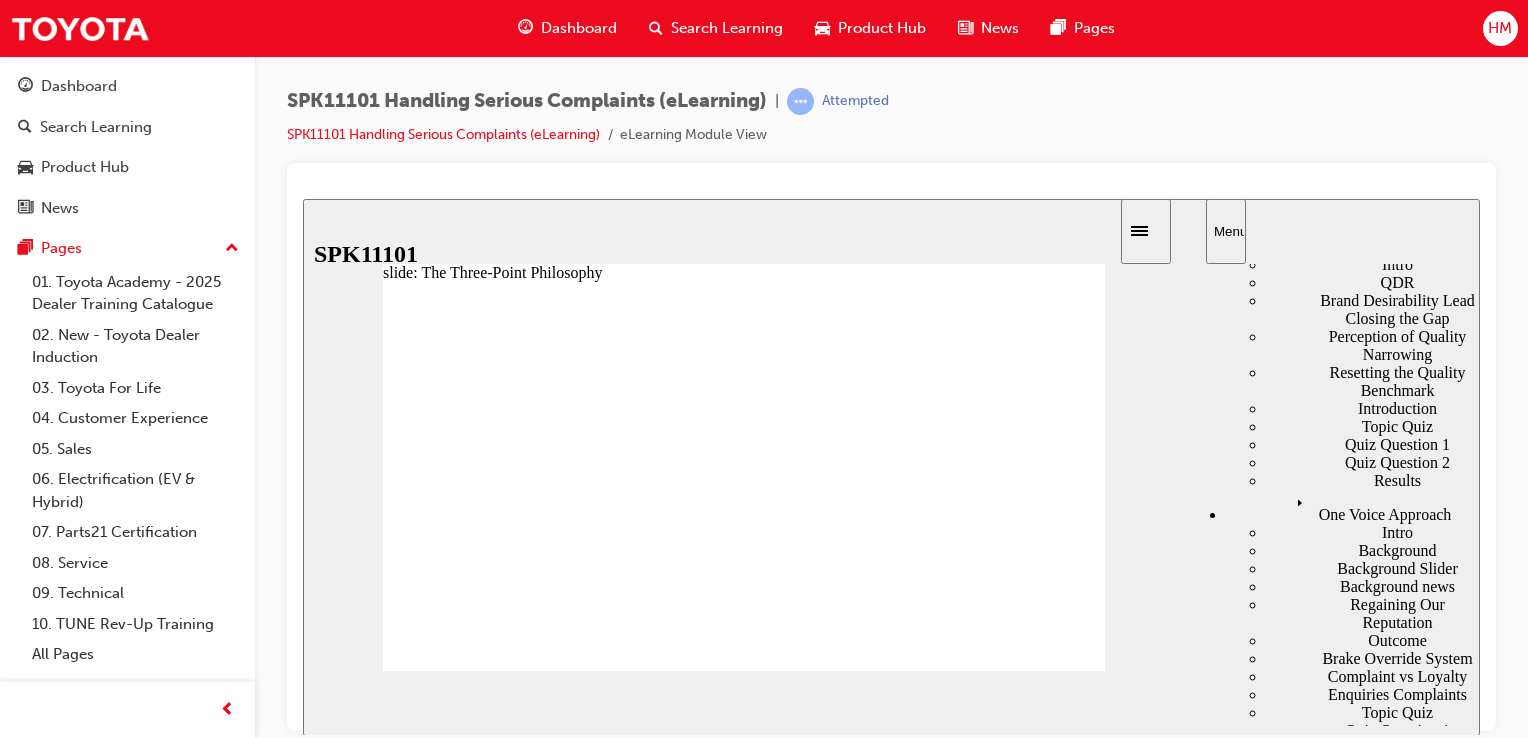 click on "The Three-Point Principles" at bounding box center [1373, 1311] 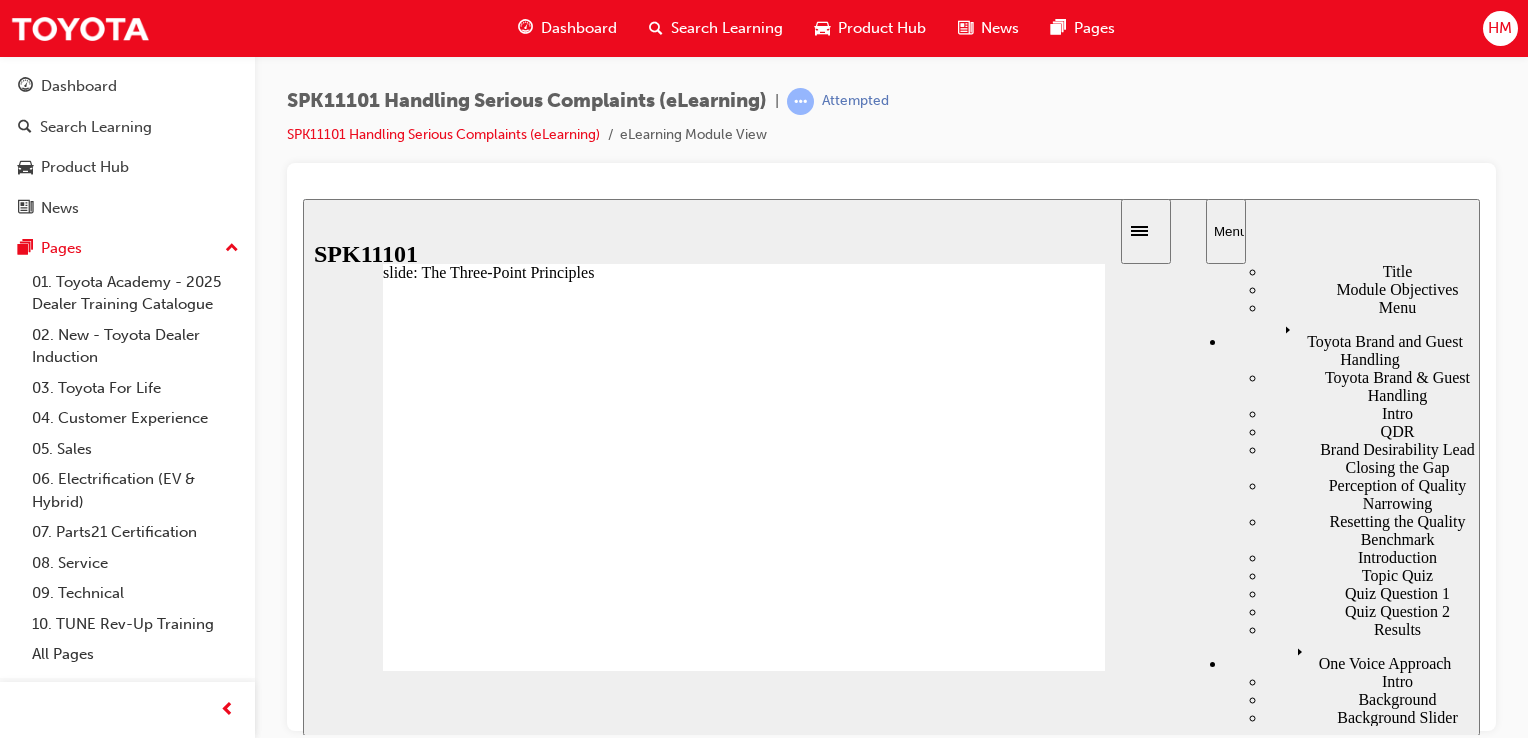 scroll, scrollTop: 0, scrollLeft: 0, axis: both 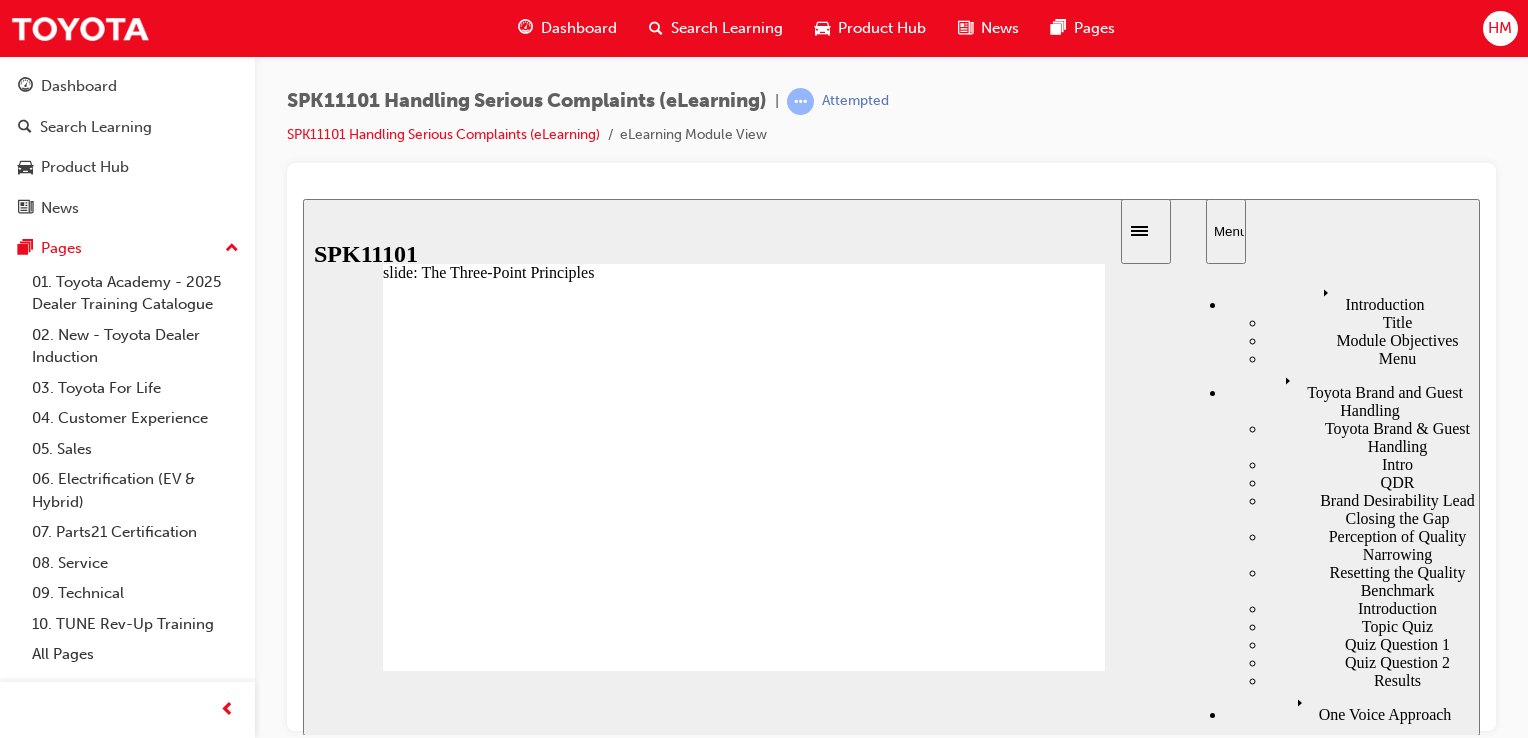 click 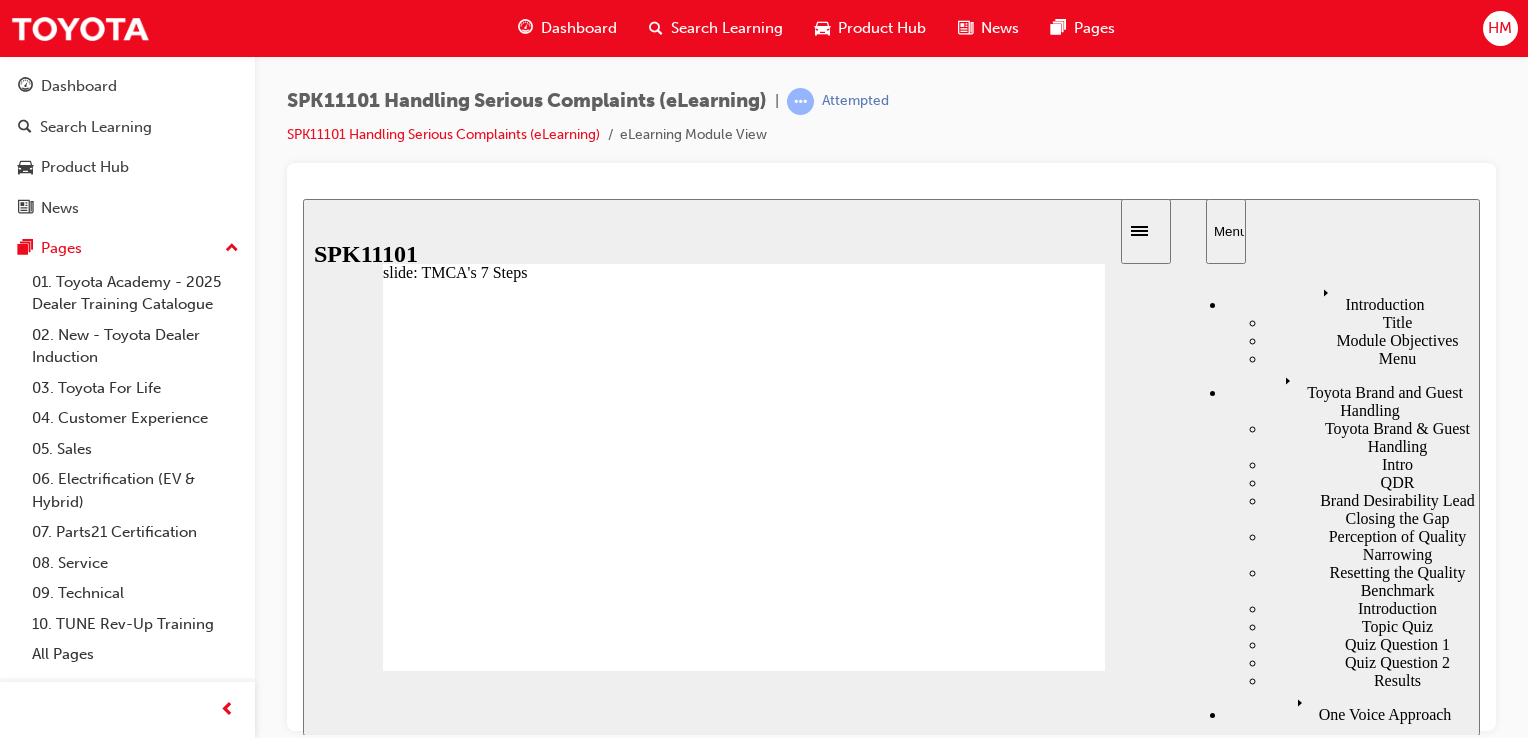 click 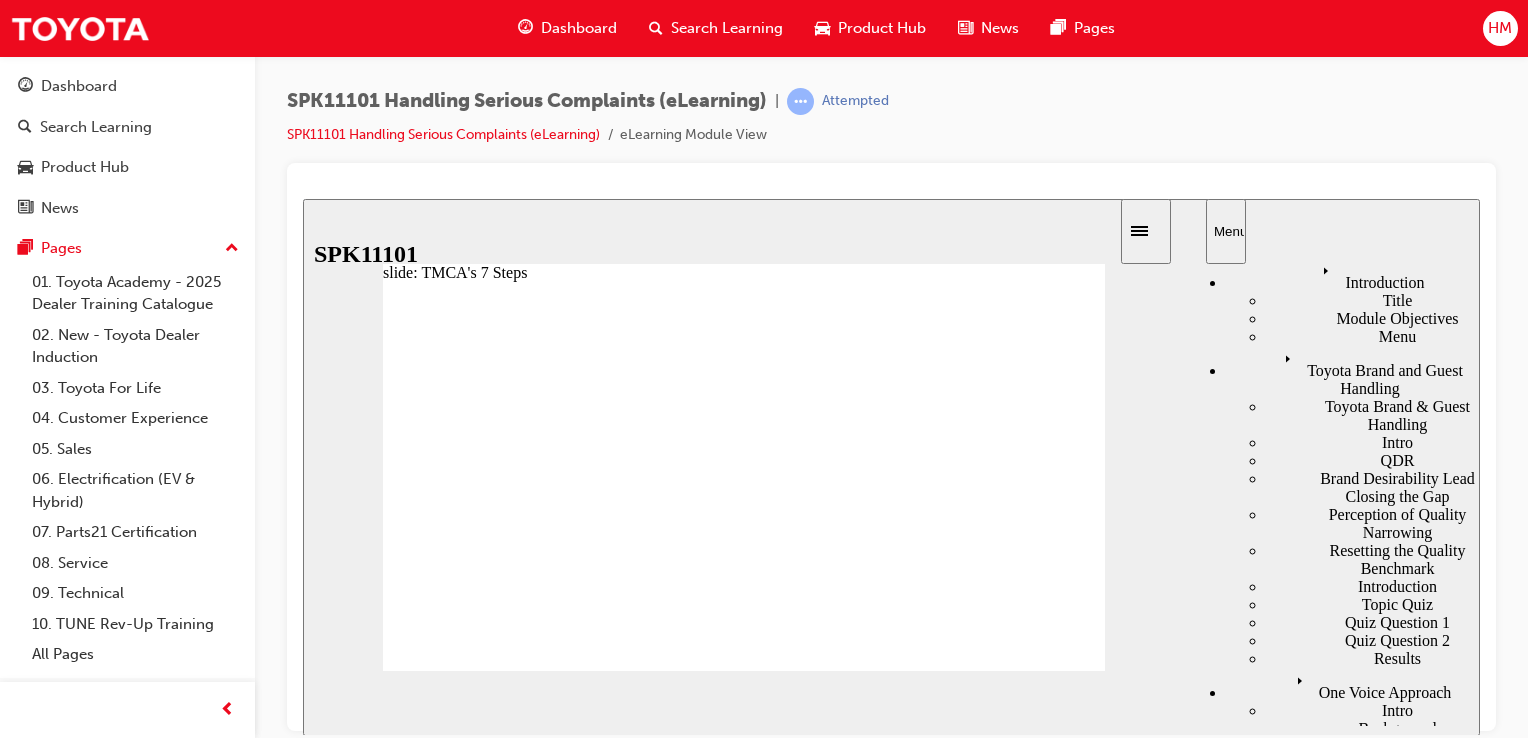 drag, startPoint x: 1475, startPoint y: 345, endPoint x: 1498, endPoint y: 401, distance: 60.53924 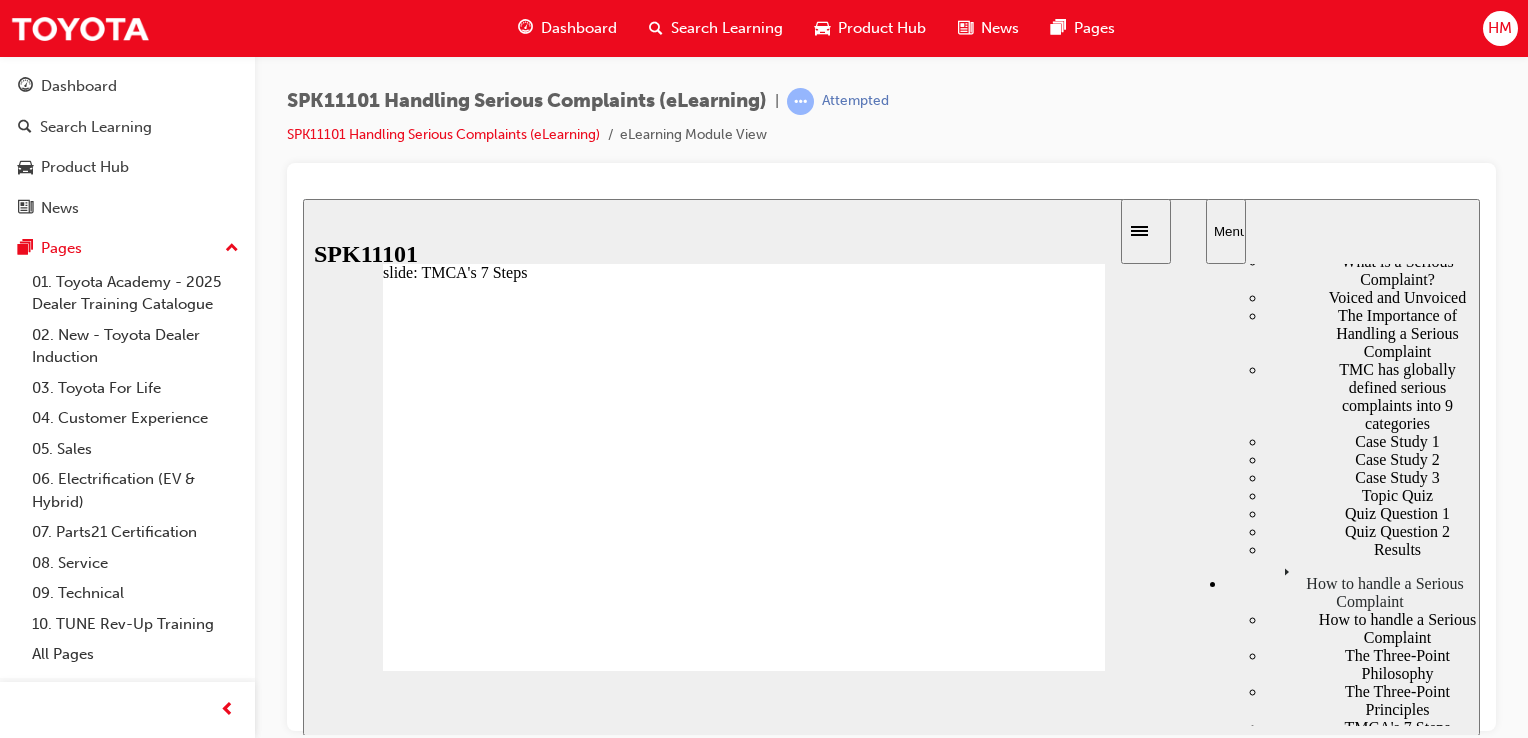 scroll, scrollTop: 785, scrollLeft: 0, axis: vertical 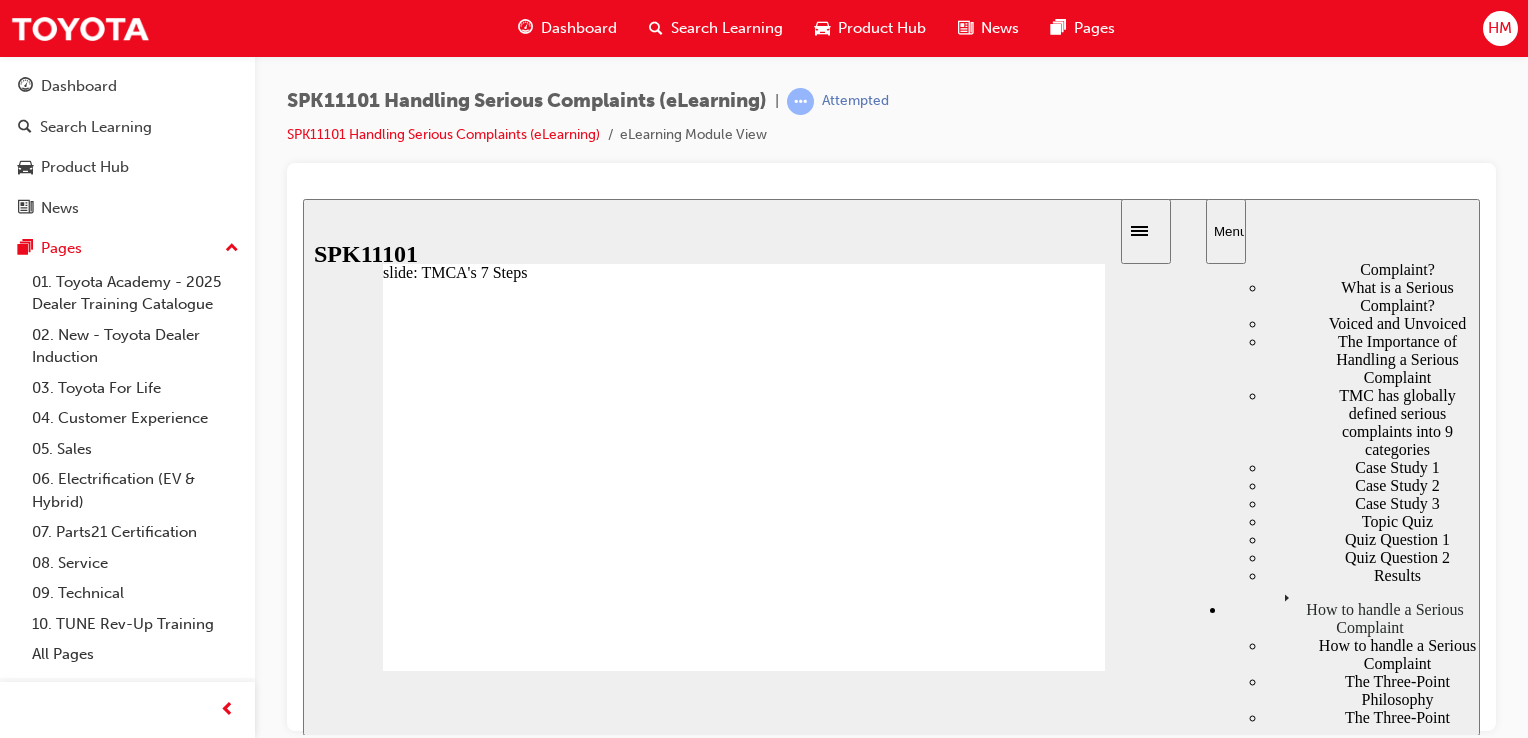 click 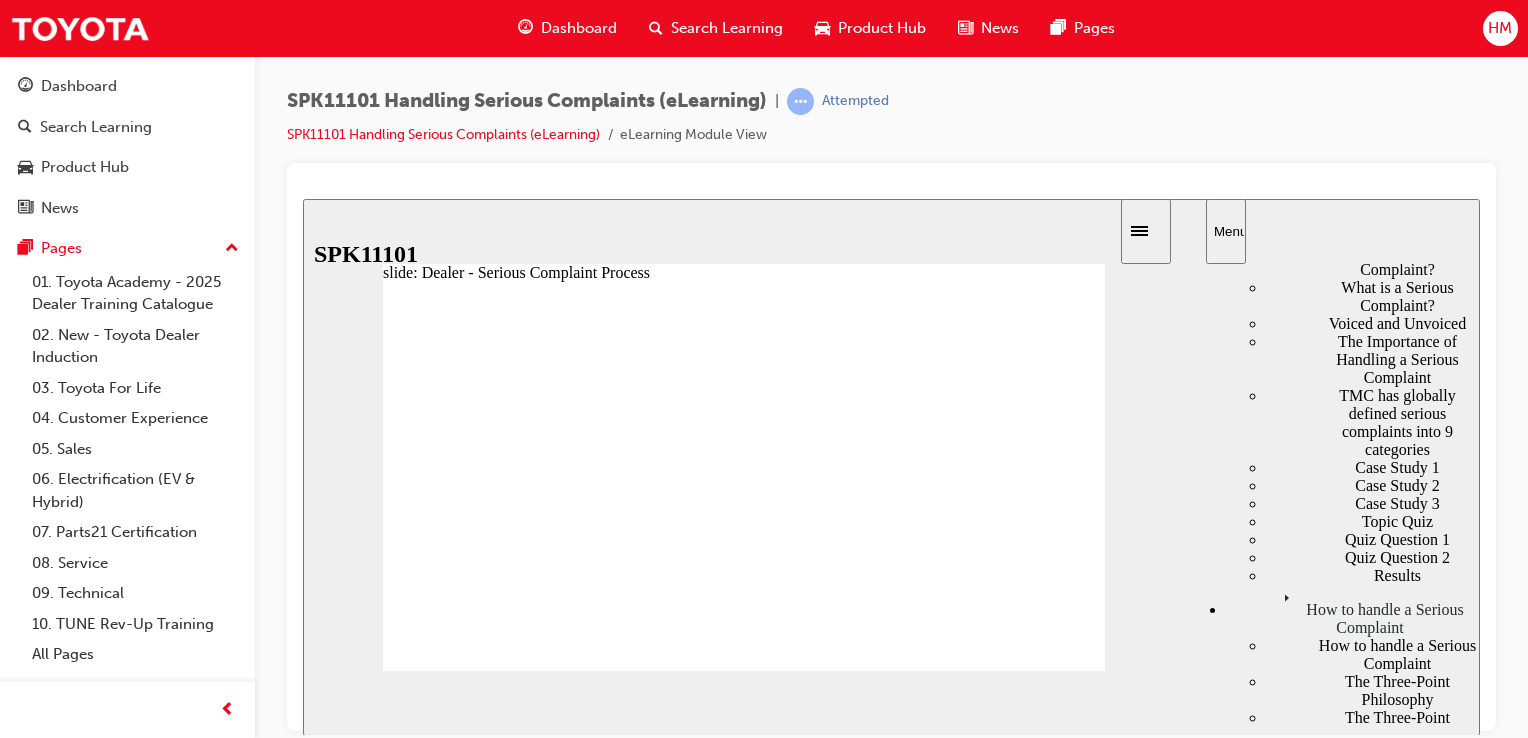 click 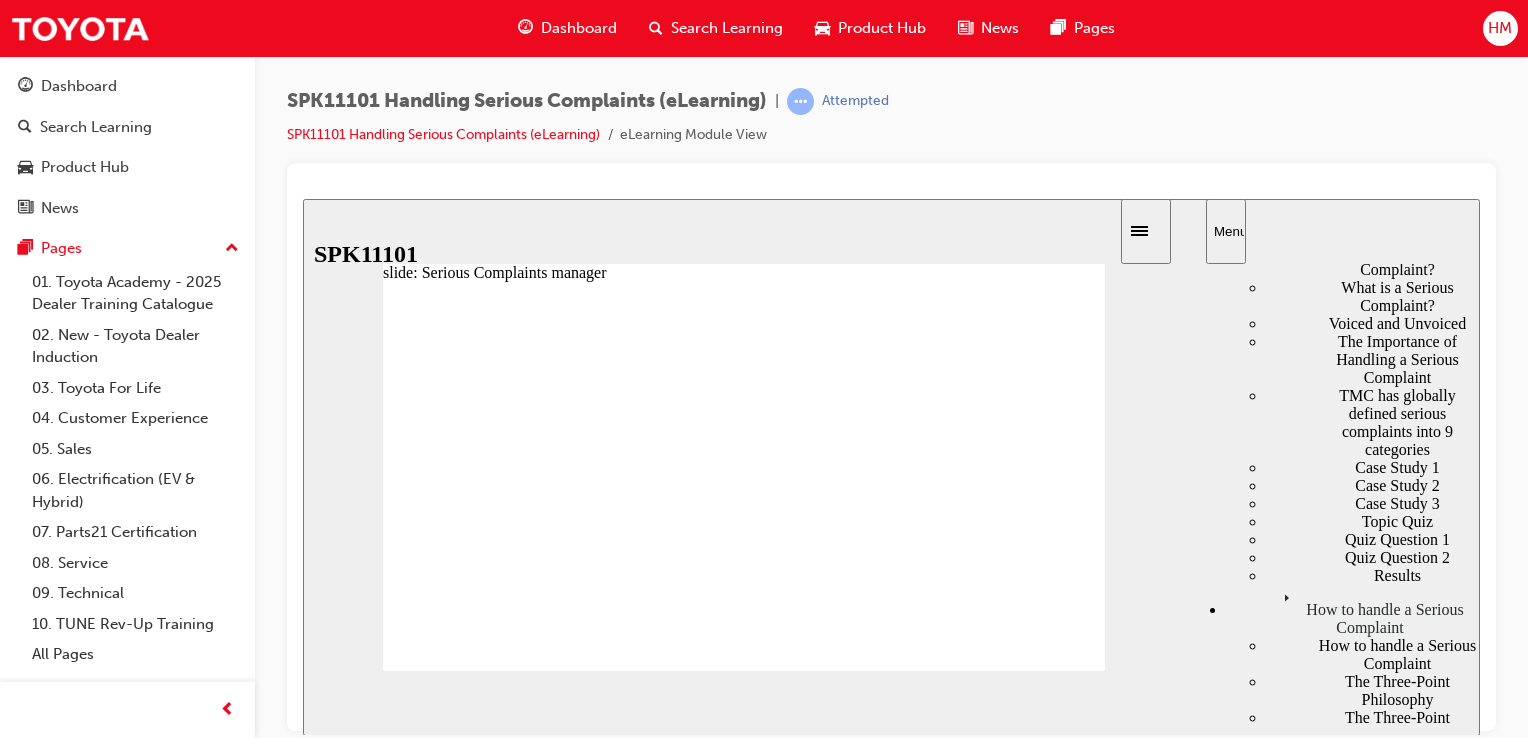 click 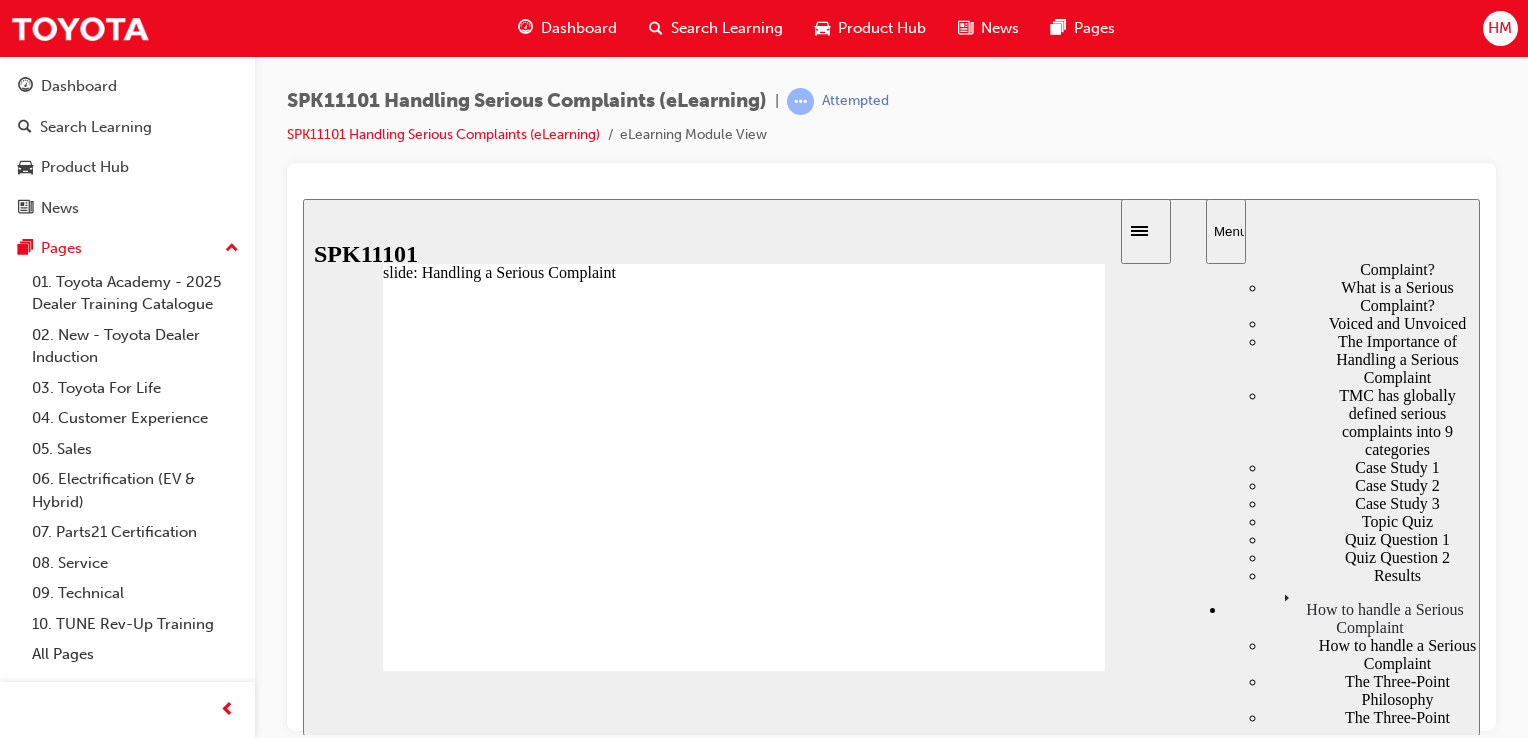 click 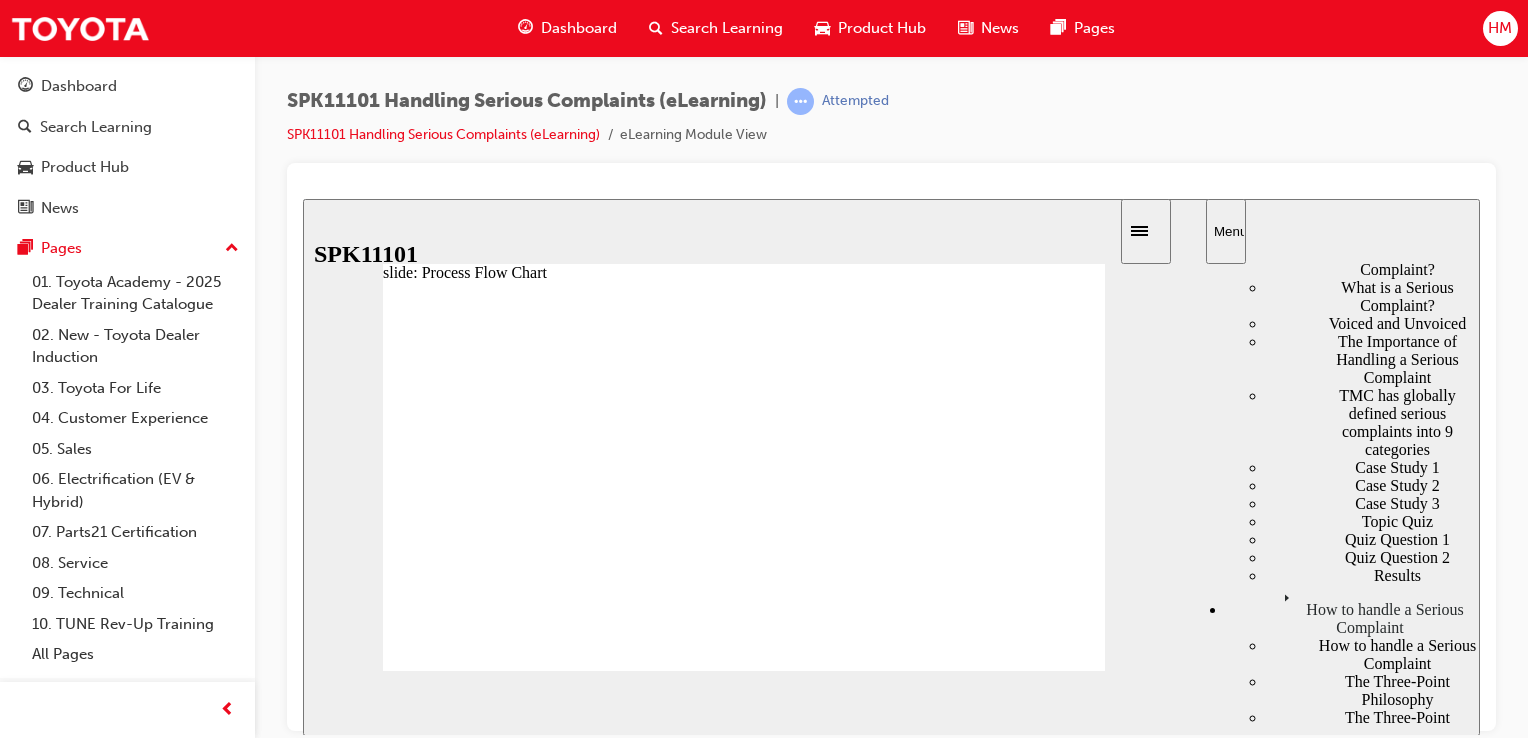 click 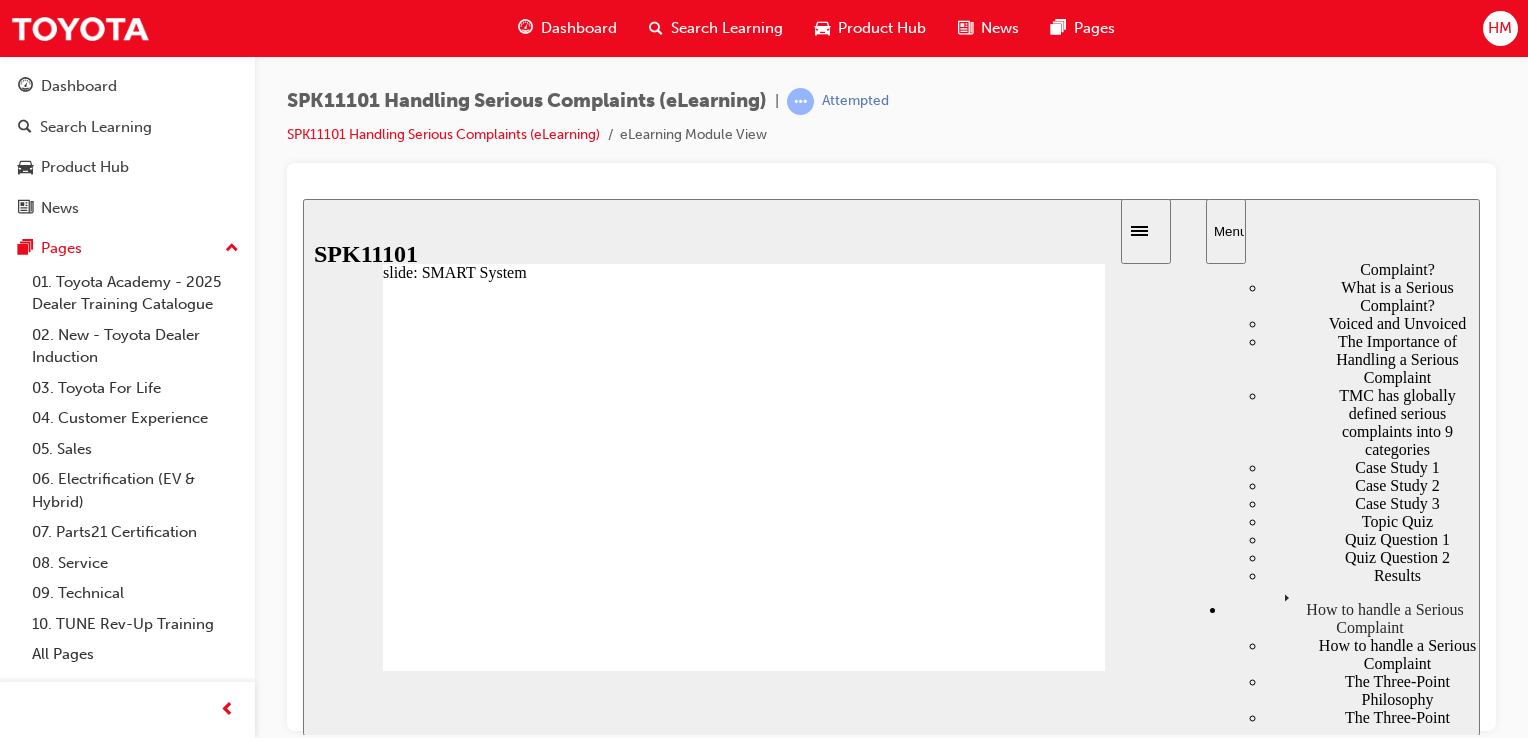 click 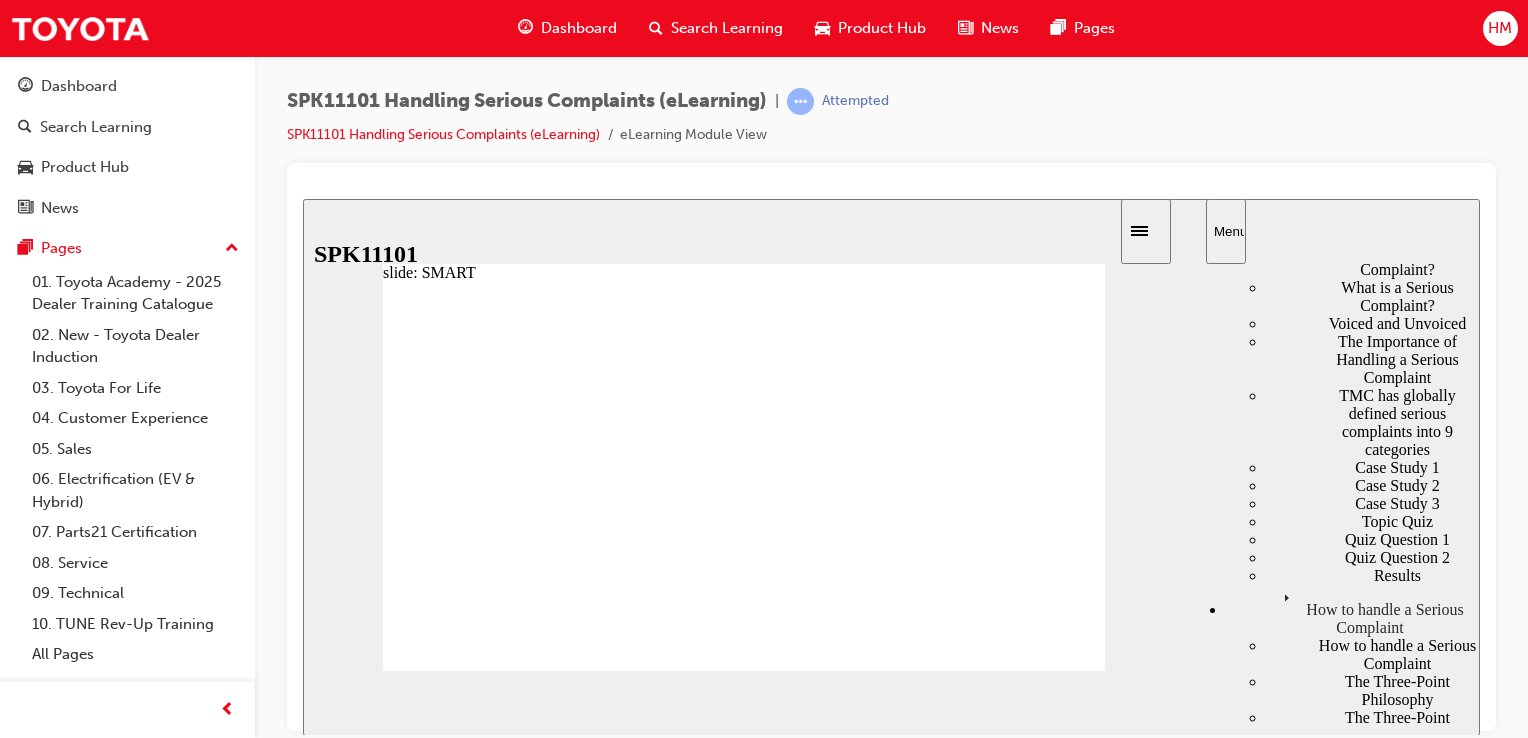 click 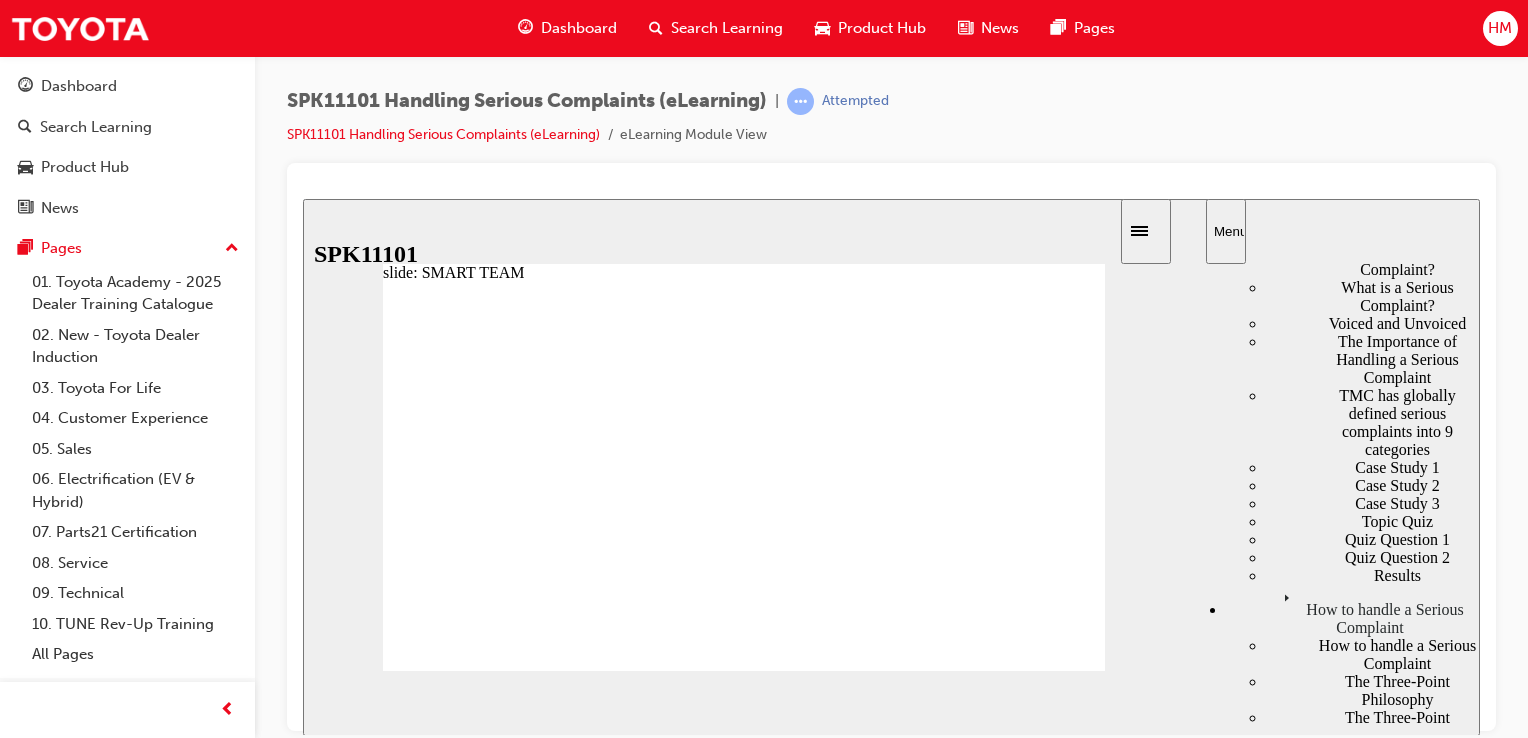 click 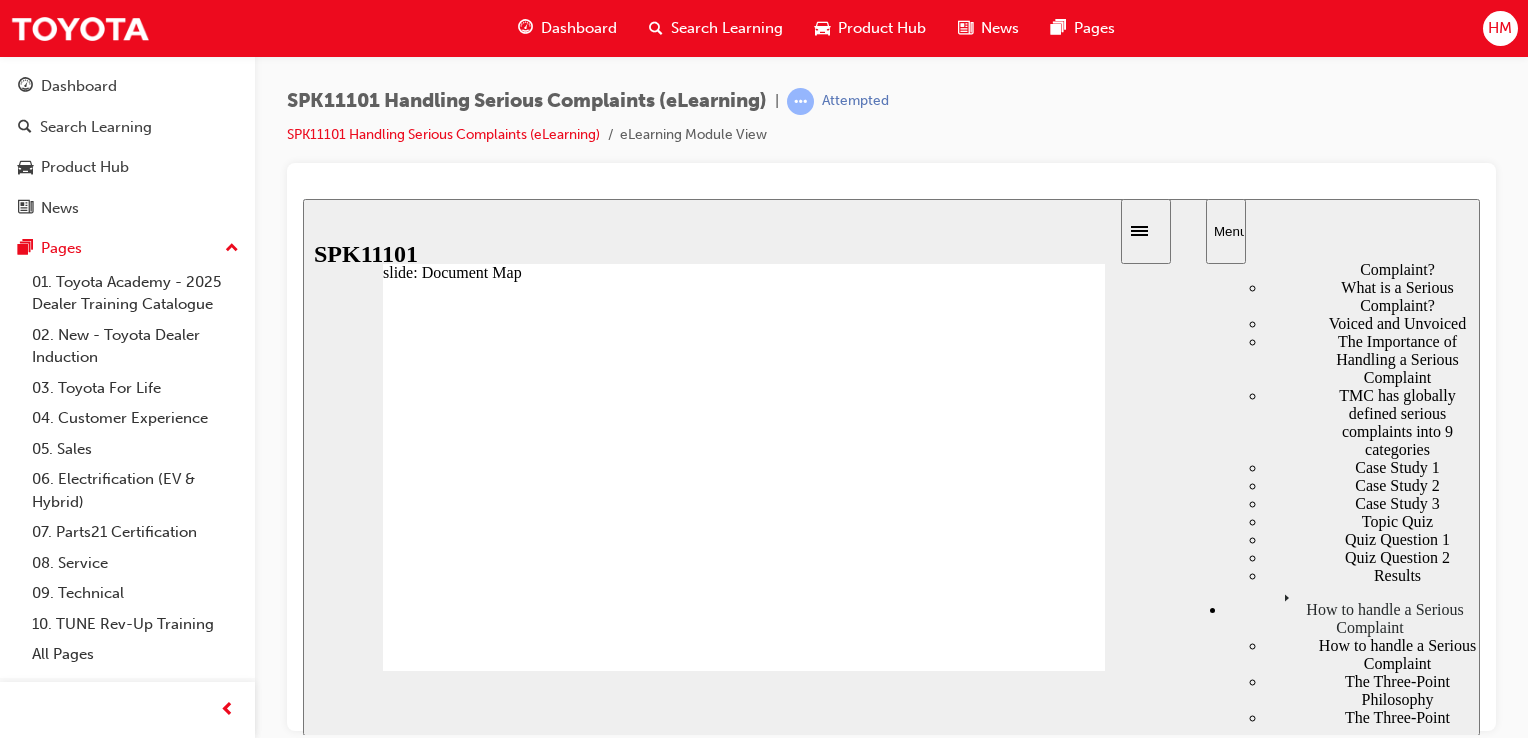 click 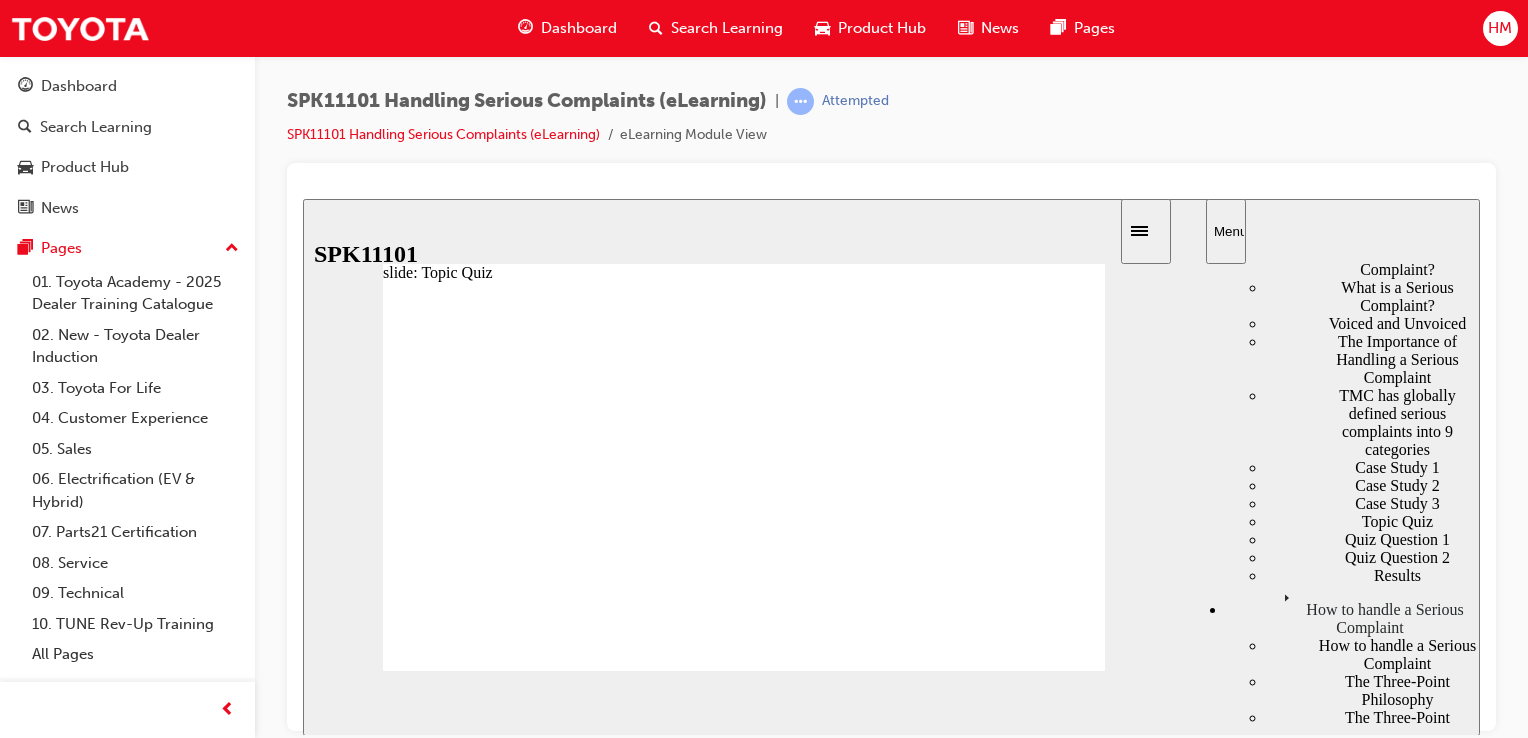 click 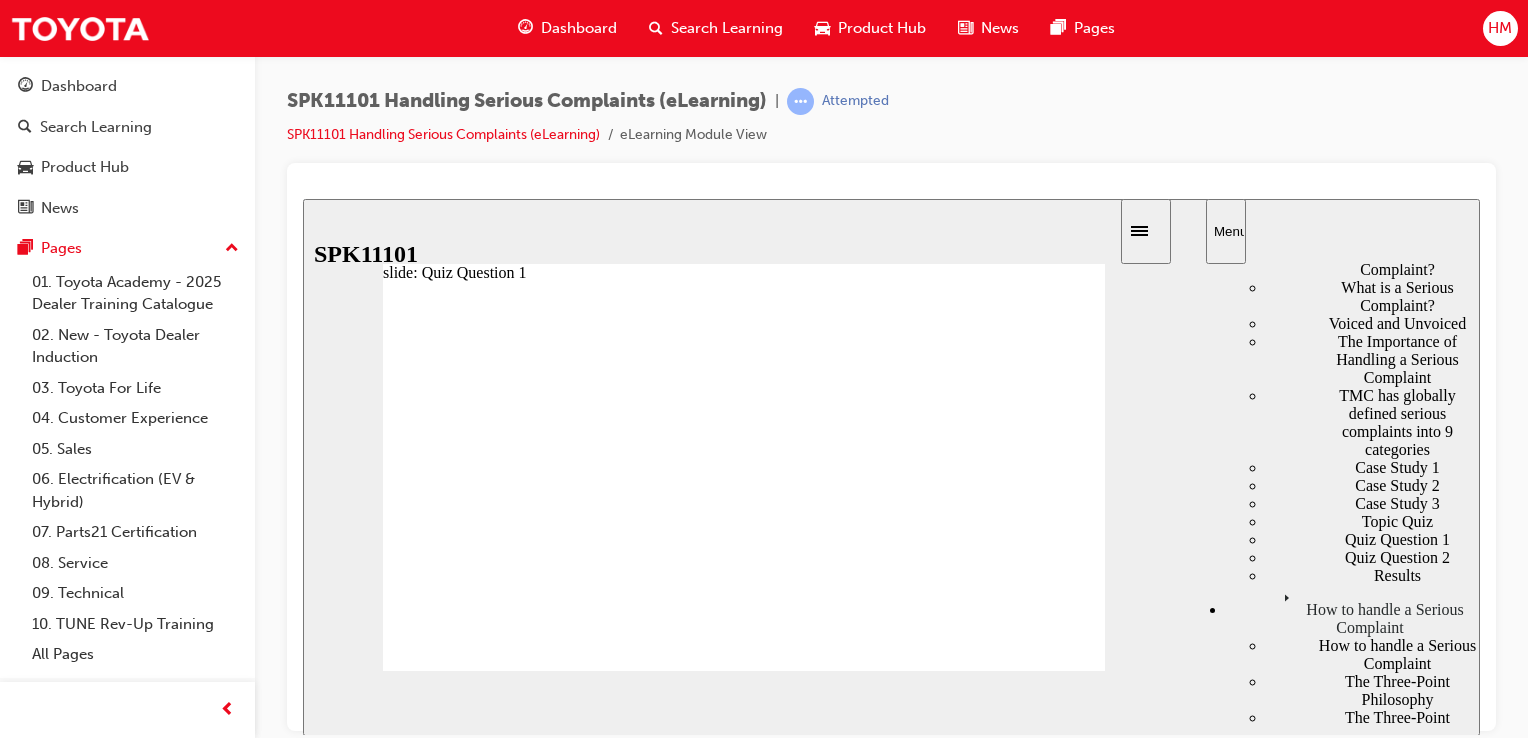 click 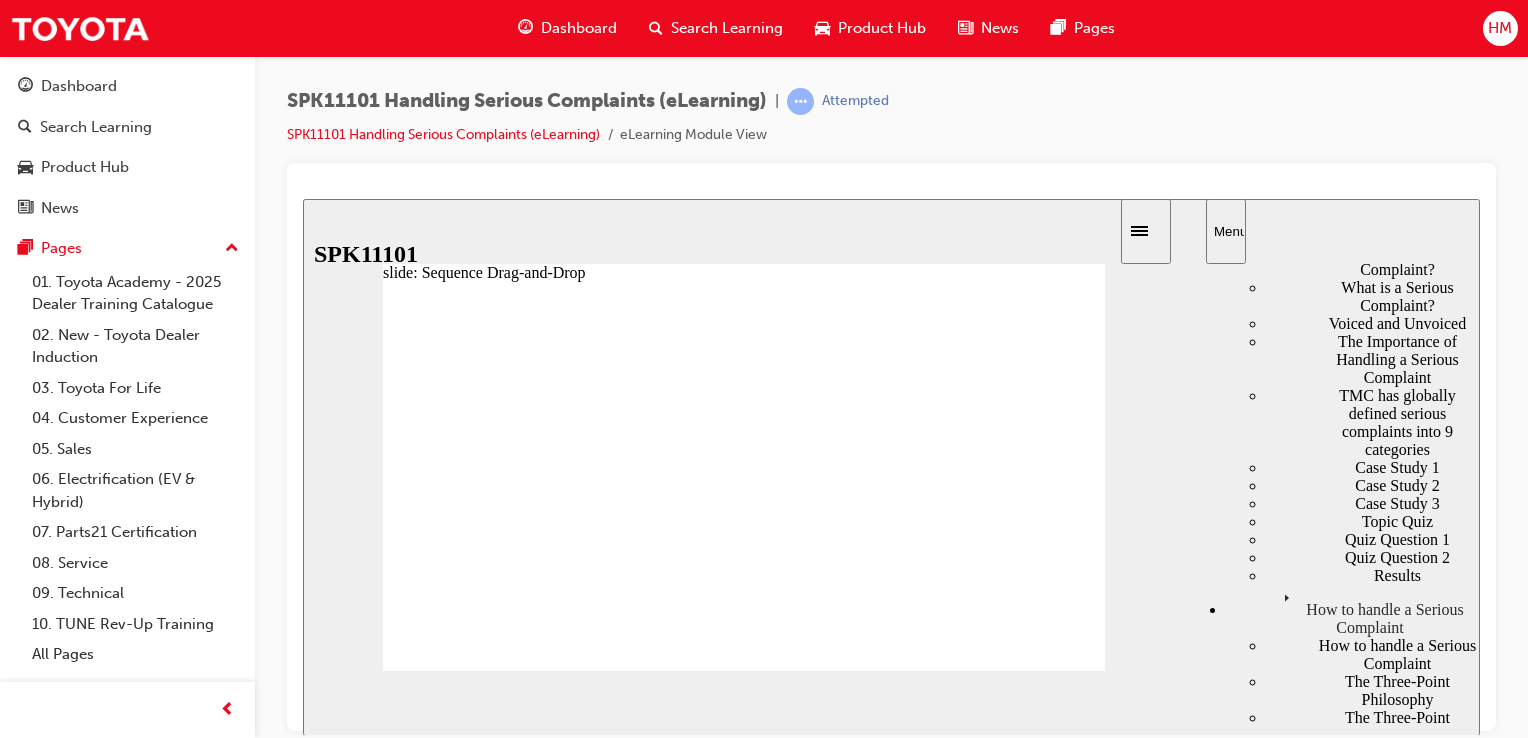 drag, startPoint x: 533, startPoint y: 544, endPoint x: 572, endPoint y: 452, distance: 99.92497 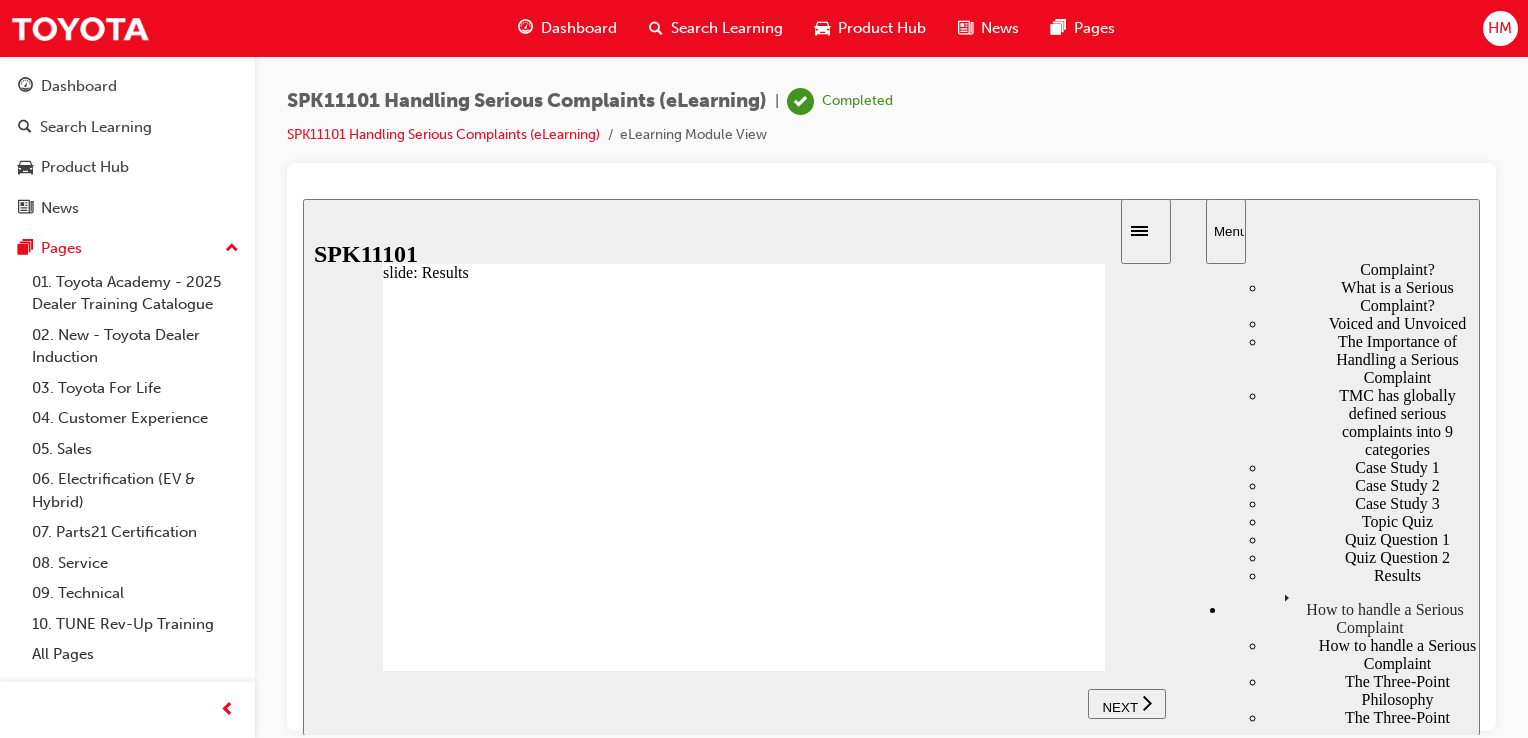 click on "NEXT" at bounding box center [1119, 706] 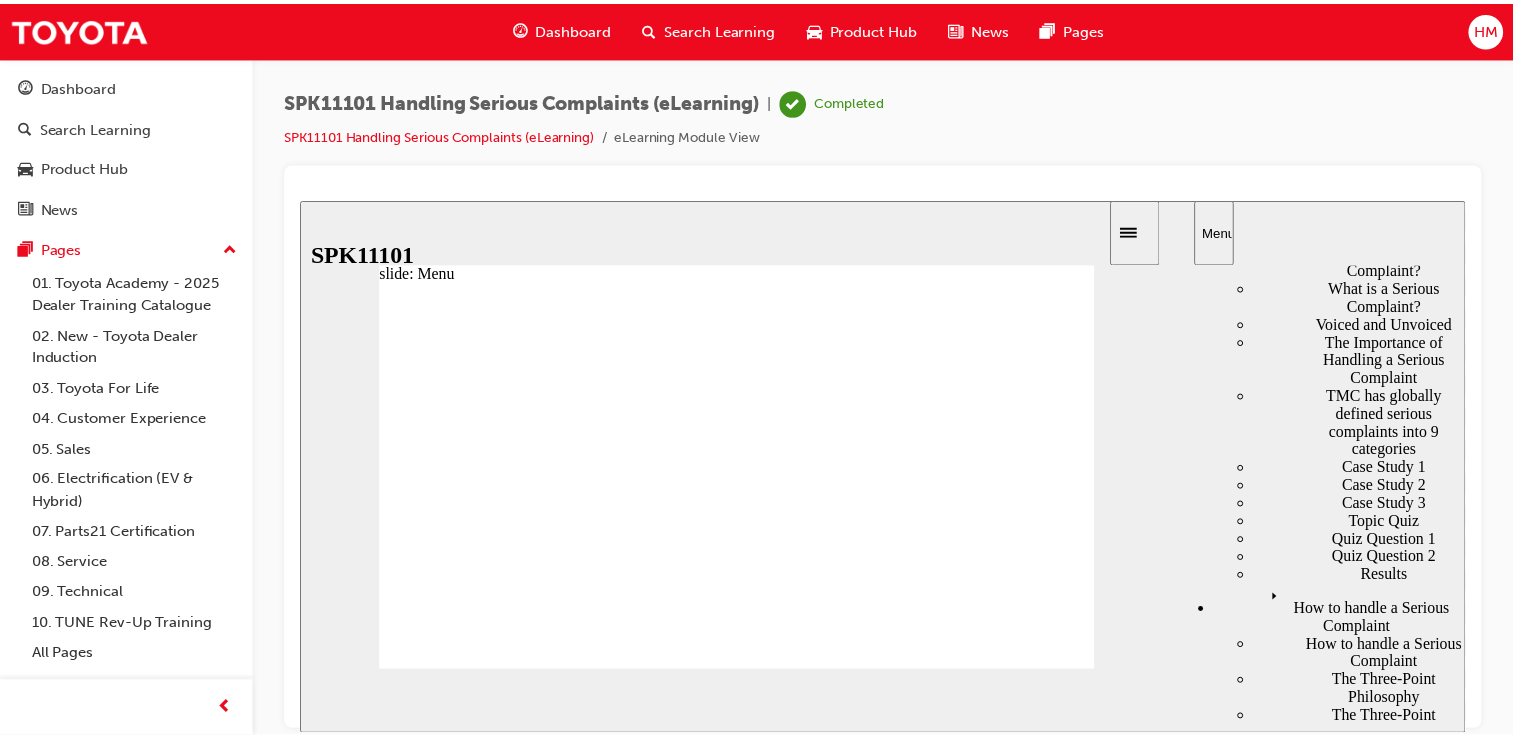 scroll, scrollTop: 298, scrollLeft: 0, axis: vertical 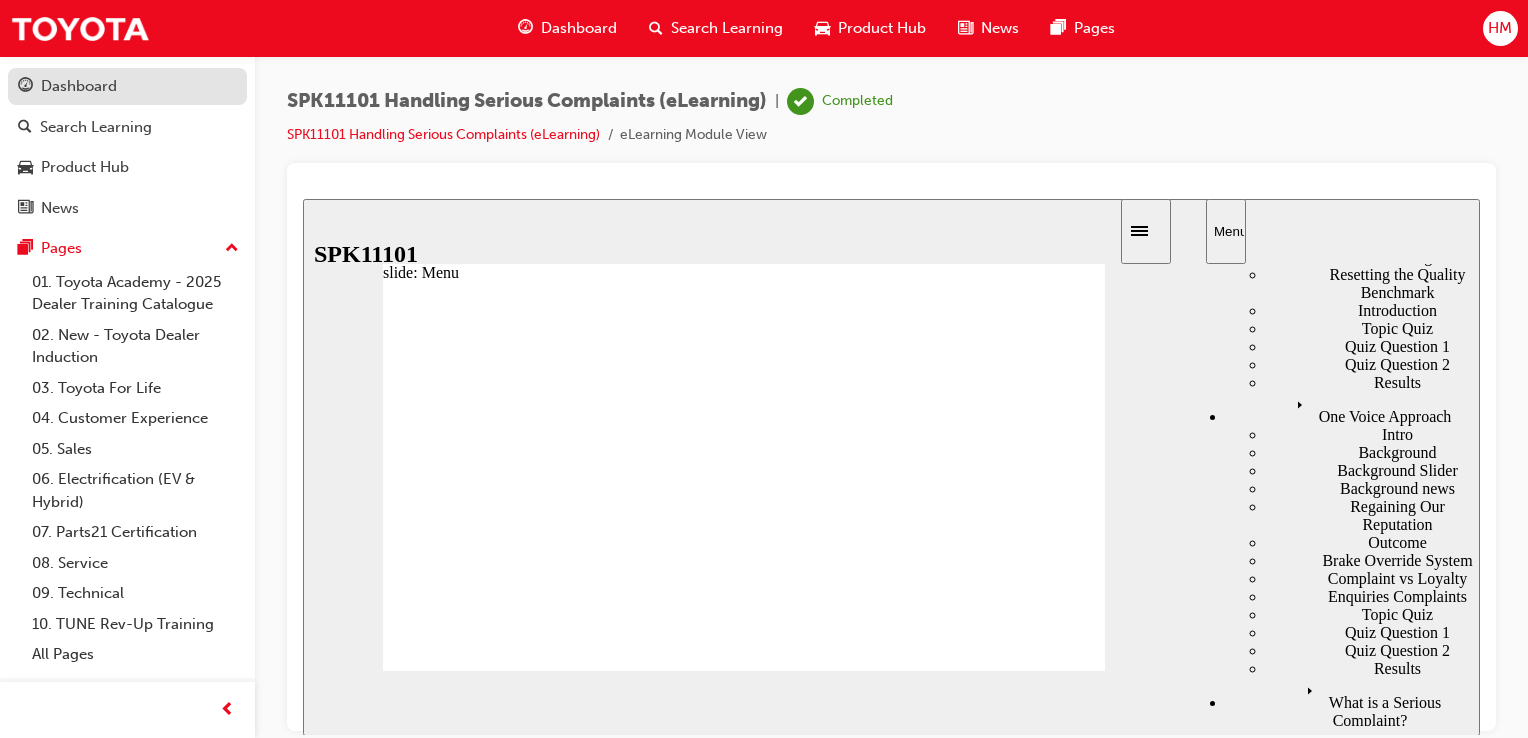 click on "Dashboard" at bounding box center (79, 86) 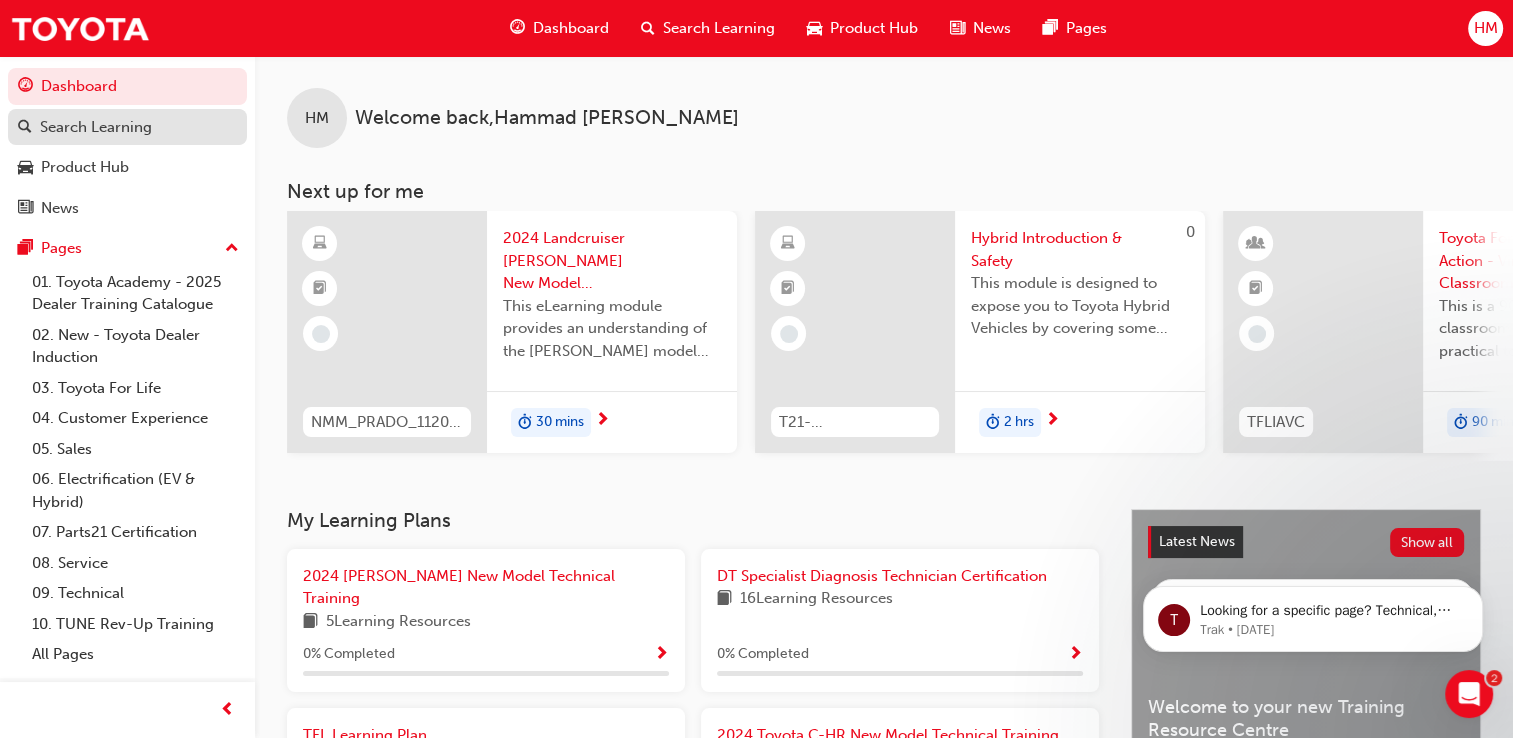 click on "Search Learning" at bounding box center (127, 127) 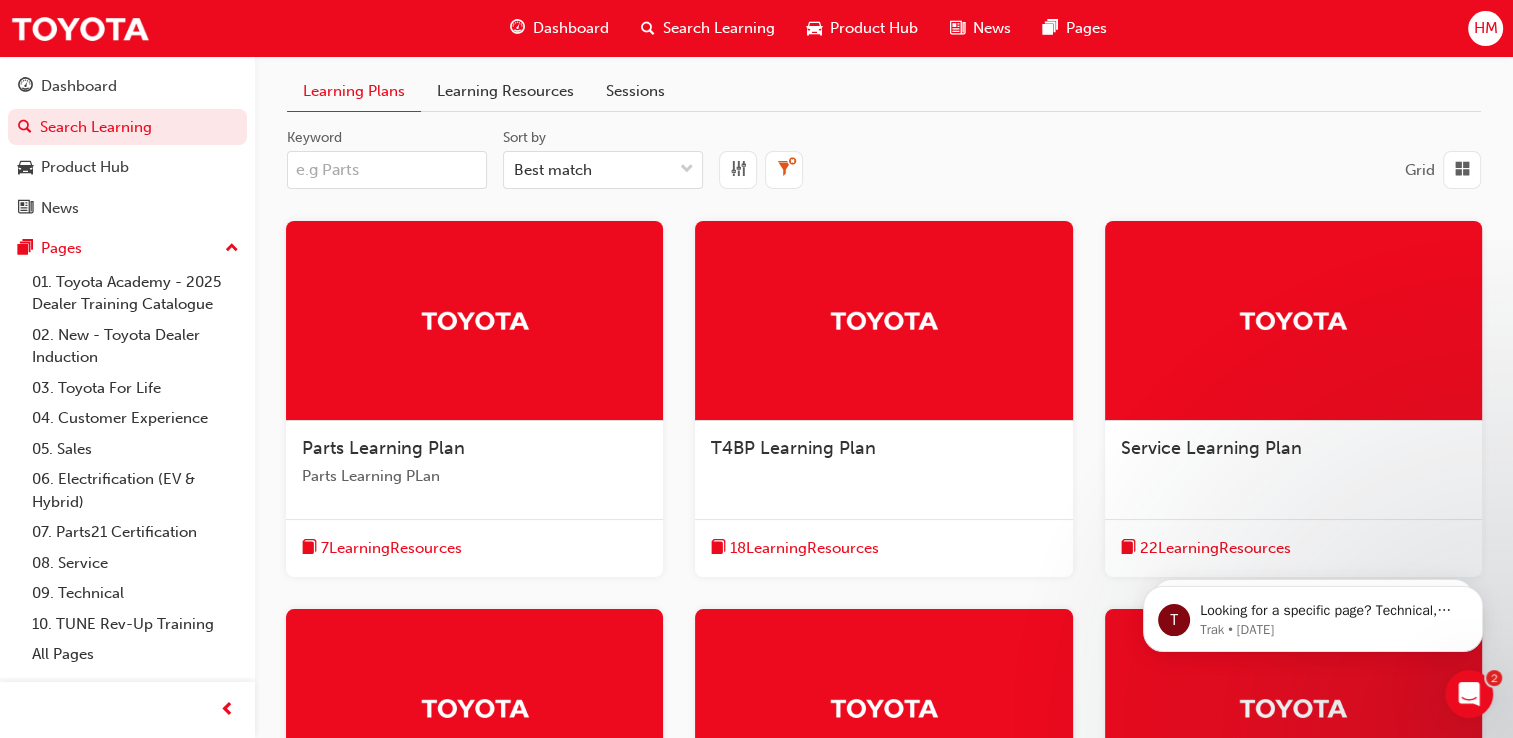 click on "Learning Resources" at bounding box center [505, 91] 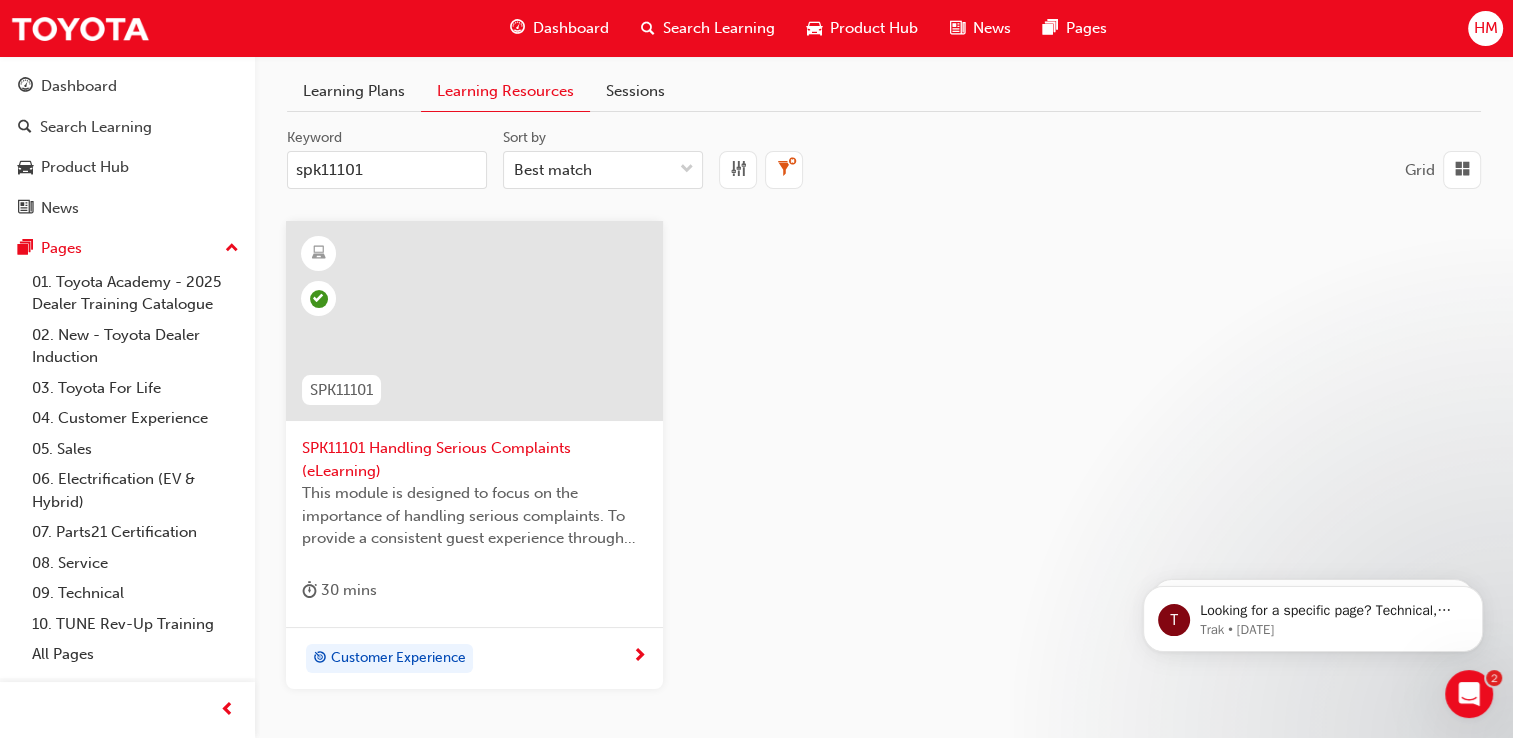 click on "spk11101" at bounding box center [387, 170] 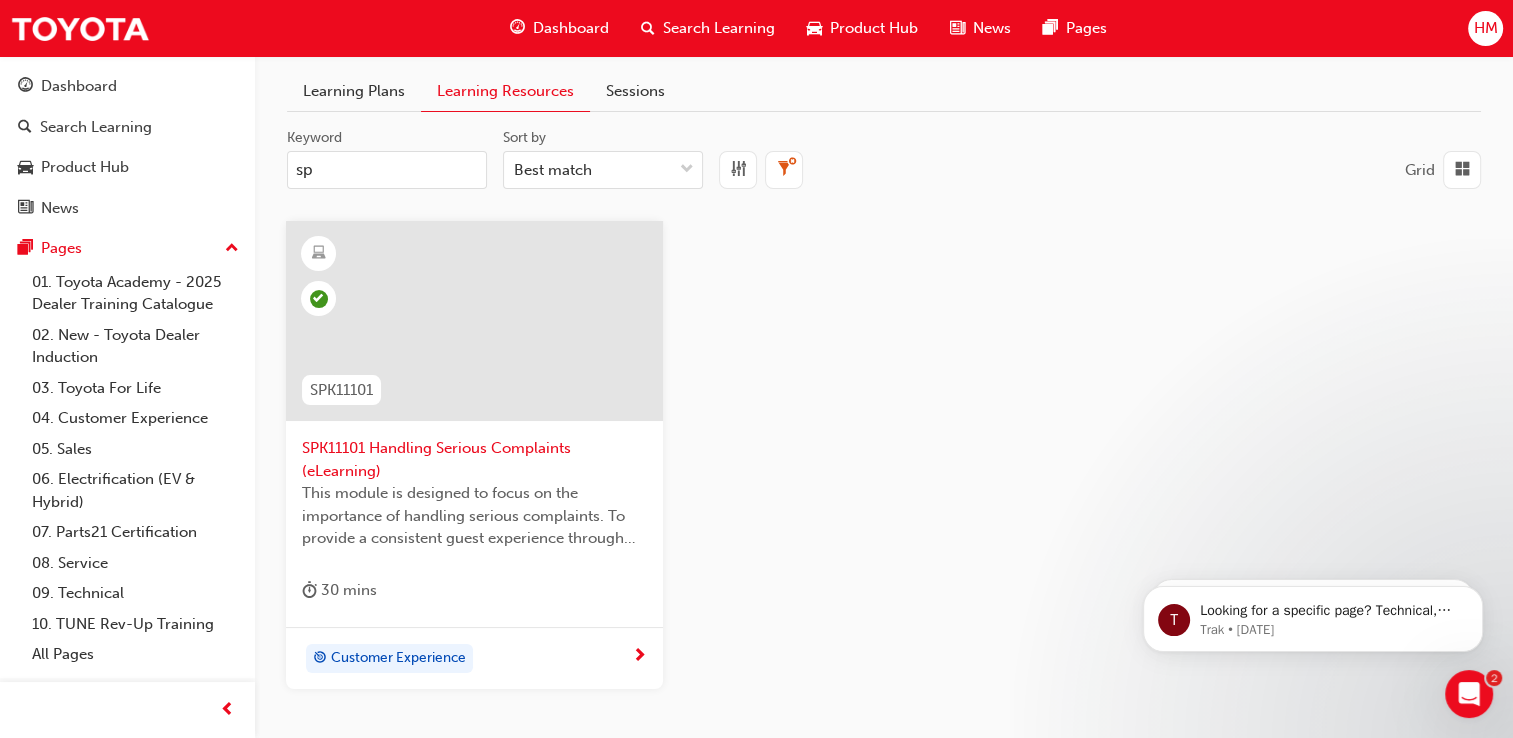 type on "s" 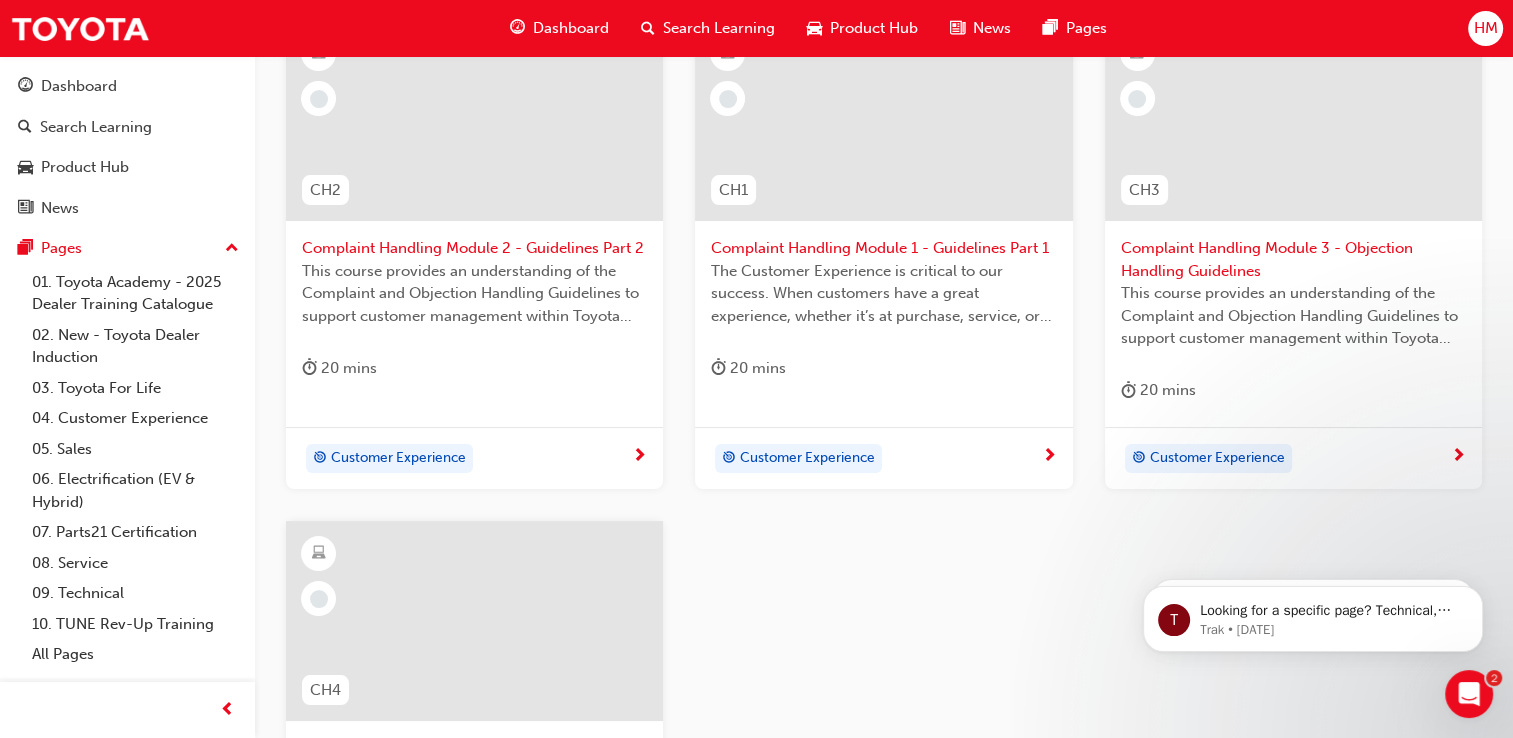scroll, scrollTop: 0, scrollLeft: 0, axis: both 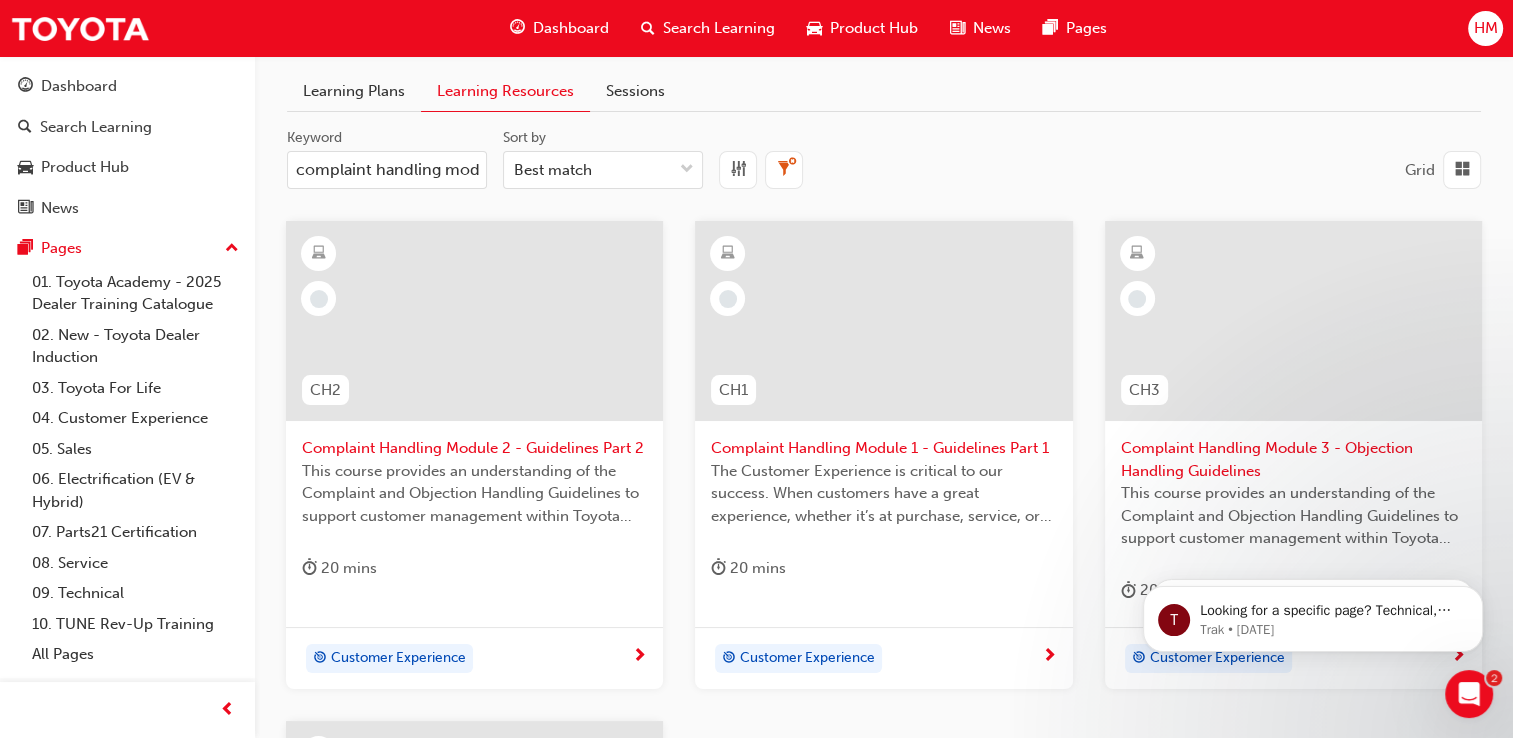 type on "complaint handling mod" 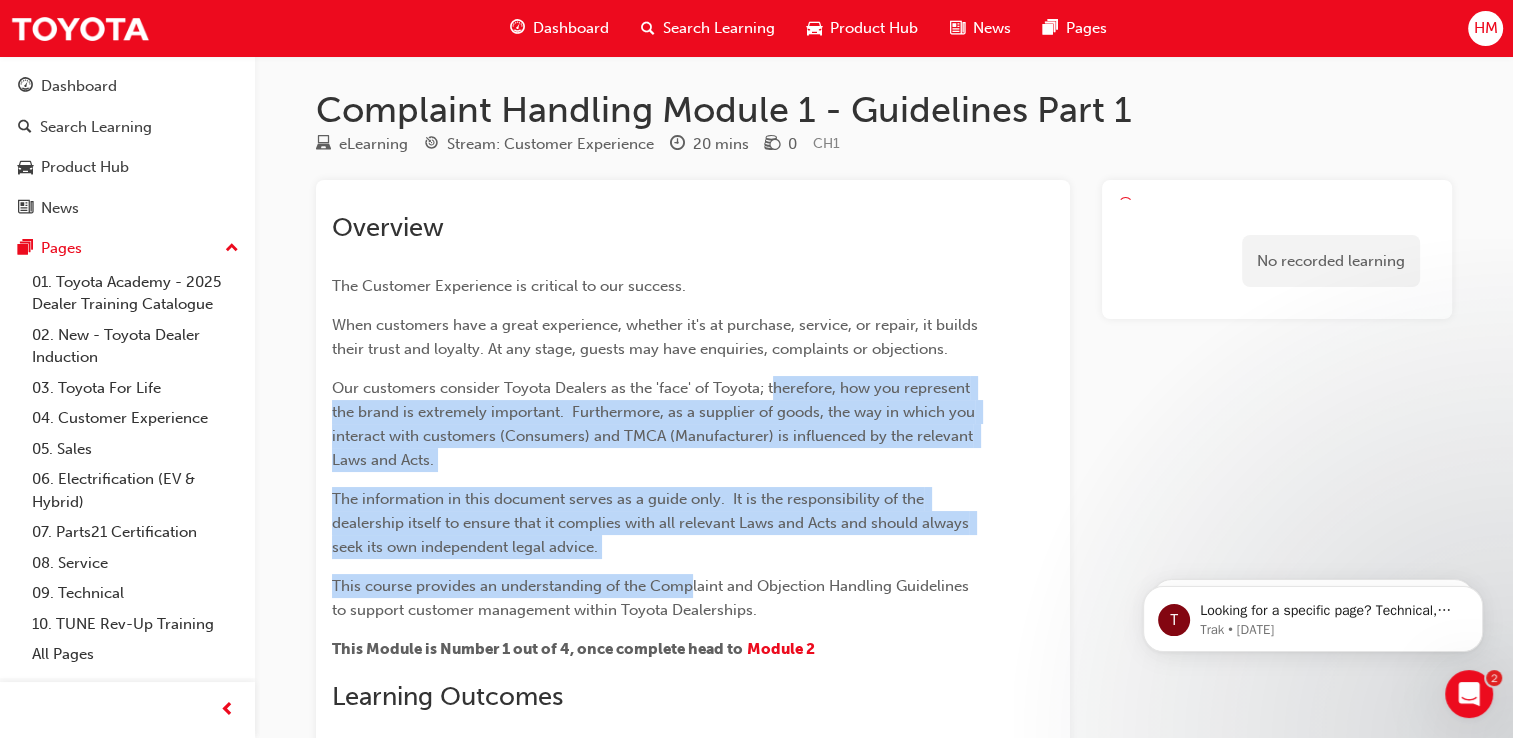 drag, startPoint x: 776, startPoint y: 388, endPoint x: 687, endPoint y: 592, distance: 222.56909 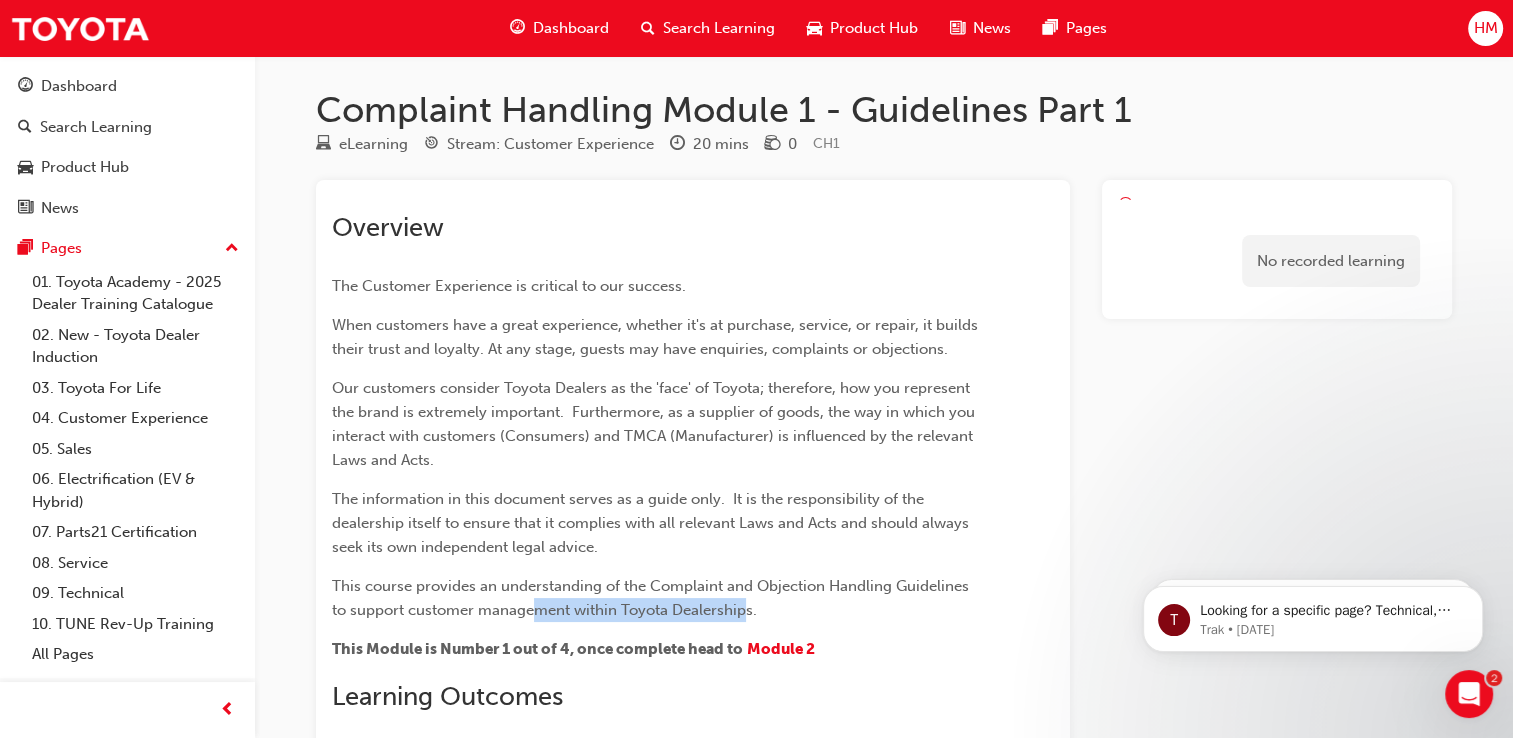 drag, startPoint x: 687, startPoint y: 592, endPoint x: 744, endPoint y: 617, distance: 62.241467 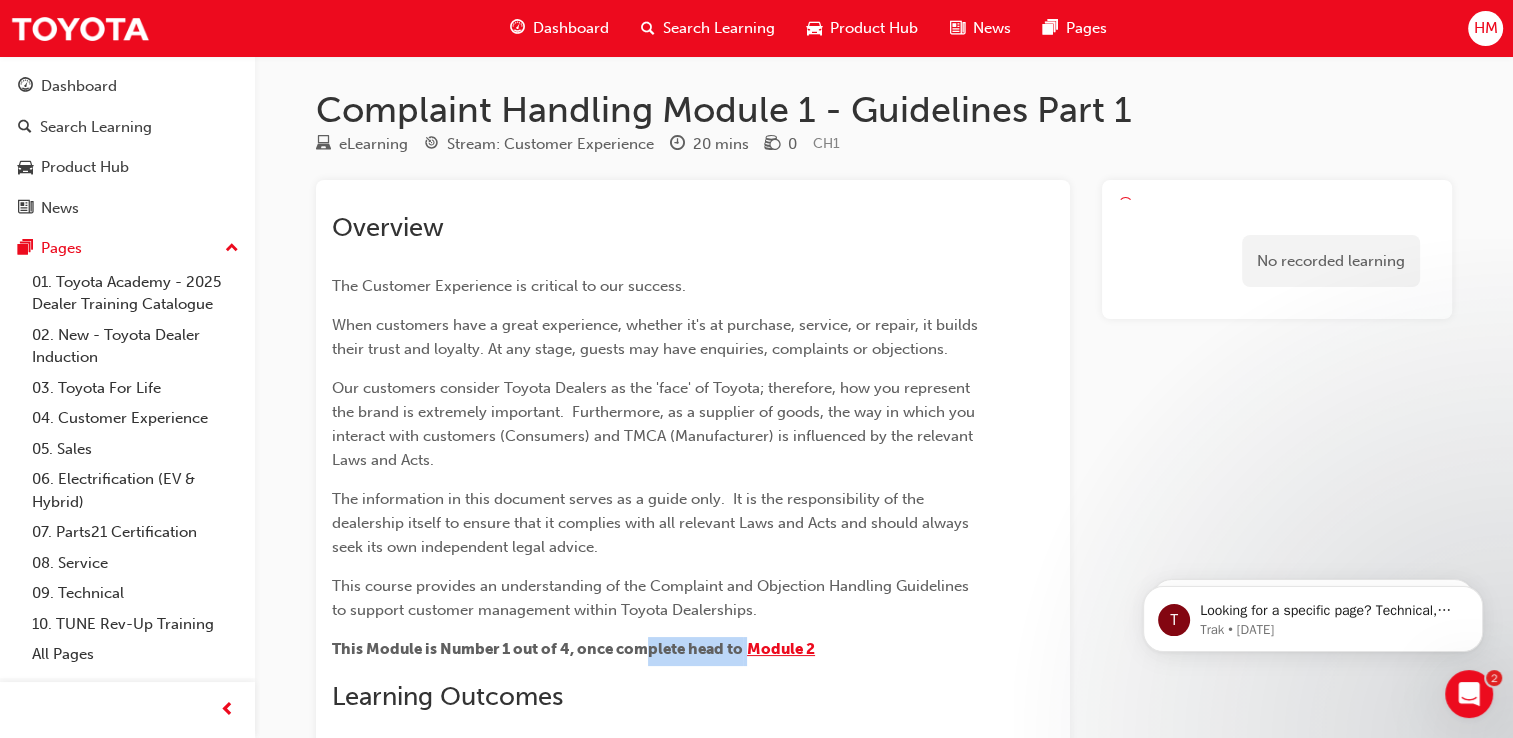 drag, startPoint x: 744, startPoint y: 617, endPoint x: 760, endPoint y: 649, distance: 35.77709 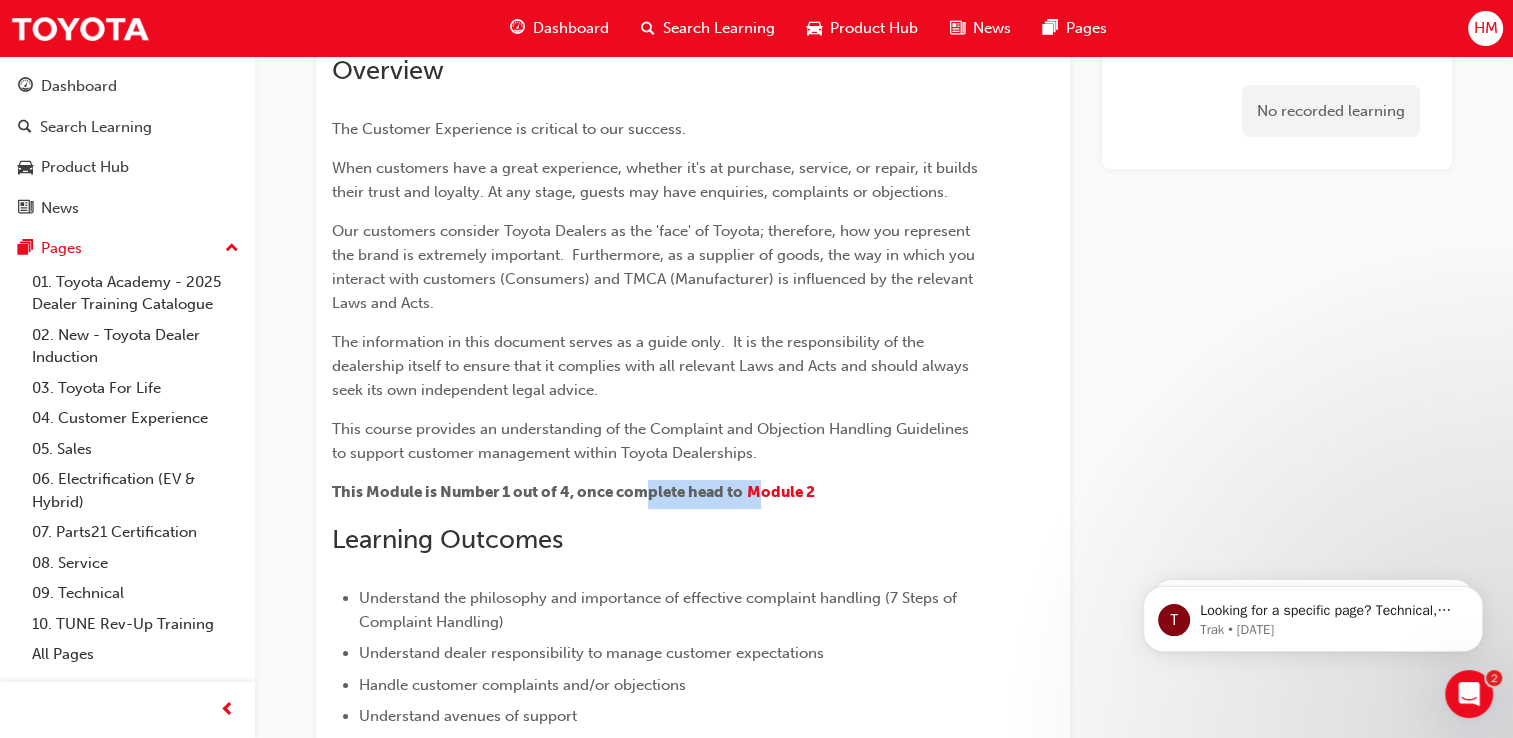 scroll, scrollTop: 300, scrollLeft: 0, axis: vertical 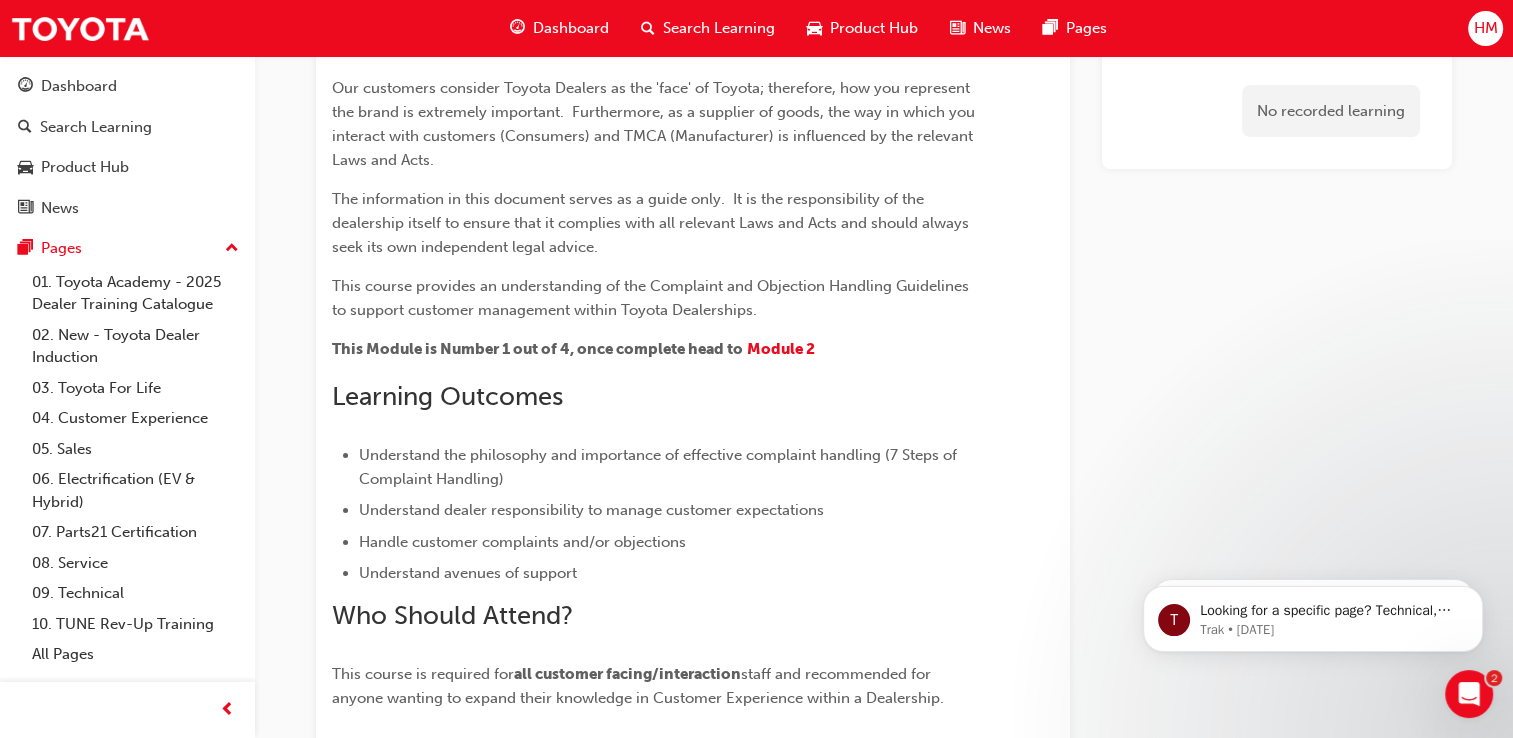 drag, startPoint x: 680, startPoint y: 467, endPoint x: 728, endPoint y: 467, distance: 48 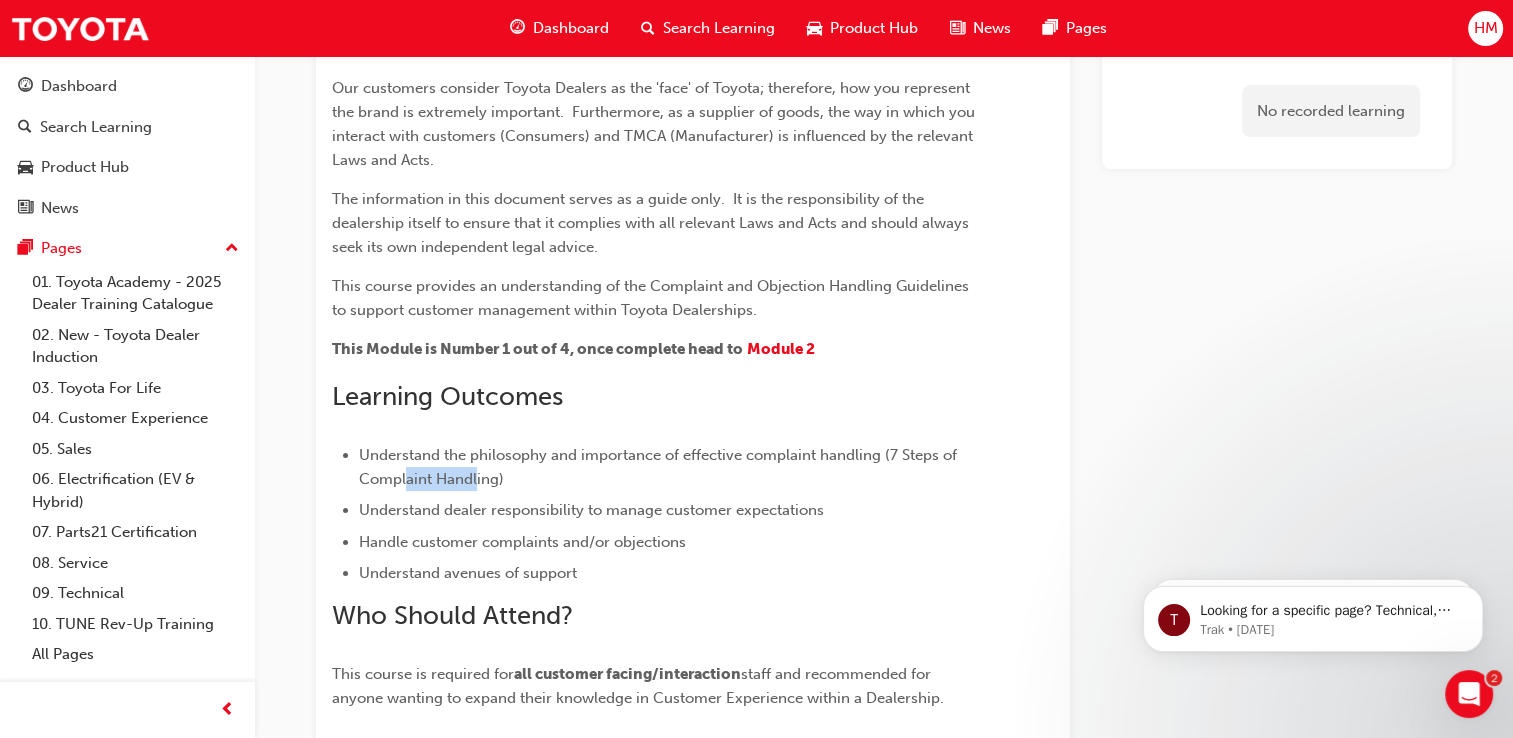 drag, startPoint x: 405, startPoint y: 484, endPoint x: 478, endPoint y: 484, distance: 73 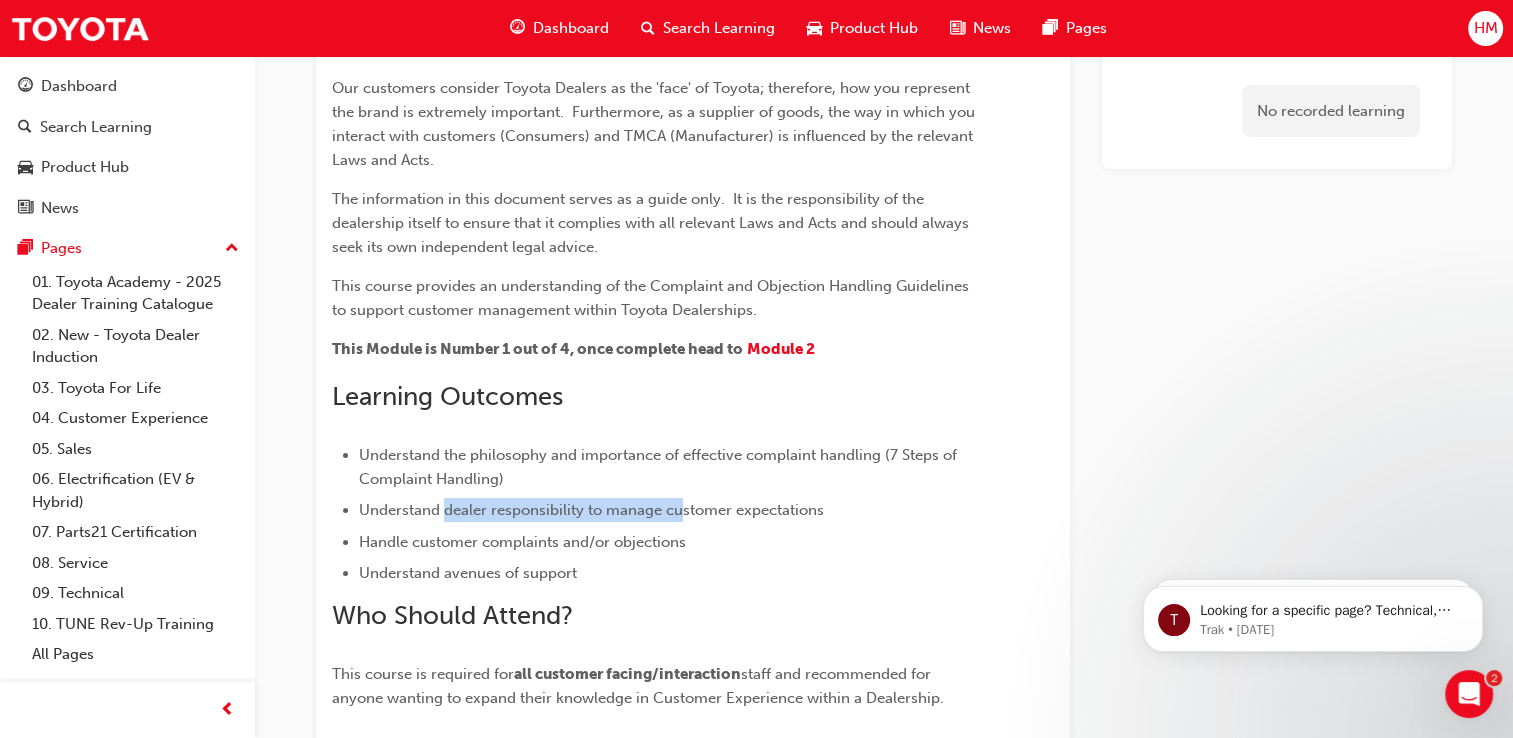 drag, startPoint x: 478, startPoint y: 484, endPoint x: 680, endPoint y: 506, distance: 203.19449 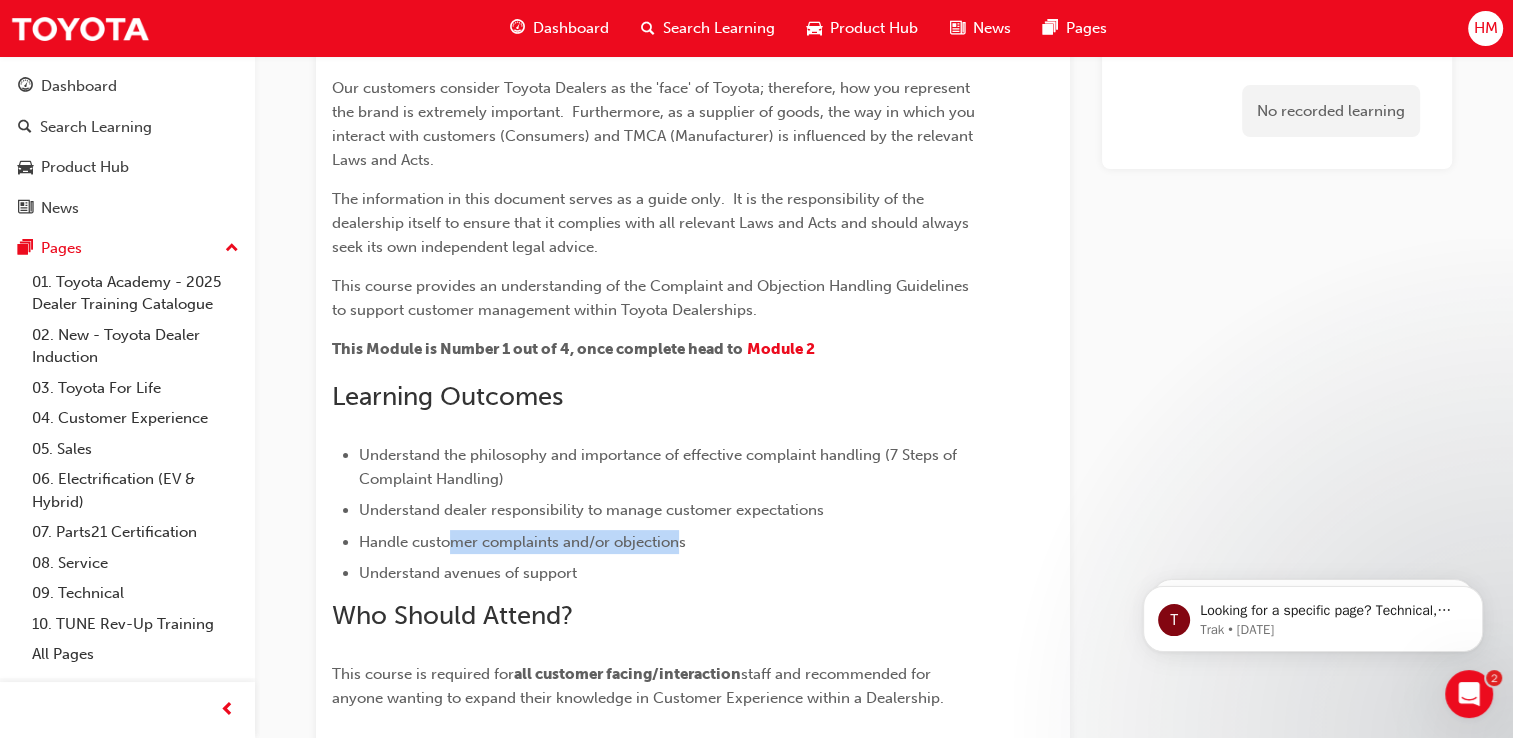 drag, startPoint x: 450, startPoint y: 532, endPoint x: 676, endPoint y: 535, distance: 226.01991 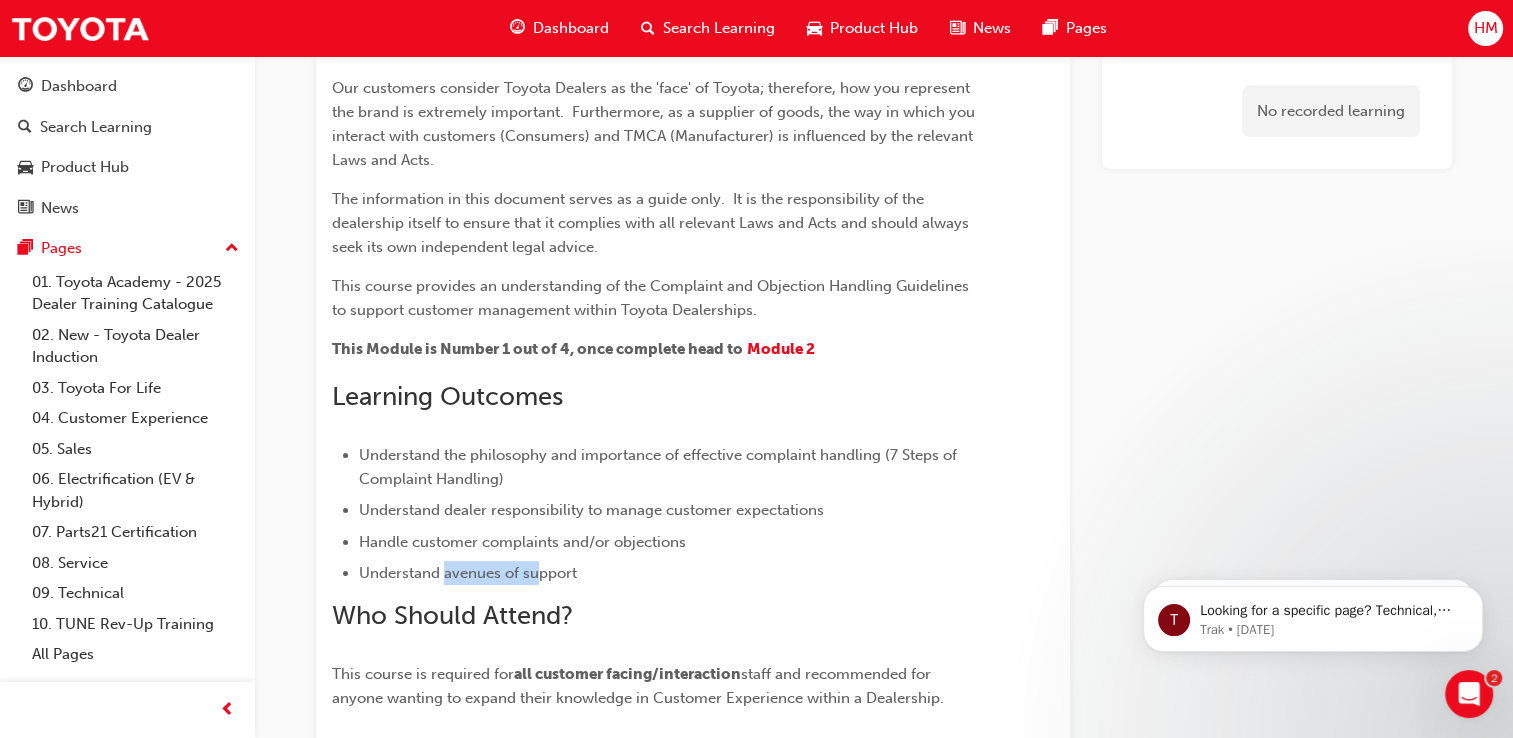 drag, startPoint x: 444, startPoint y: 578, endPoint x: 535, endPoint y: 579, distance: 91.00549 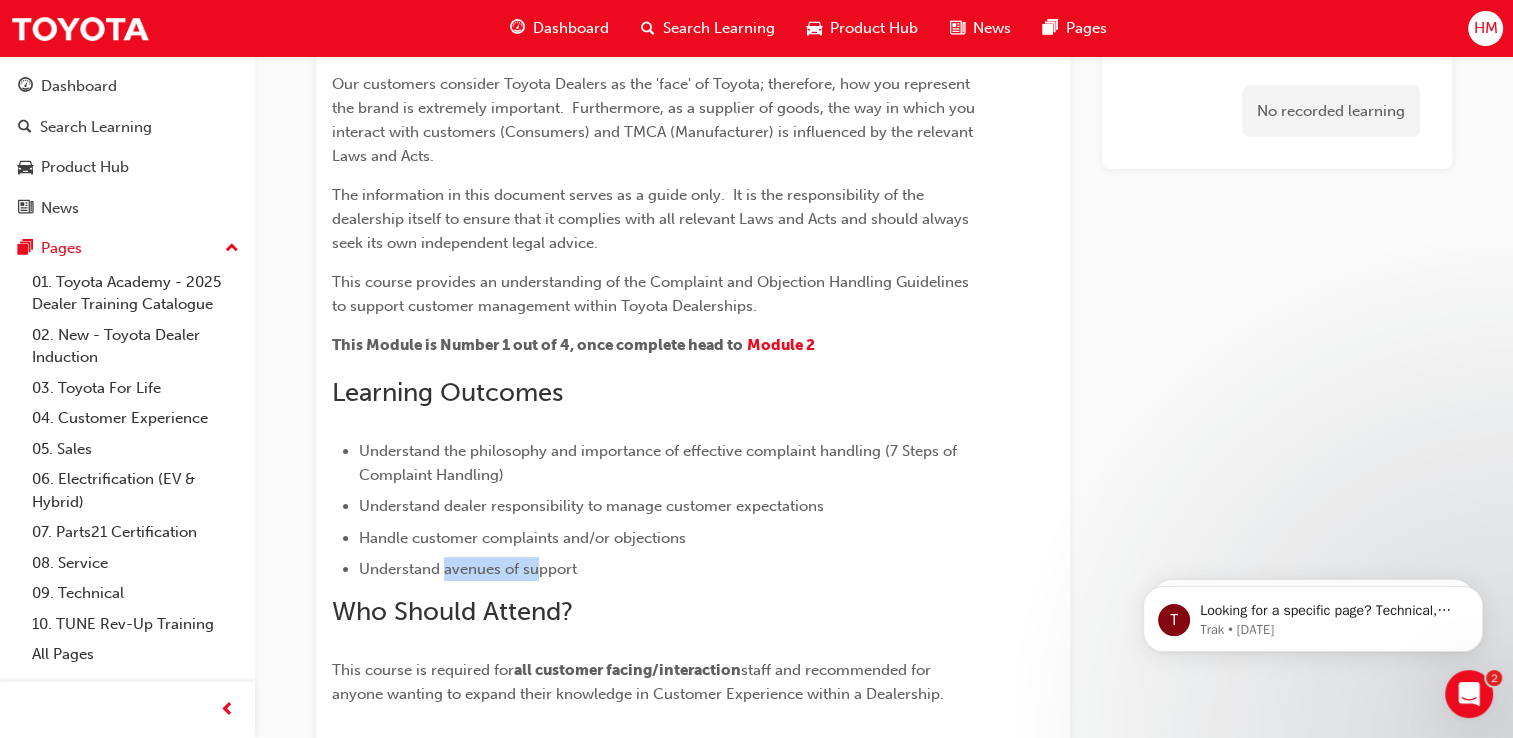 scroll, scrollTop: 0, scrollLeft: 0, axis: both 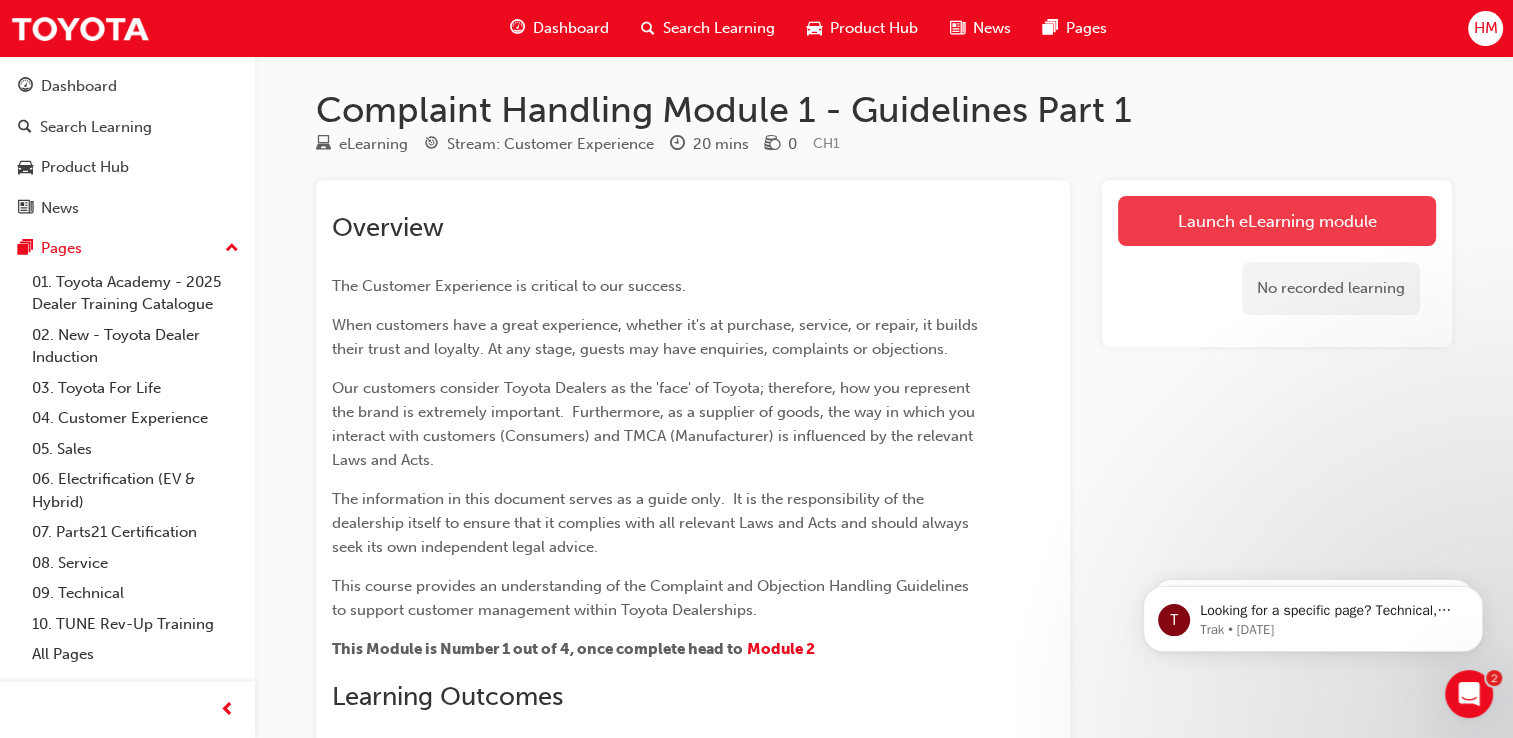 click on "Launch eLearning module" at bounding box center (1277, 221) 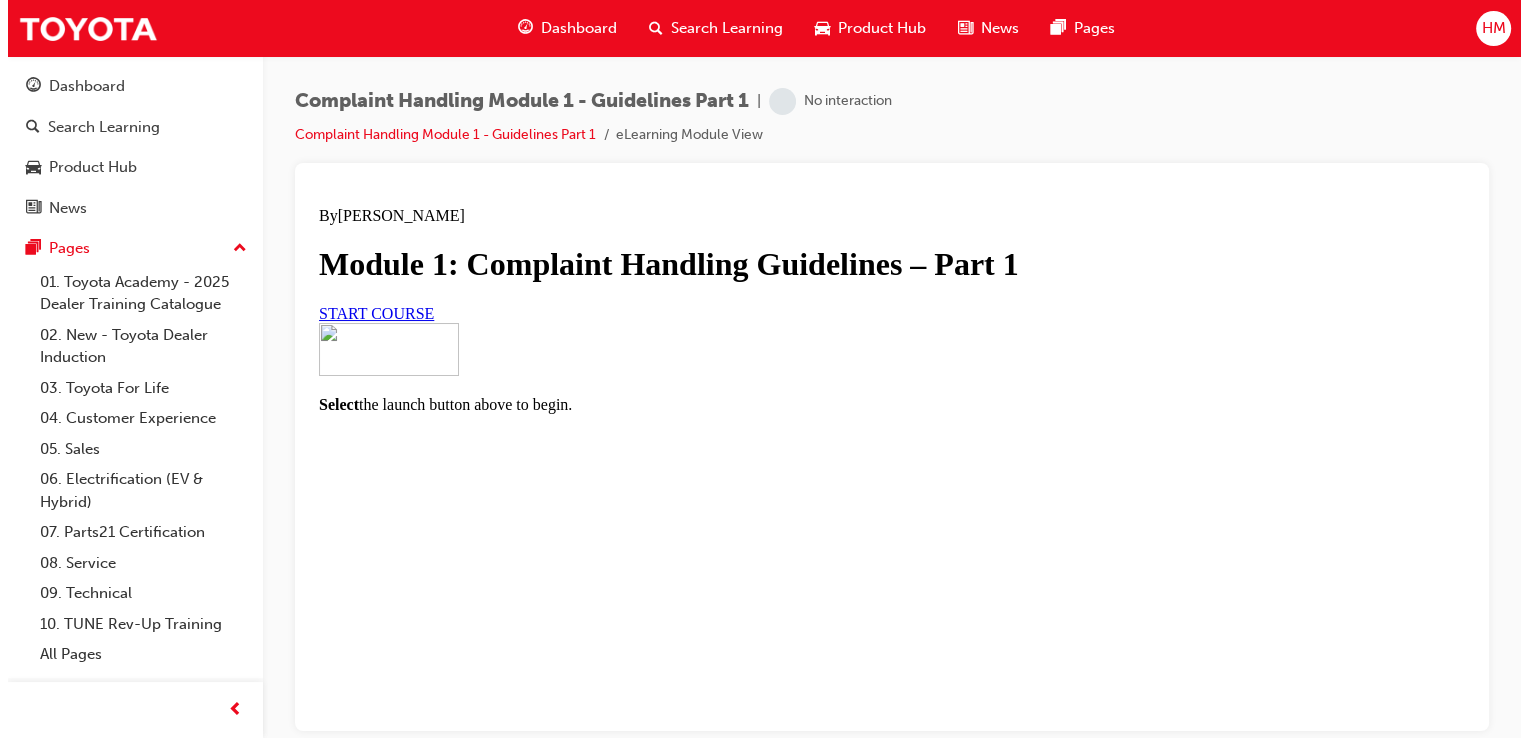 scroll, scrollTop: 0, scrollLeft: 0, axis: both 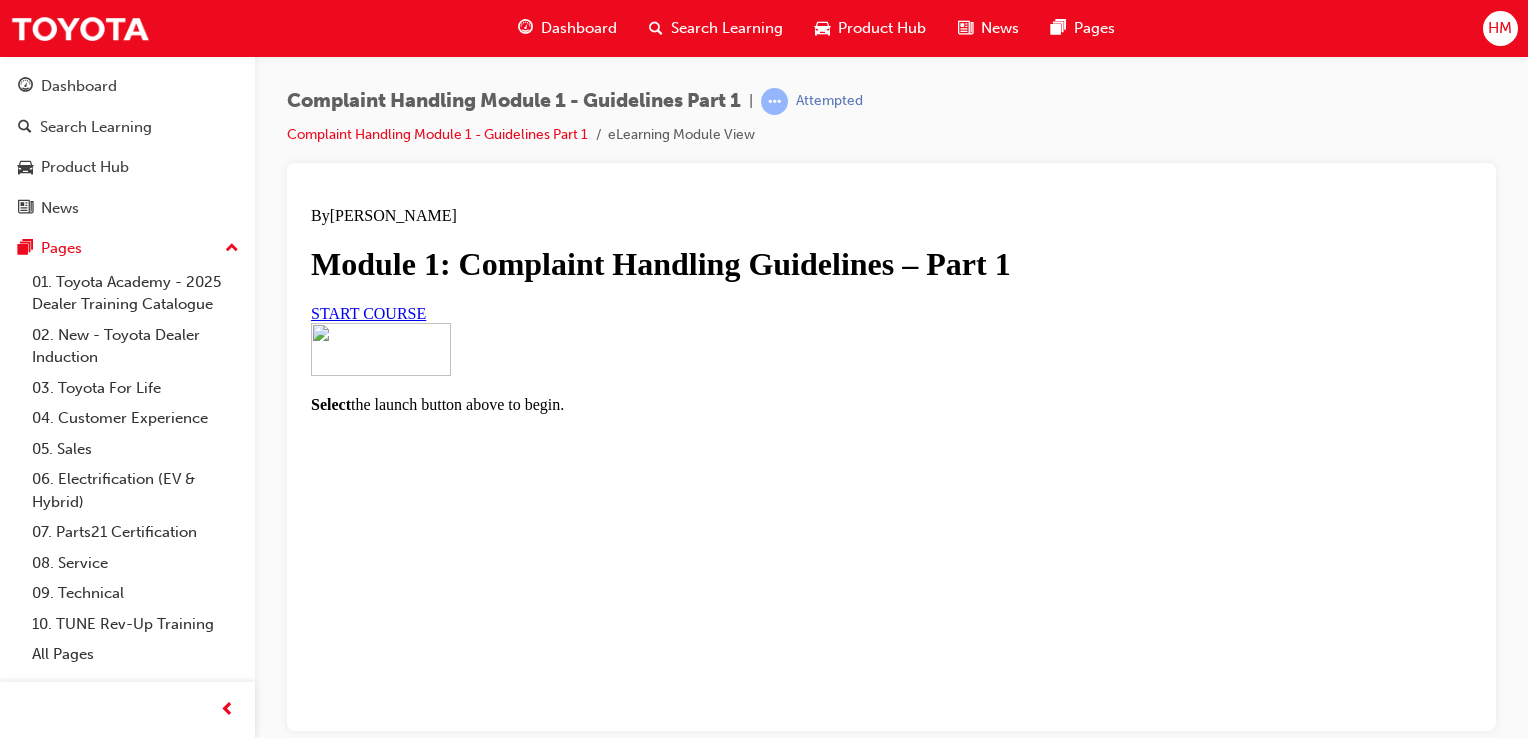 click on "START COURSE" at bounding box center (368, 312) 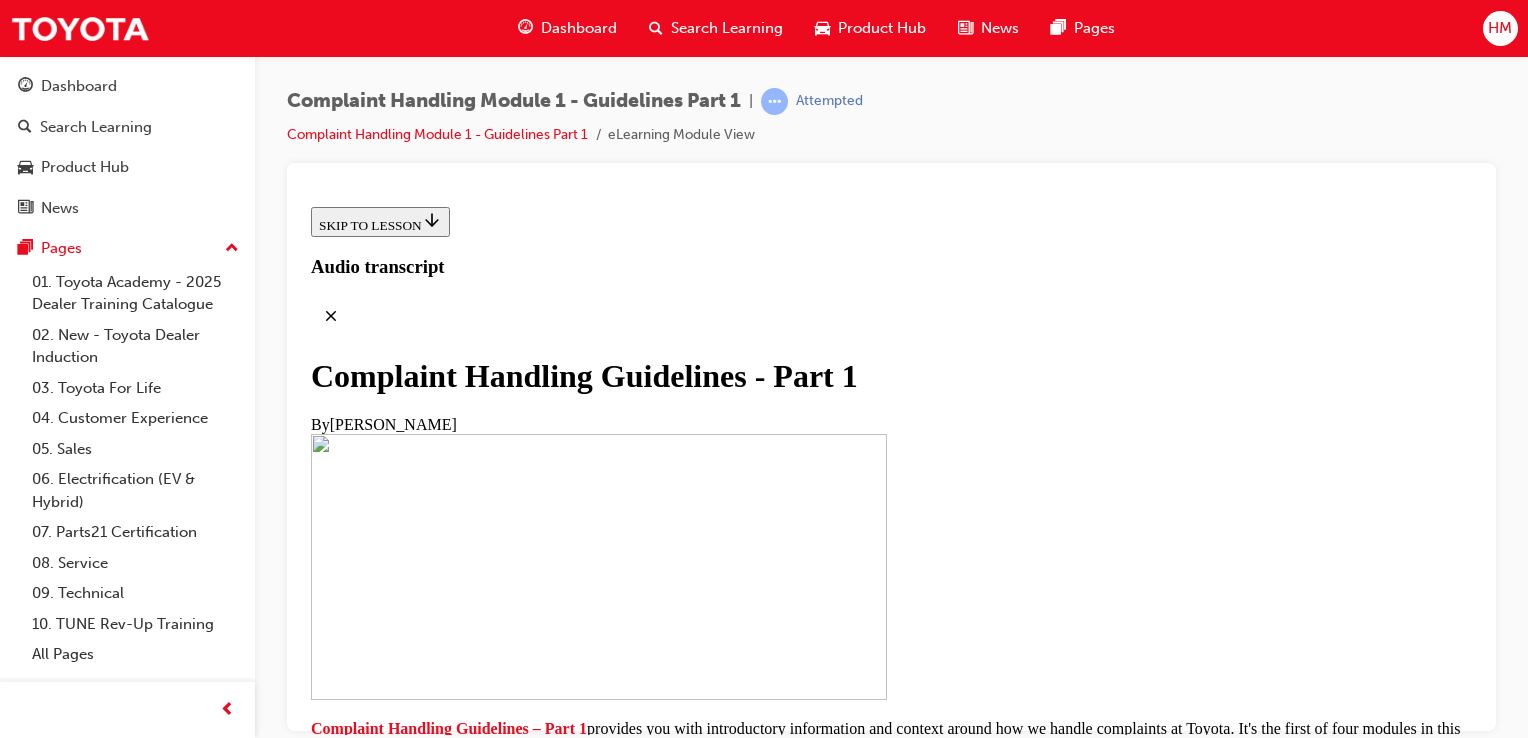 scroll, scrollTop: 100, scrollLeft: 0, axis: vertical 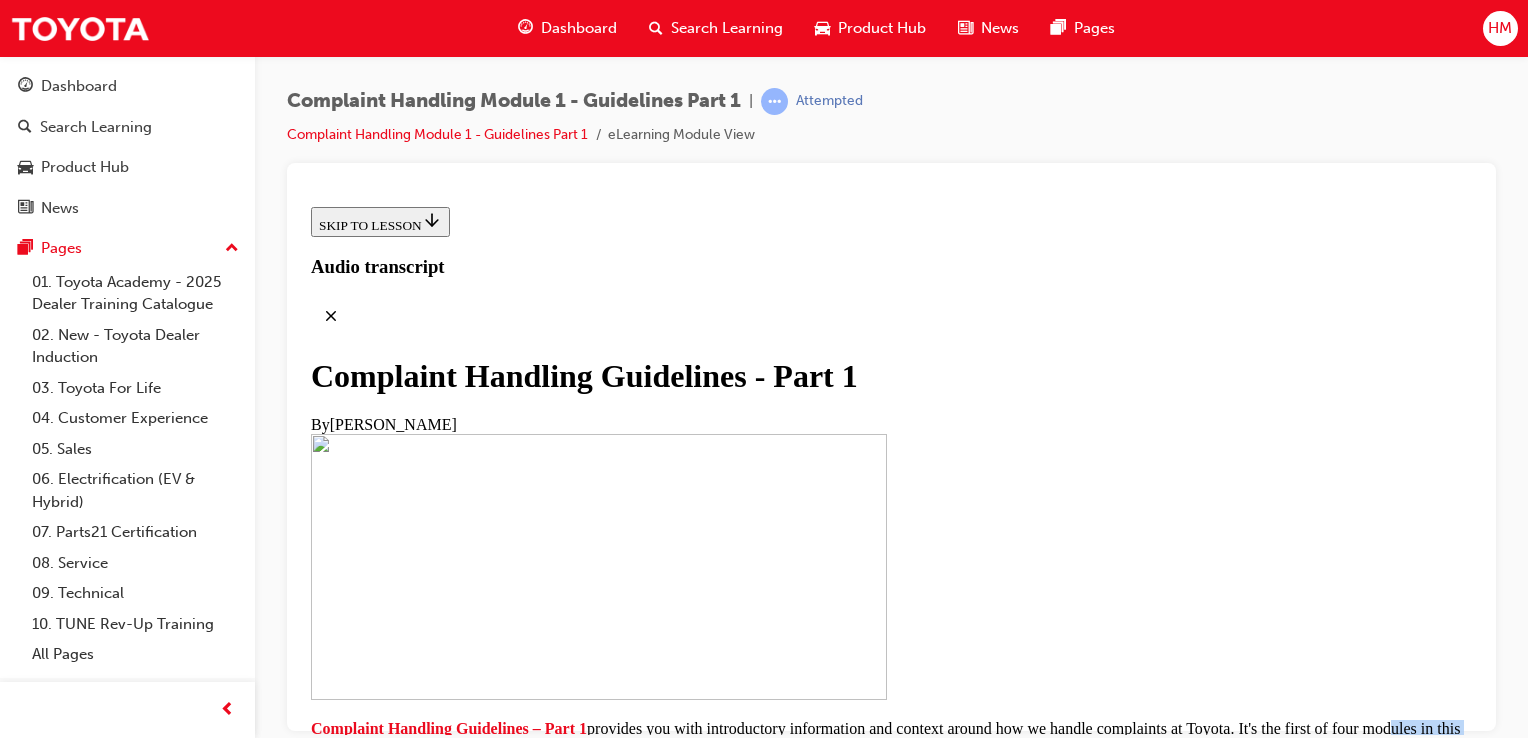 drag, startPoint x: 1077, startPoint y: 491, endPoint x: 1202, endPoint y: 478, distance: 125.67418 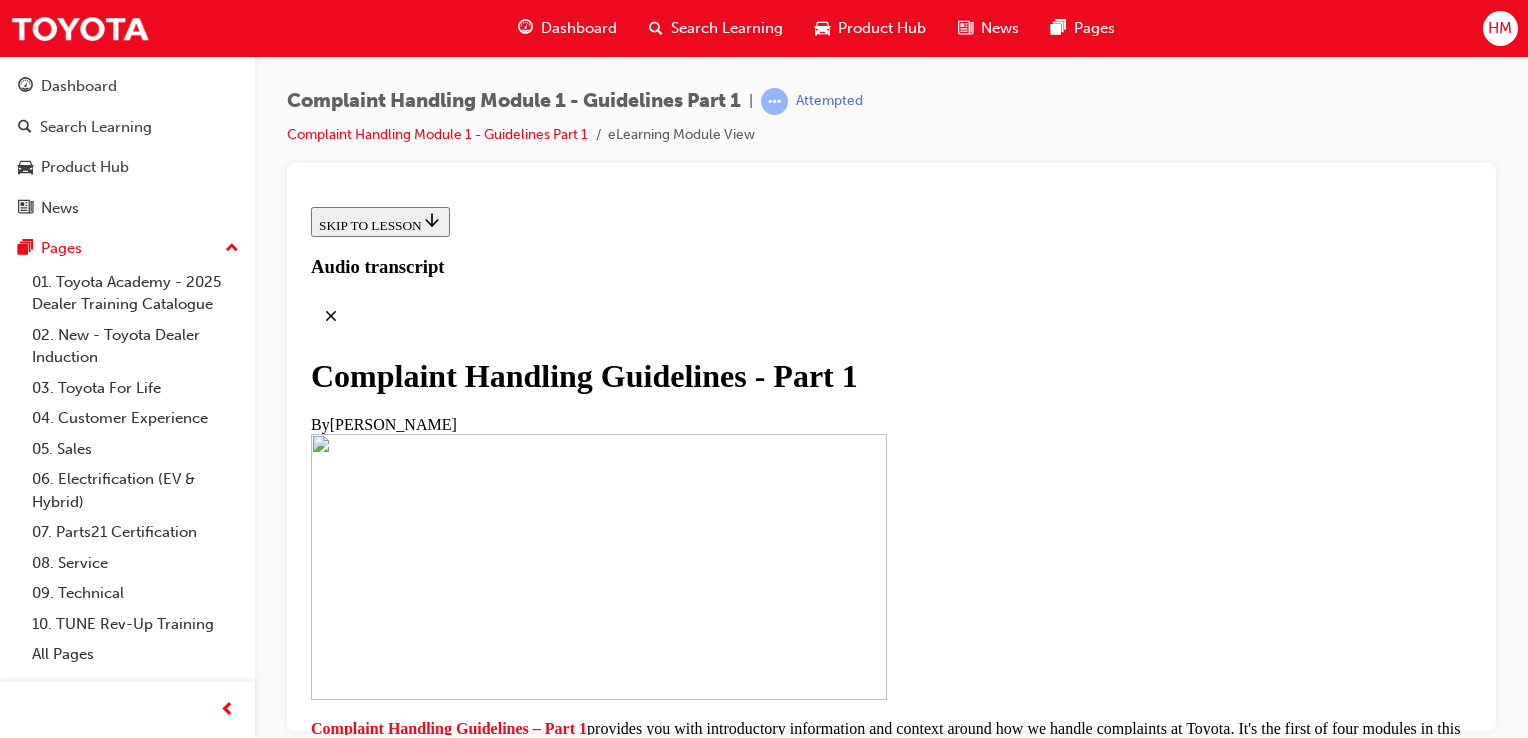 drag, startPoint x: 983, startPoint y: 525, endPoint x: 1056, endPoint y: 528, distance: 73.061615 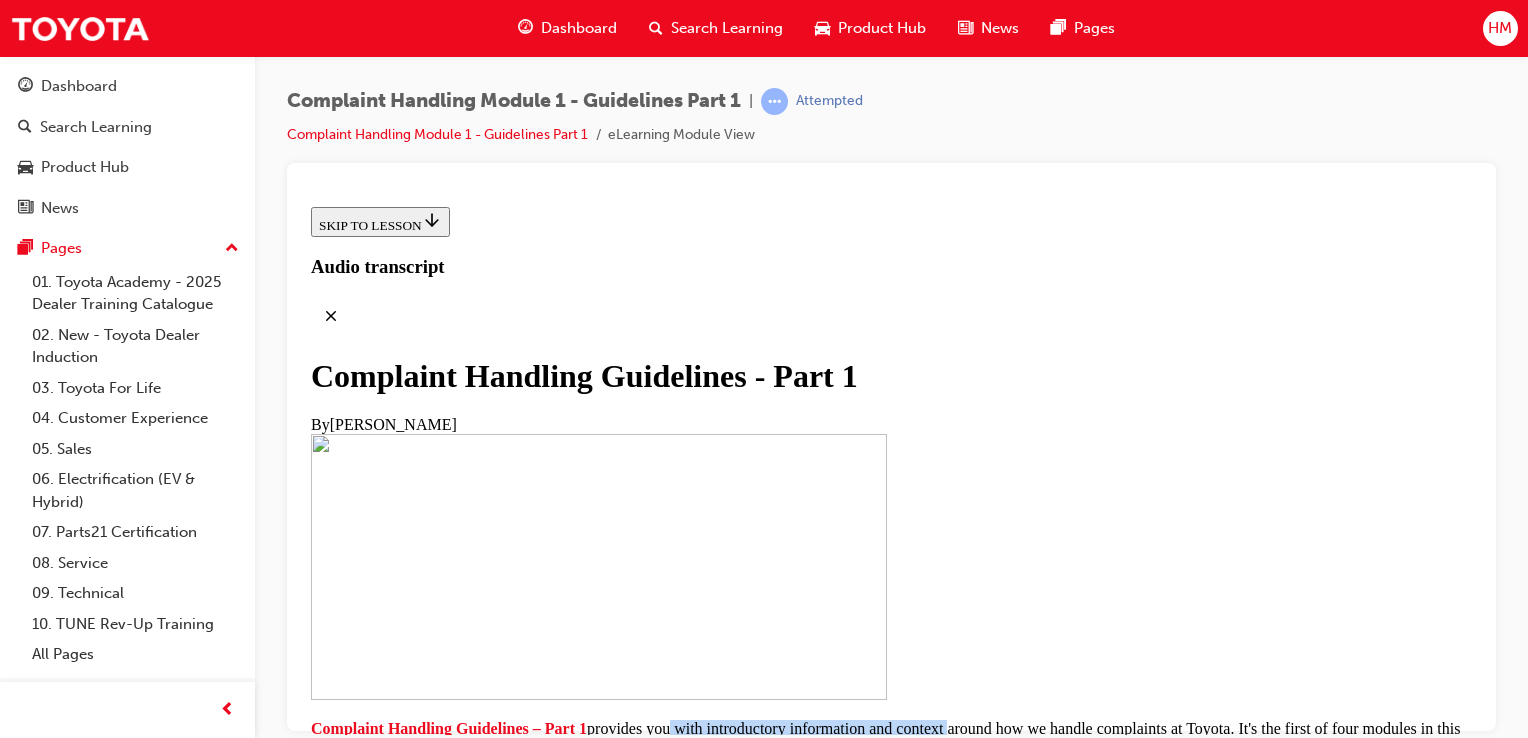drag, startPoint x: 945, startPoint y: 320, endPoint x: 1311, endPoint y: 328, distance: 366.08743 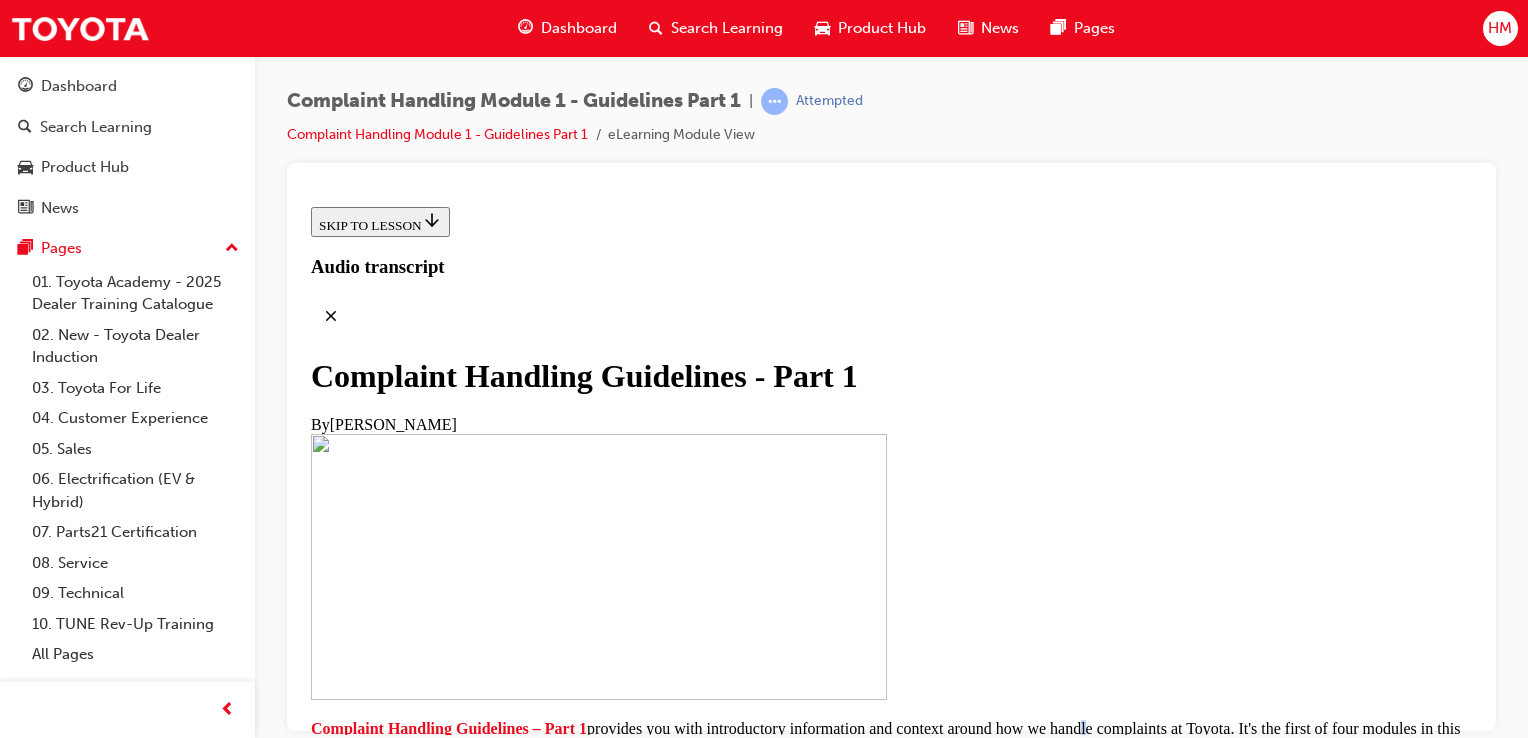 drag, startPoint x: 1311, startPoint y: 328, endPoint x: 1095, endPoint y: 348, distance: 216.92395 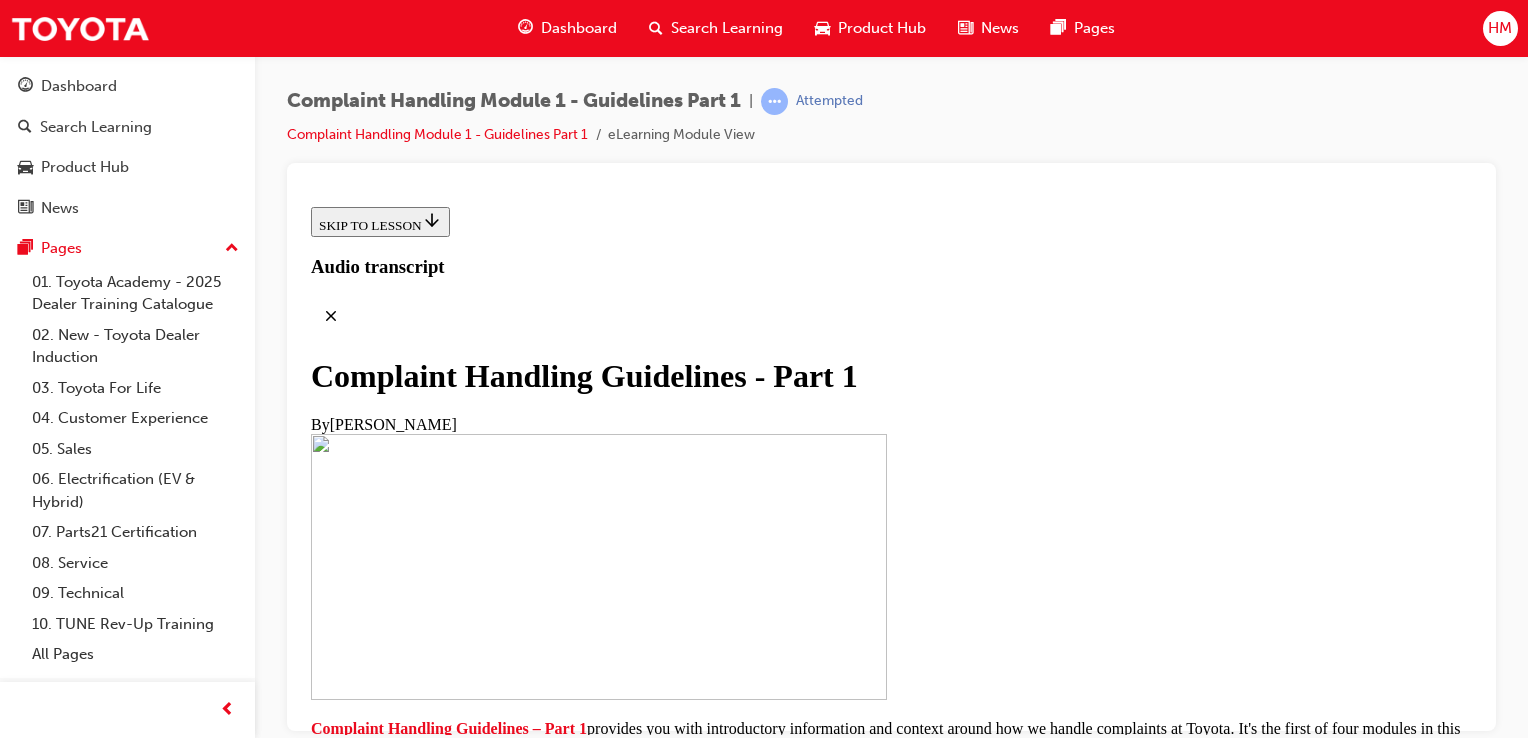 drag, startPoint x: 1095, startPoint y: 348, endPoint x: 1071, endPoint y: 299, distance: 54.56189 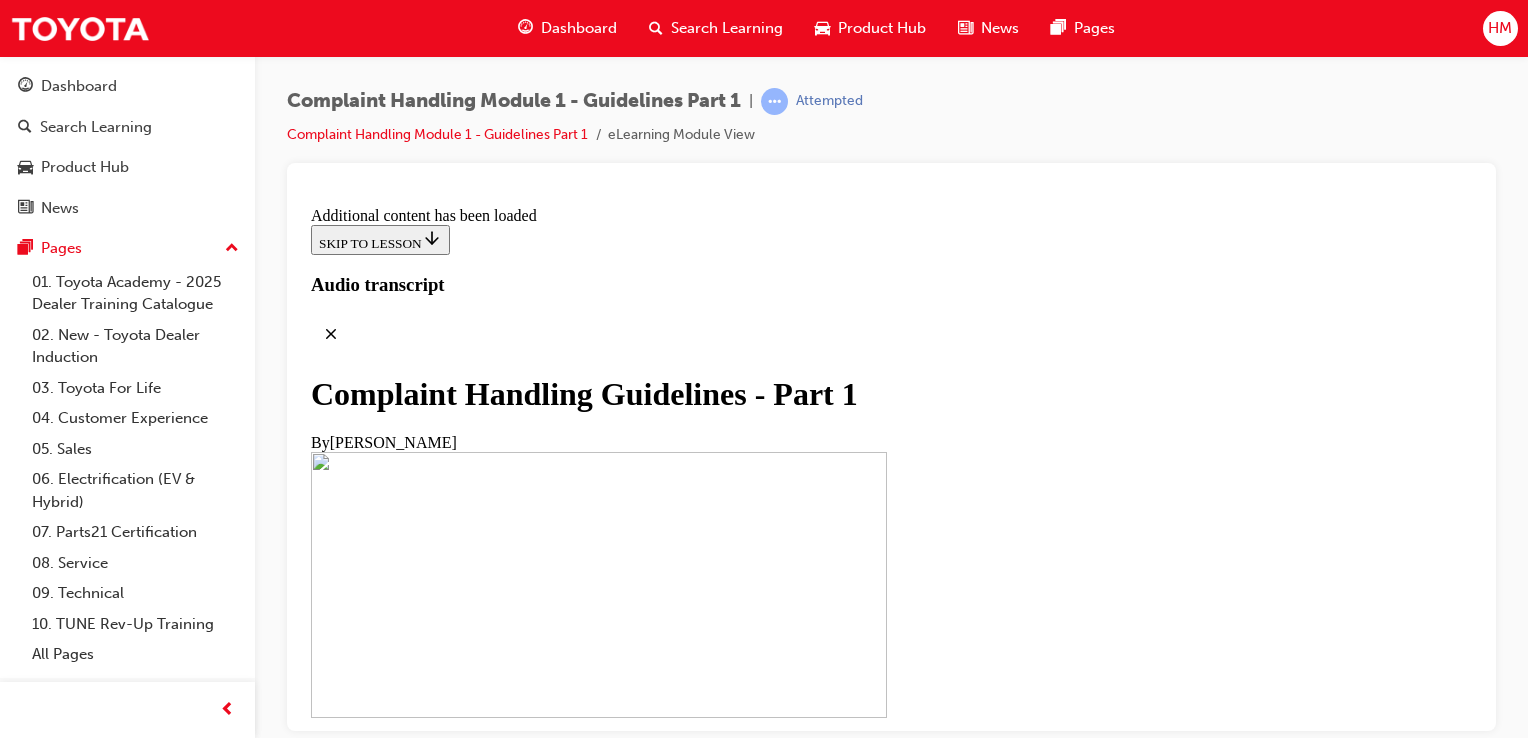 scroll, scrollTop: 930, scrollLeft: 0, axis: vertical 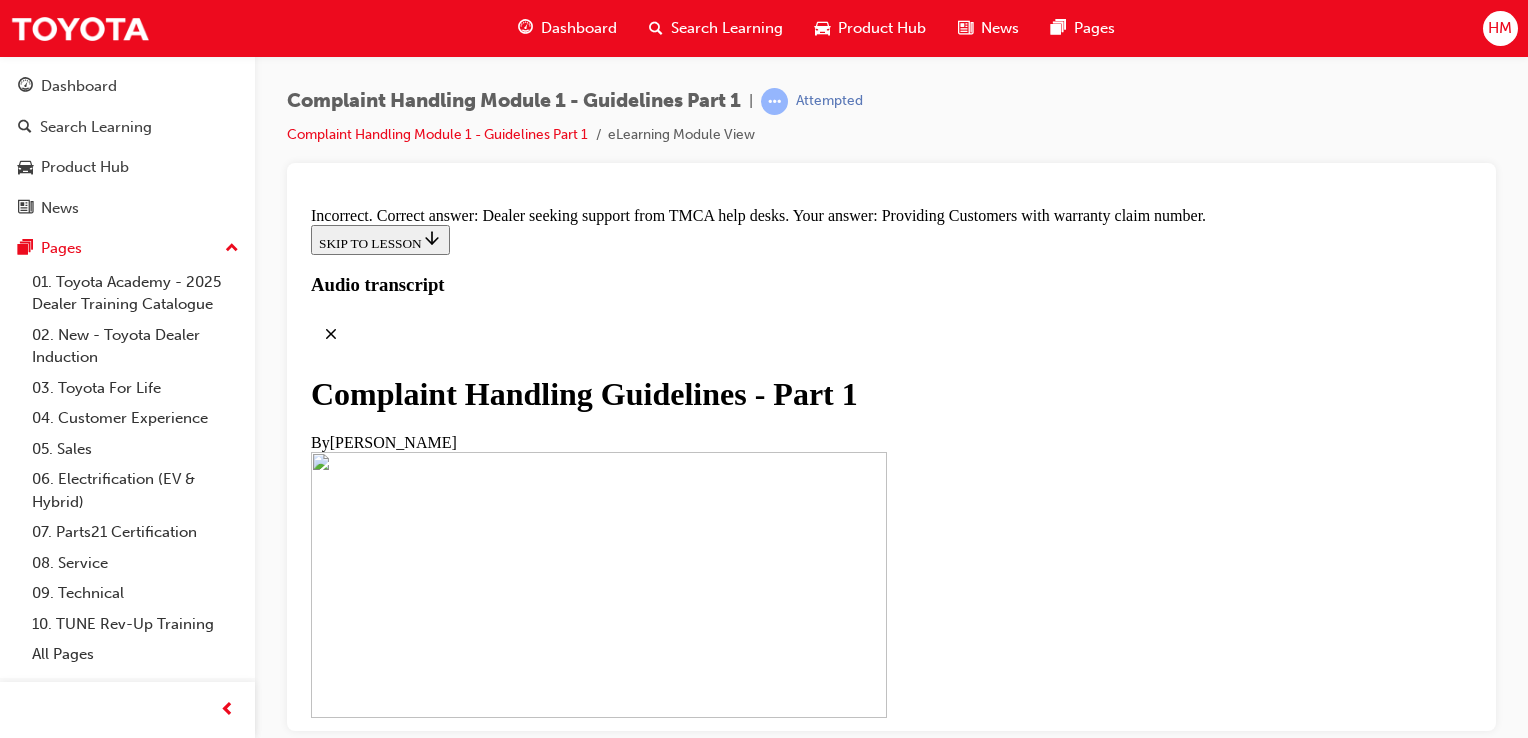 click at bounding box center [359, 23706] 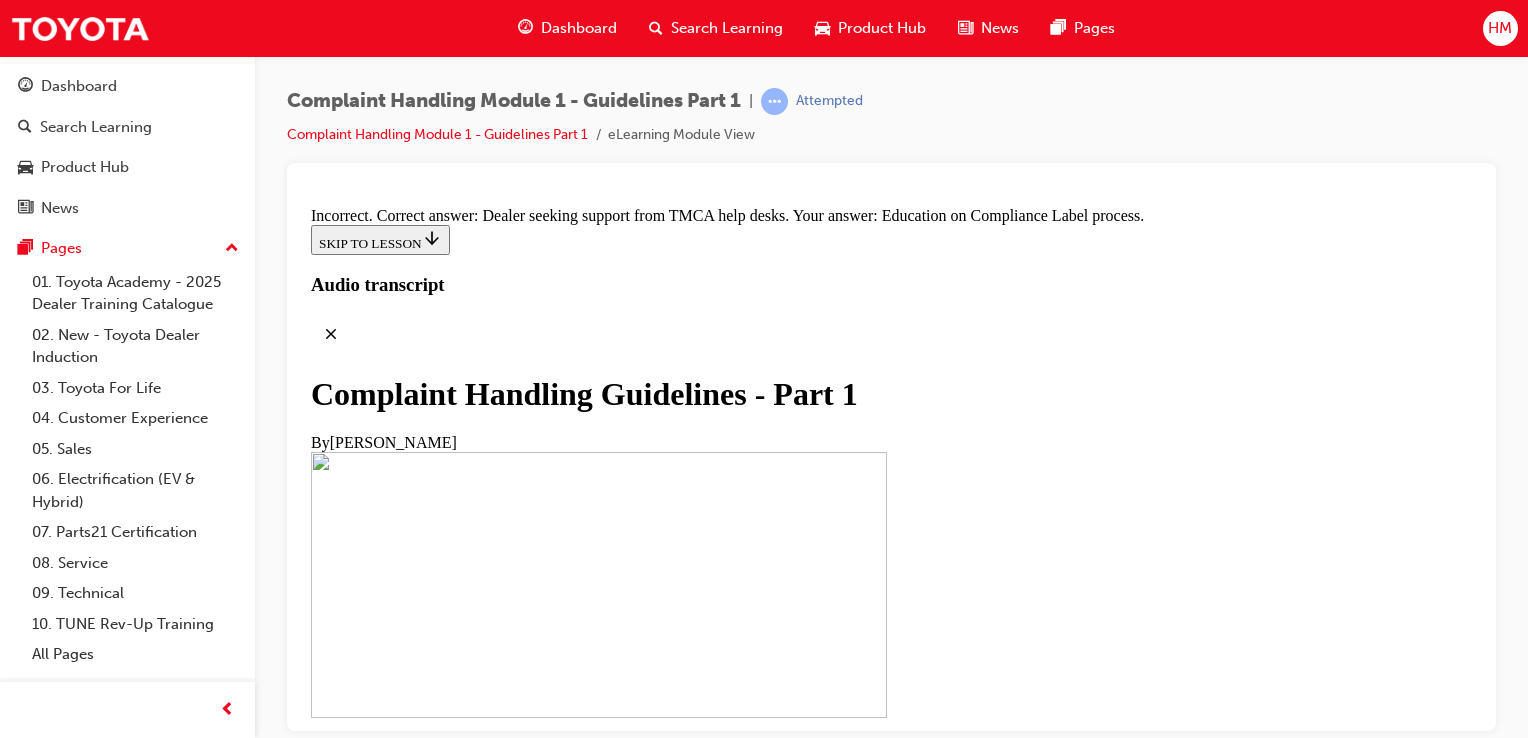 scroll, scrollTop: 13878, scrollLeft: 0, axis: vertical 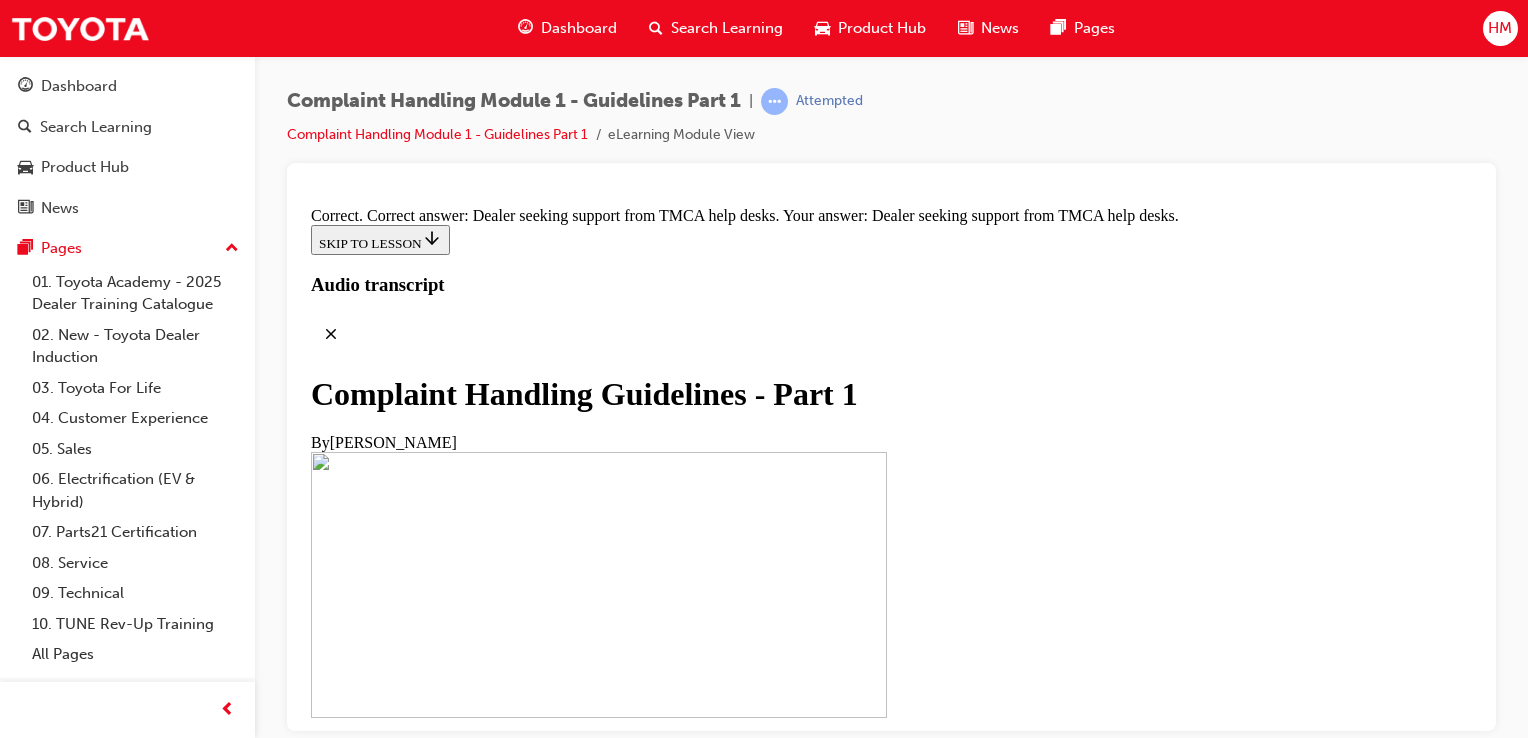 click on "CONTINUE" at bounding box center [353, 23794] 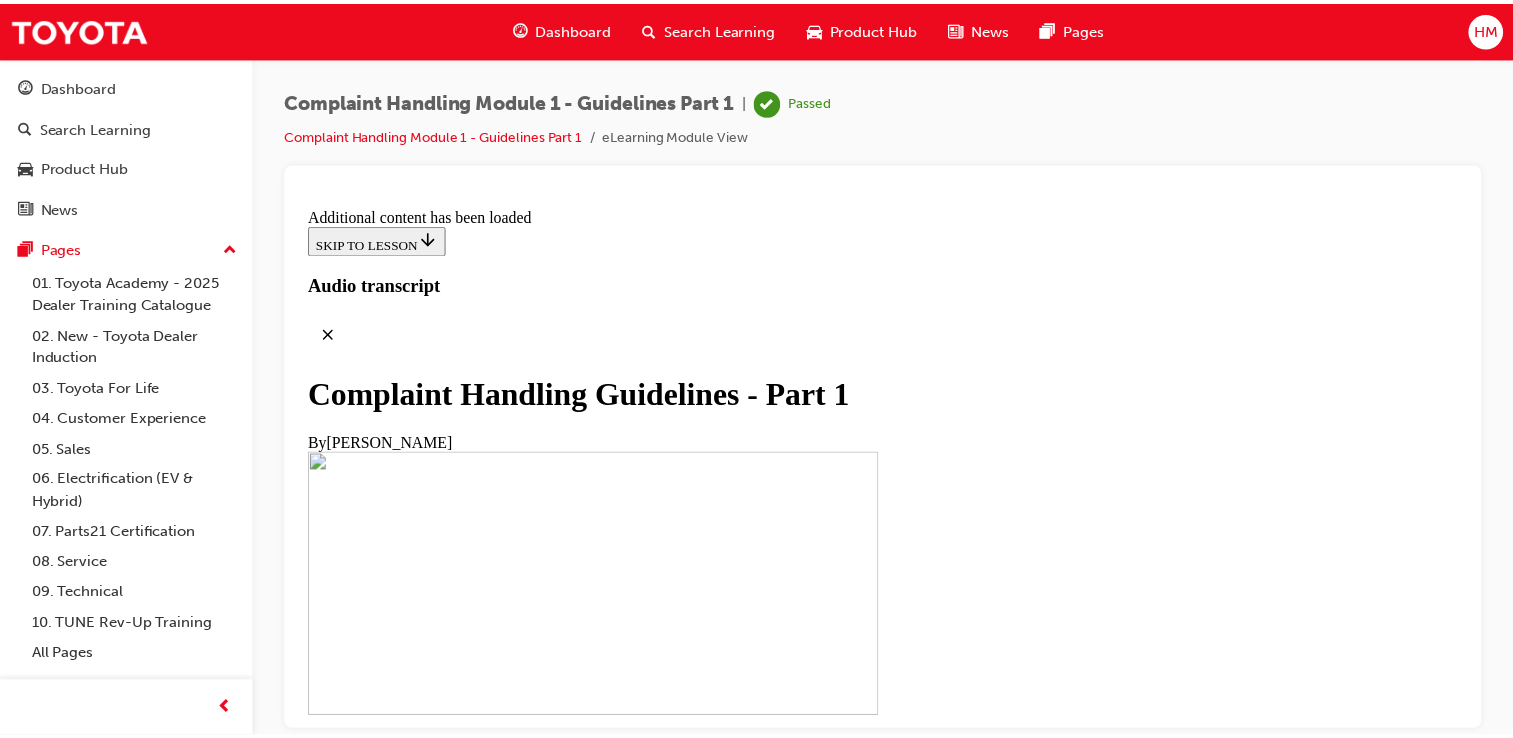 scroll, scrollTop: 7268, scrollLeft: 0, axis: vertical 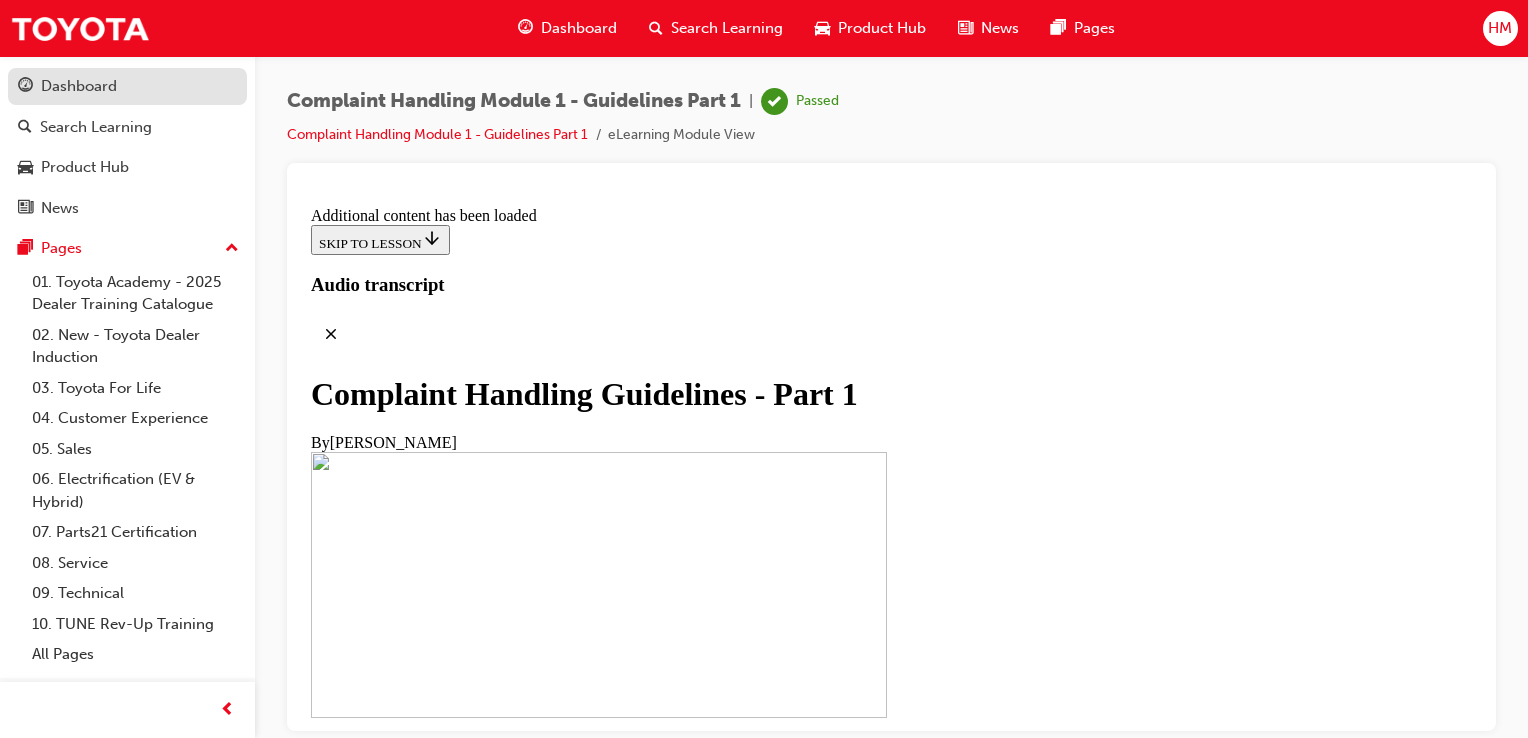 click on "Dashboard" at bounding box center [79, 86] 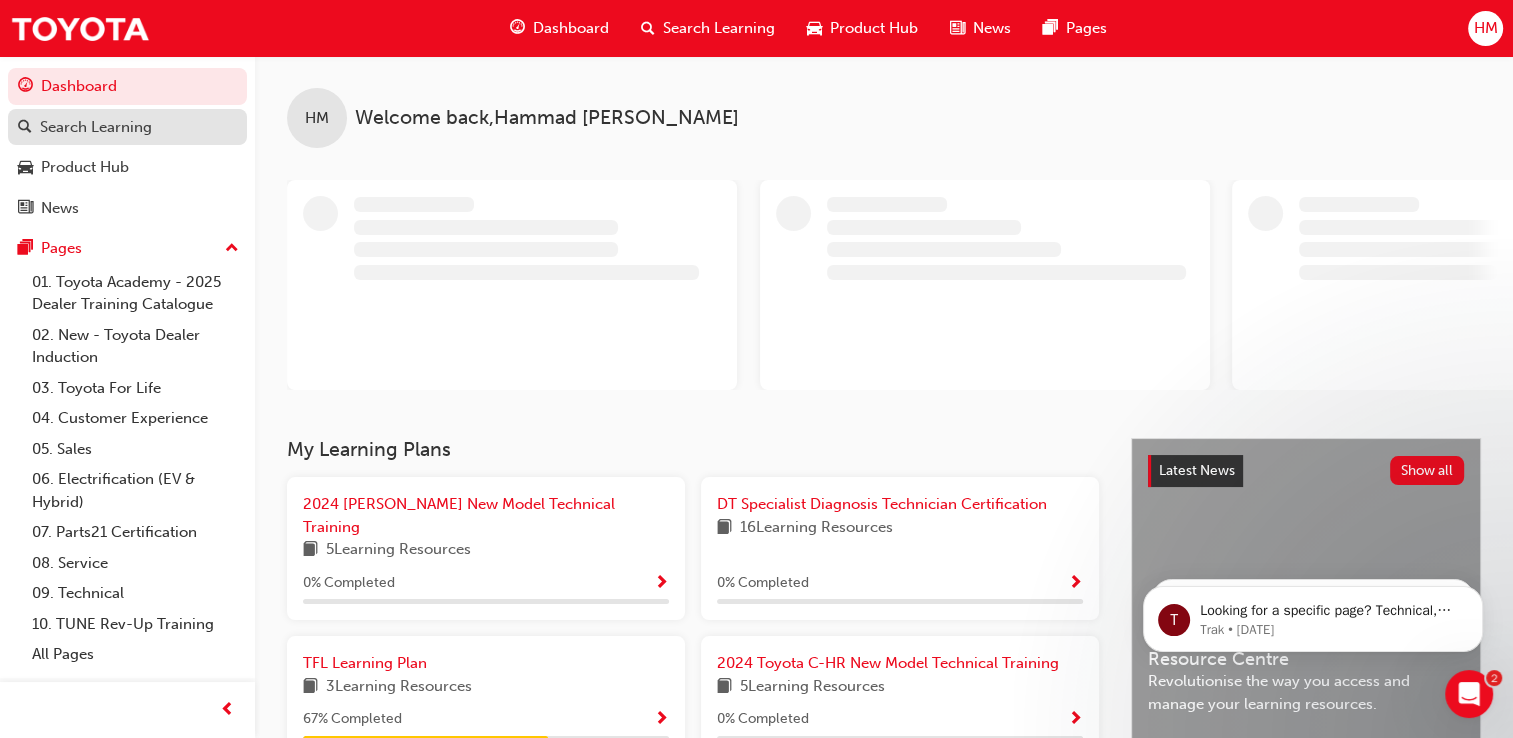 click on "Search Learning" at bounding box center (96, 127) 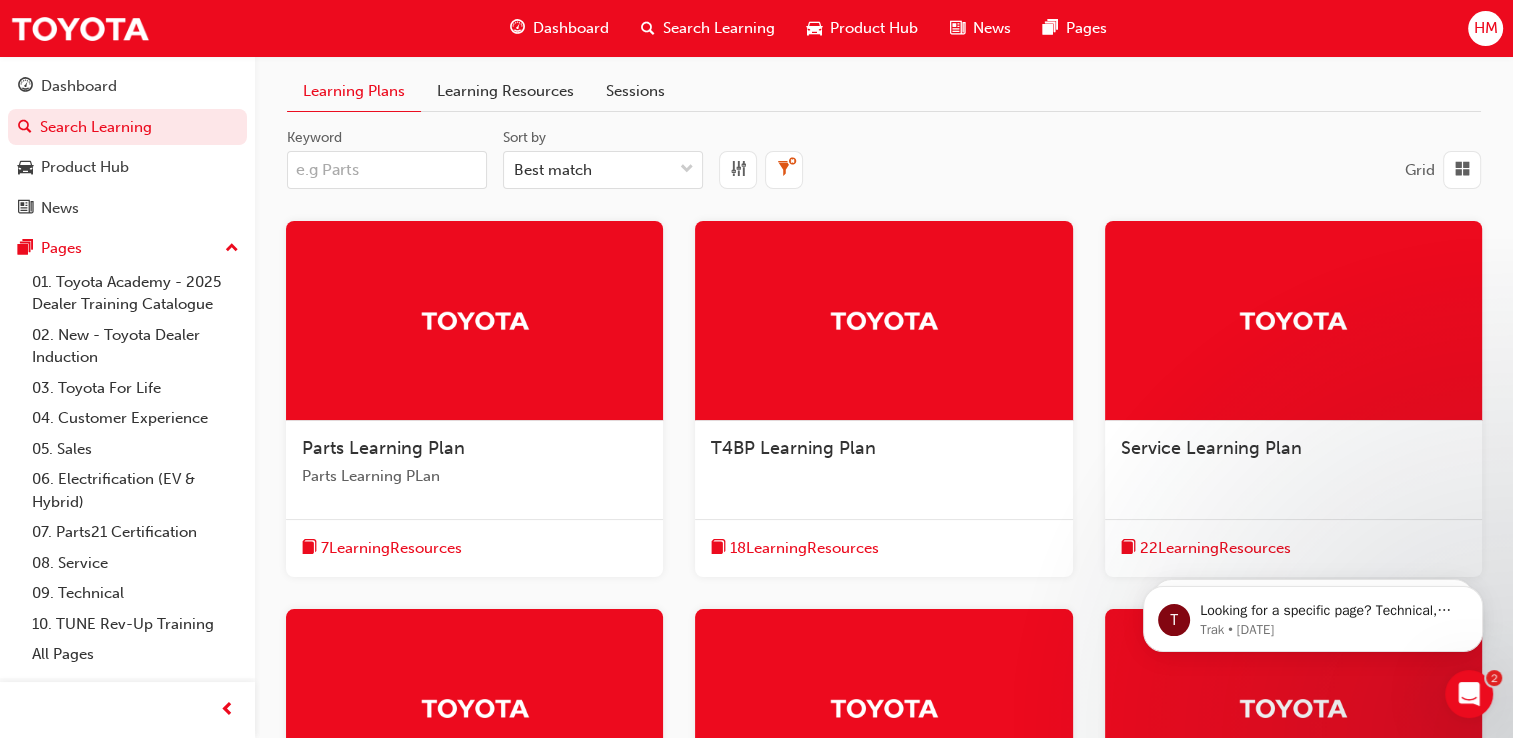 click on "Learning Resources" at bounding box center [505, 91] 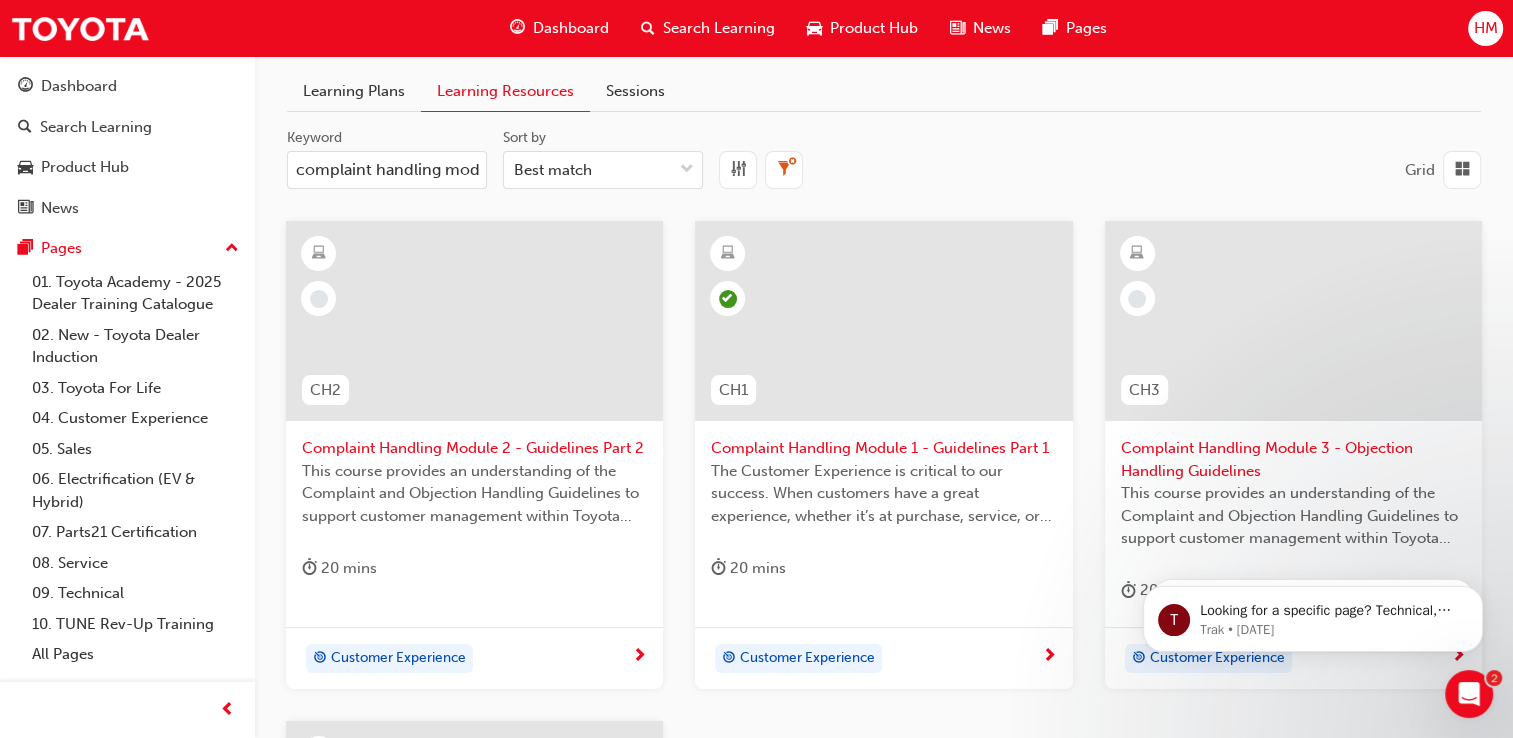click on "Complaint Handling Module 2 - Guidelines Part 2" at bounding box center (474, 448) 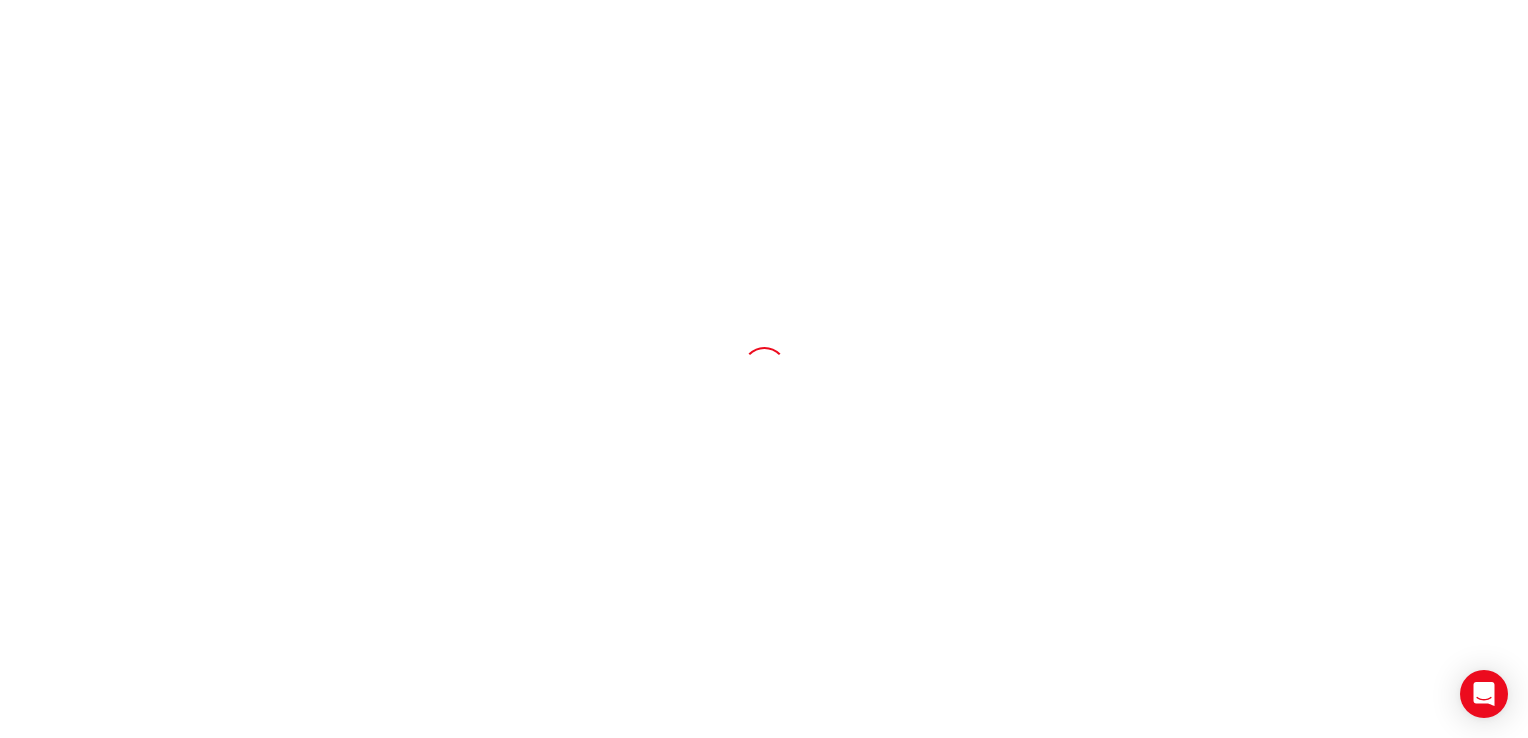 scroll, scrollTop: 0, scrollLeft: 0, axis: both 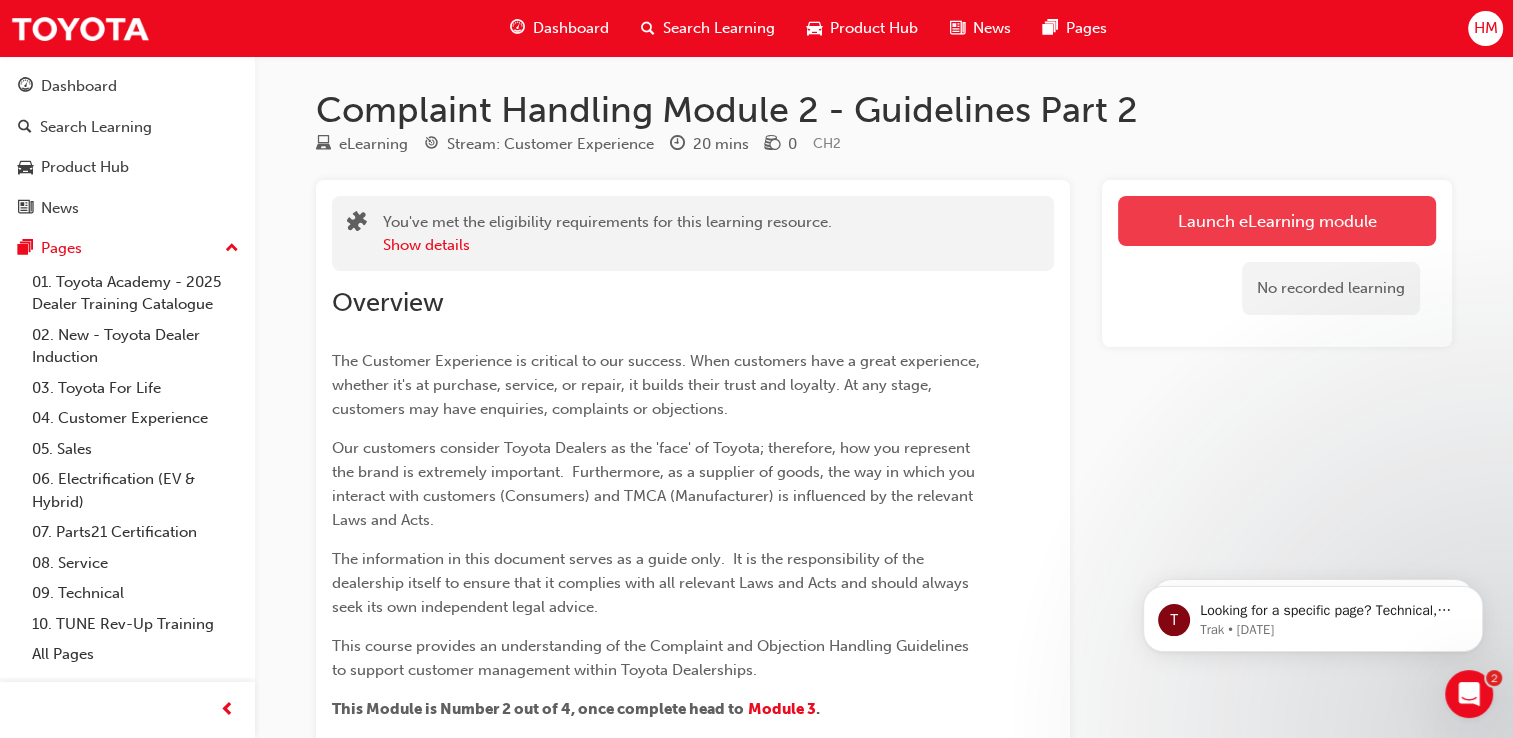 click on "Launch eLearning module" at bounding box center [1277, 221] 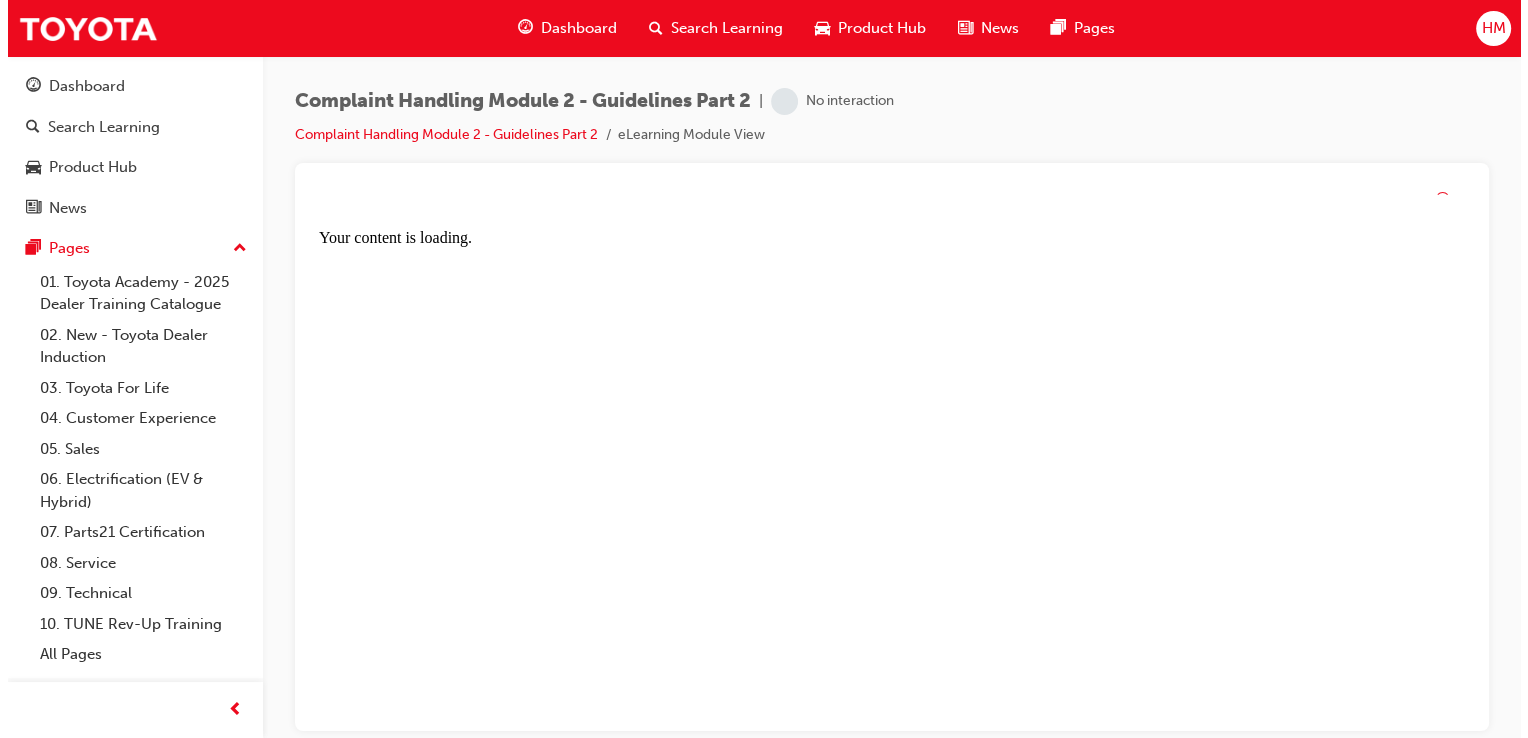 scroll, scrollTop: 0, scrollLeft: 0, axis: both 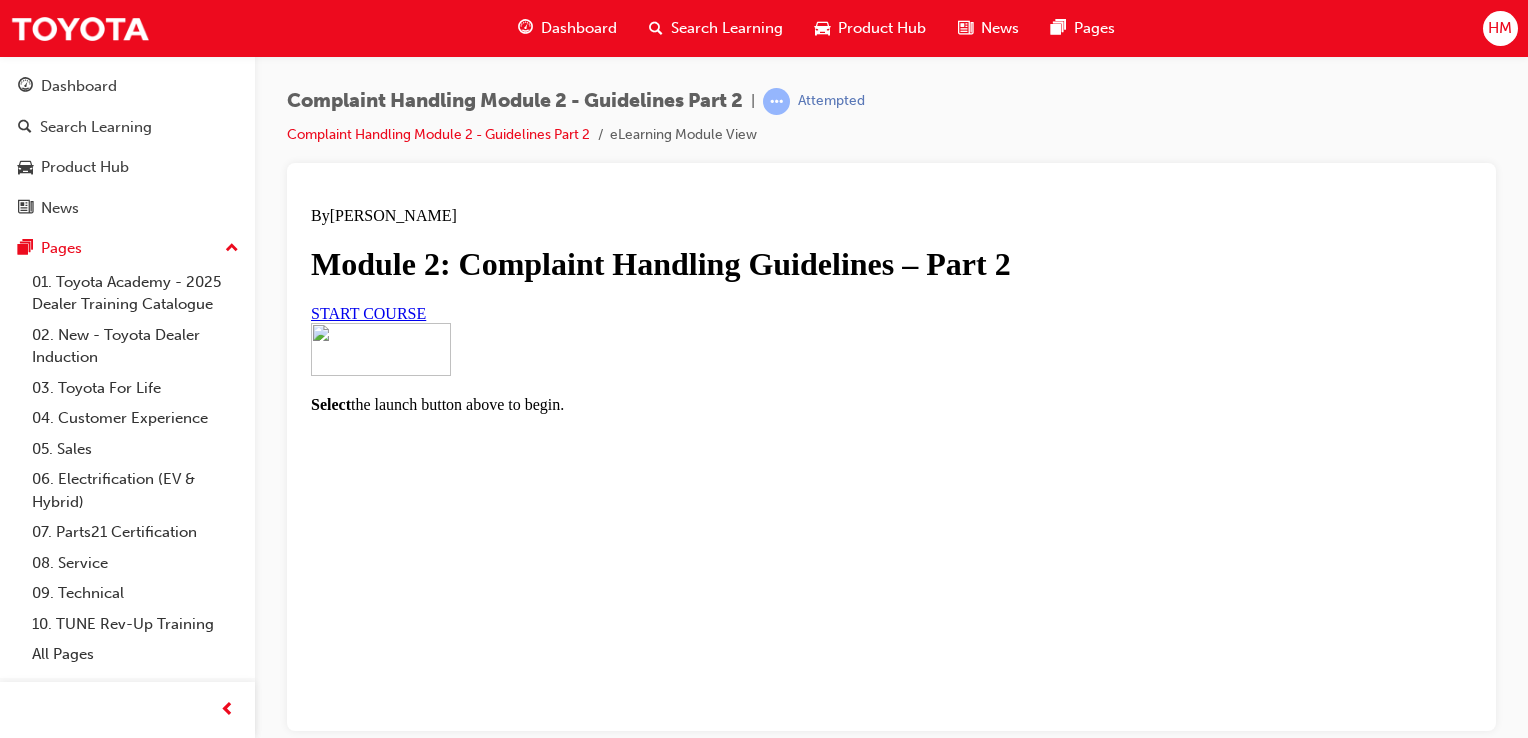 click on "START COURSE" at bounding box center [368, 312] 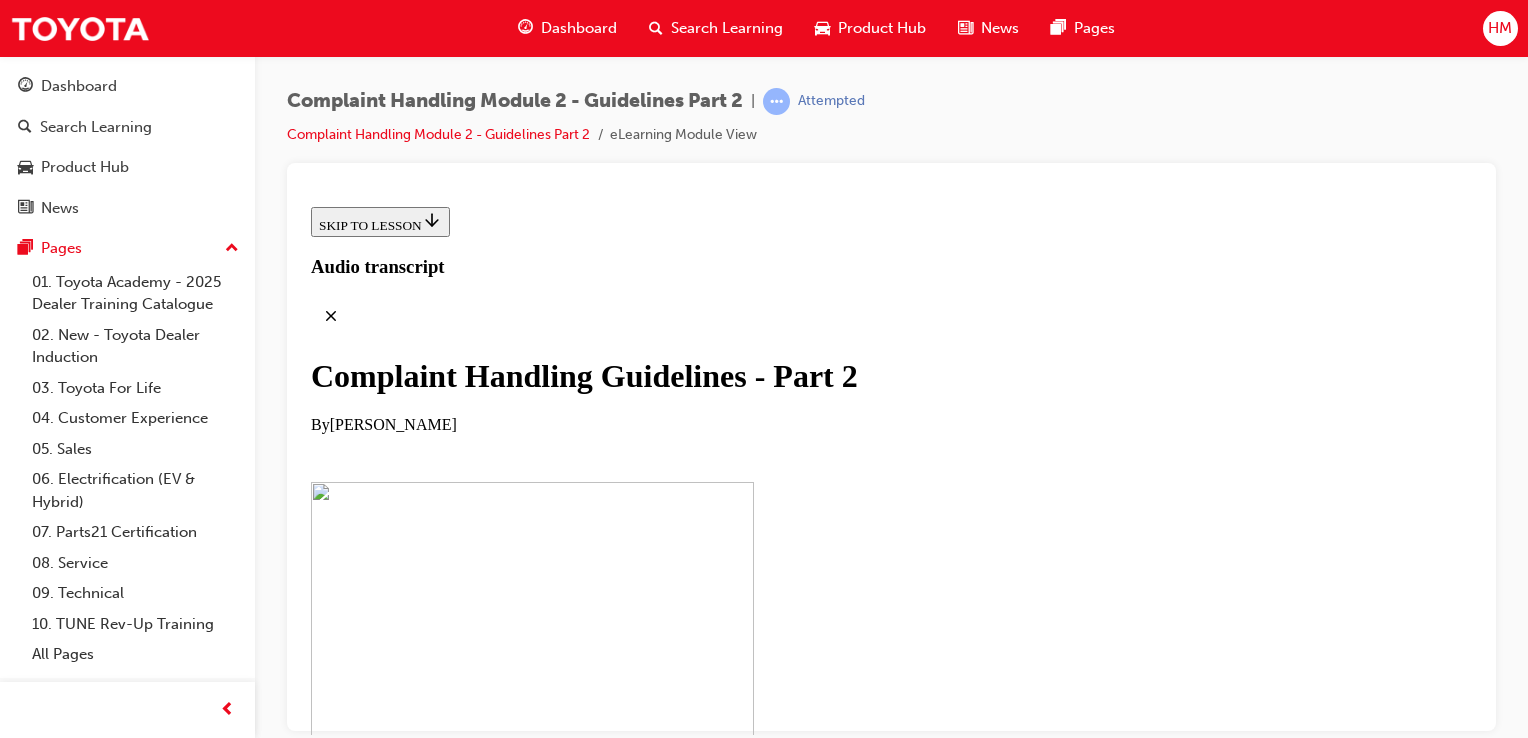scroll, scrollTop: 200, scrollLeft: 0, axis: vertical 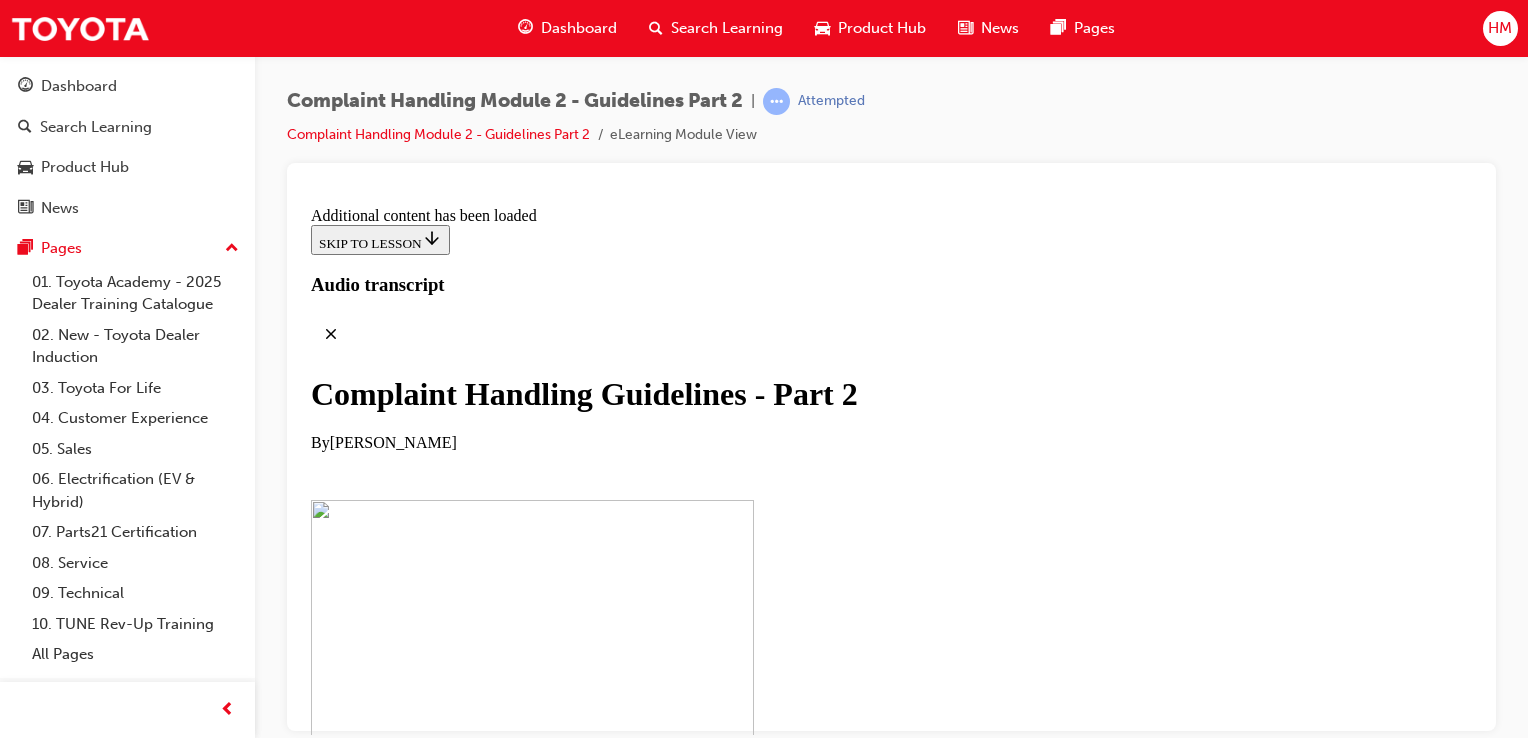 click on "1" at bounding box center (911, 2008) 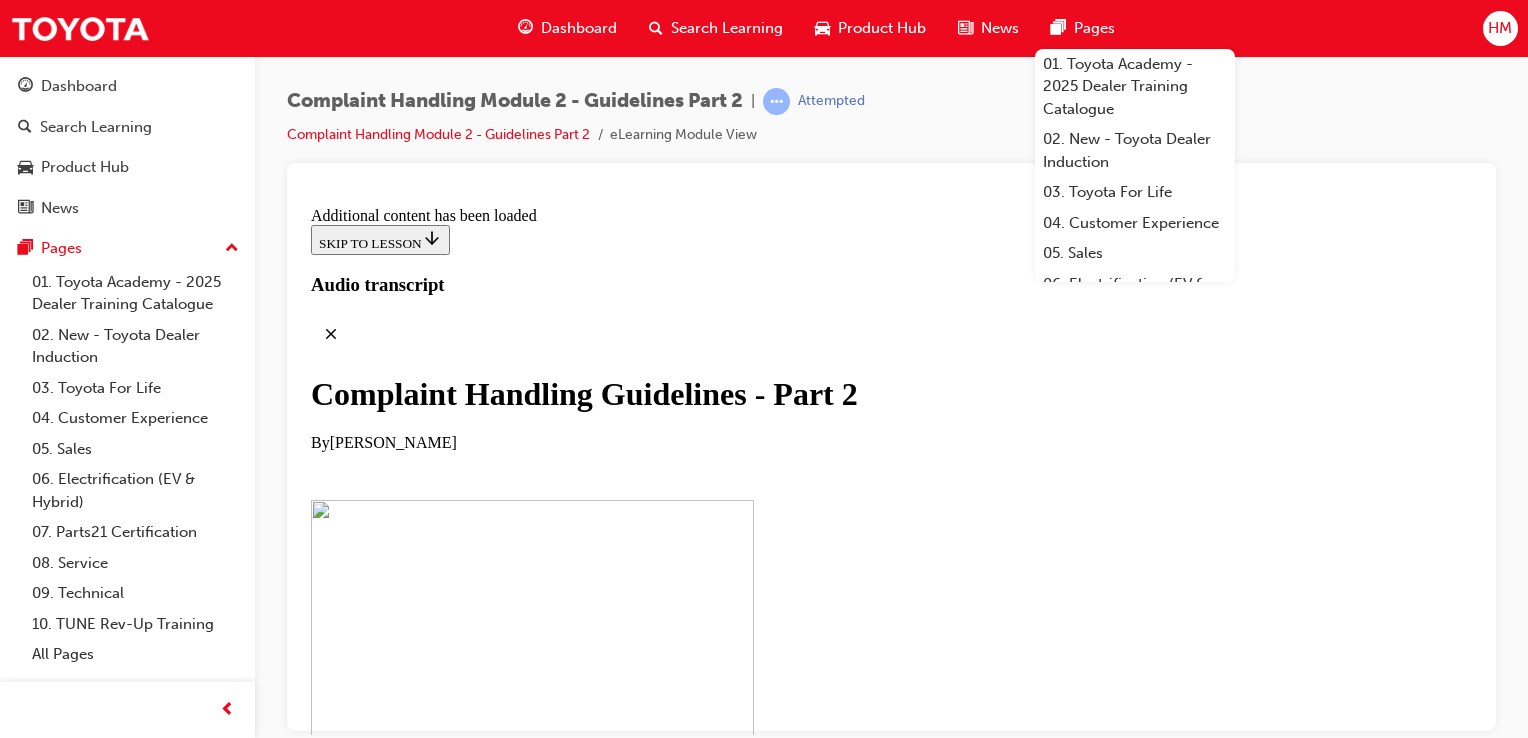 scroll, scrollTop: 11758, scrollLeft: 0, axis: vertical 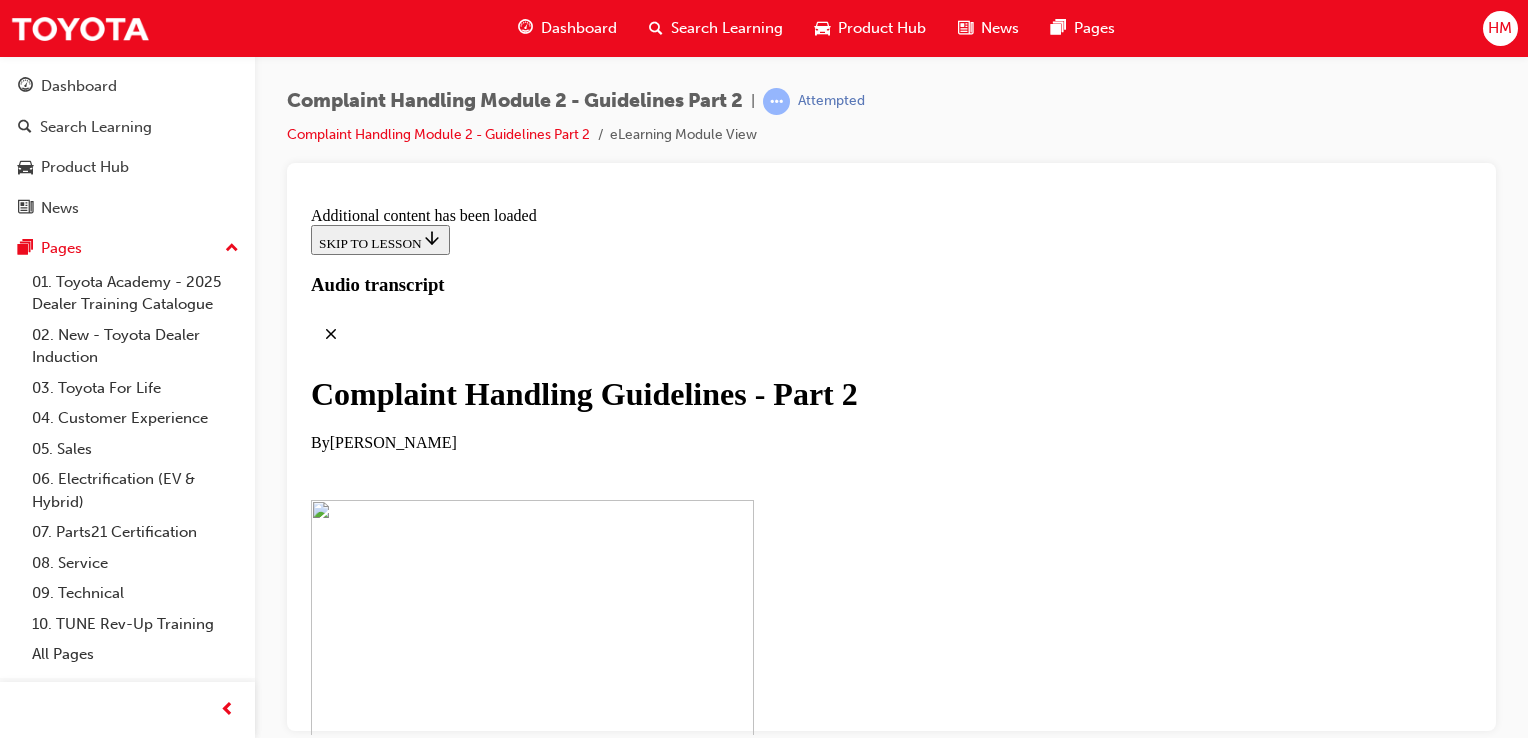 click on "“Although we completely understand the recent clutch concern has caused concern and inconvenience, from the outcome of our investigation, being that the clutch has worn due to operational conditions, we are unable to provide any warranty support towards the clutch replacement, as there is no manufacturing defect with the clutch." at bounding box center (891, 17308) 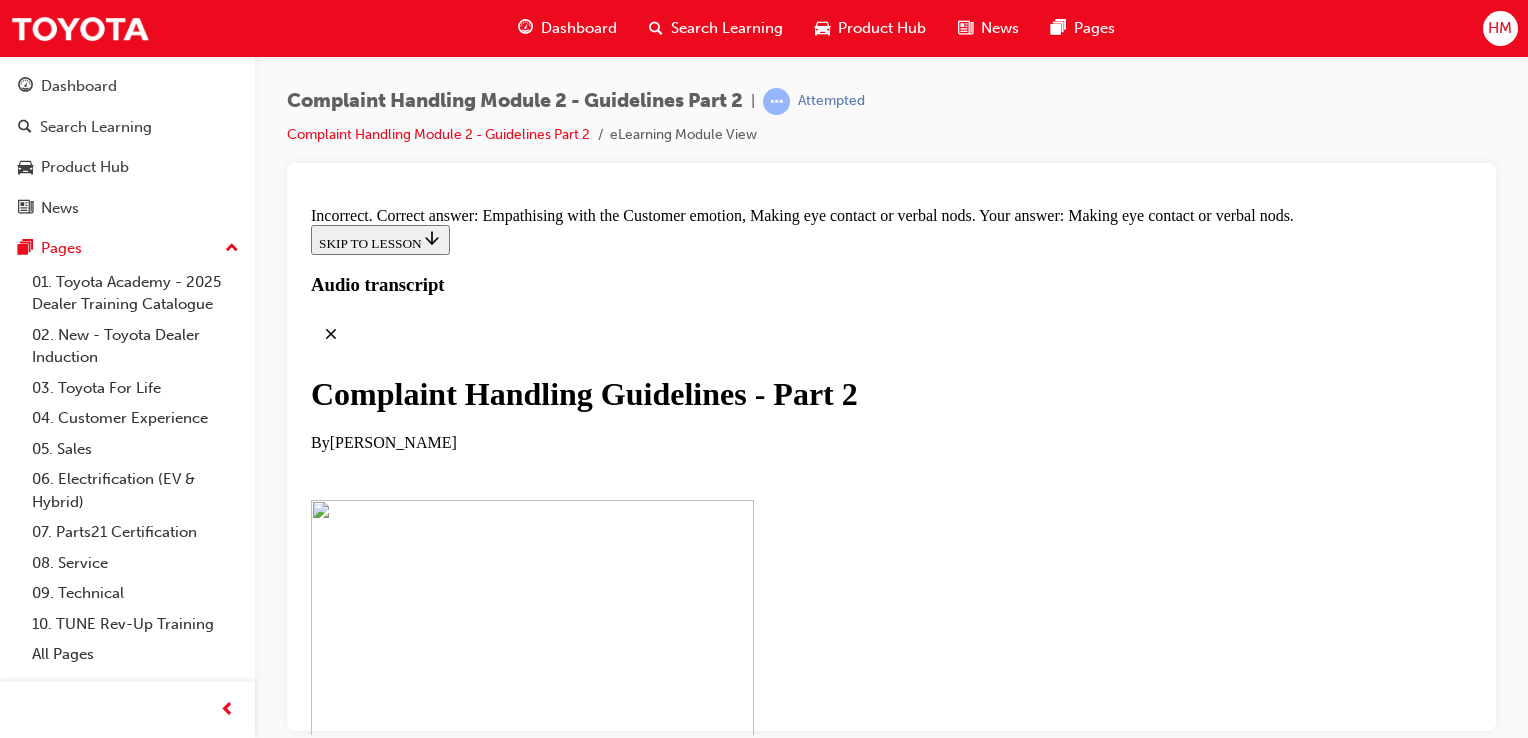 scroll, scrollTop: 13108, scrollLeft: 0, axis: vertical 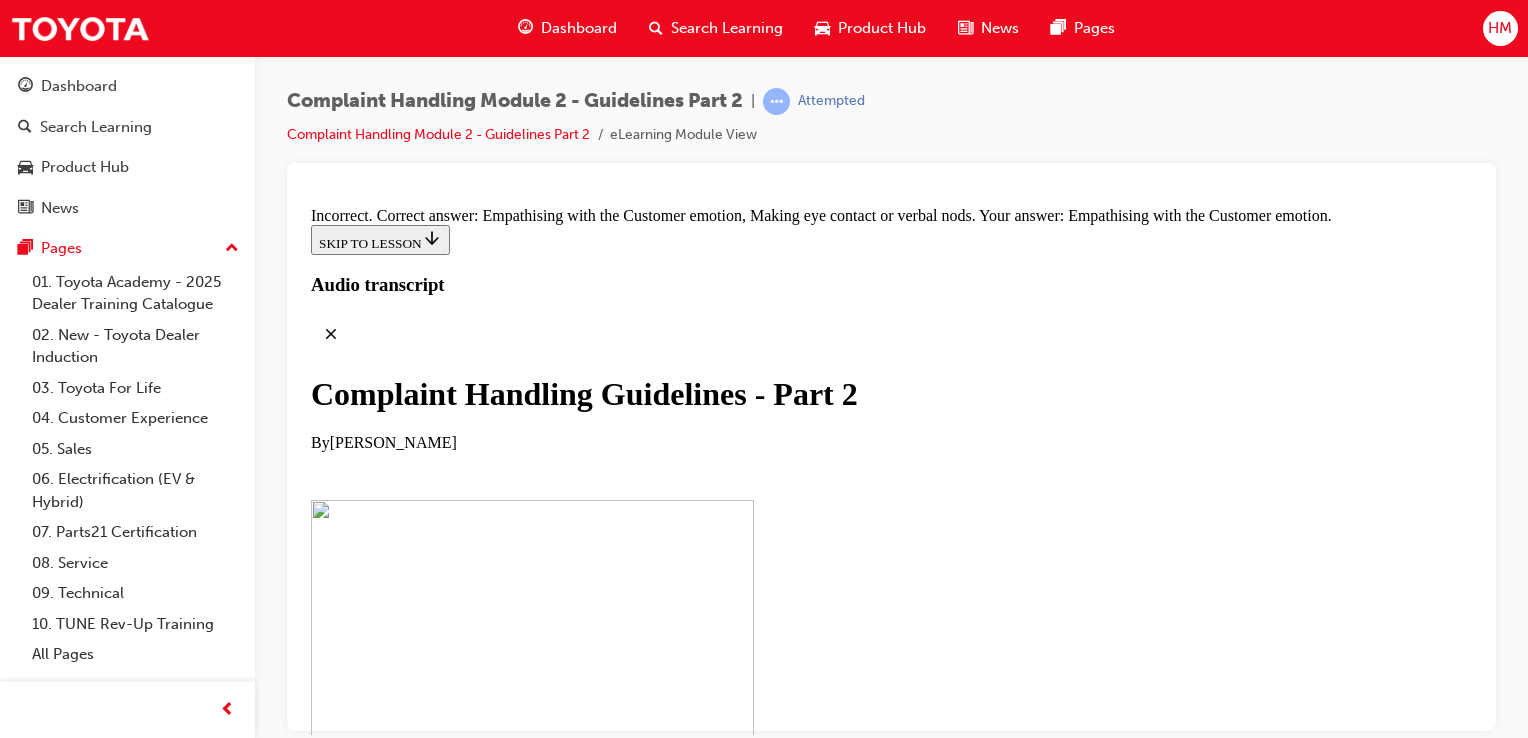 click at bounding box center [311, 21335] 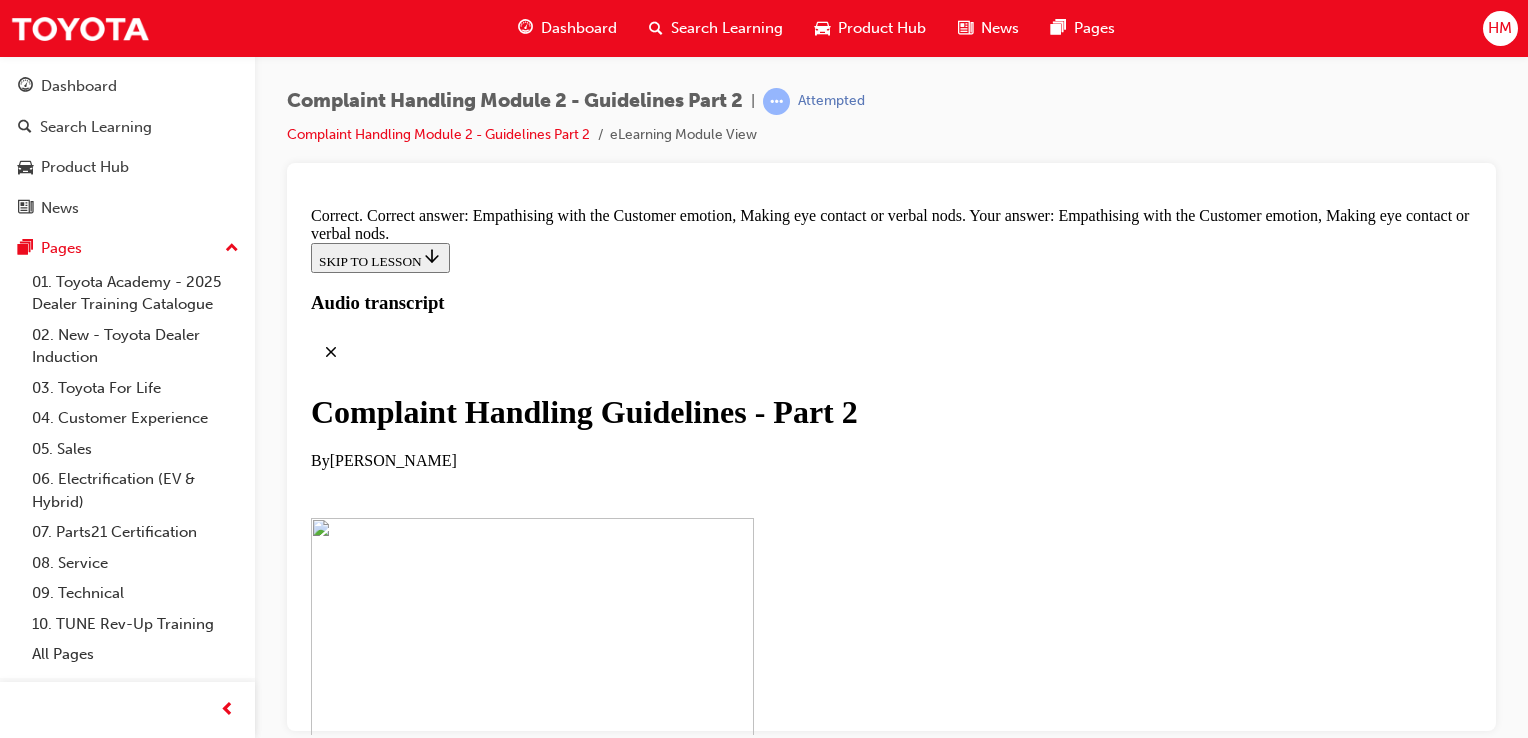 scroll, scrollTop: 14020, scrollLeft: 0, axis: vertical 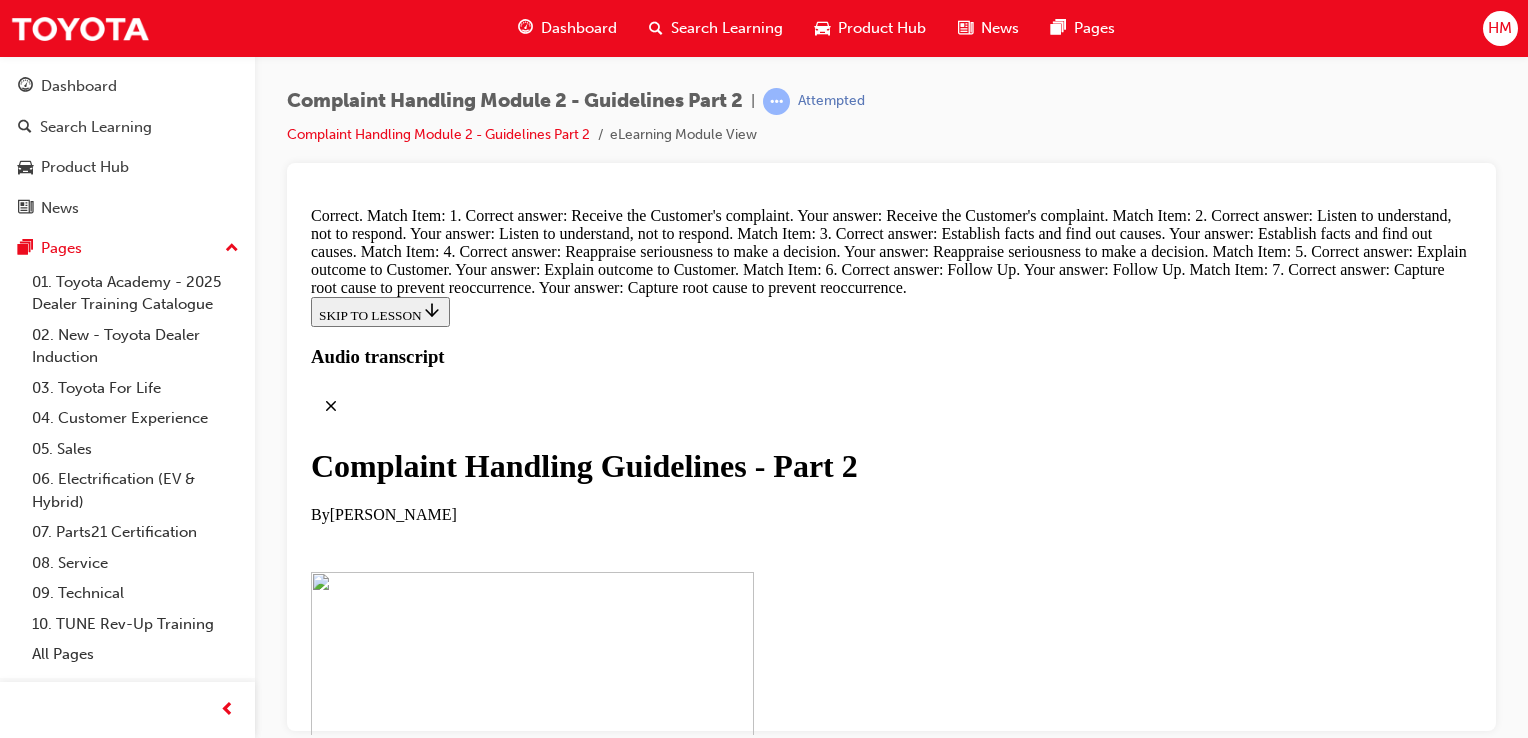 click on "Advise Customer of the steps taken to investigate" at bounding box center (891, 25580) 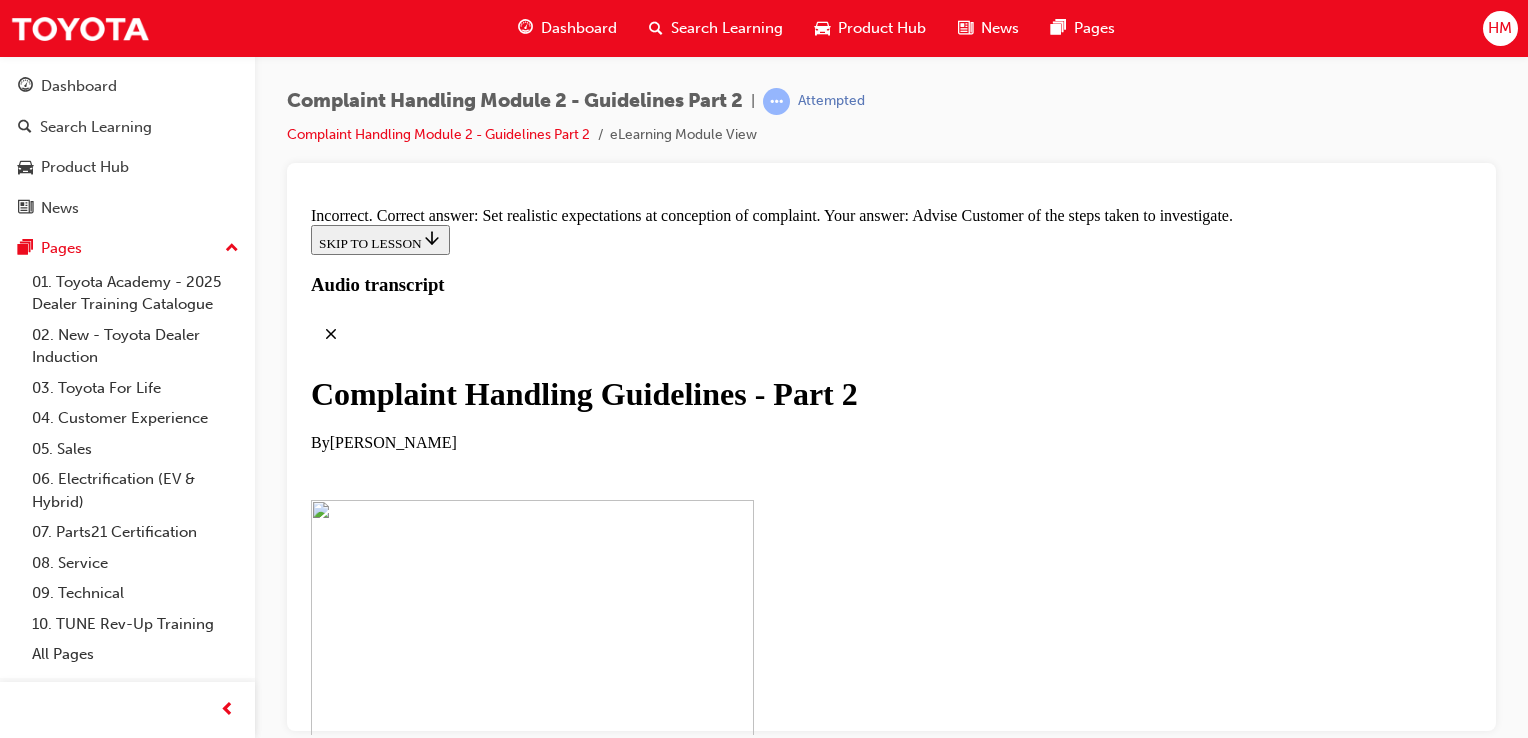 scroll, scrollTop: 15132, scrollLeft: 0, axis: vertical 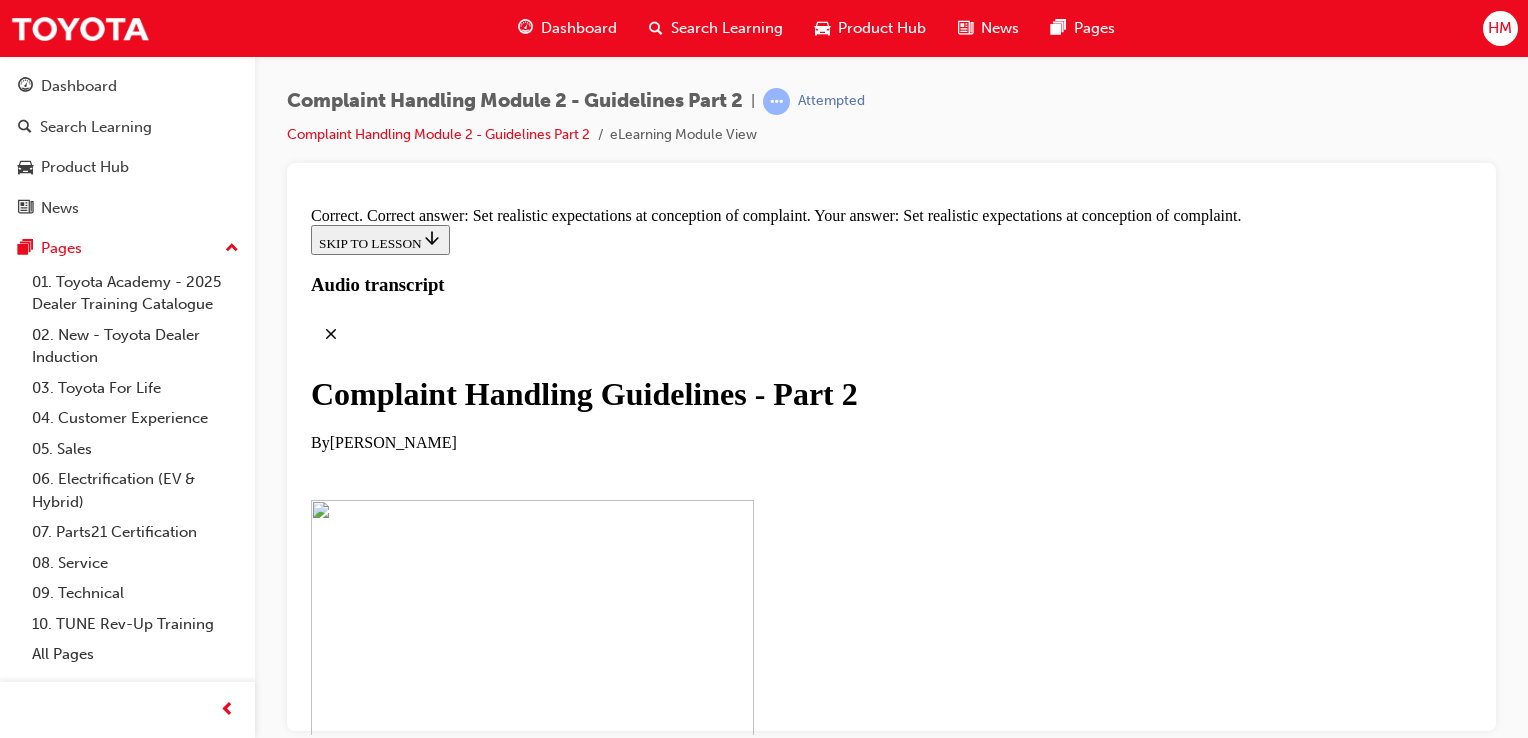 click on "CONTINUE" at bounding box center (353, 32074) 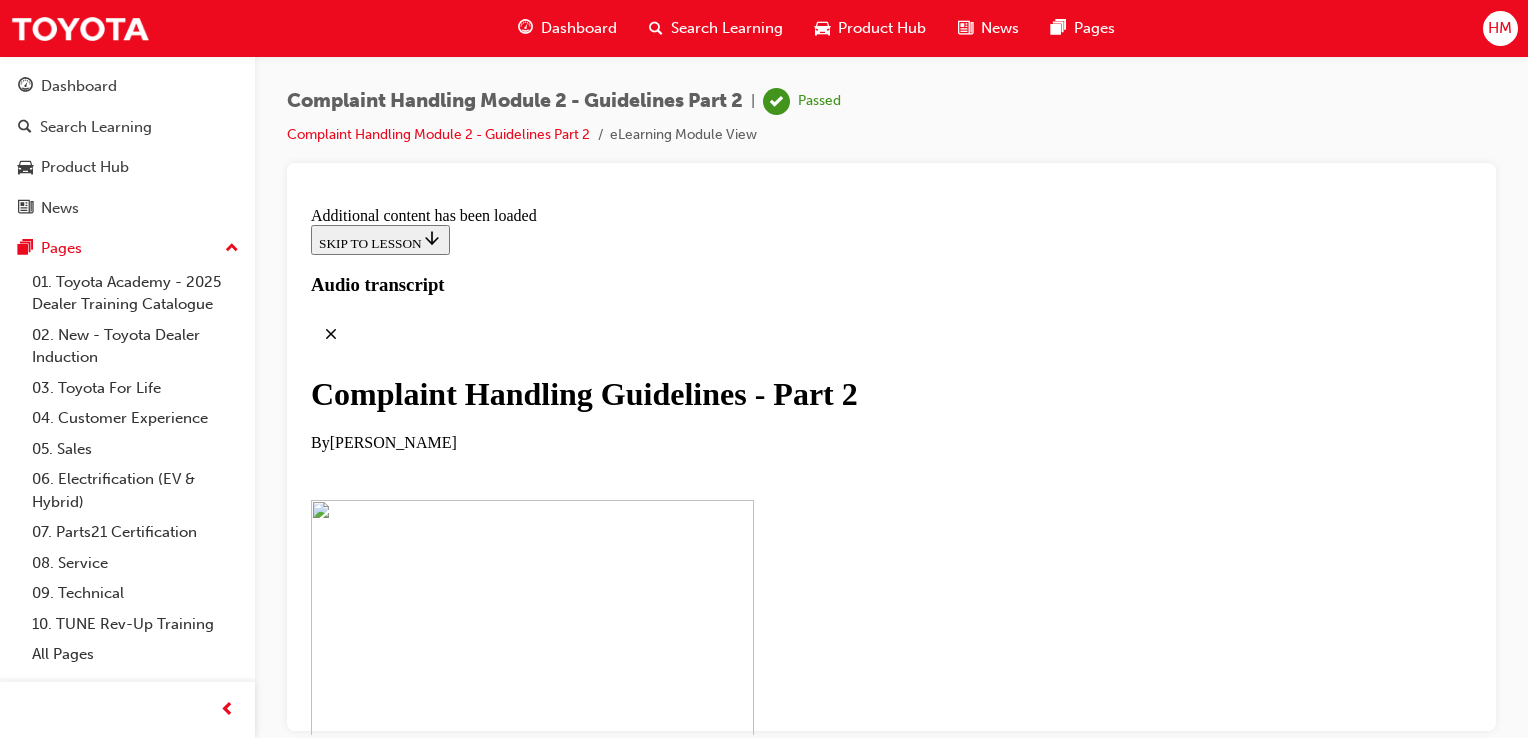 scroll, scrollTop: 14147, scrollLeft: 0, axis: vertical 